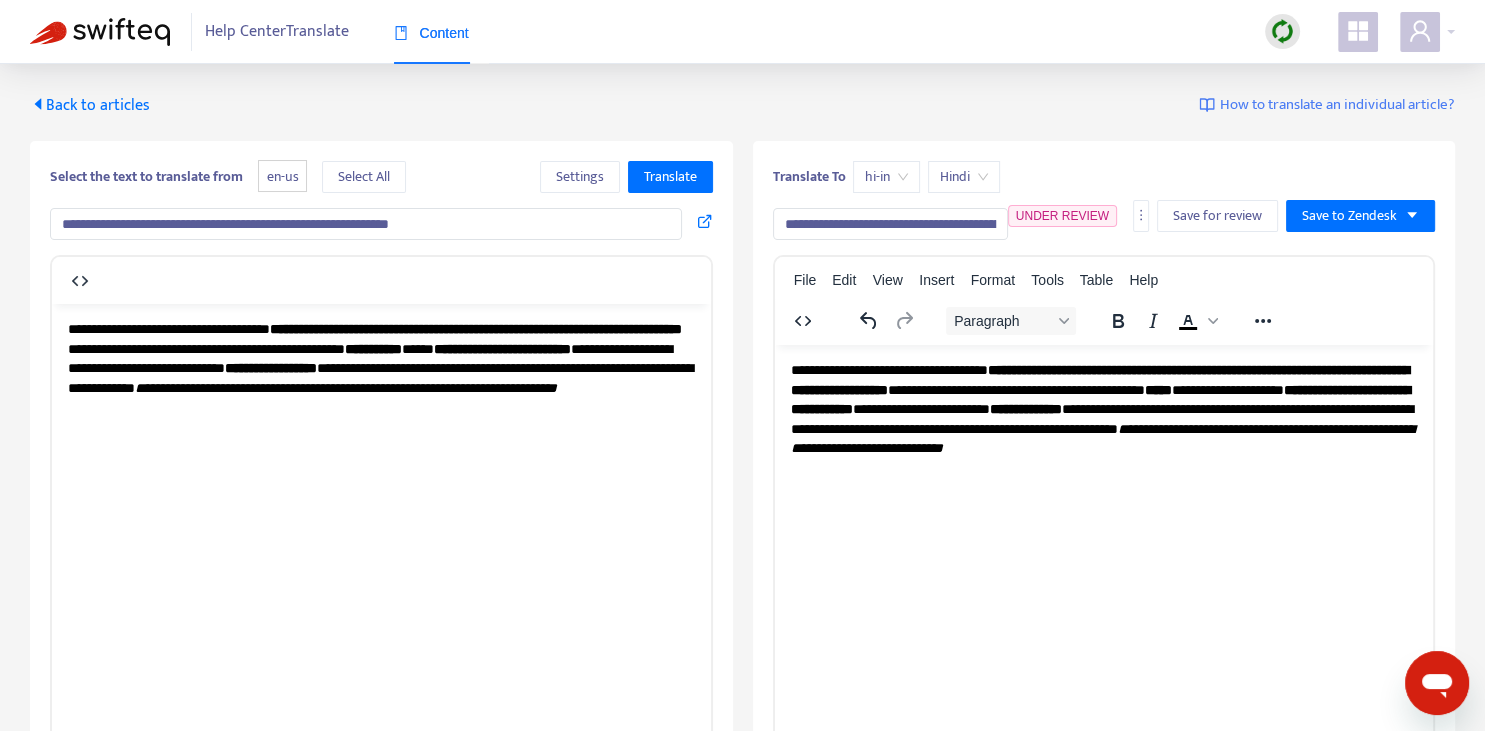 scroll, scrollTop: 0, scrollLeft: 0, axis: both 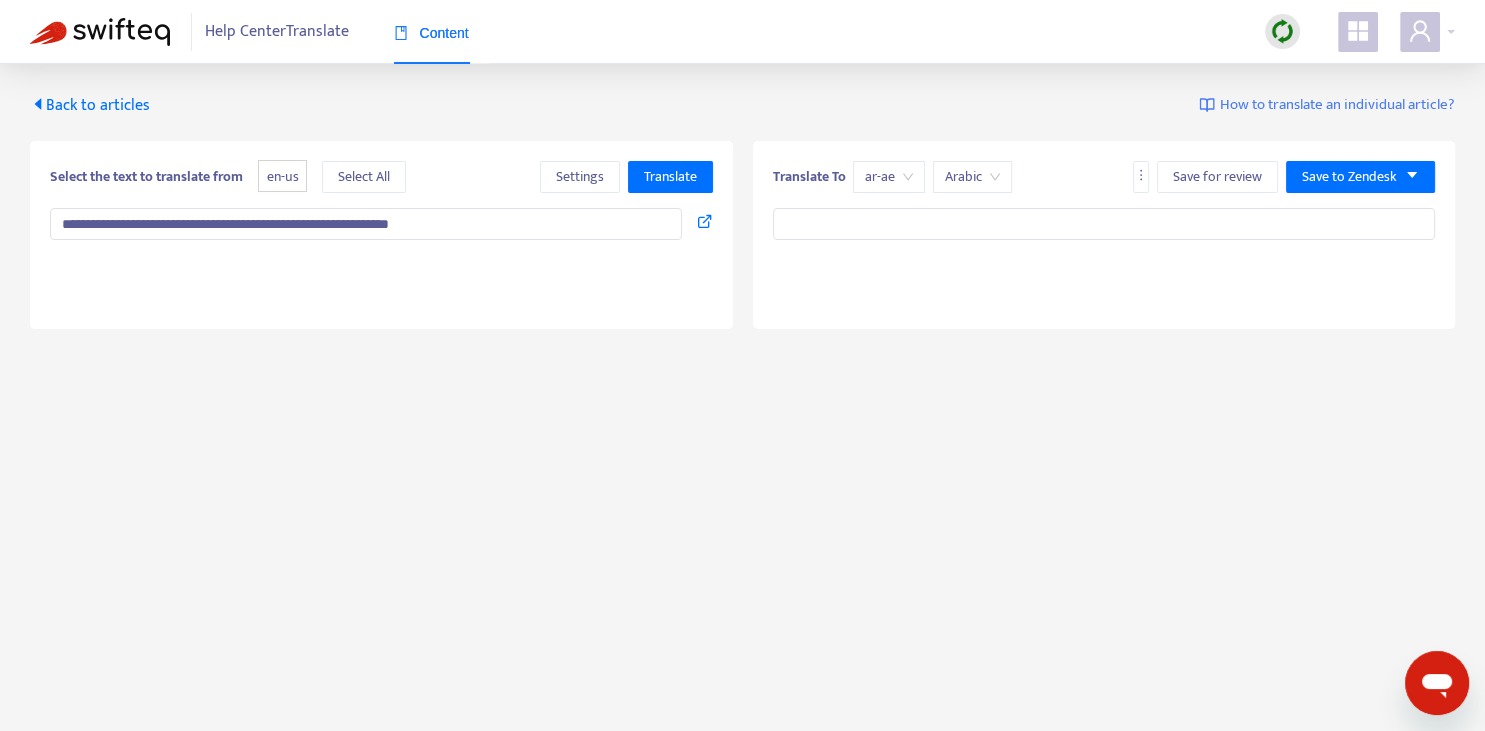 type on "**********" 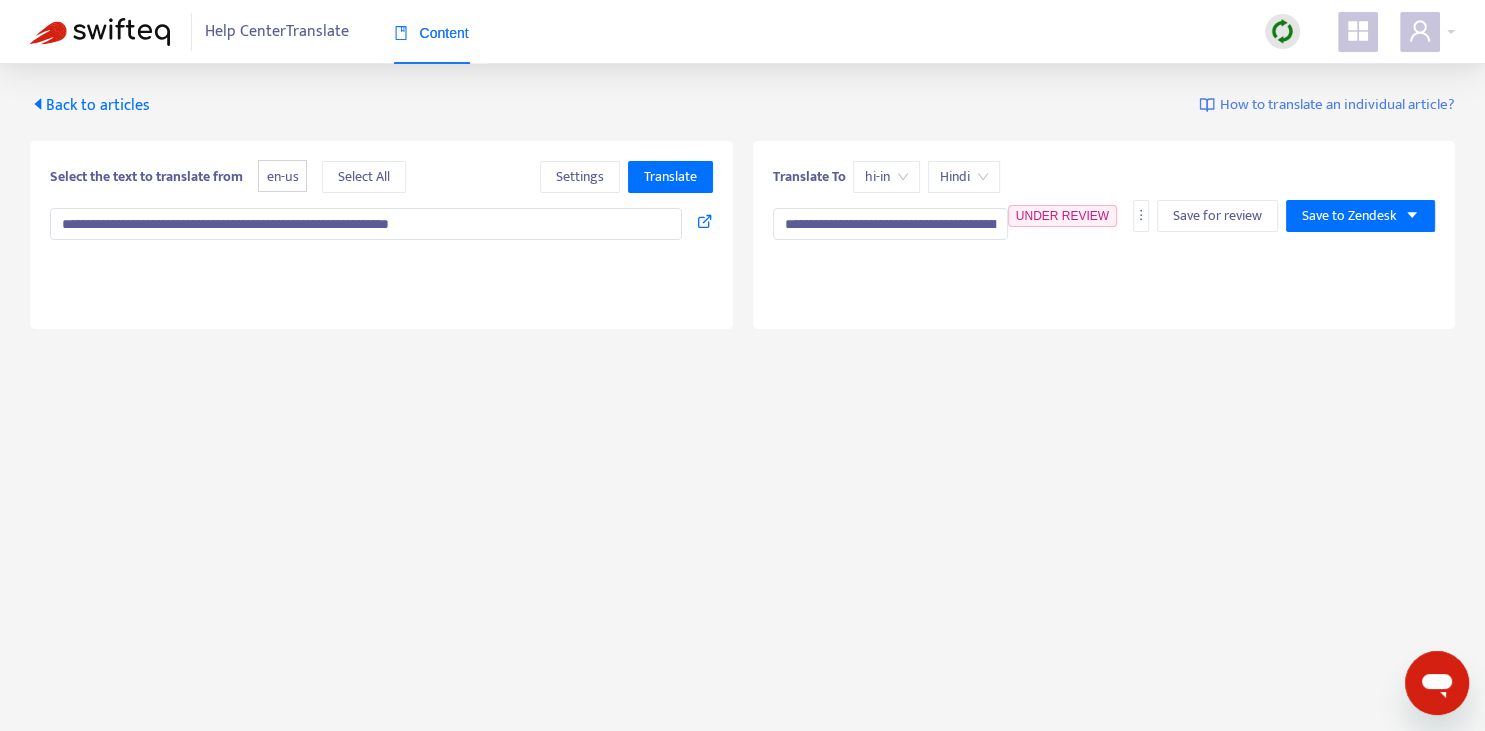 type on "**********" 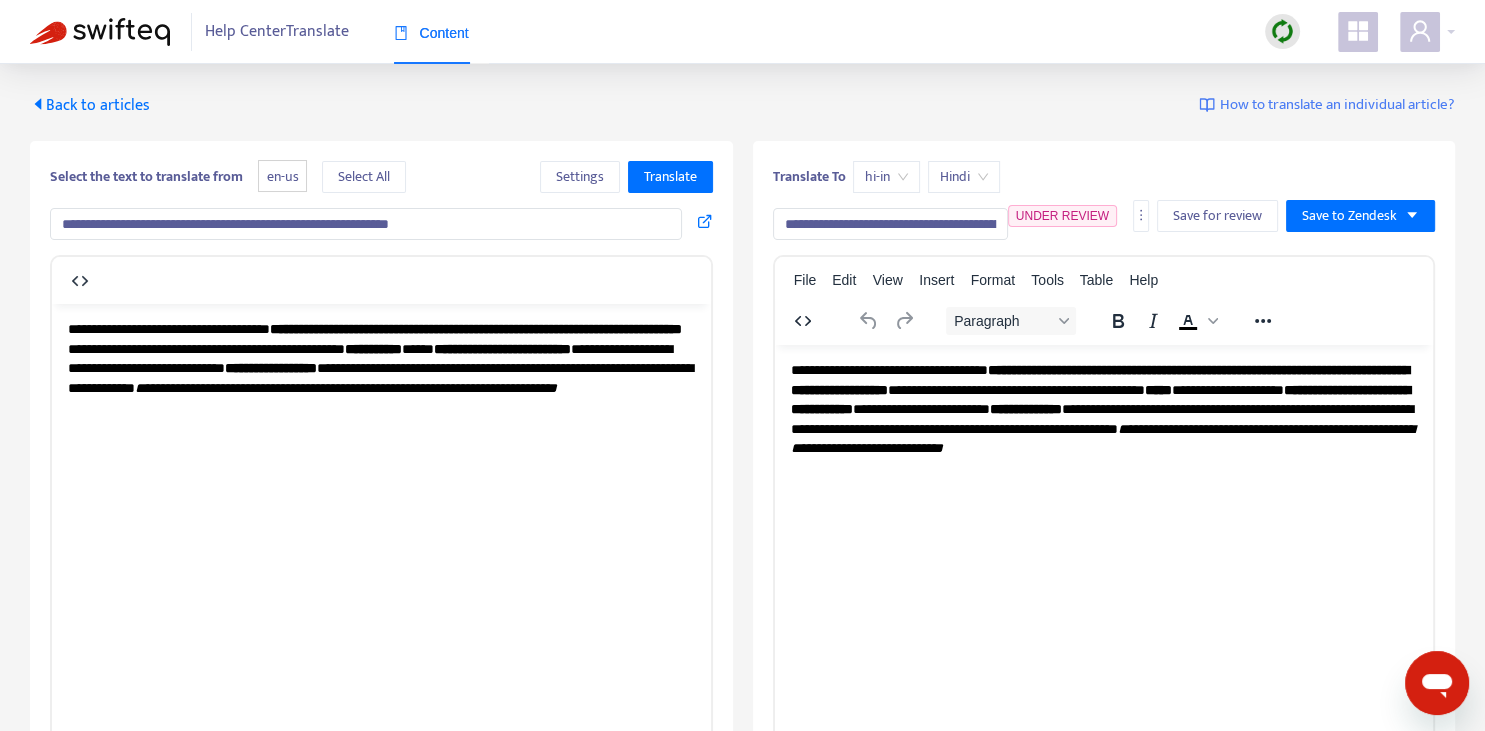 scroll, scrollTop: 0, scrollLeft: 0, axis: both 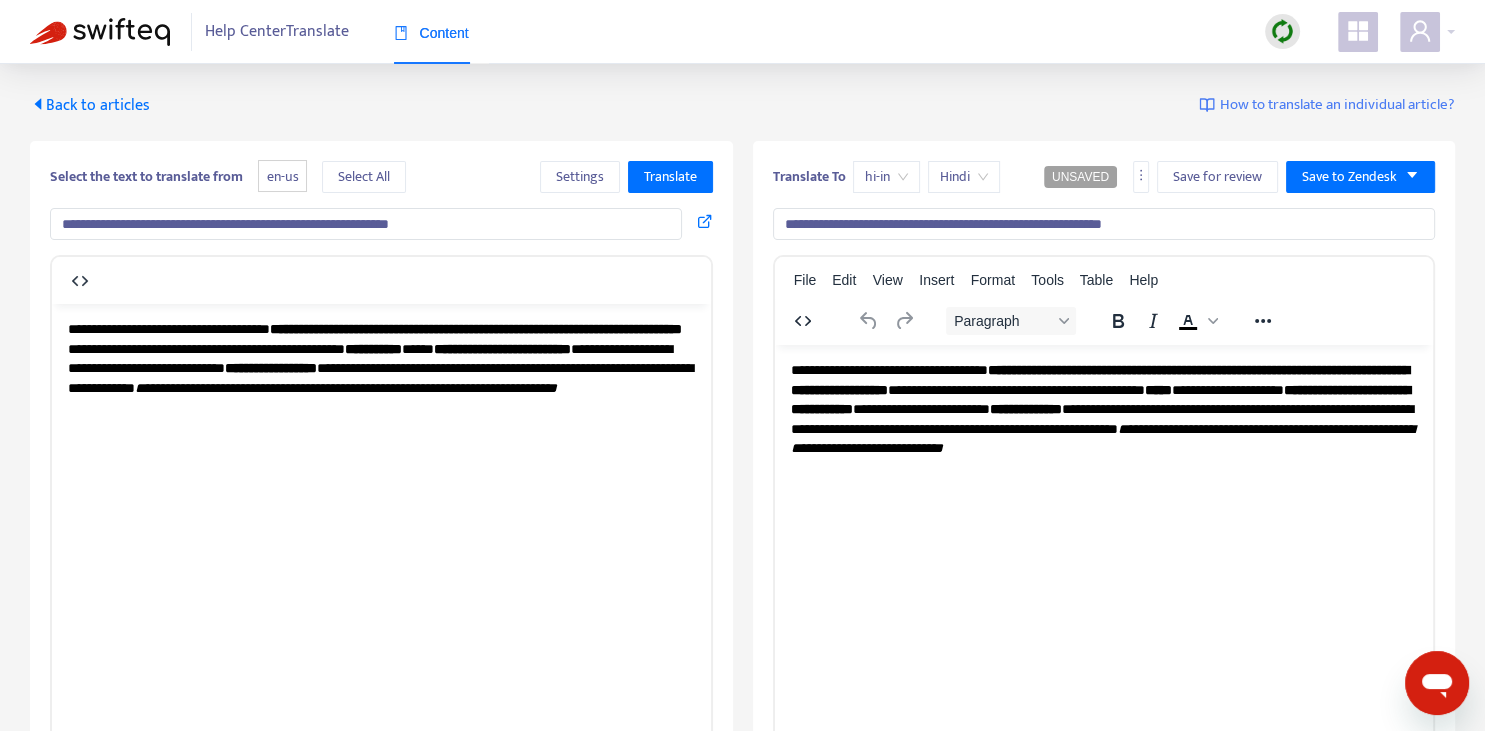 type on "**********" 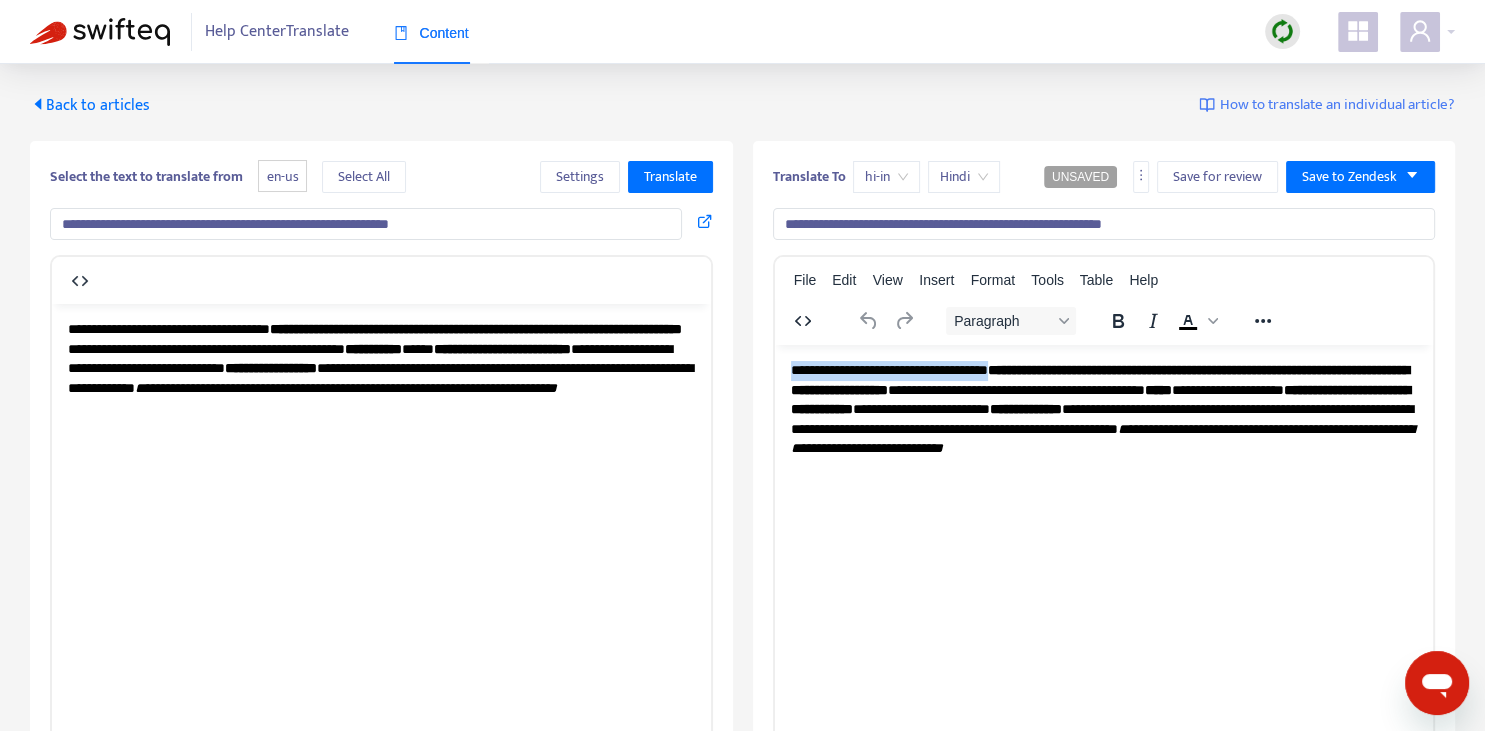 type 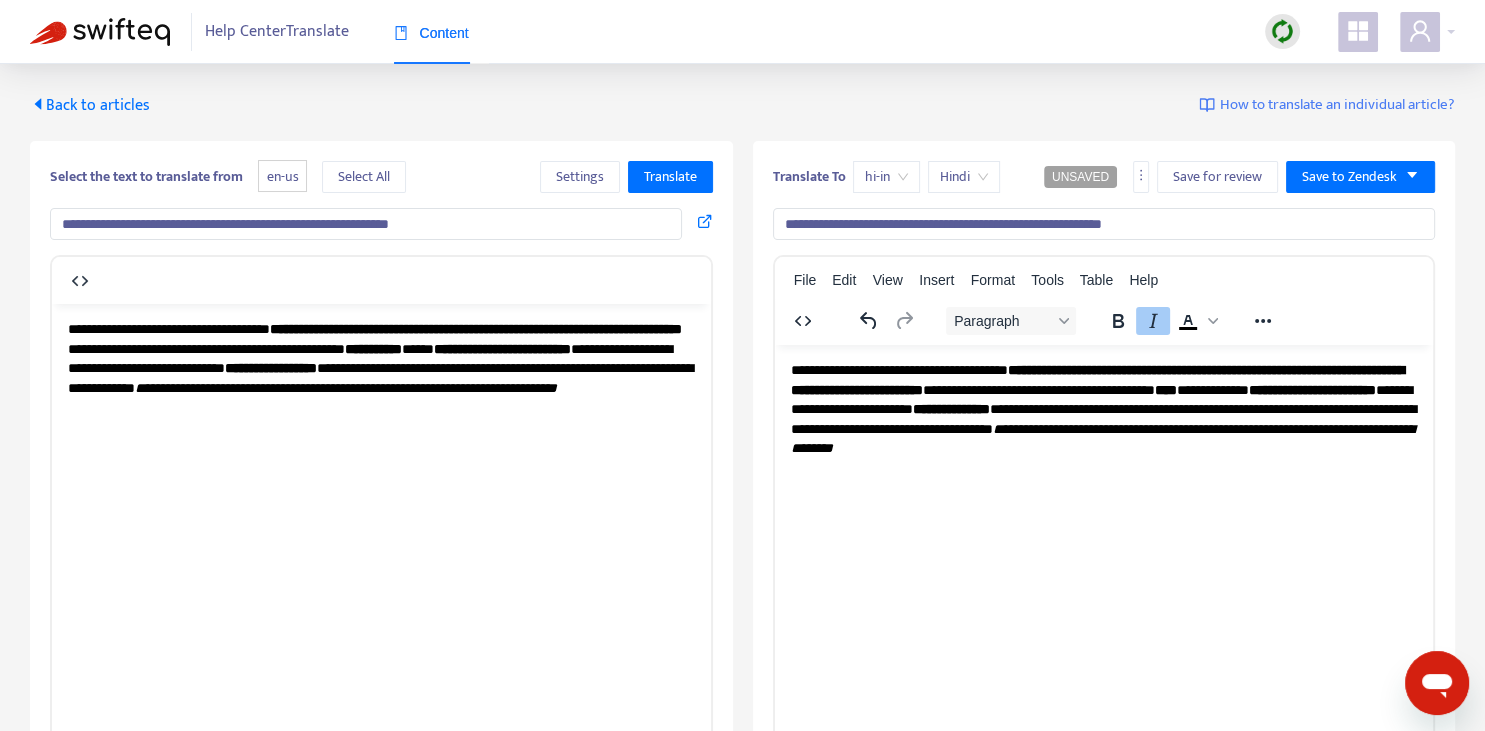 click on "**********" at bounding box center (1096, 379) 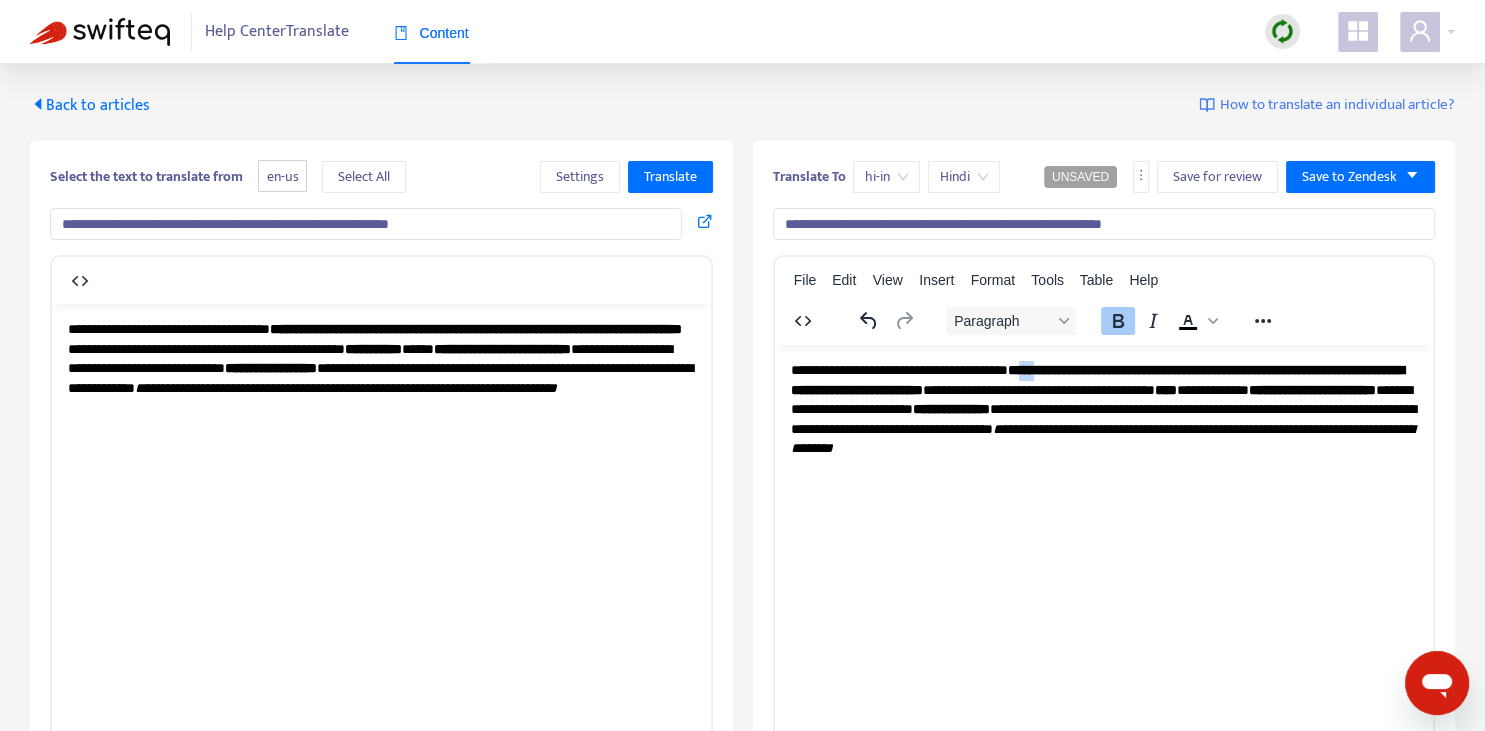 click on "**********" at bounding box center [1096, 379] 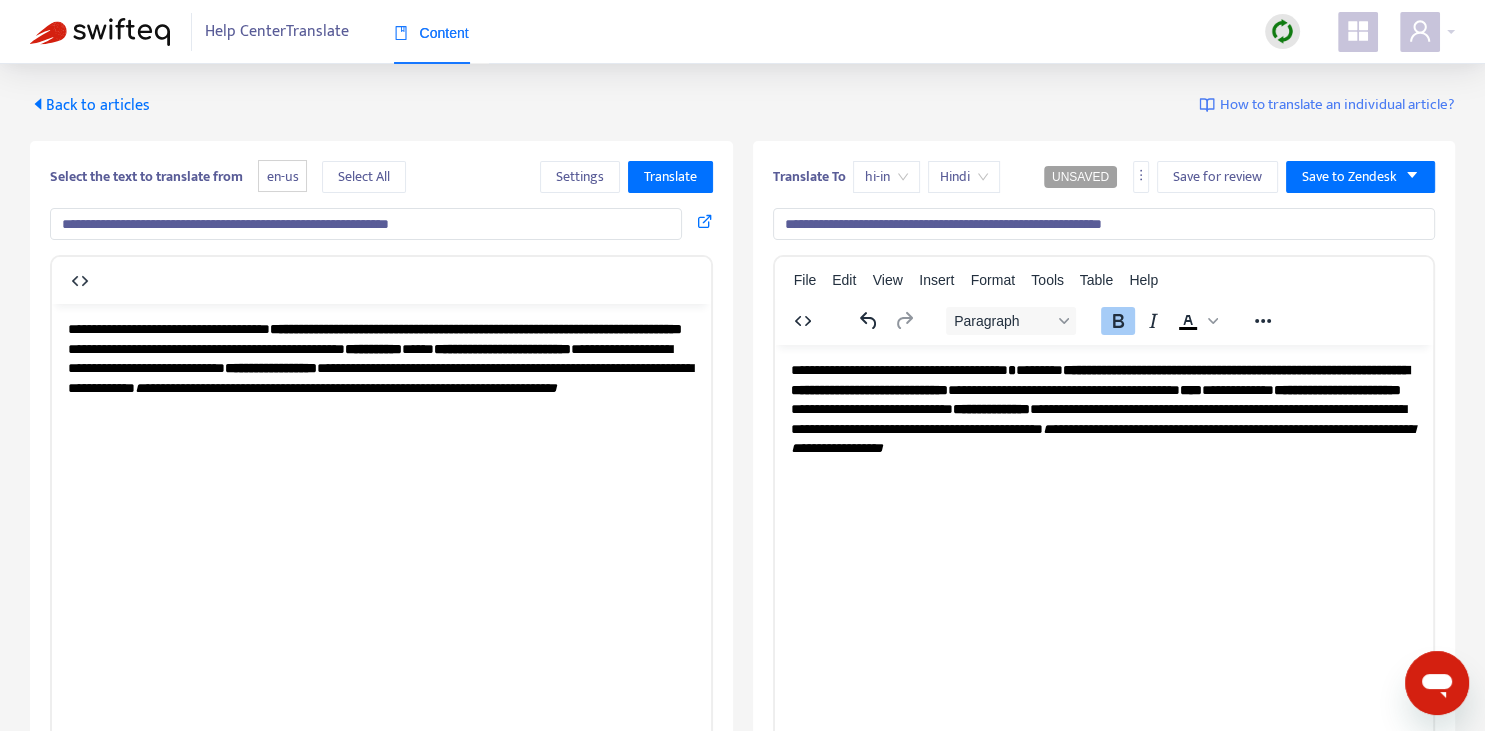 click on "**********" at bounding box center (1099, 379) 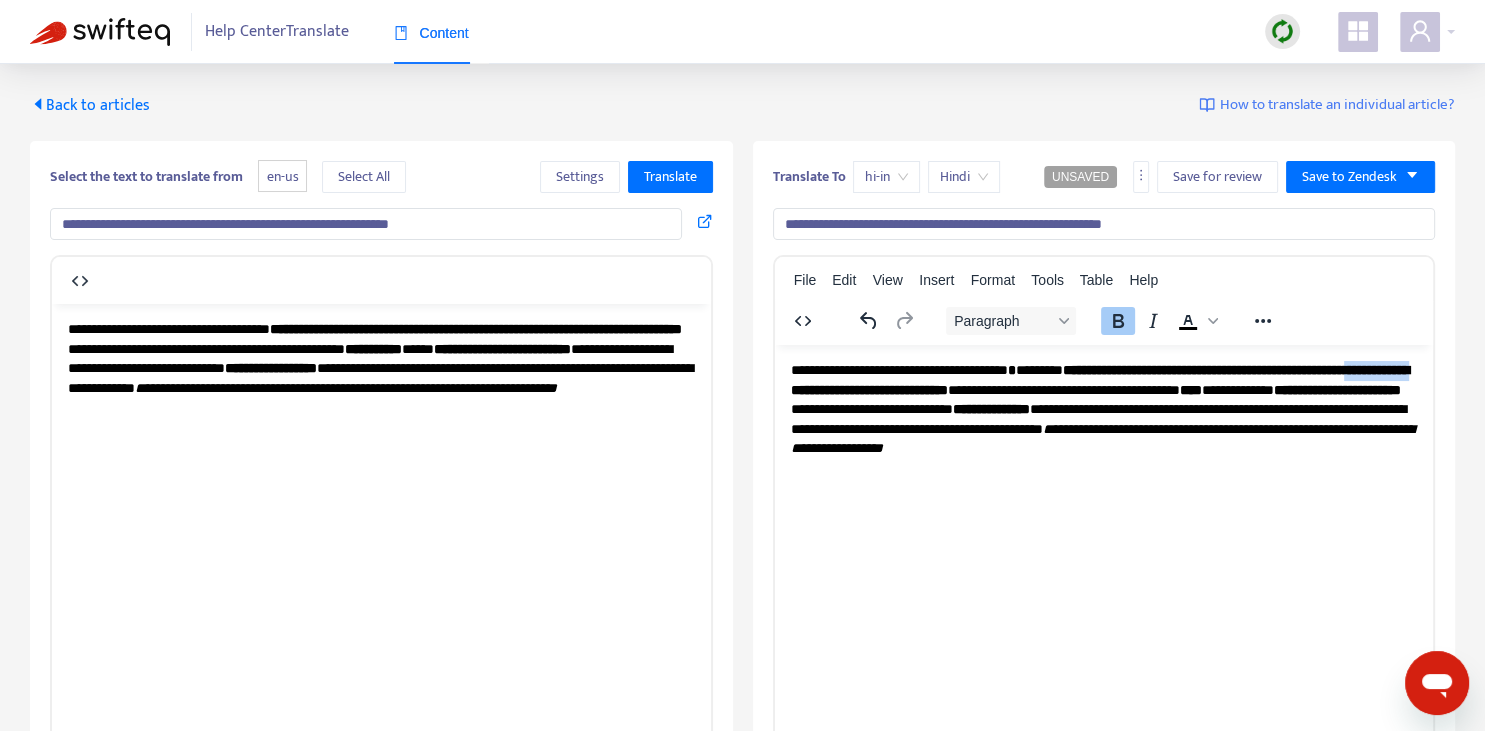 click on "**********" at bounding box center (1099, 379) 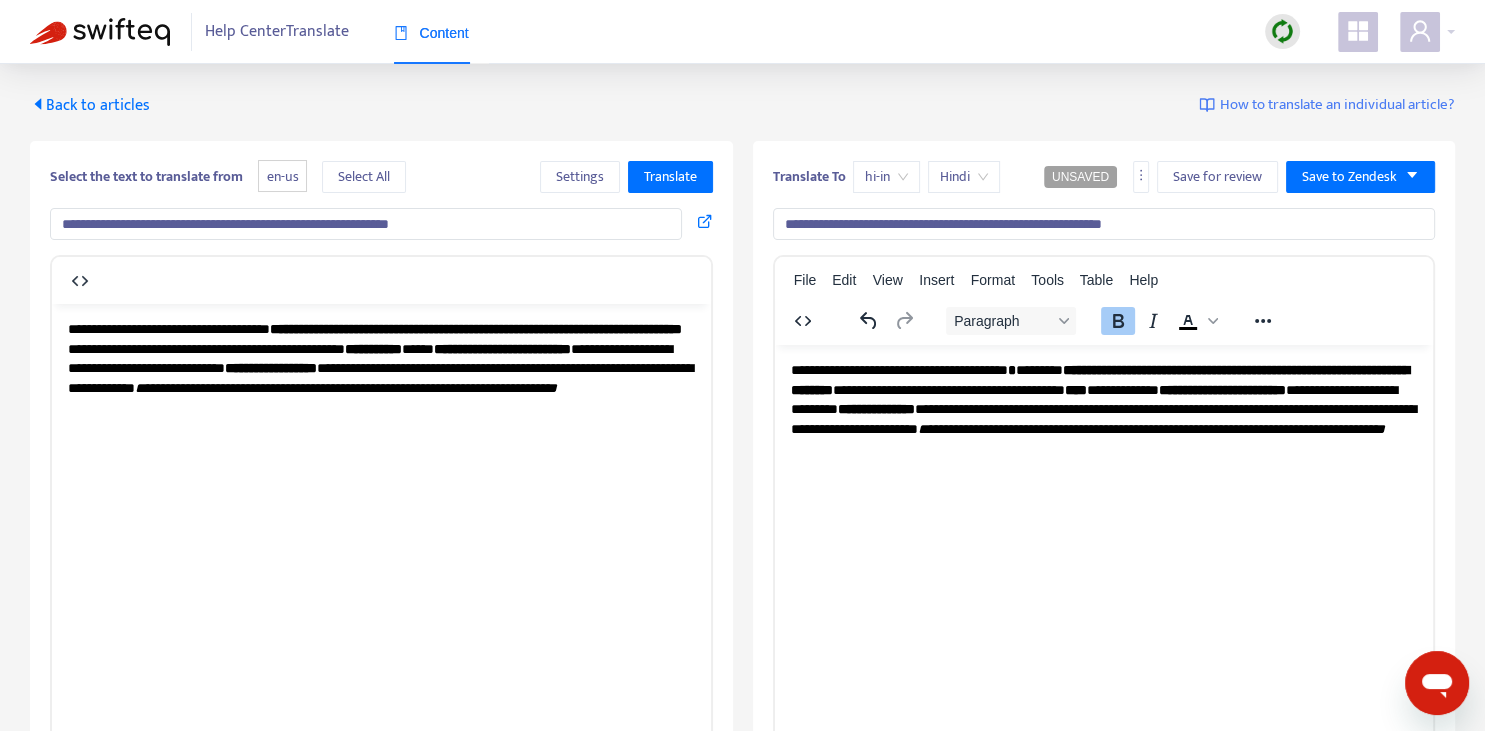 click on "**********" at bounding box center (1099, 379) 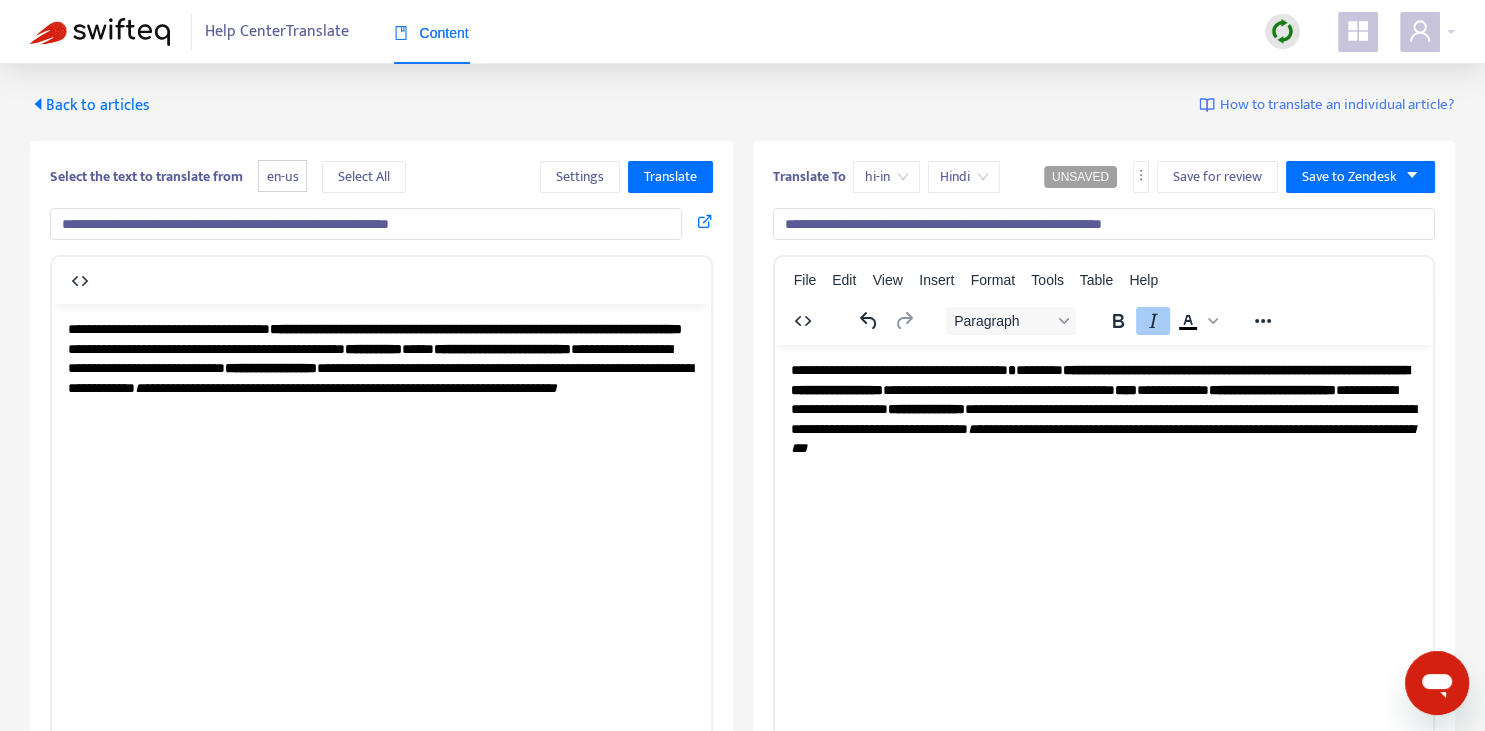click on "**********" at bounding box center [1101, 438] 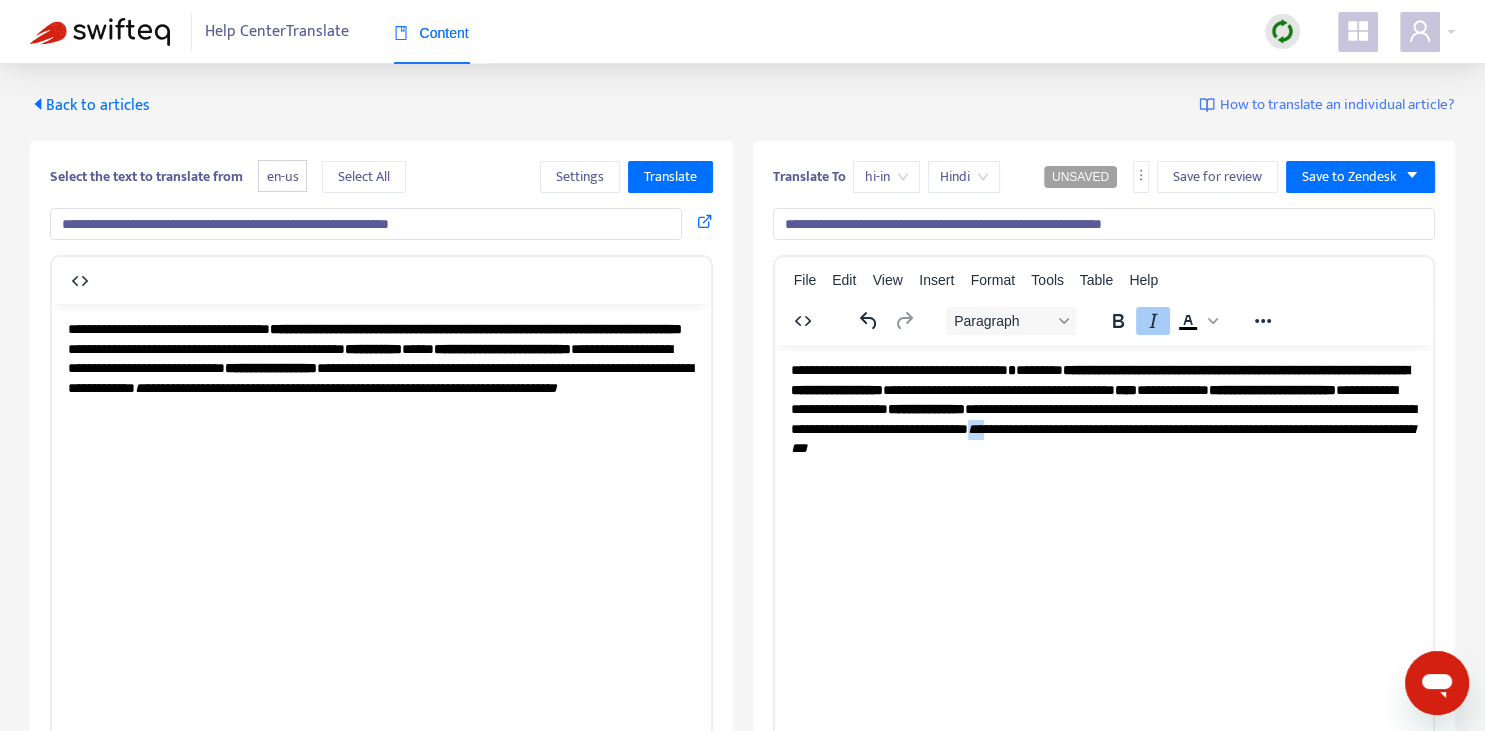 click on "**********" at bounding box center [1101, 438] 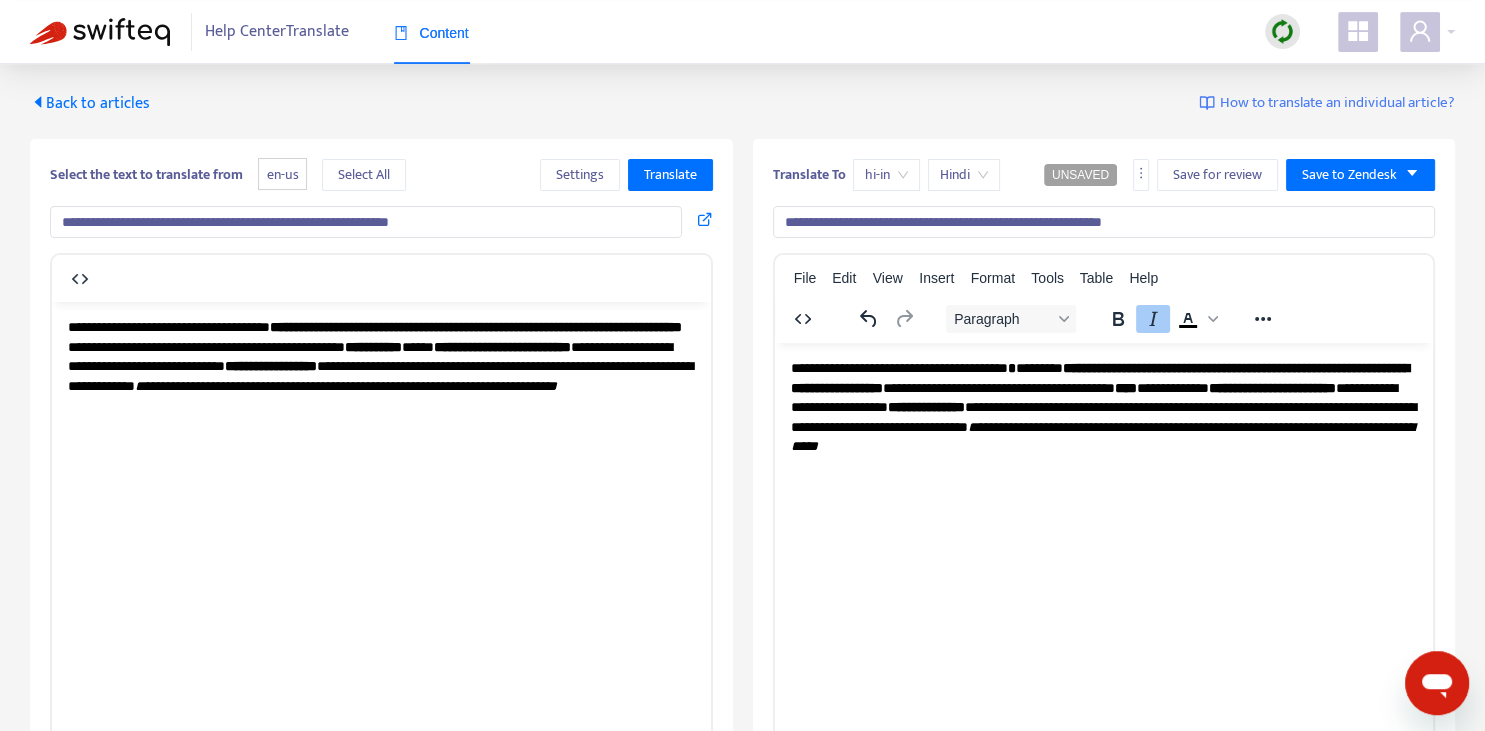 scroll, scrollTop: 0, scrollLeft: 0, axis: both 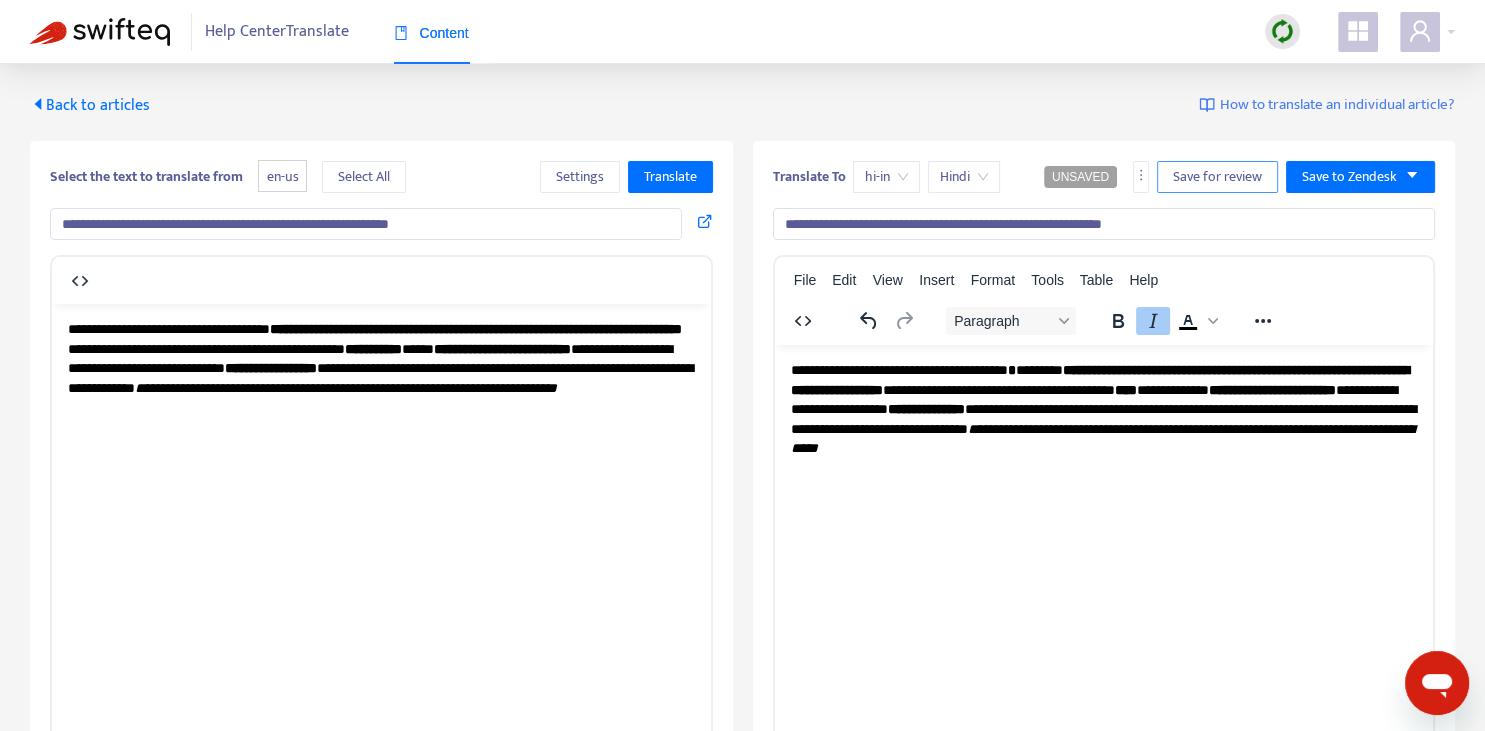 click on "Save for review" at bounding box center (1217, 177) 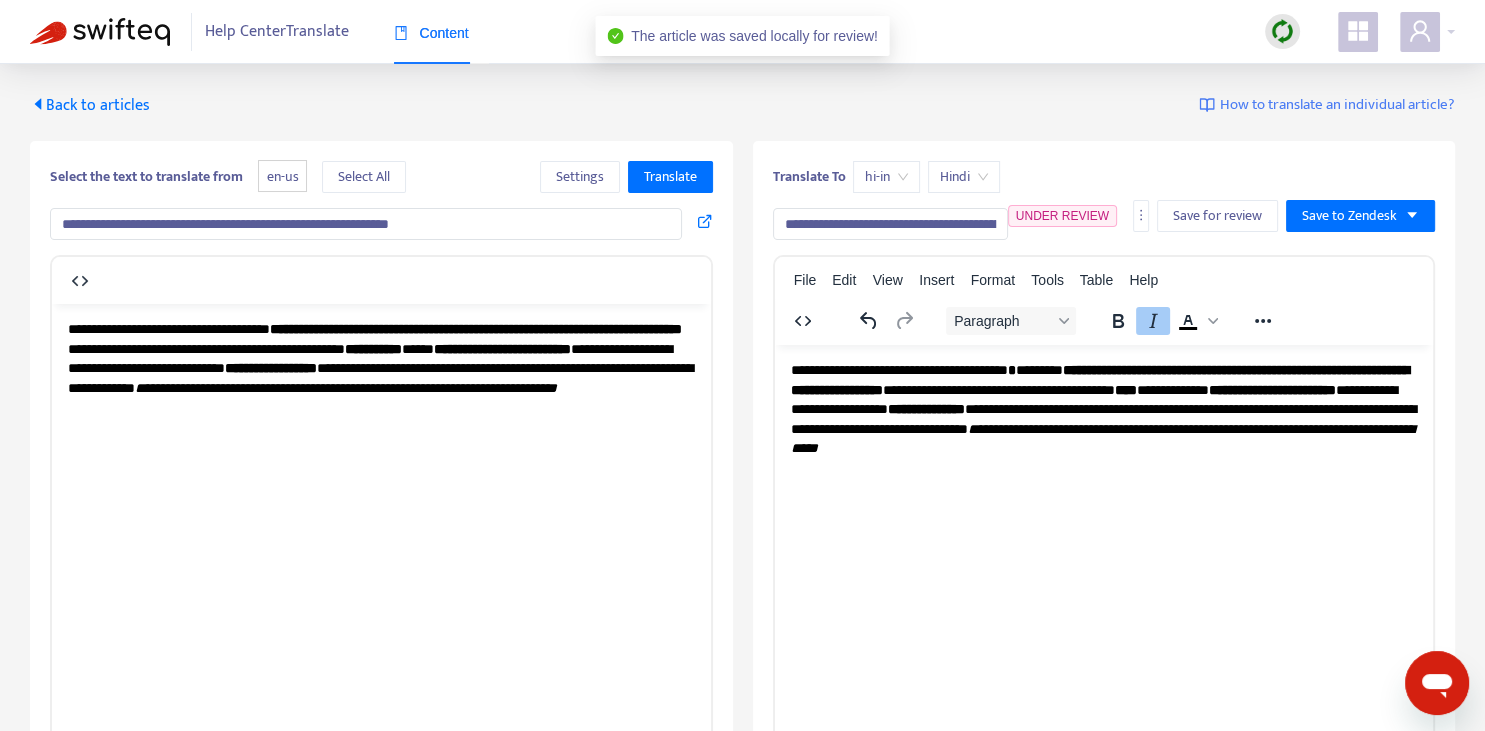 click on "Back to articles" at bounding box center (90, 105) 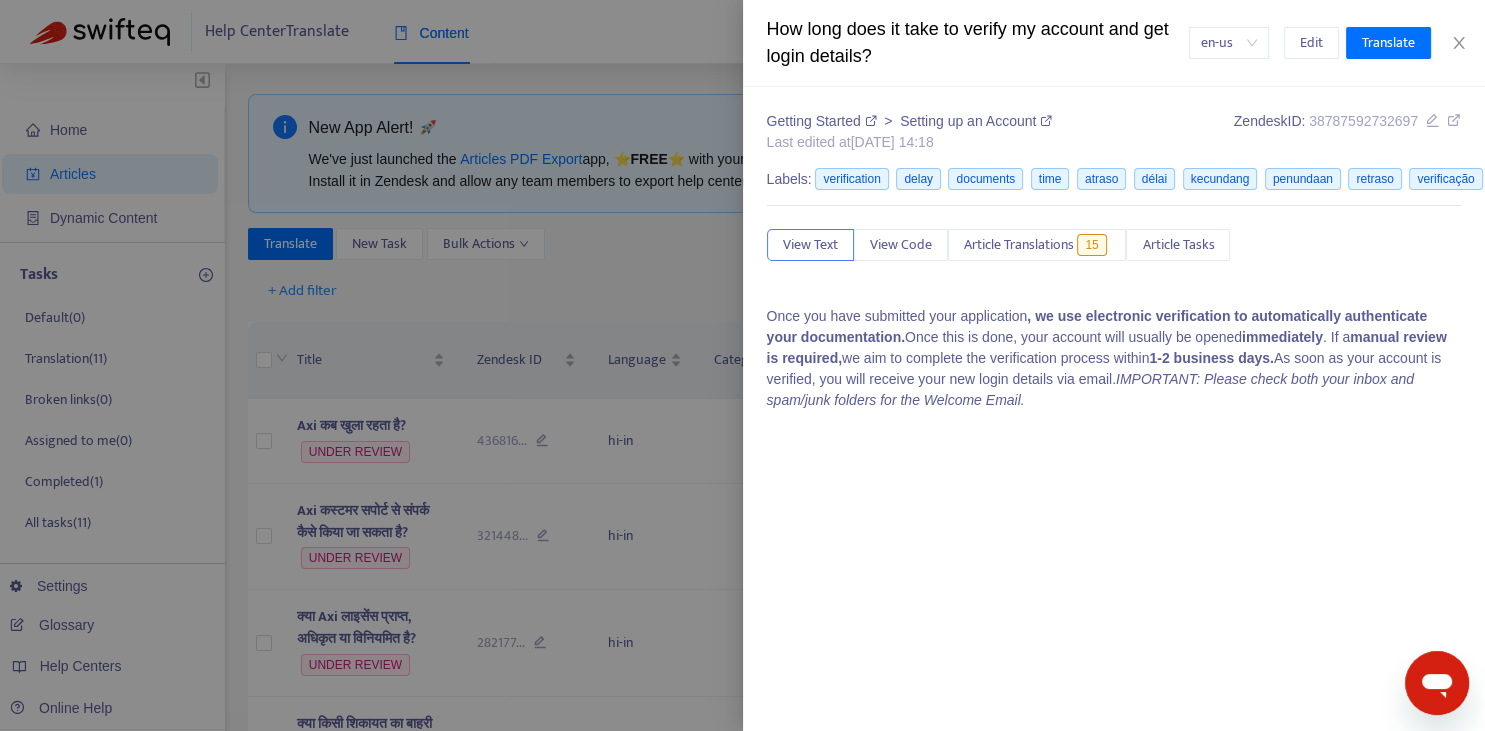 click at bounding box center [742, 365] 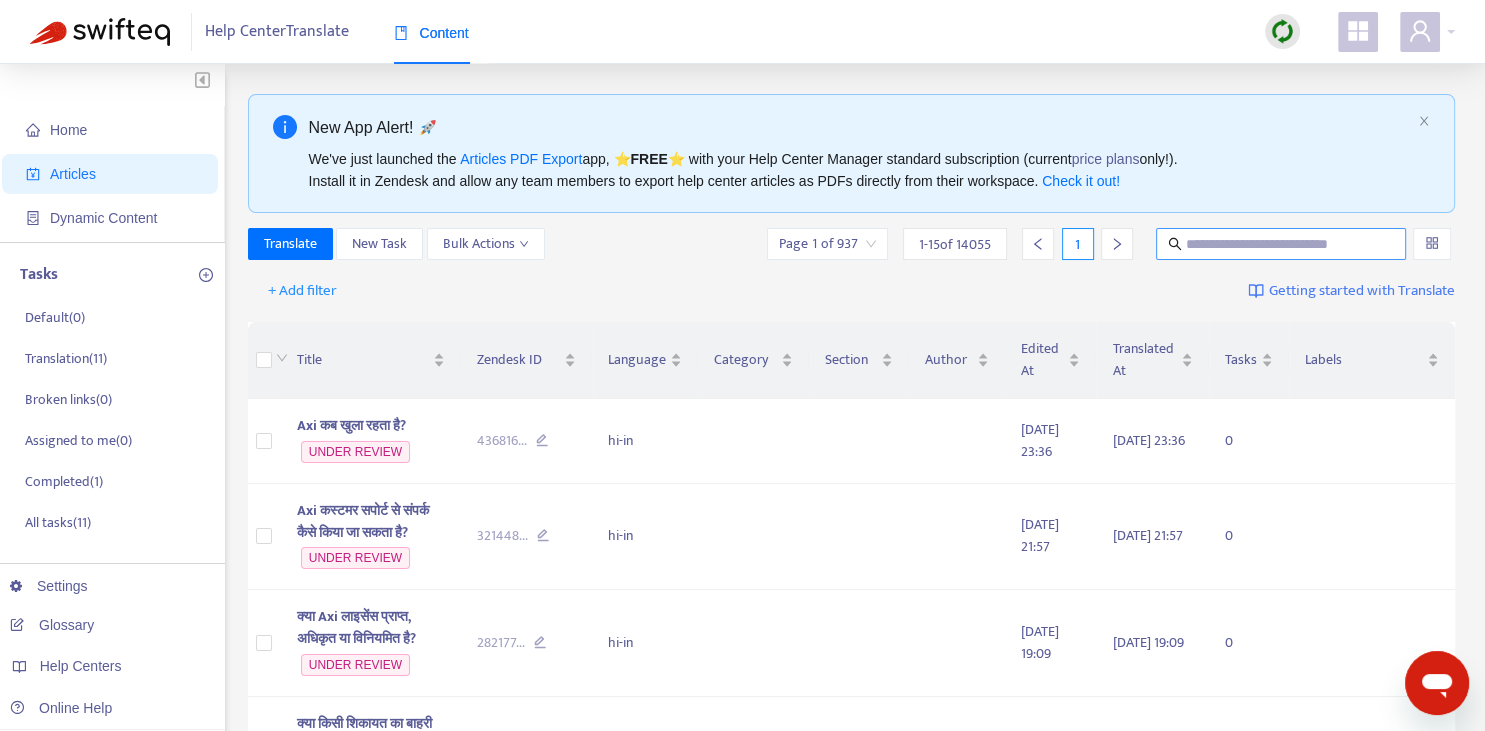 click at bounding box center [1281, 244] 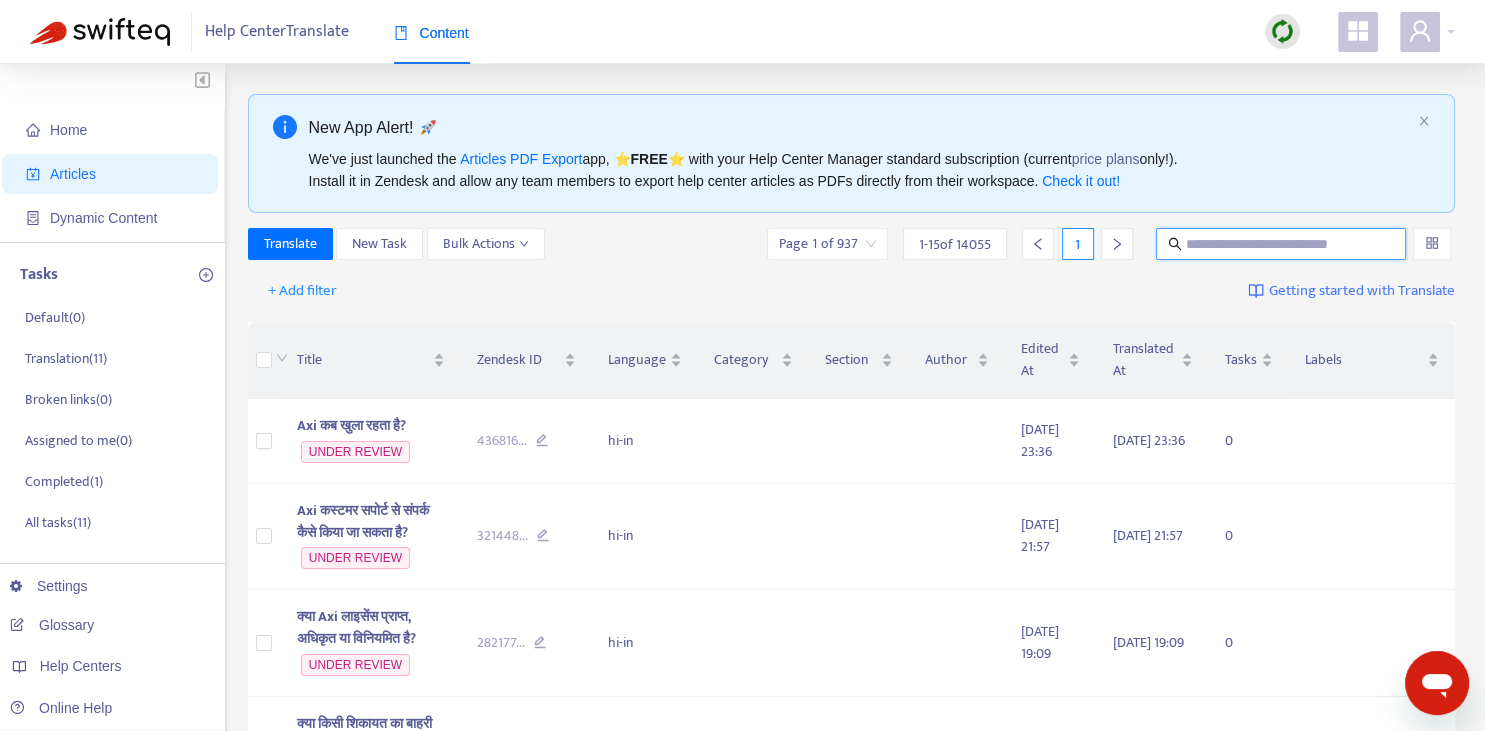 paste on "**********" 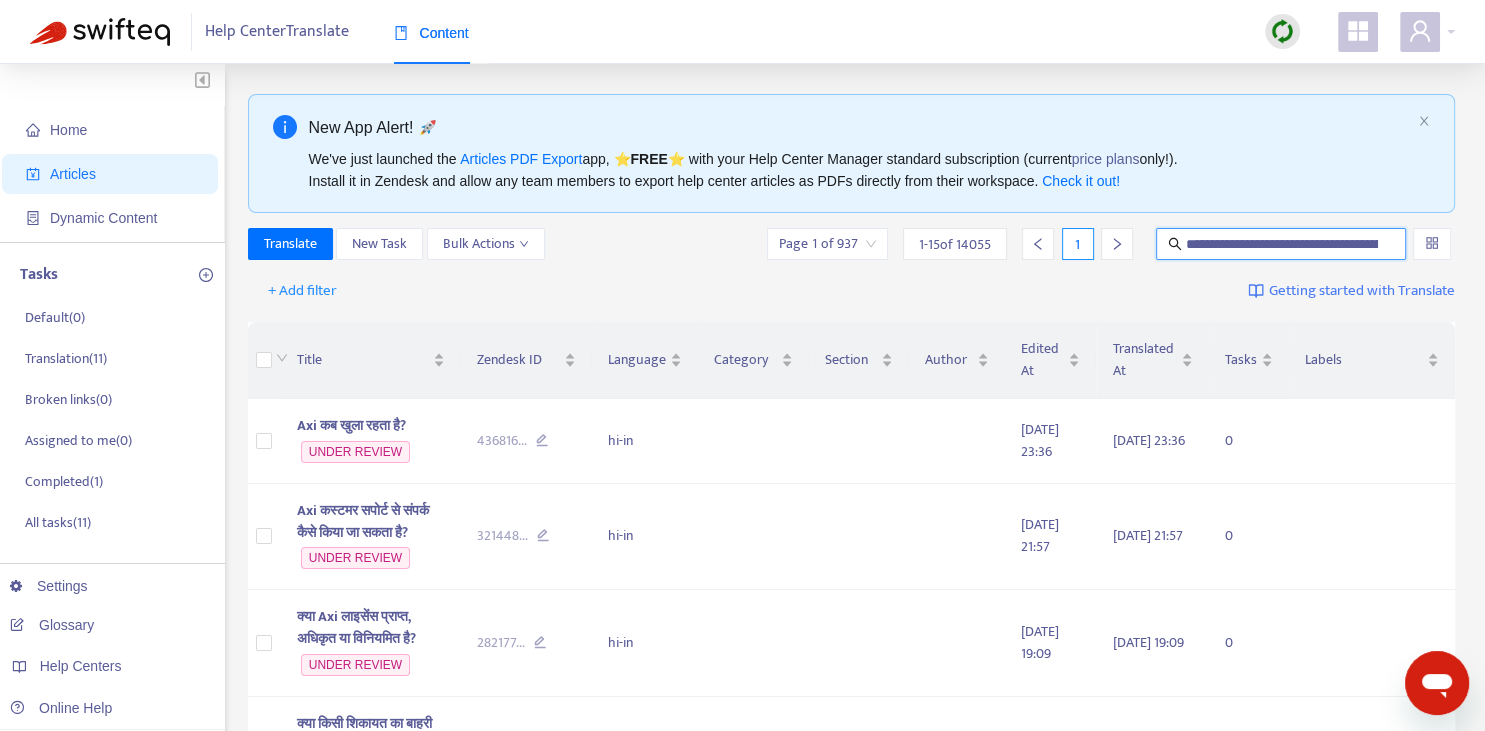 scroll, scrollTop: 0, scrollLeft: 137, axis: horizontal 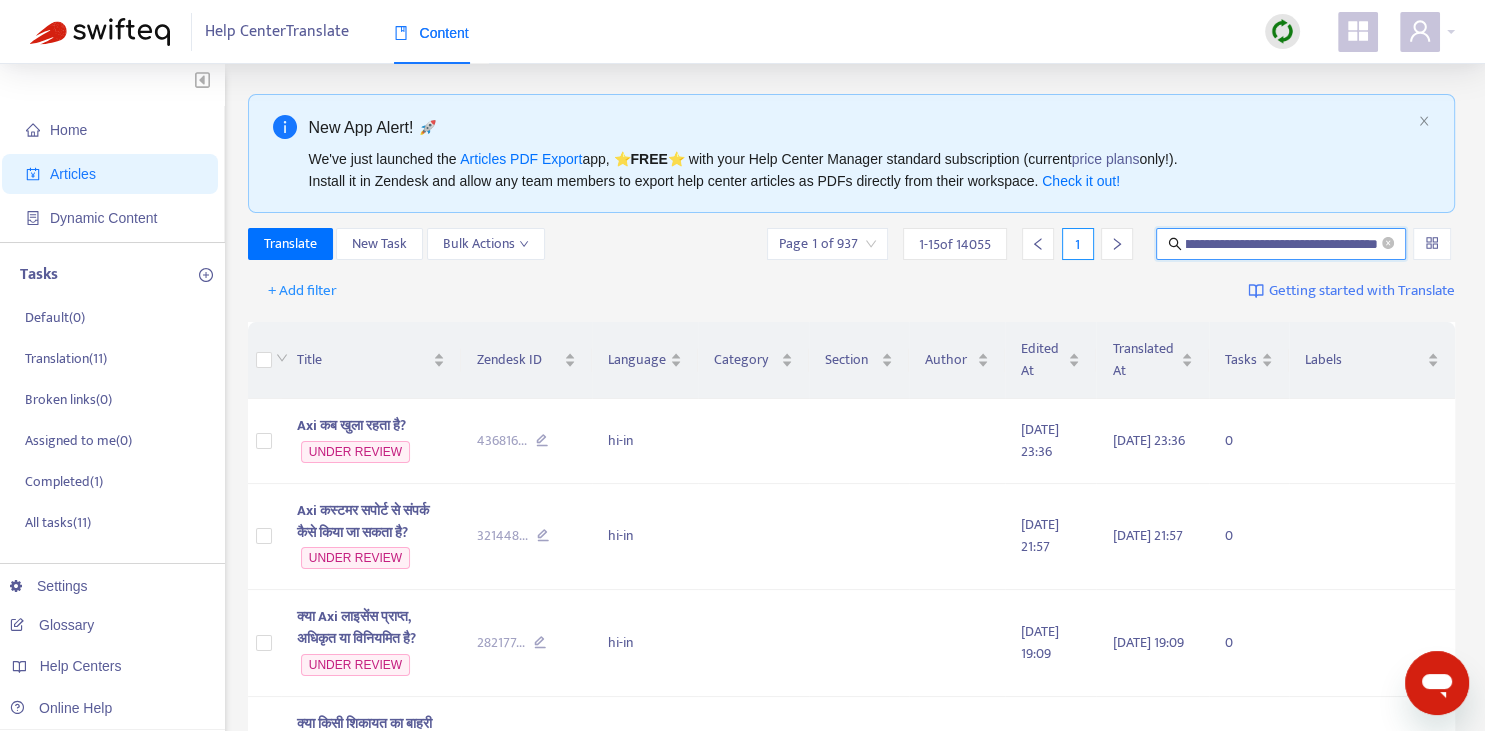 type on "**********" 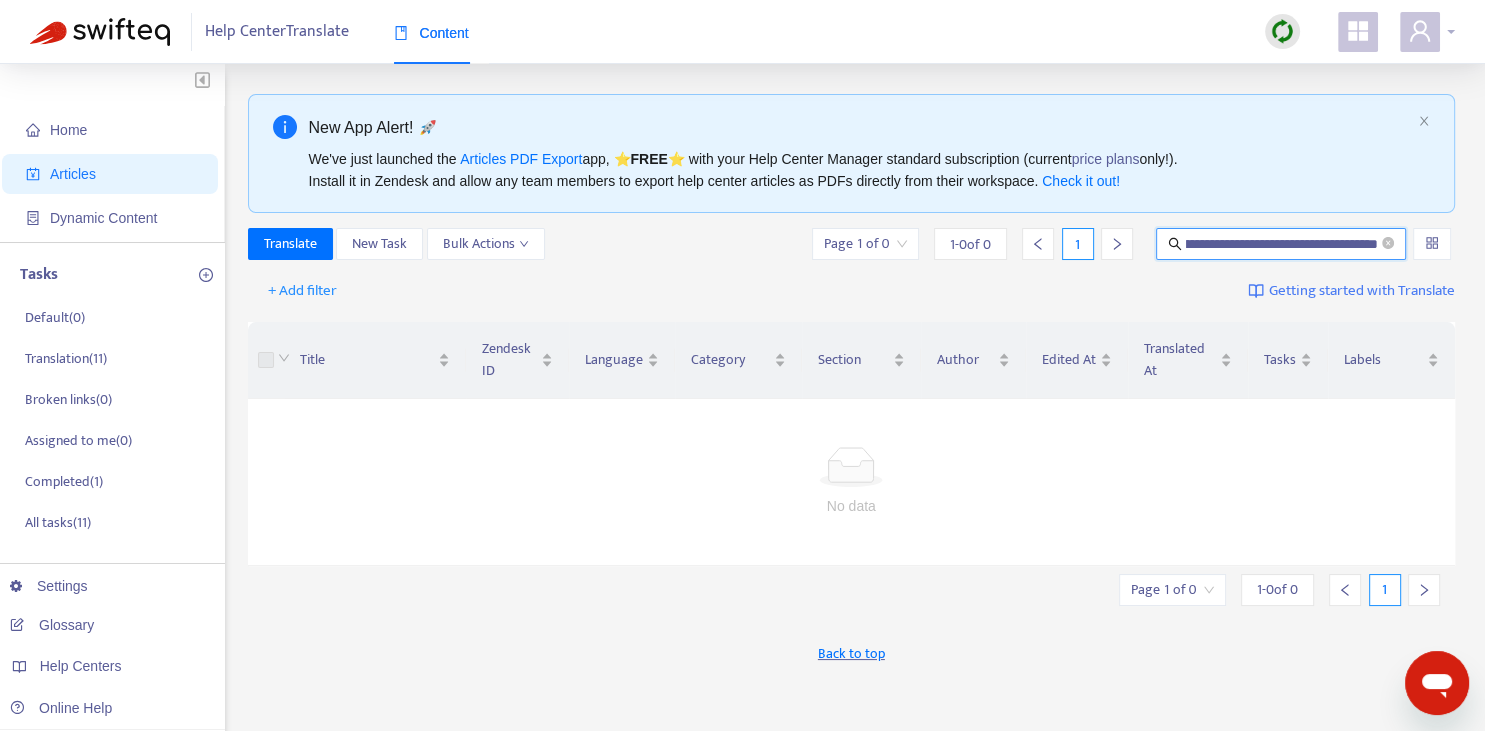 click at bounding box center (1420, 32) 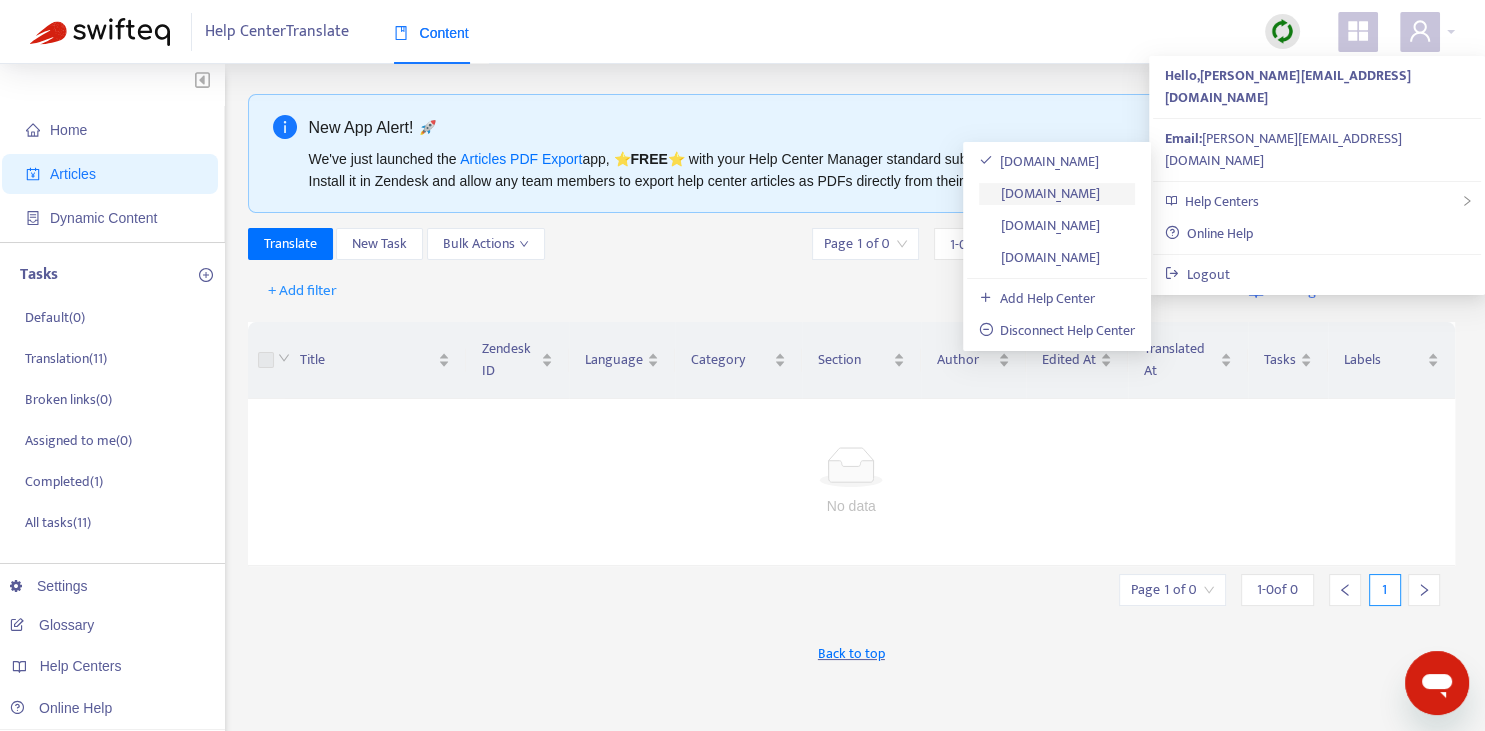 click on "[DOMAIN_NAME]" at bounding box center [1040, 193] 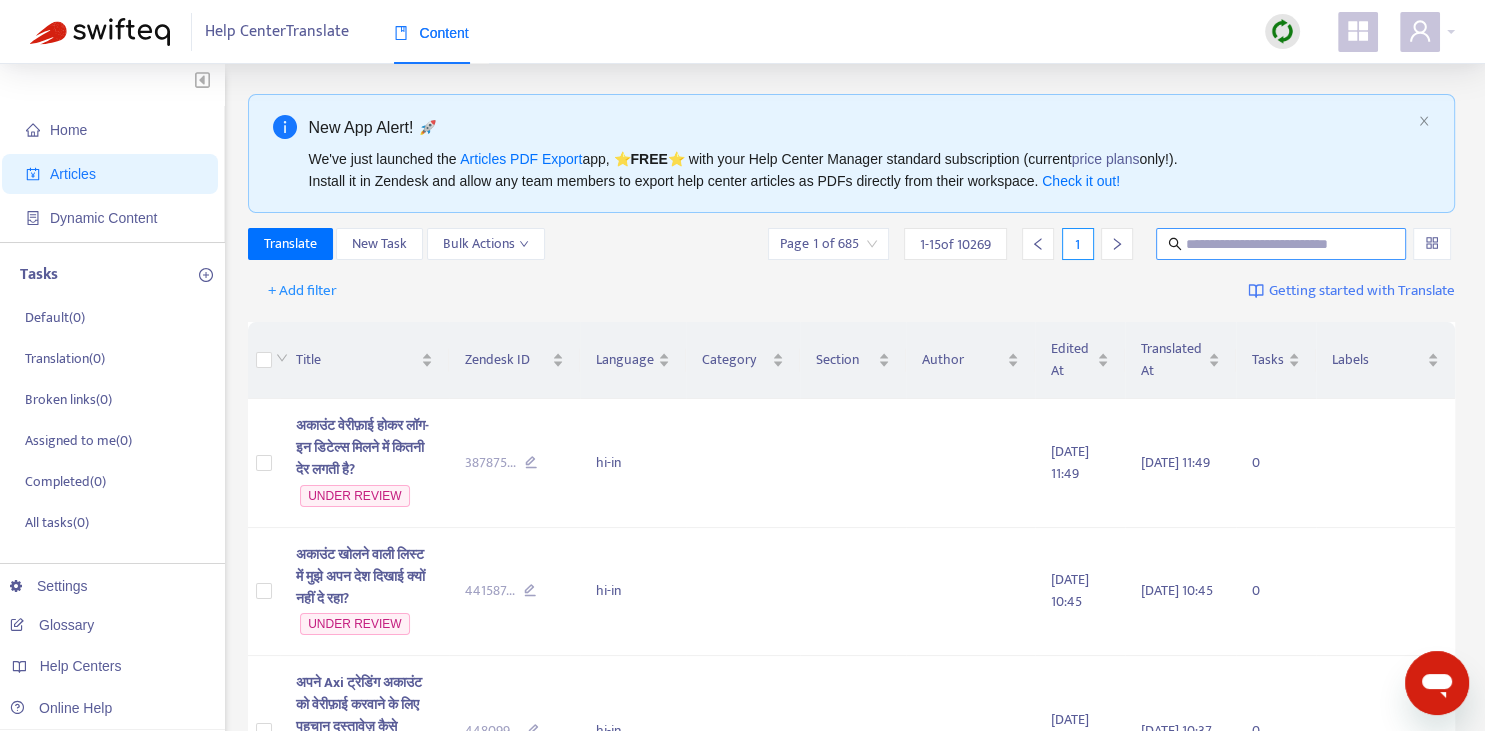 click at bounding box center (1282, 244) 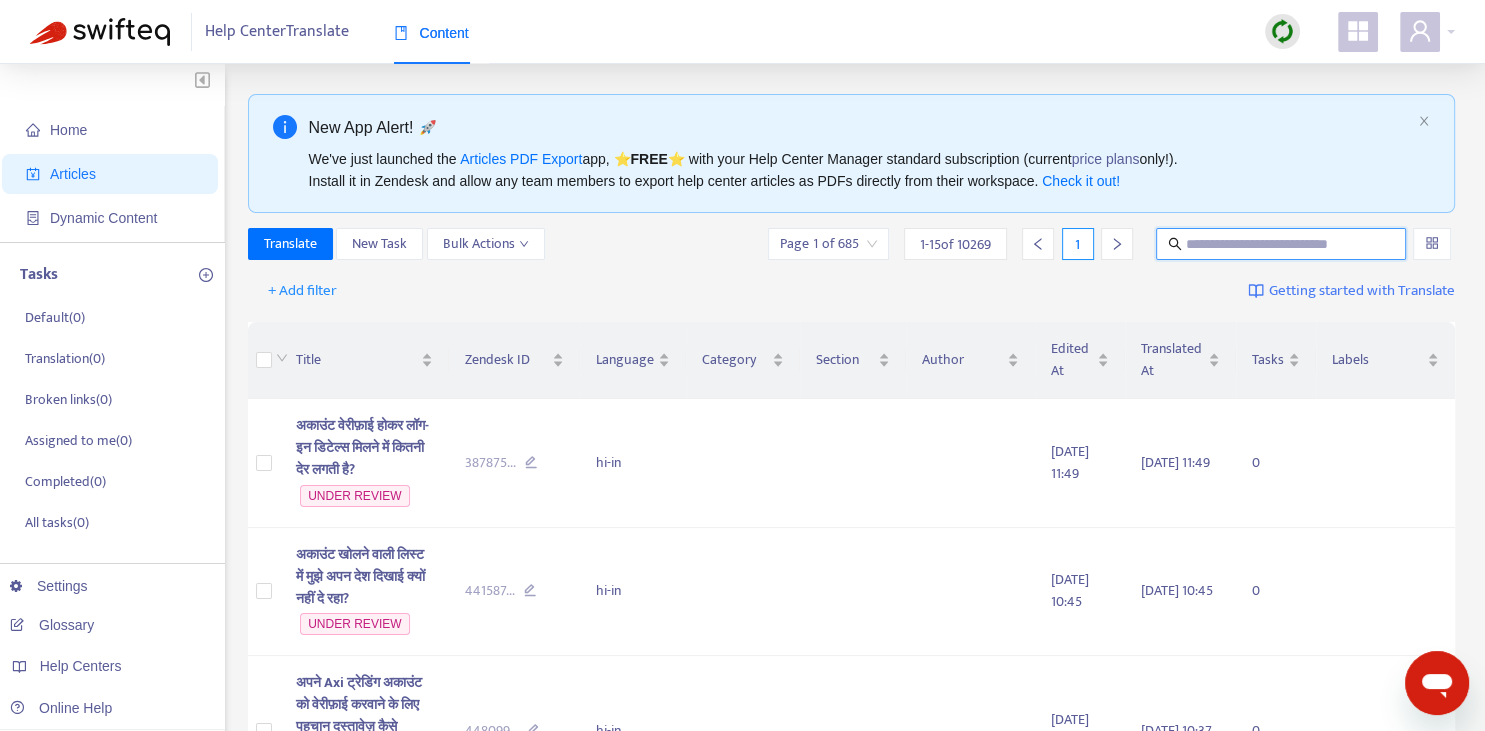paste on "**********" 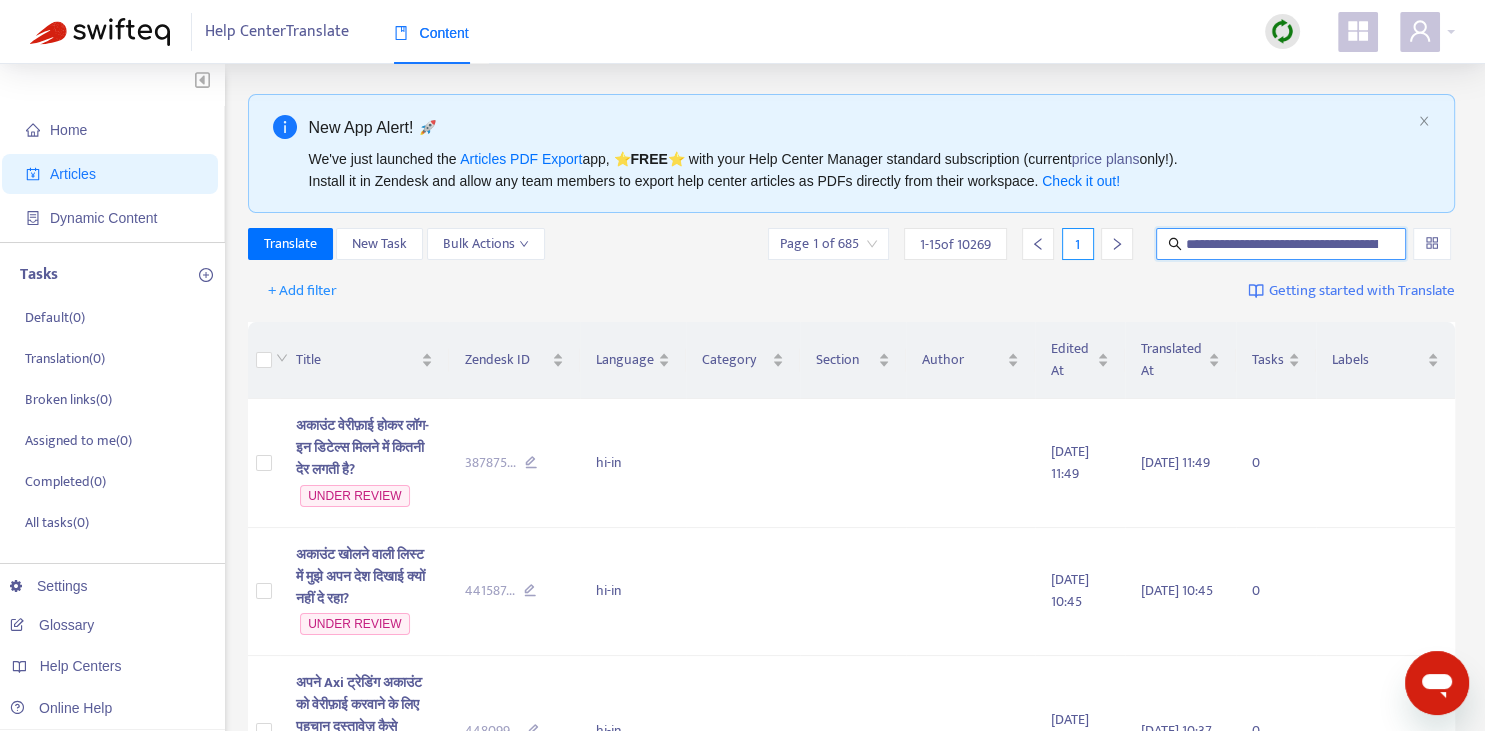 scroll, scrollTop: 0, scrollLeft: 137, axis: horizontal 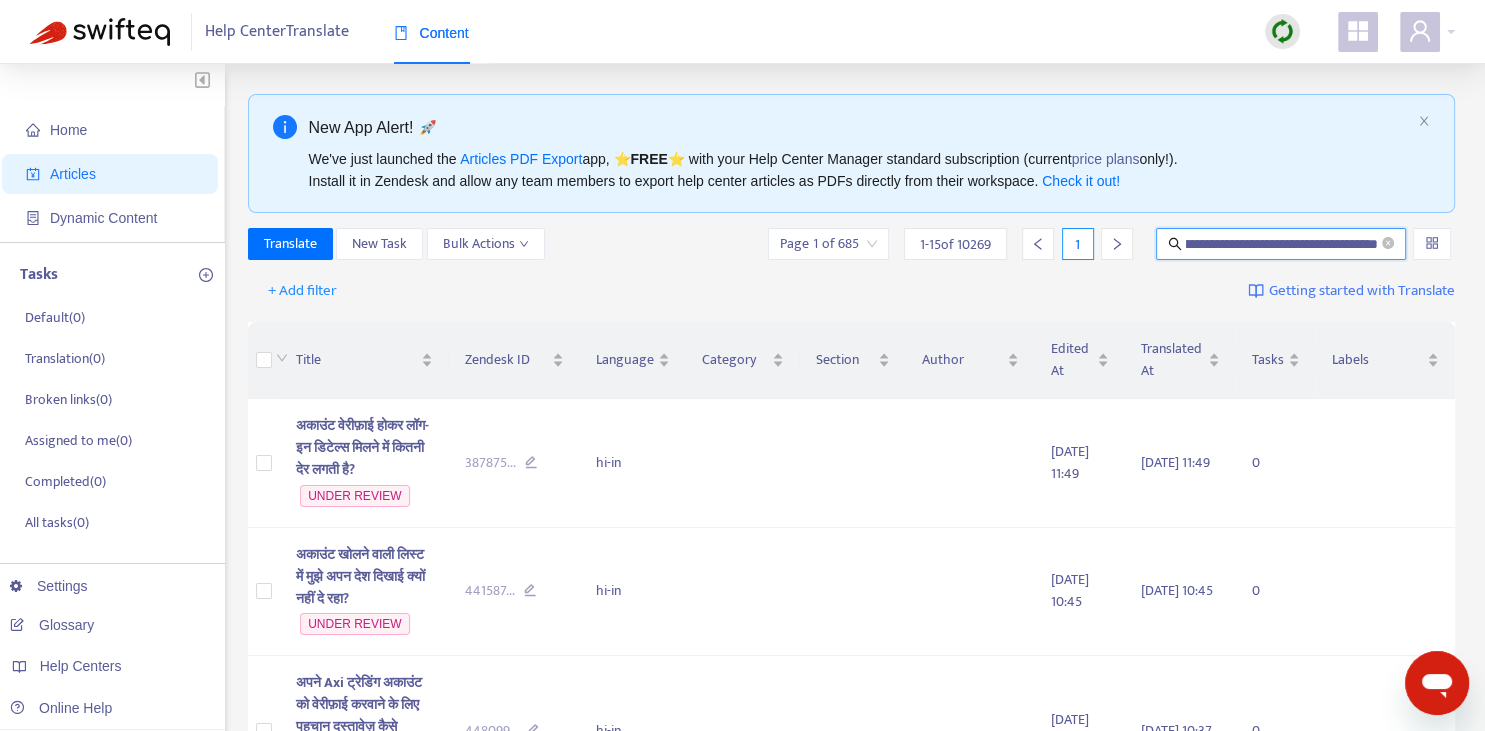 type on "**********" 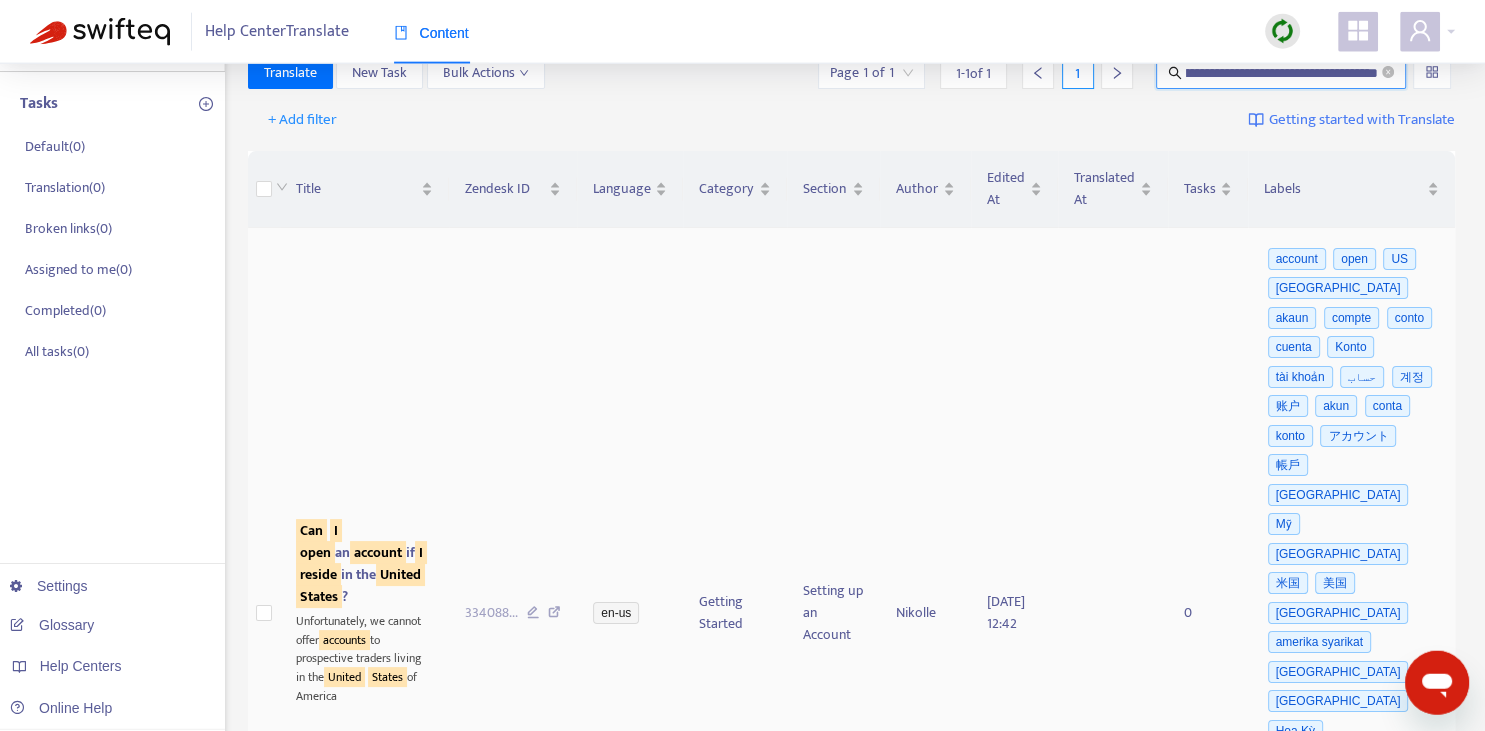 scroll, scrollTop: 352, scrollLeft: 0, axis: vertical 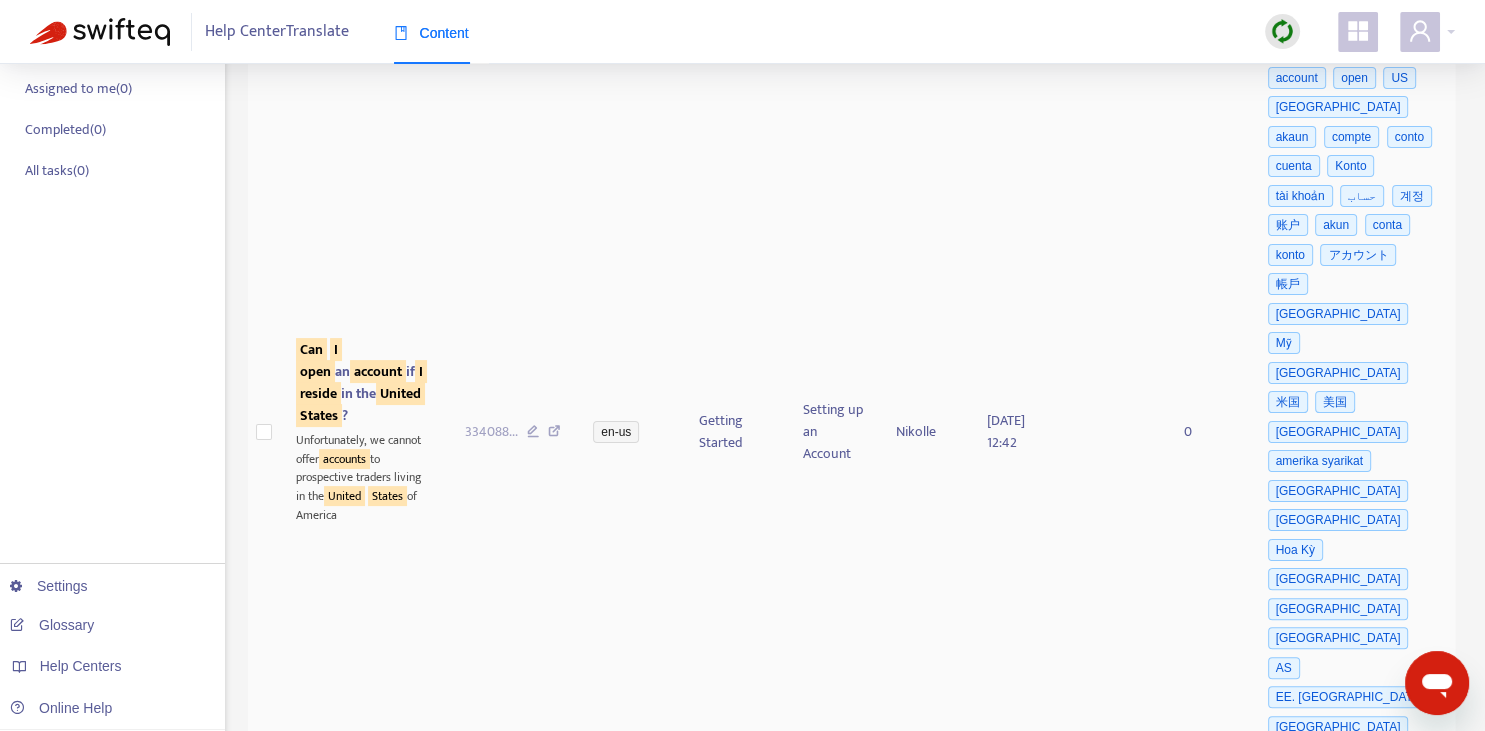 click on "account" at bounding box center (378, 371) 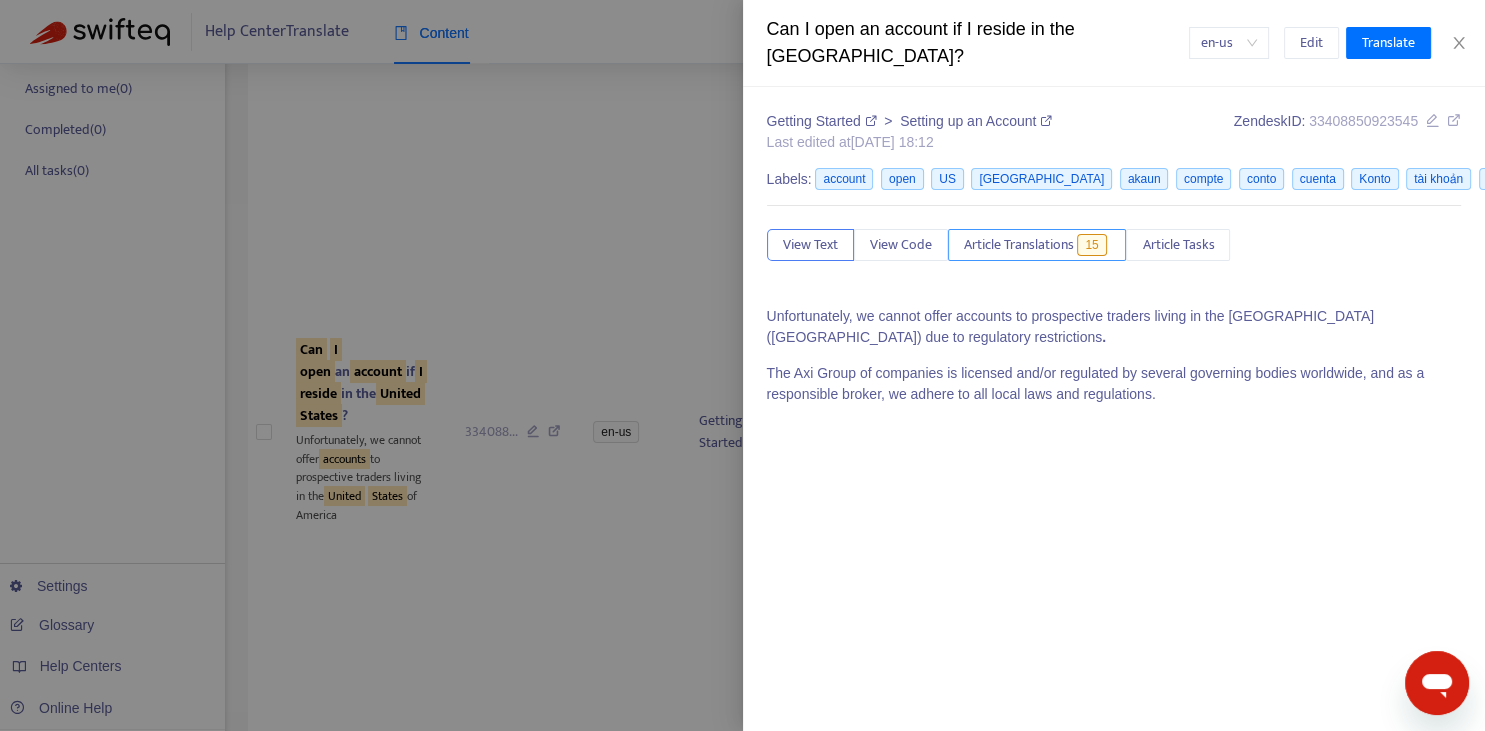 click on "Article Translations" at bounding box center [1019, 245] 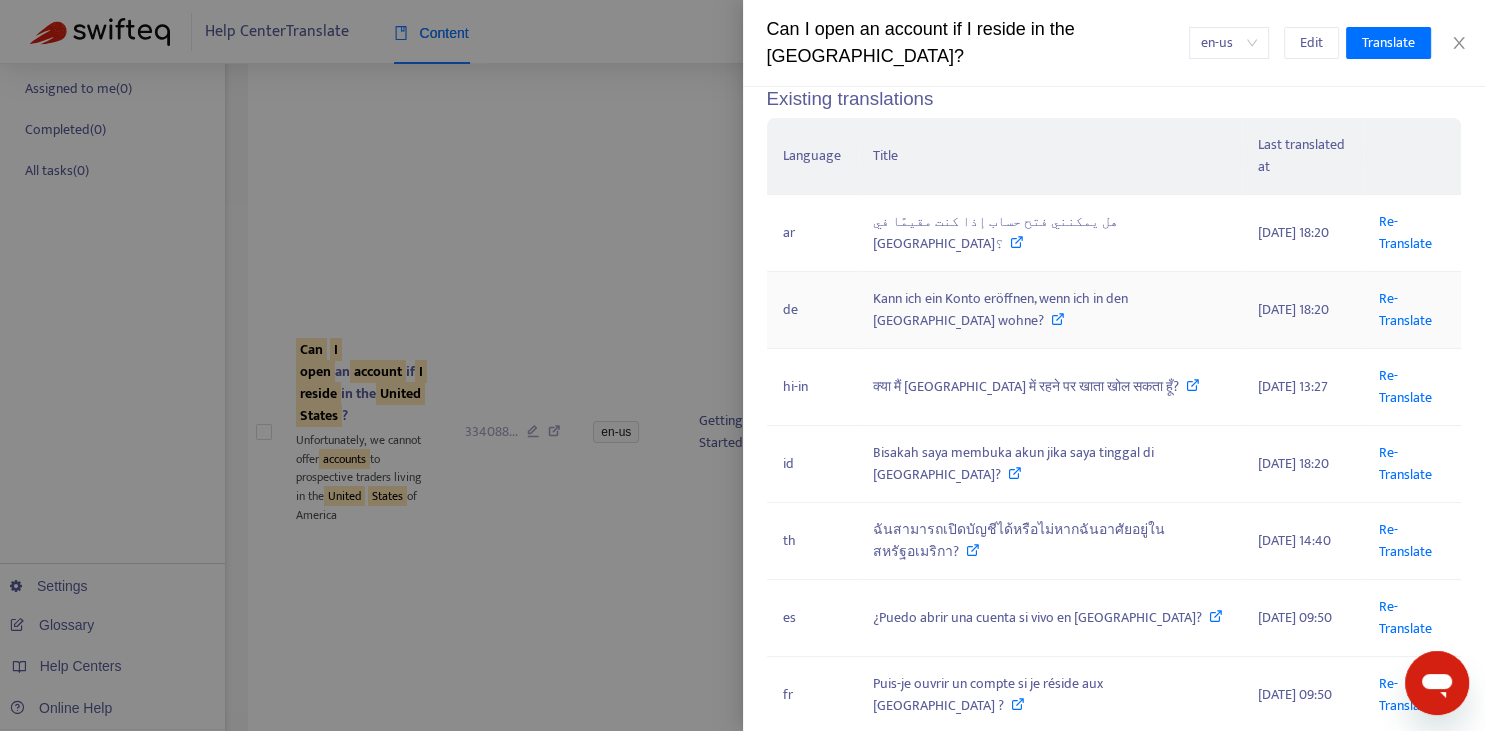 scroll, scrollTop: 221, scrollLeft: 0, axis: vertical 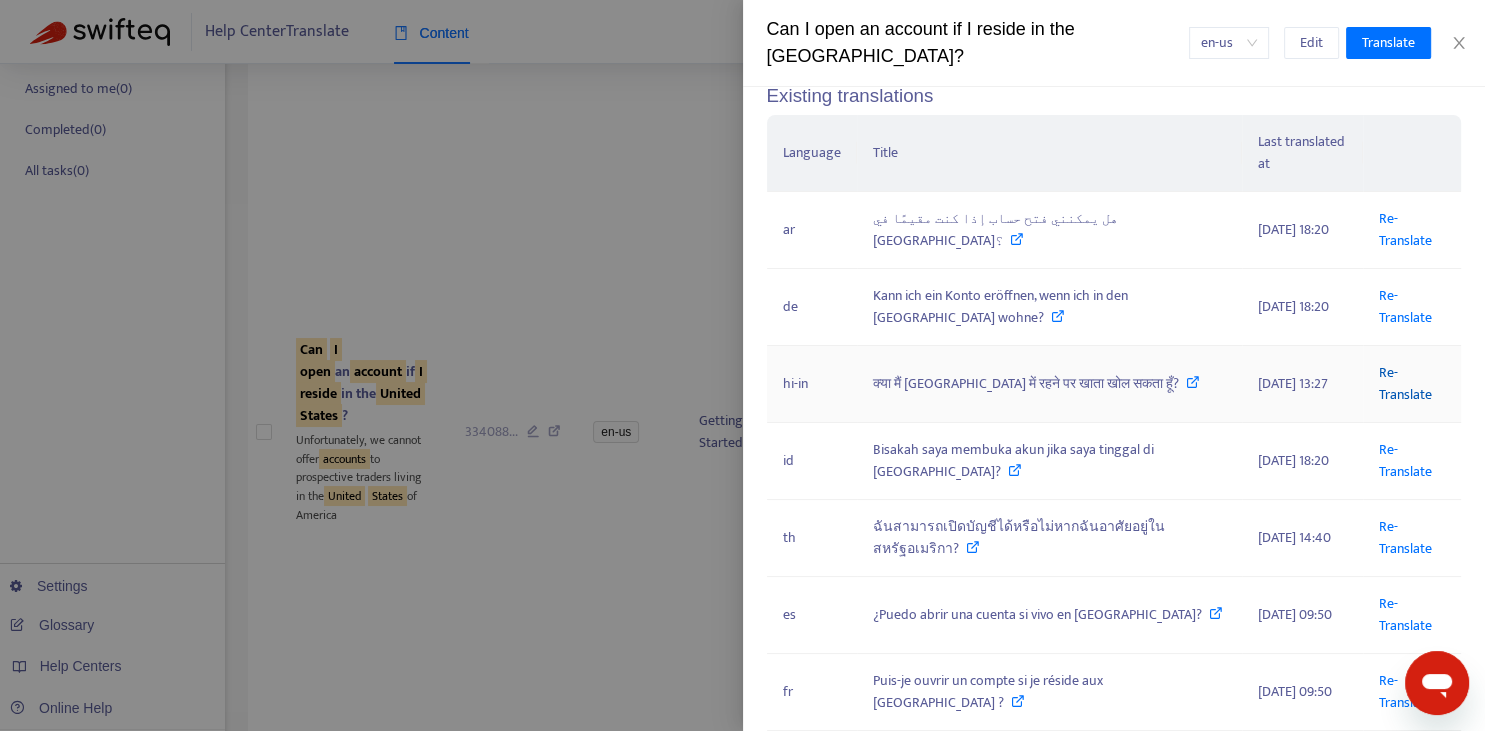click on "Re-Translate" at bounding box center (1405, 383) 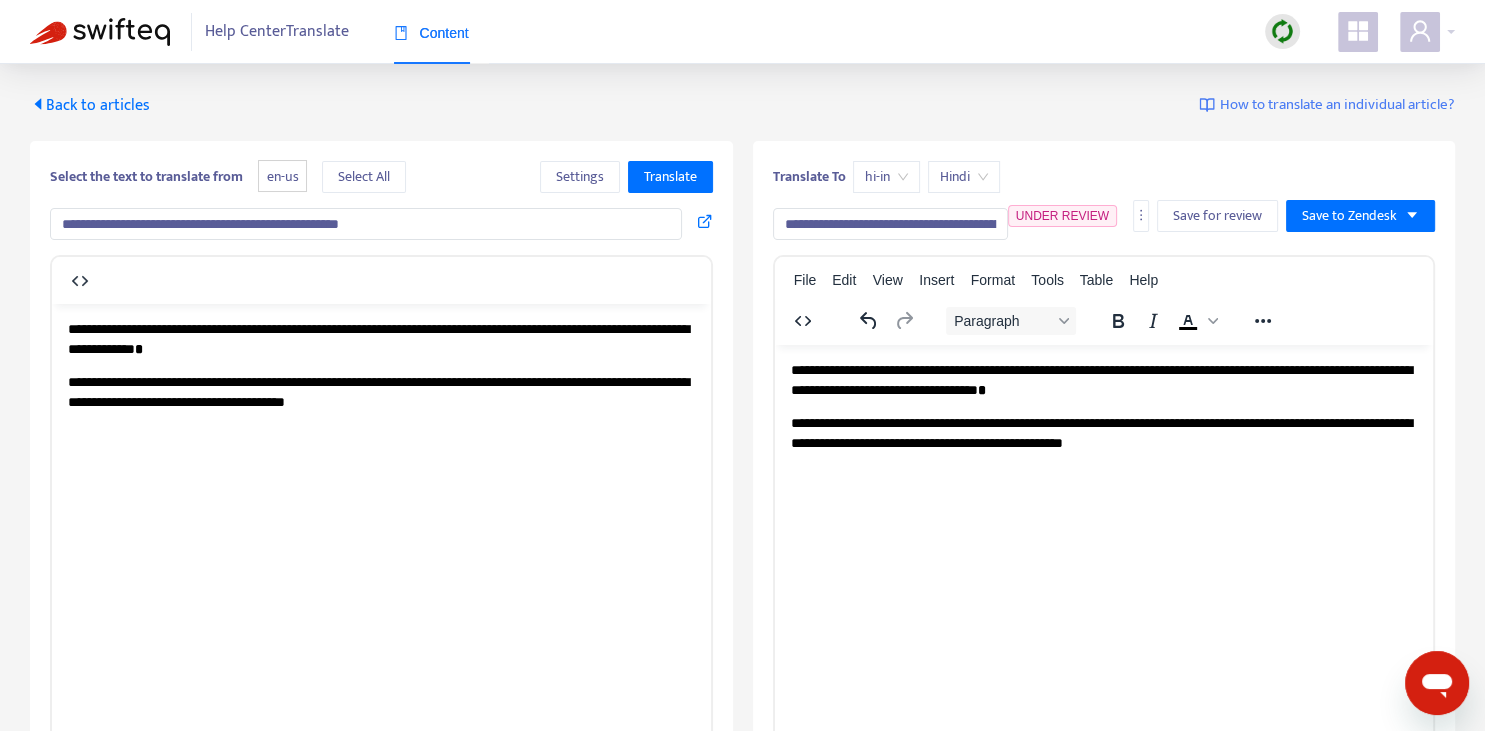 scroll, scrollTop: 343, scrollLeft: 0, axis: vertical 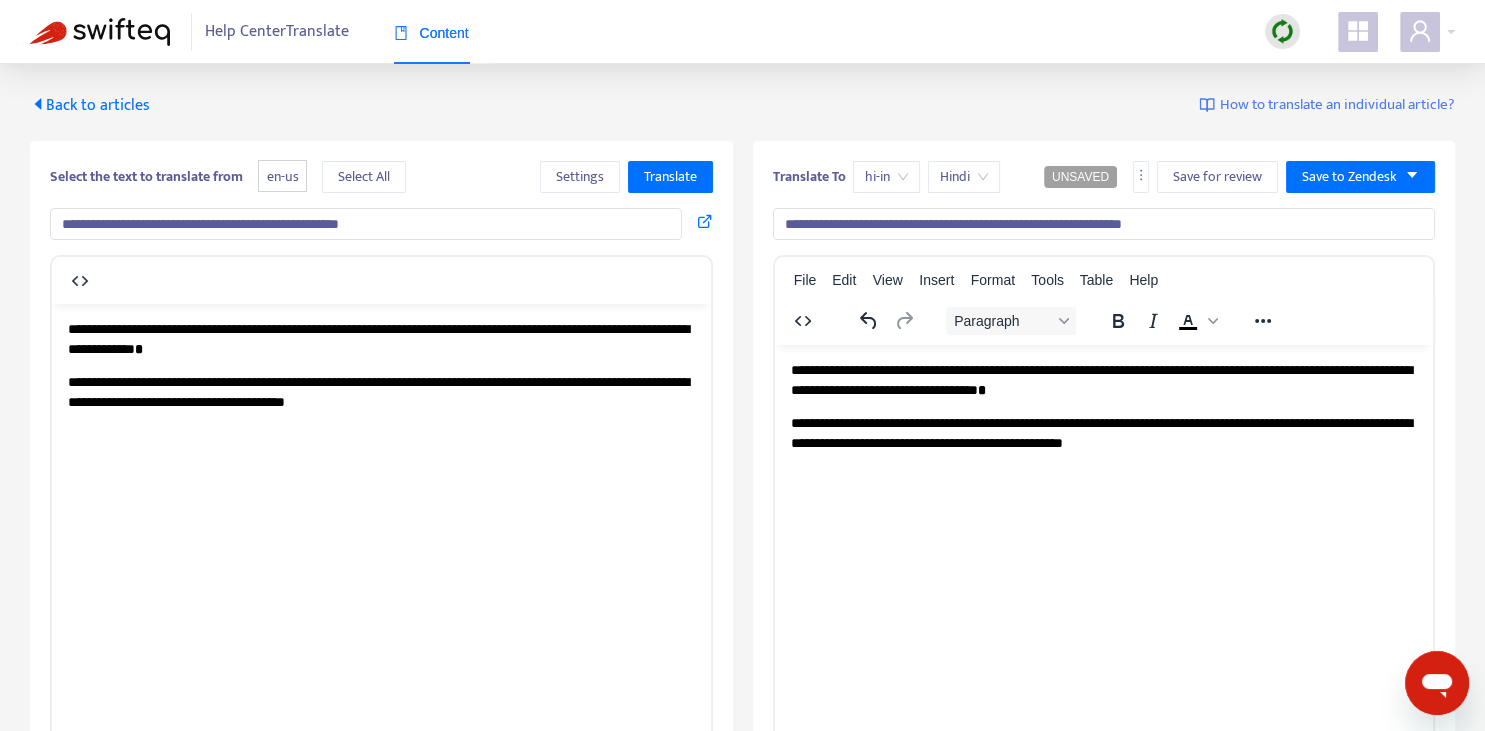 type on "**********" 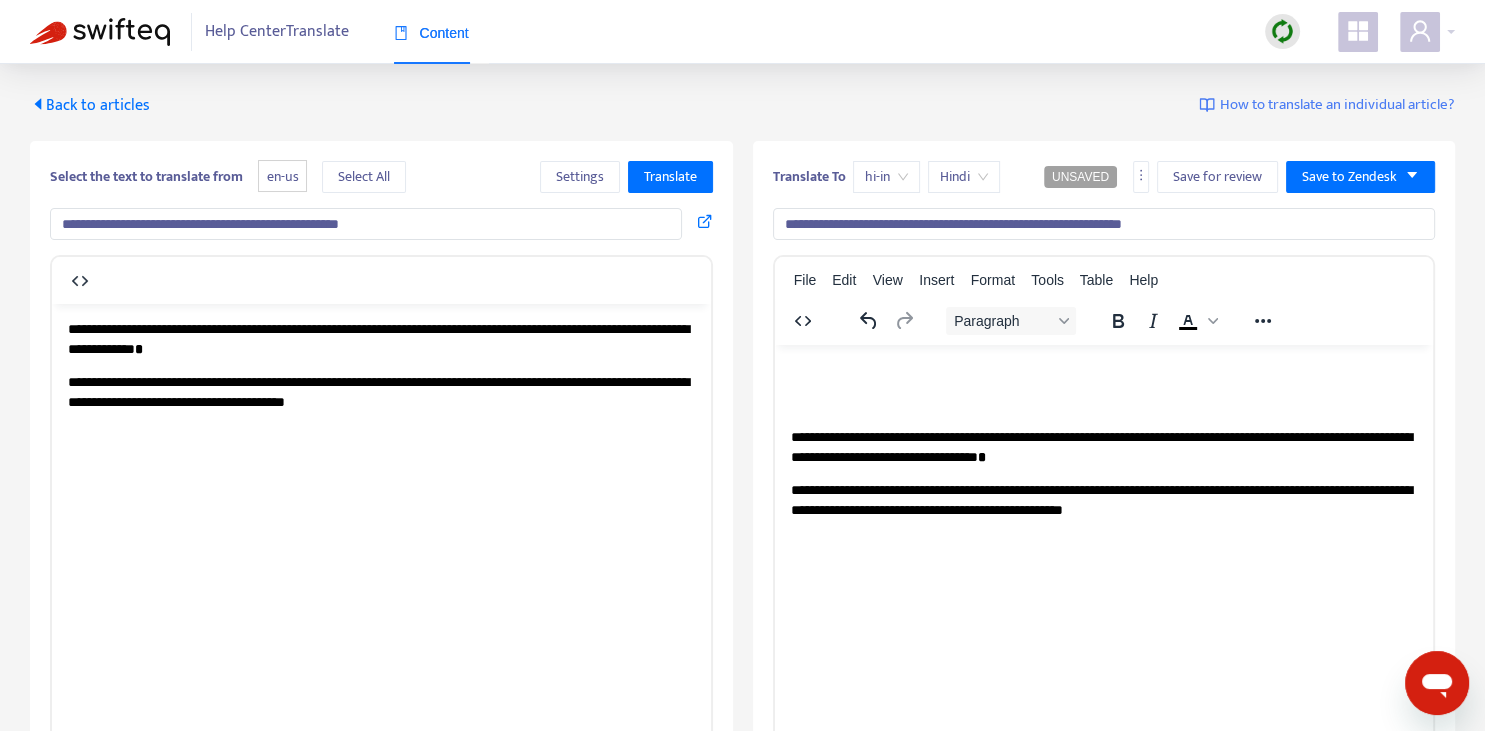 type 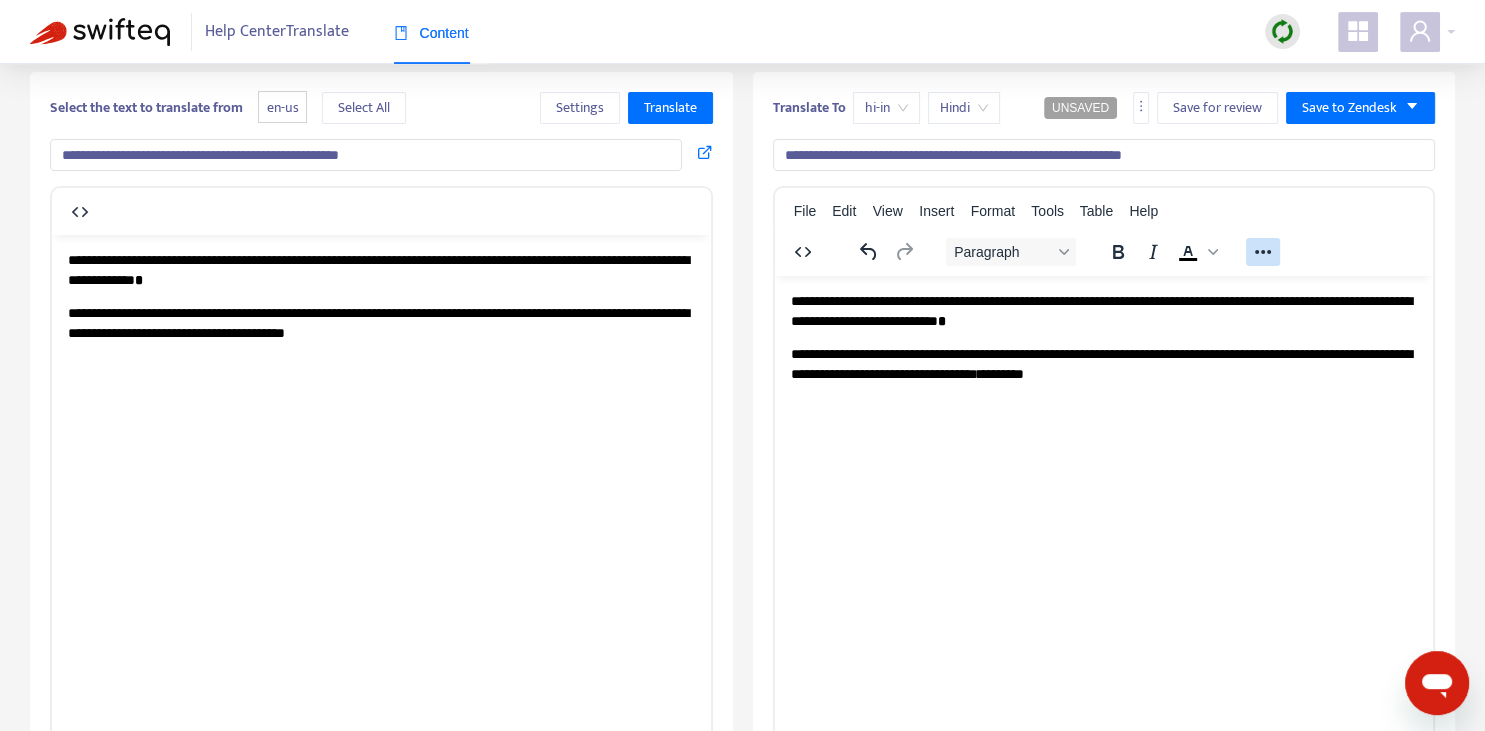 scroll, scrollTop: 0, scrollLeft: 0, axis: both 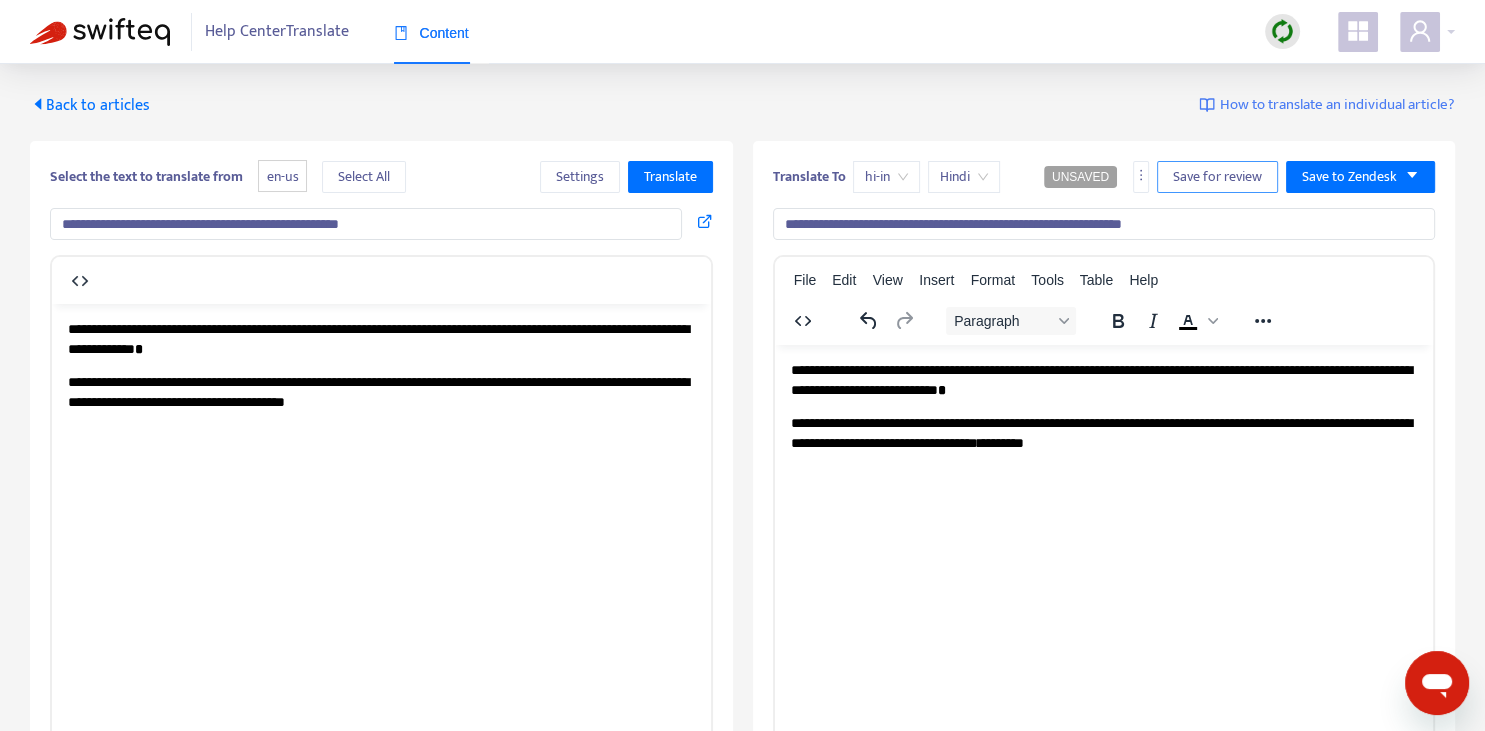 click on "Save for review" at bounding box center [1217, 177] 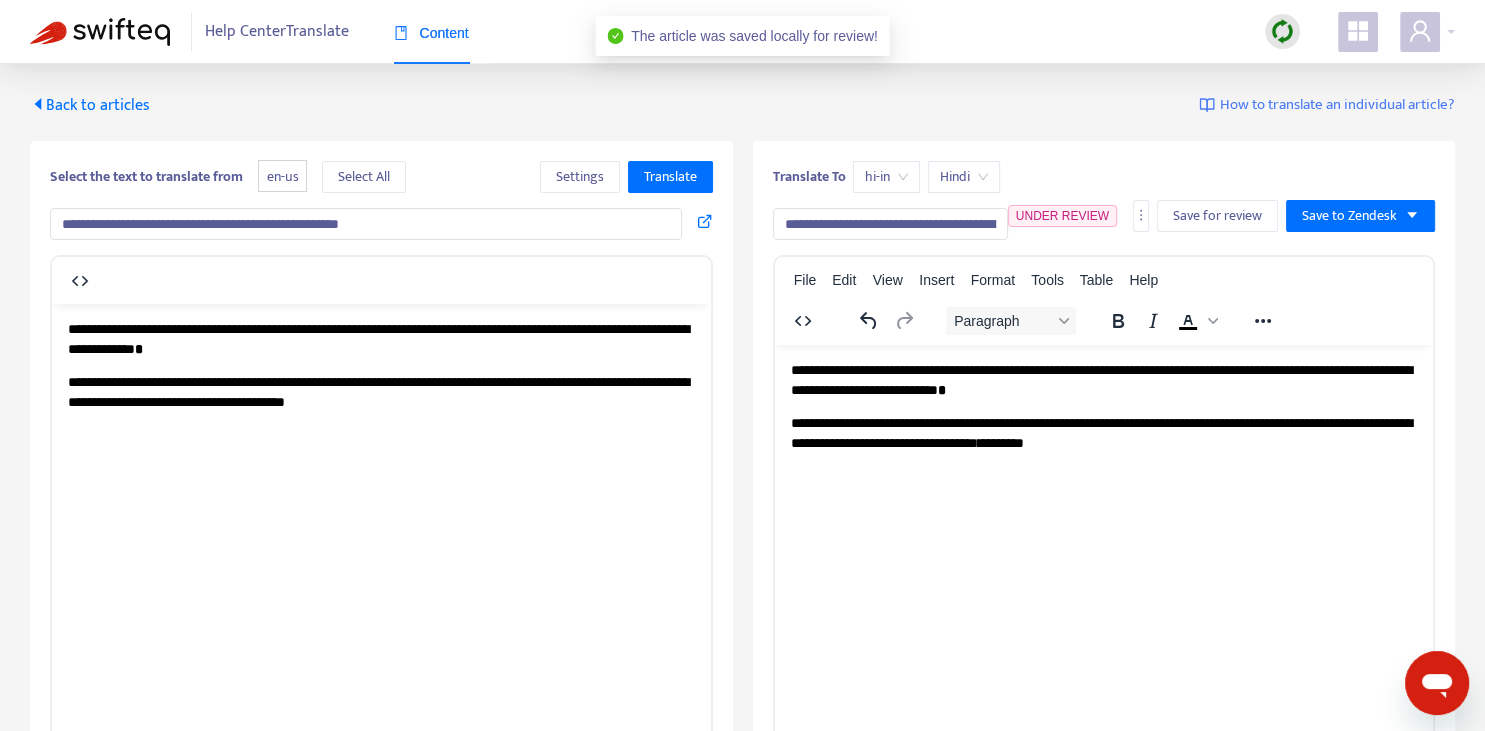 click on "Back to articles" at bounding box center (90, 105) 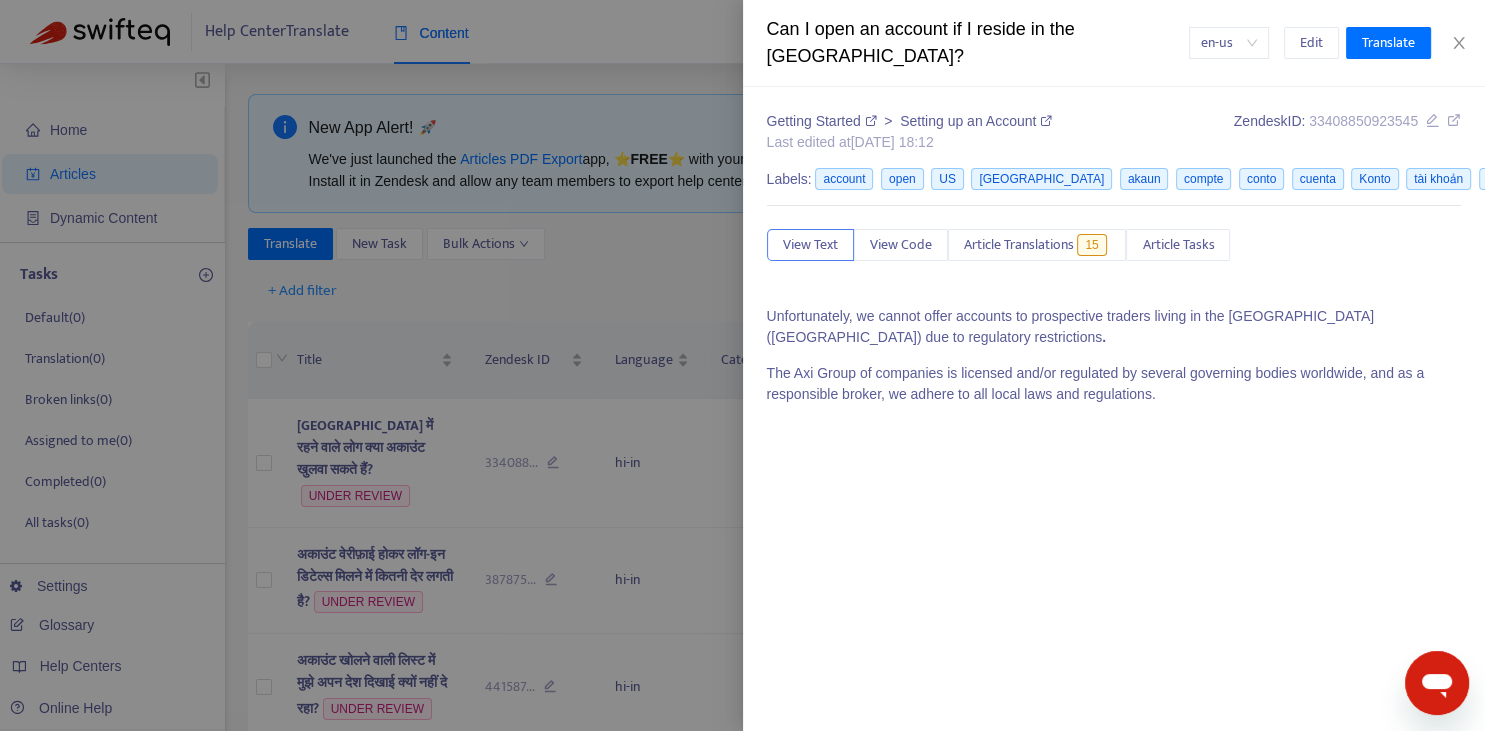 click at bounding box center [742, 365] 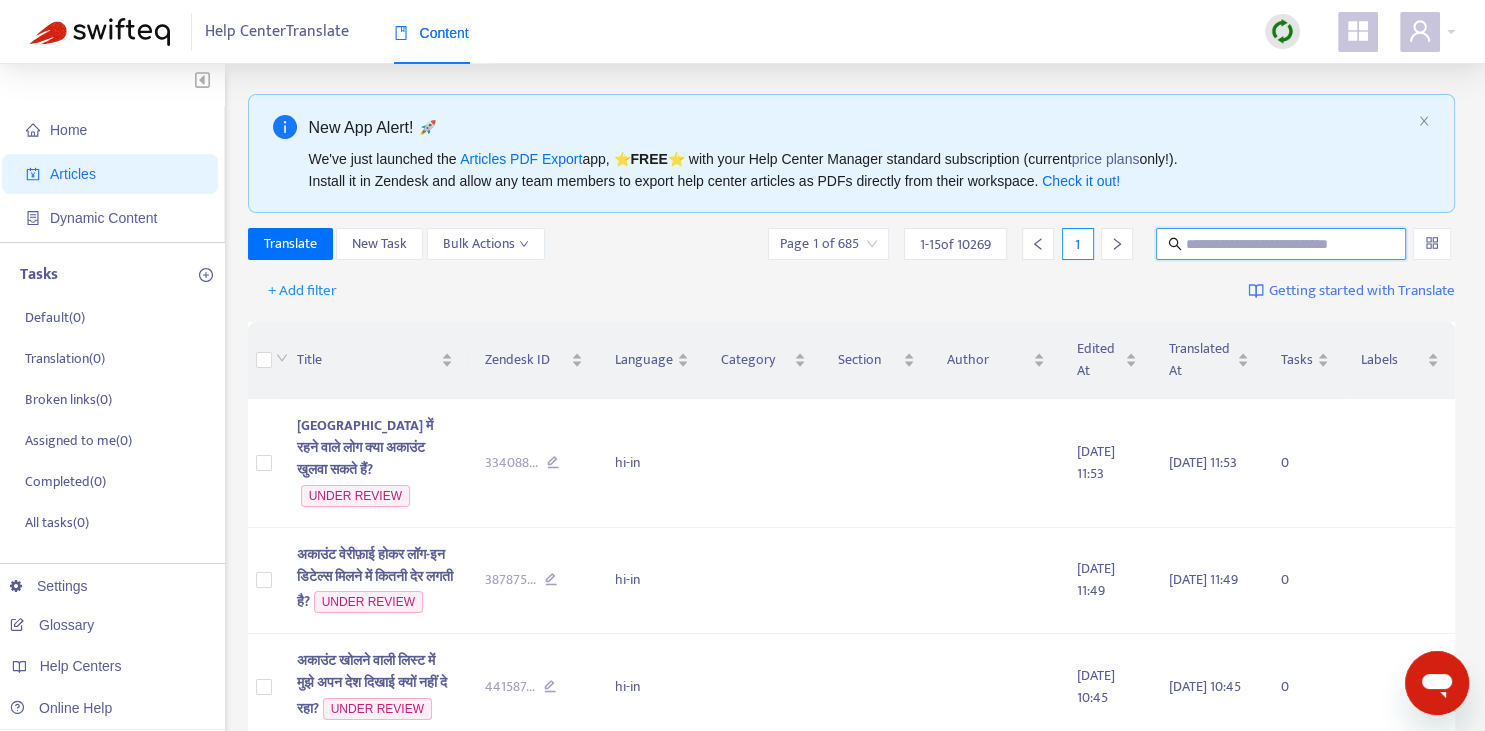 click at bounding box center (1282, 244) 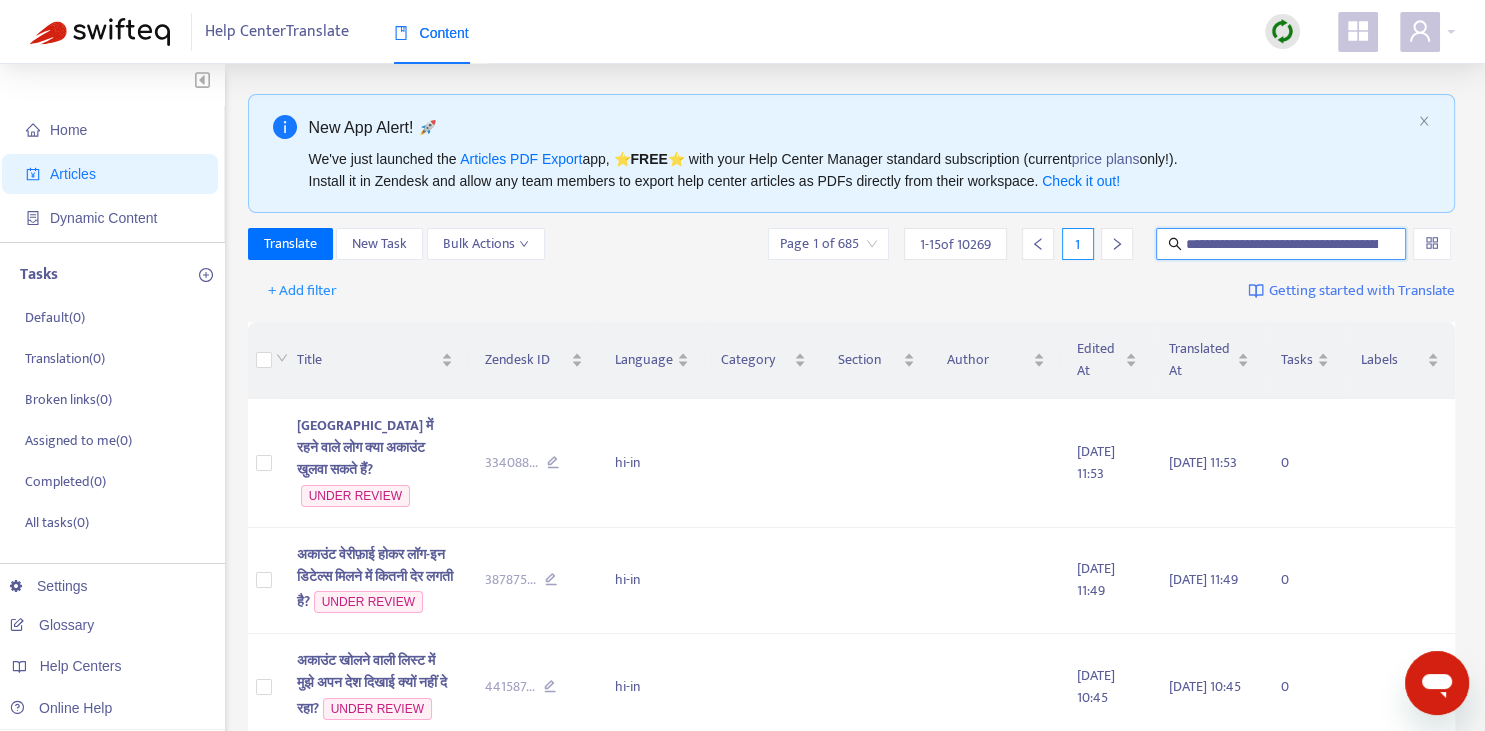 scroll, scrollTop: 0, scrollLeft: 73, axis: horizontal 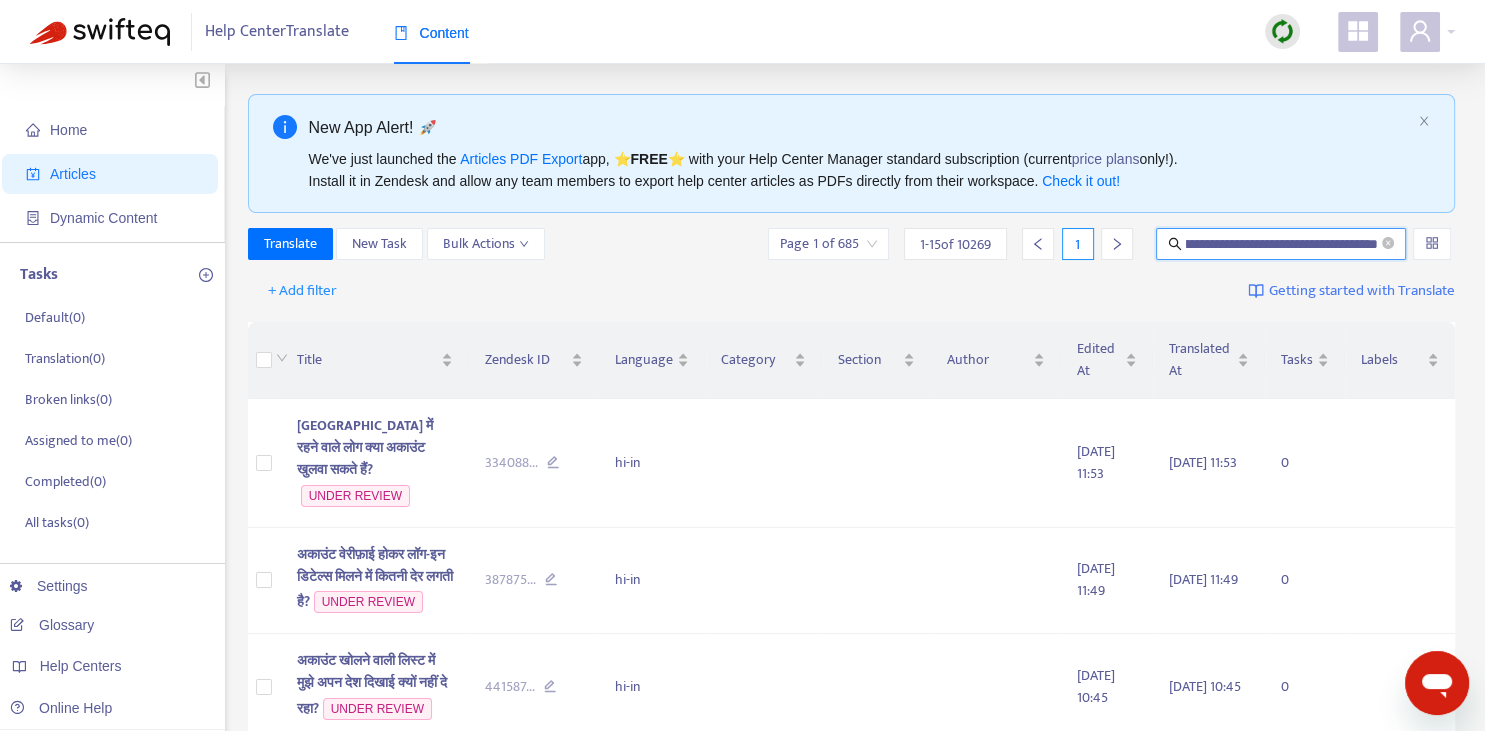 type on "**********" 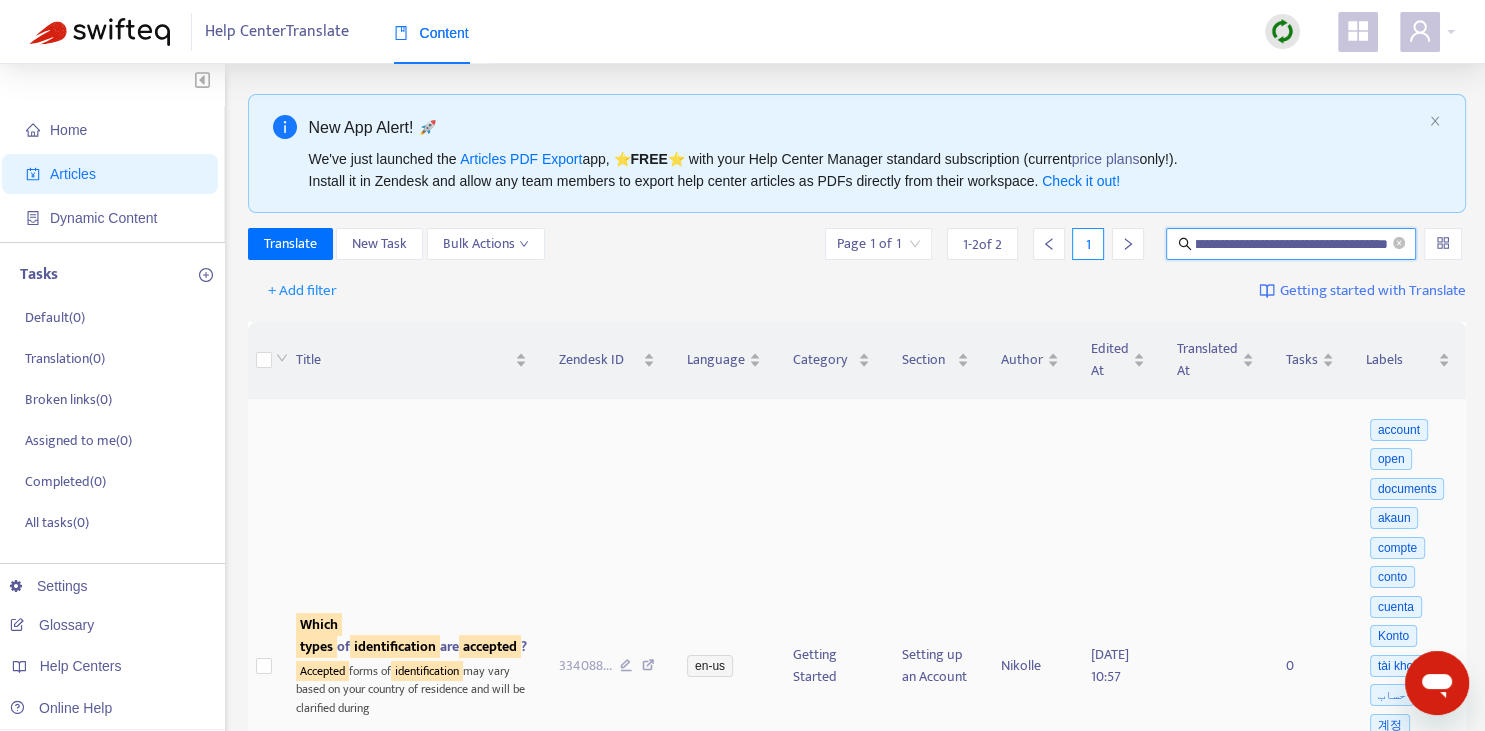 click on "identification" at bounding box center [395, 646] 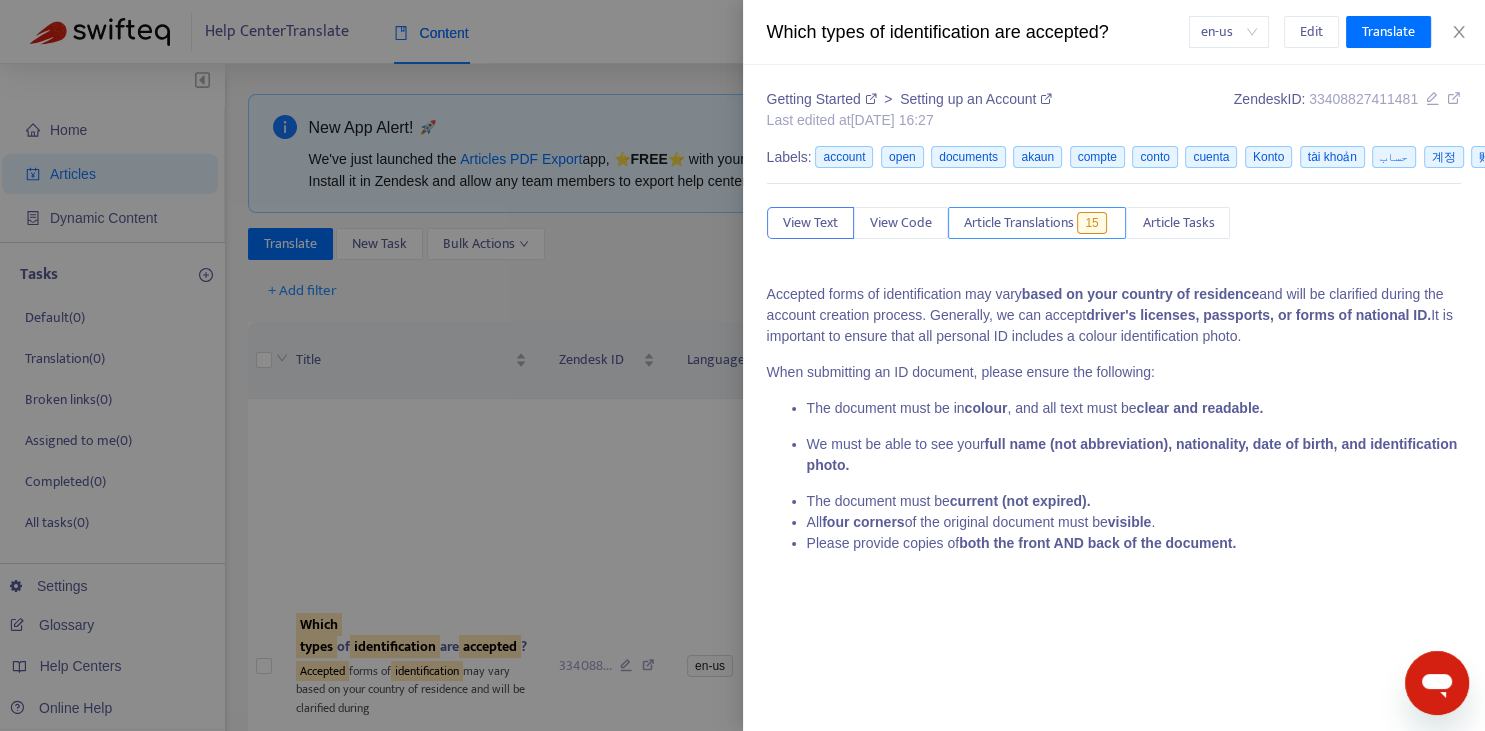 click on "Article Translations" at bounding box center (1019, 223) 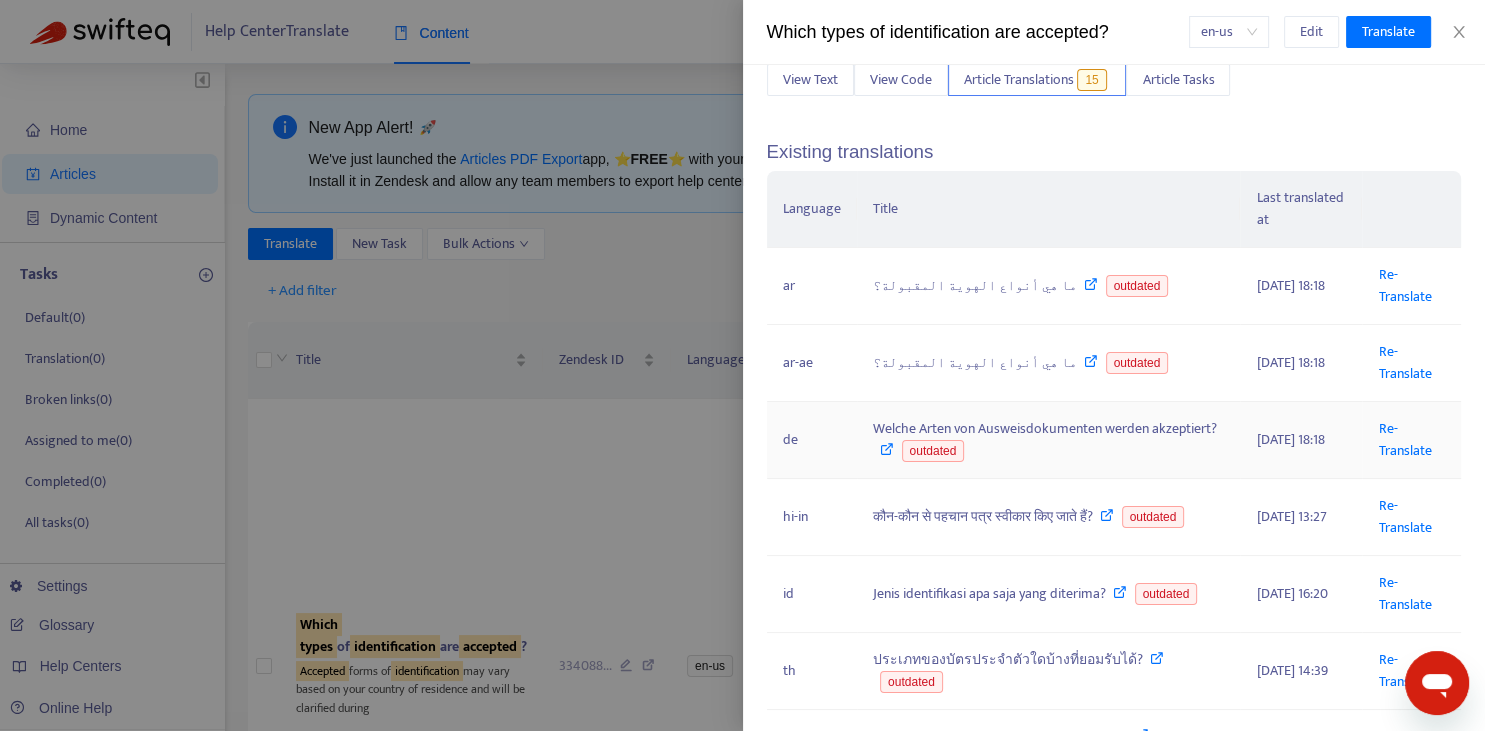 scroll, scrollTop: 147, scrollLeft: 0, axis: vertical 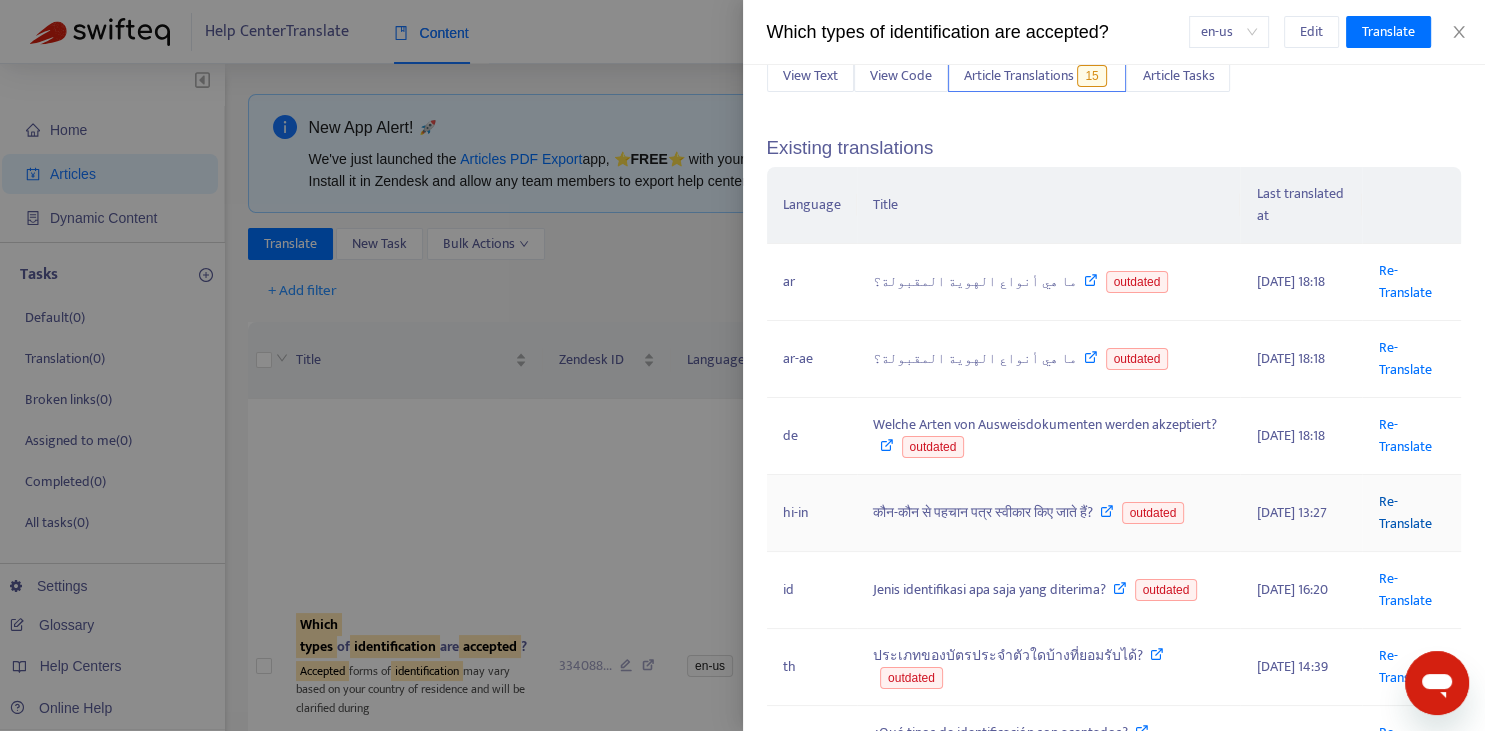 click on "Re-Translate" at bounding box center (1404, 512) 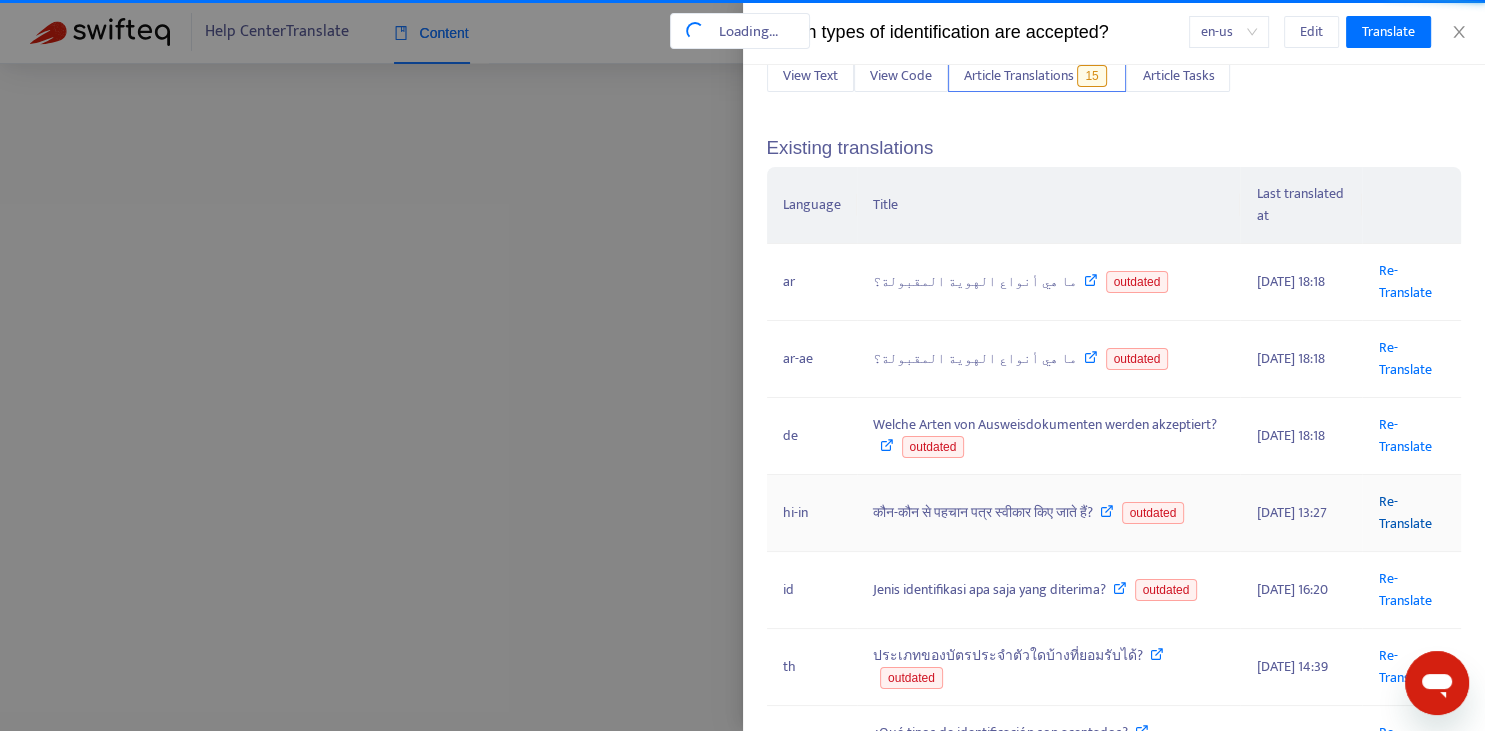 scroll, scrollTop: 0, scrollLeft: 73, axis: horizontal 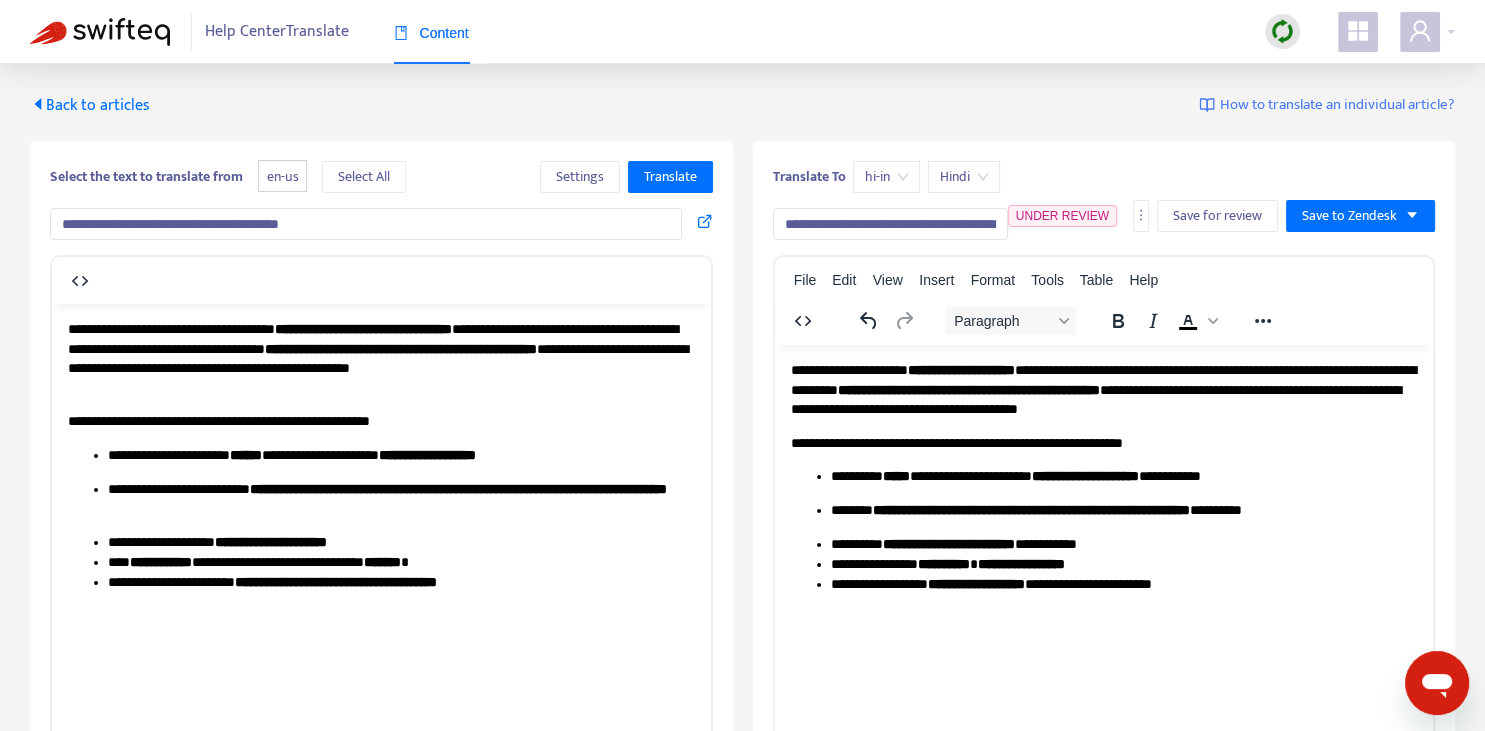 drag, startPoint x: 858, startPoint y: 224, endPoint x: 911, endPoint y: 222, distance: 53.037724 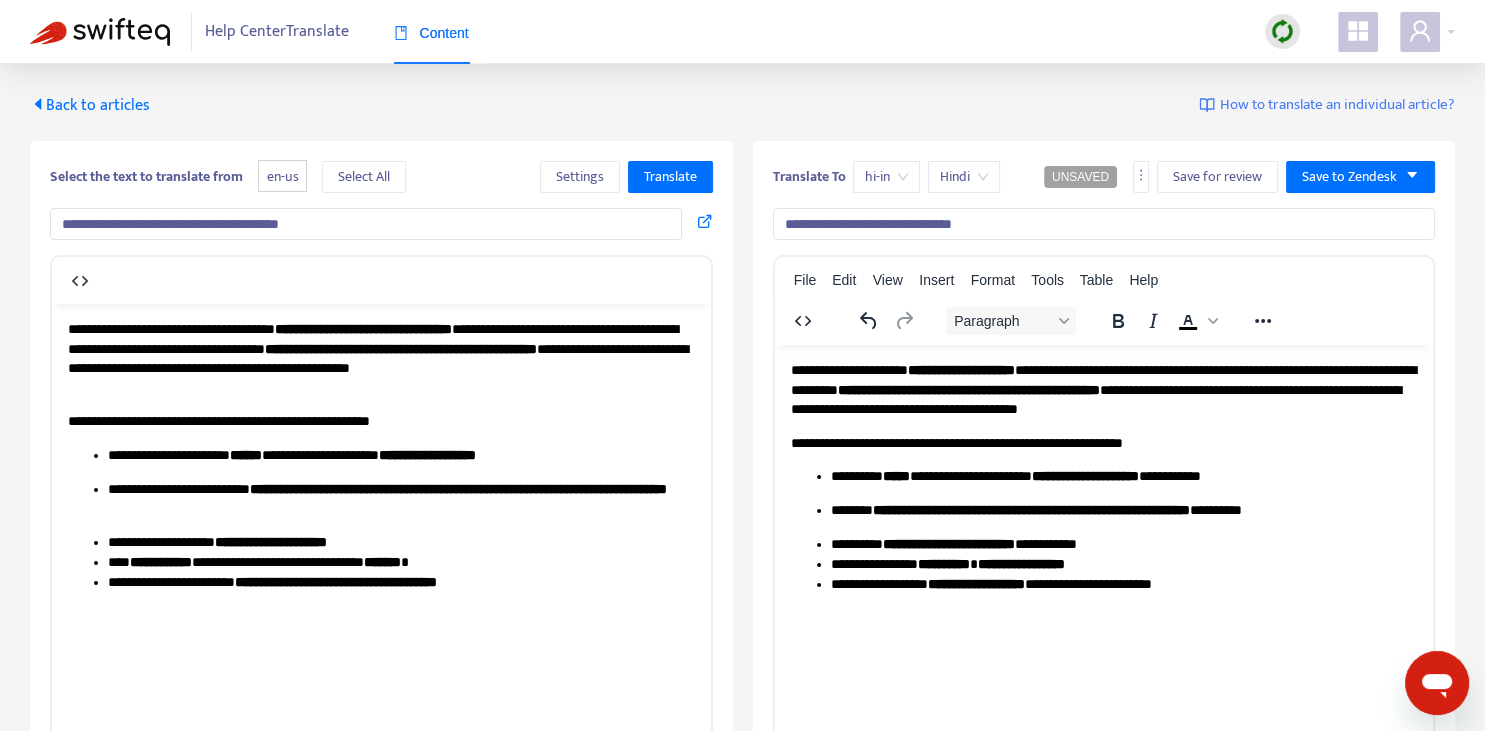 type on "**********" 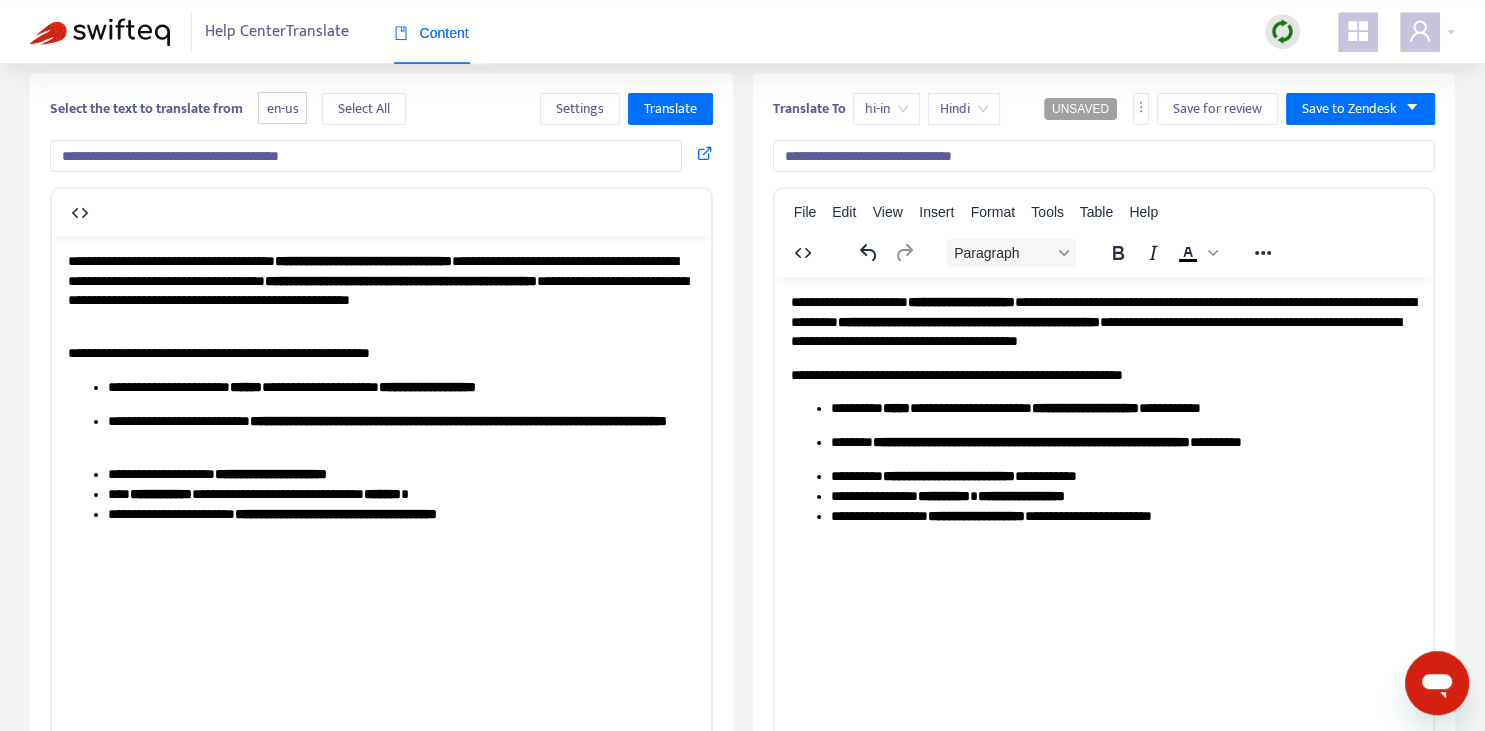 scroll, scrollTop: 70, scrollLeft: 0, axis: vertical 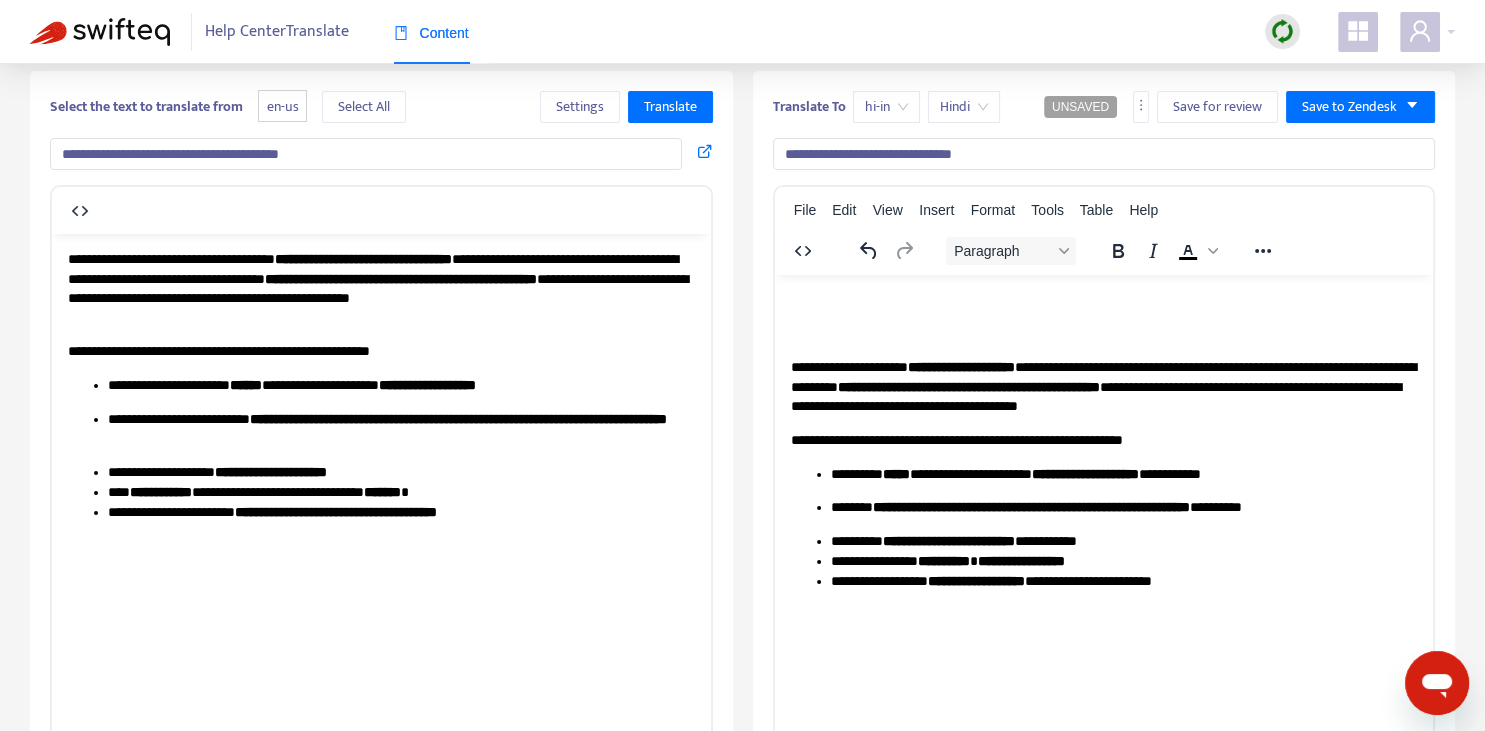 type 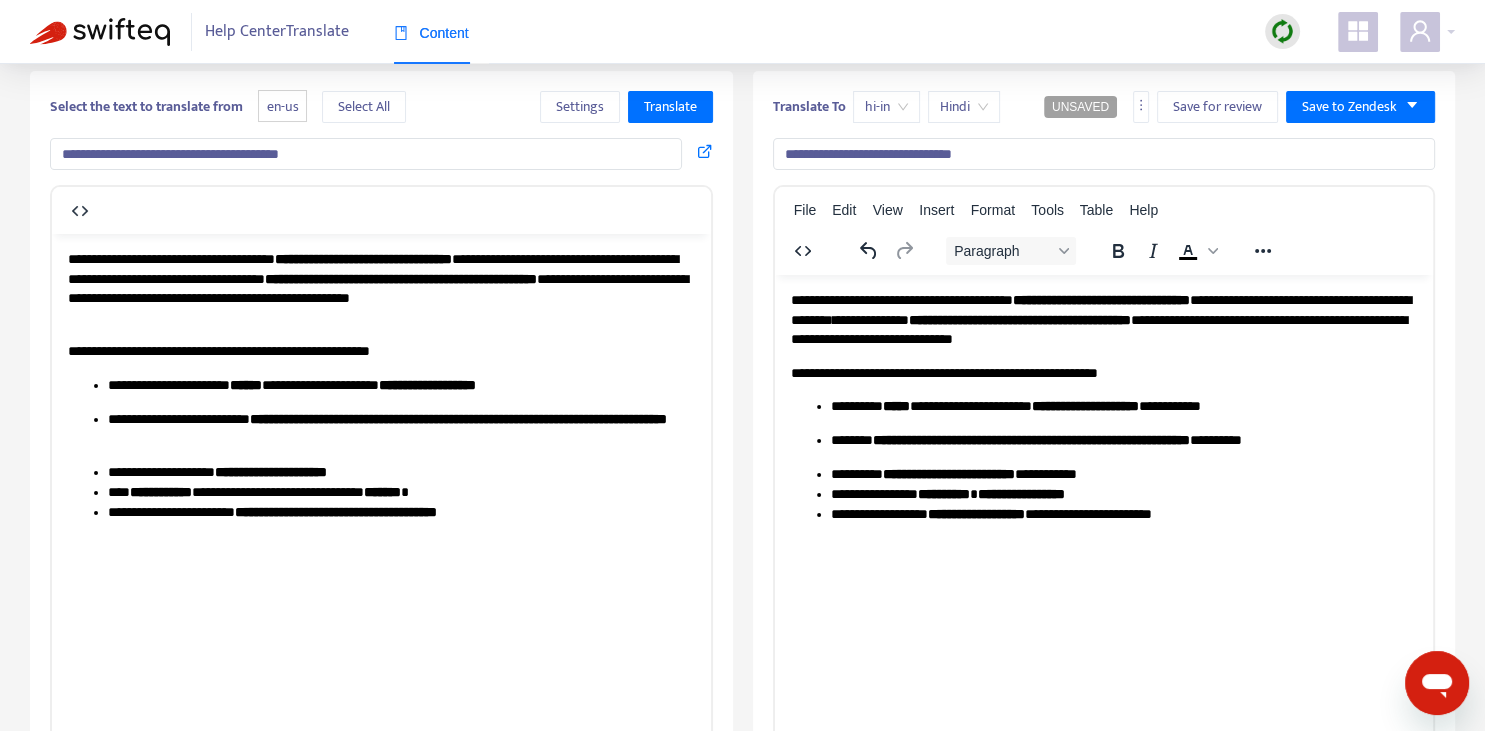 click on "**********" at bounding box center (1123, 406) 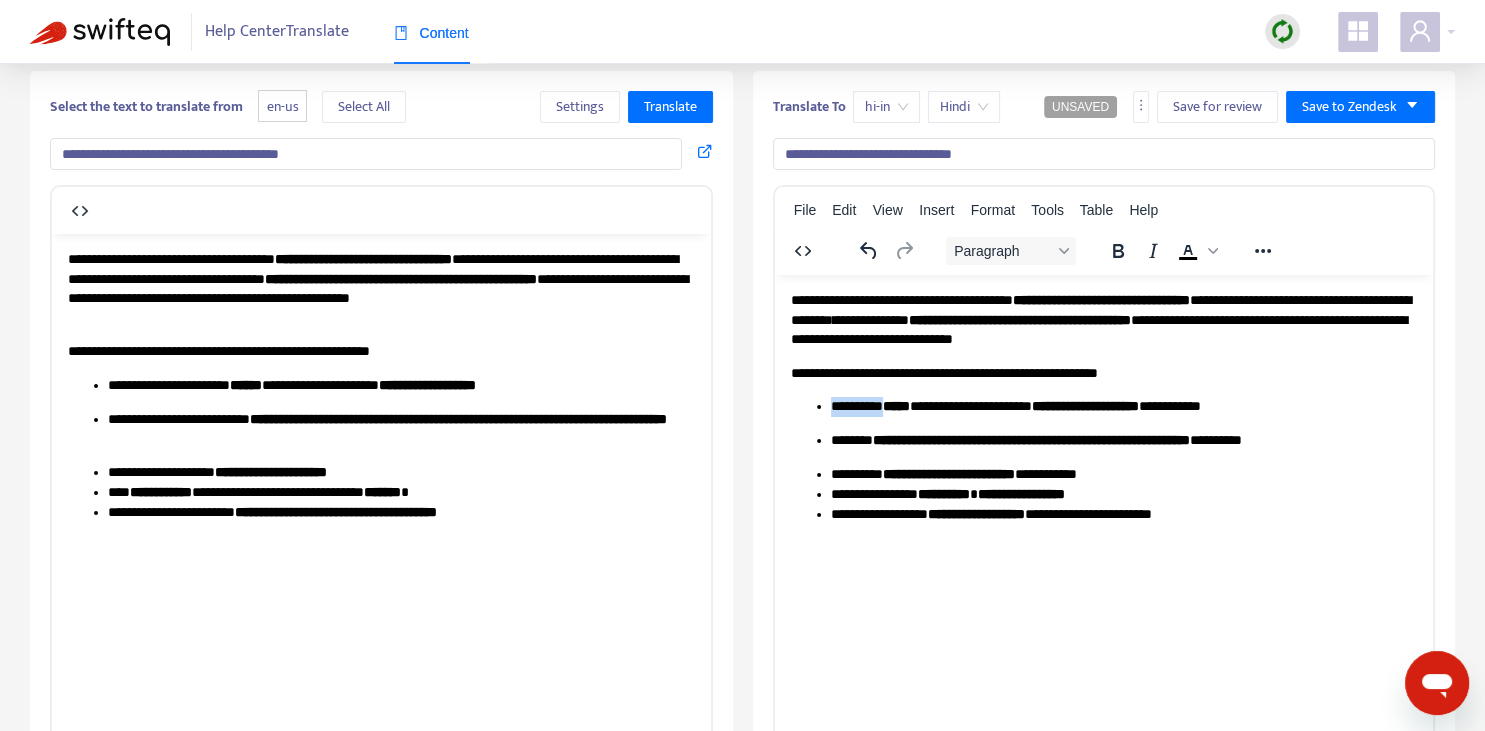 click on "**********" at bounding box center [1123, 406] 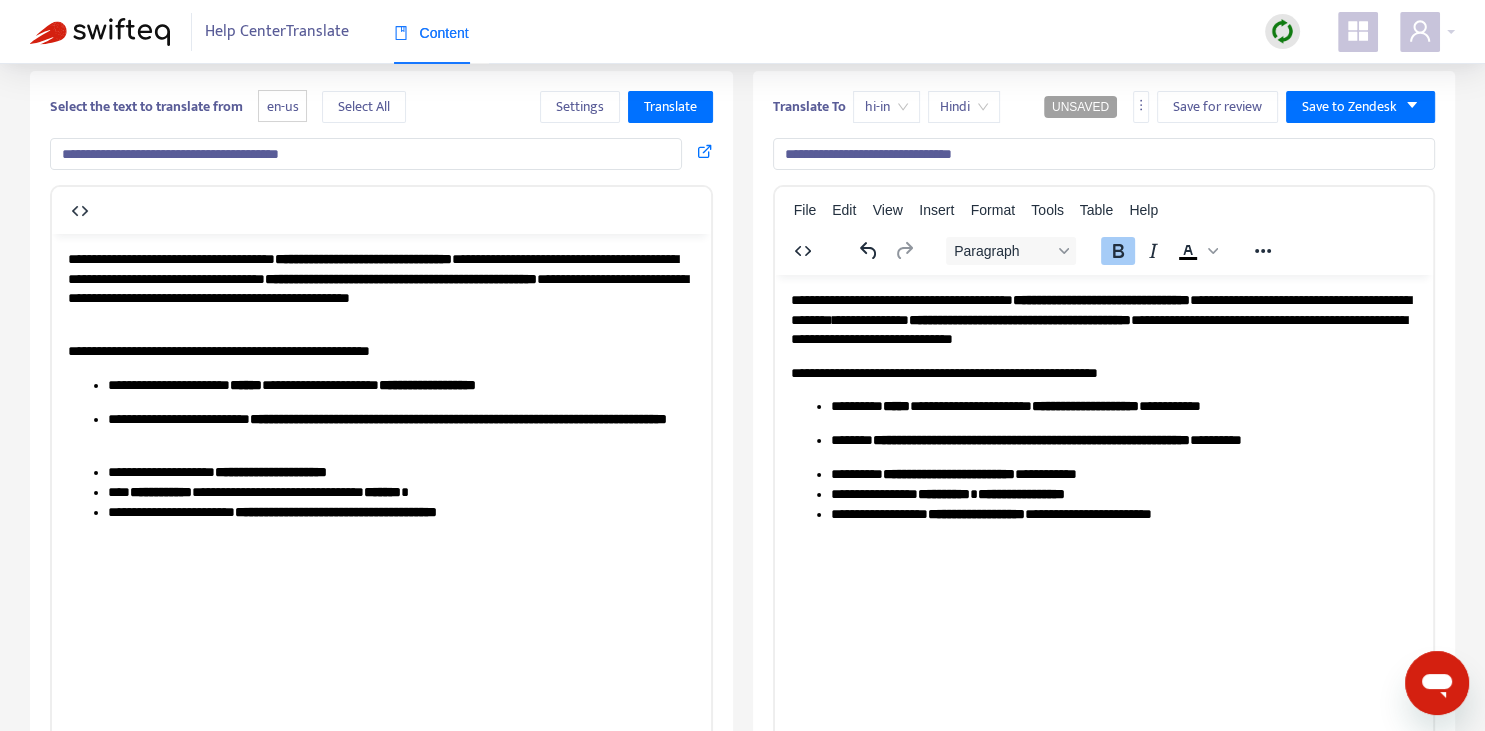 click on "*****" at bounding box center (895, 405) 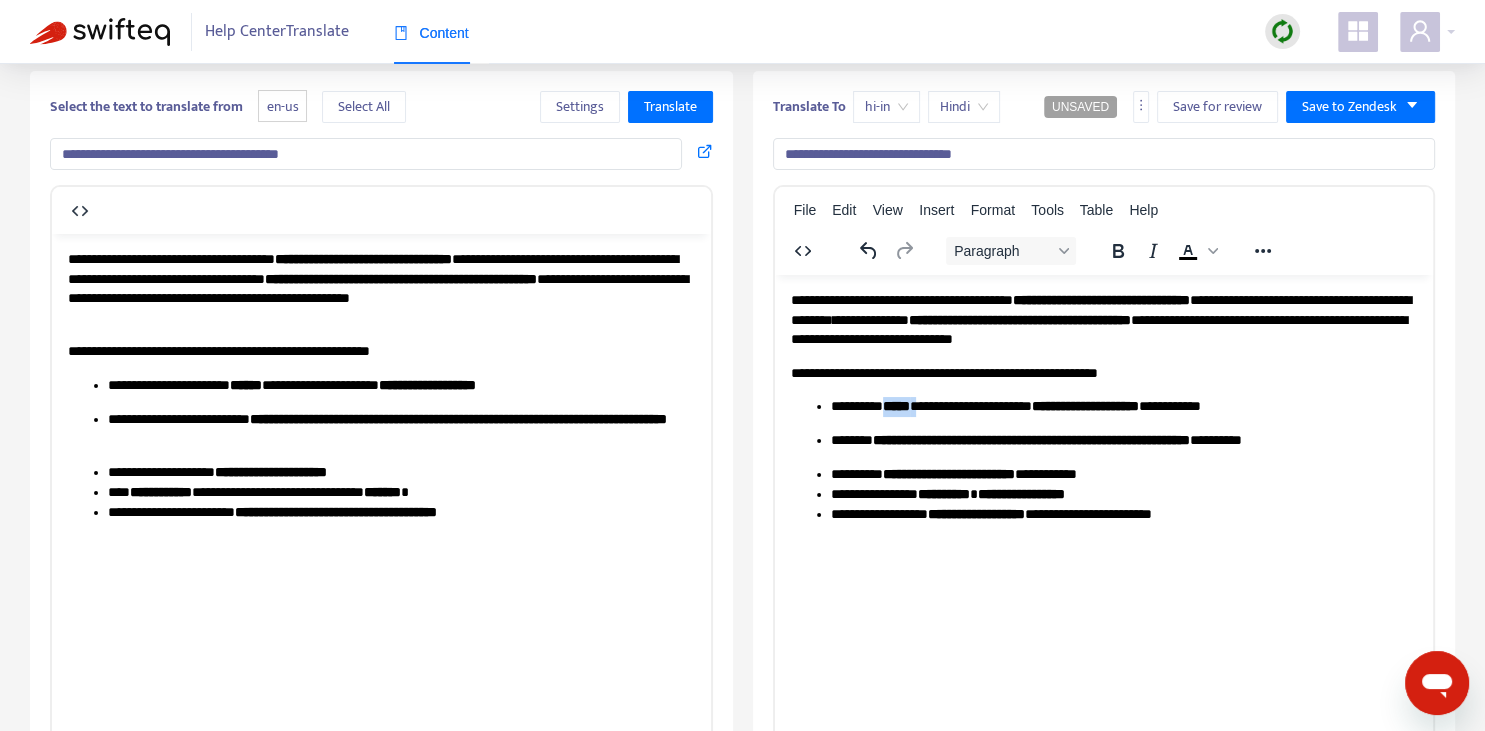 click on "*****" at bounding box center (895, 405) 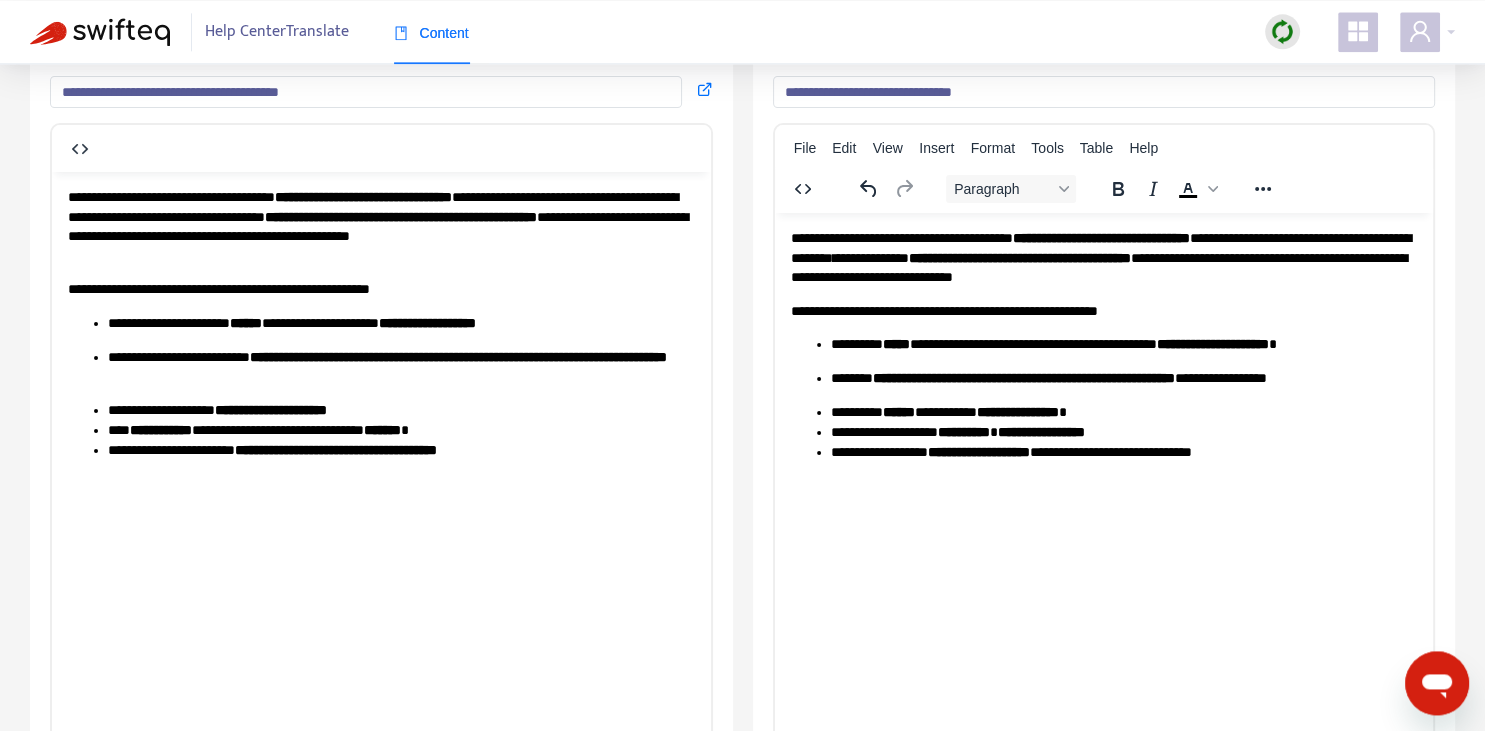 scroll, scrollTop: 140, scrollLeft: 0, axis: vertical 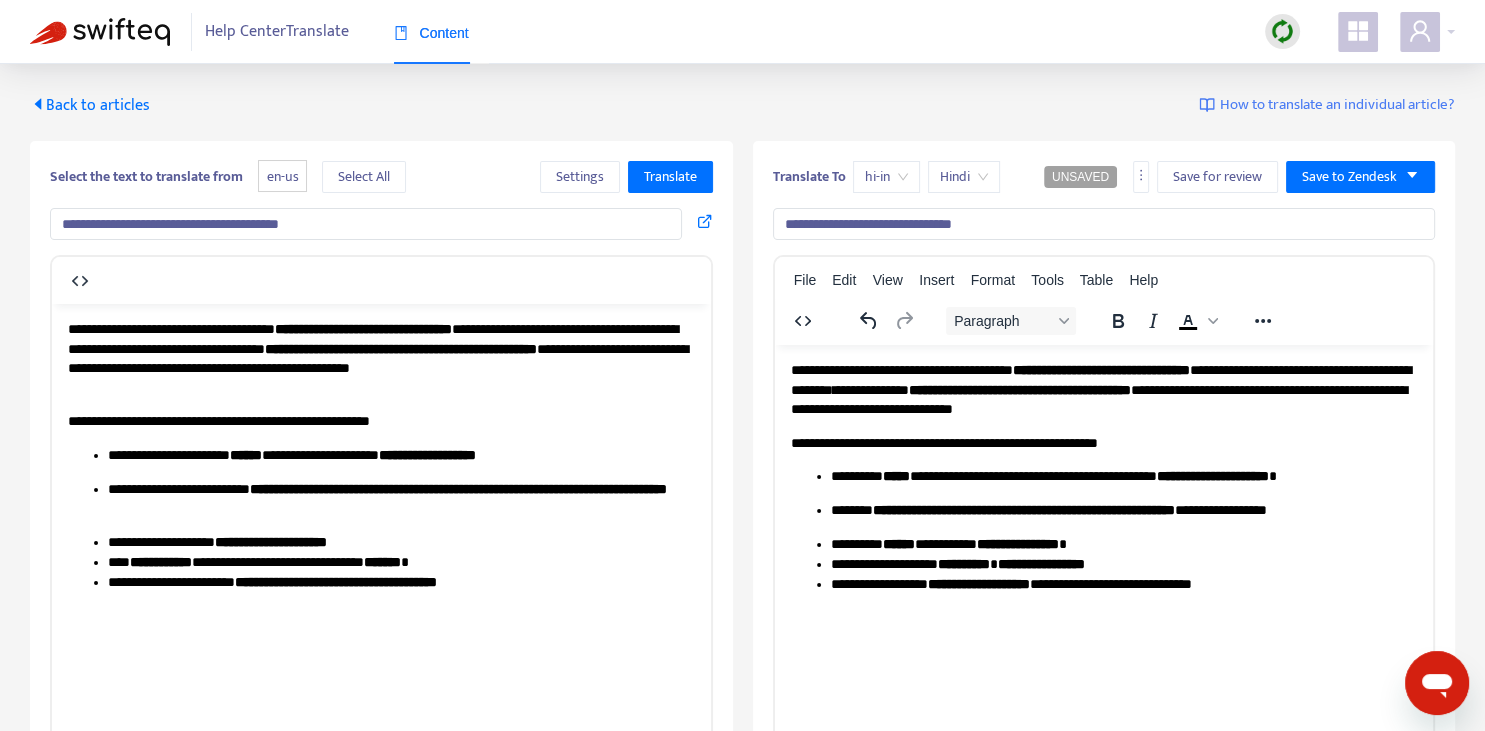 click on "**********" at bounding box center (1100, 369) 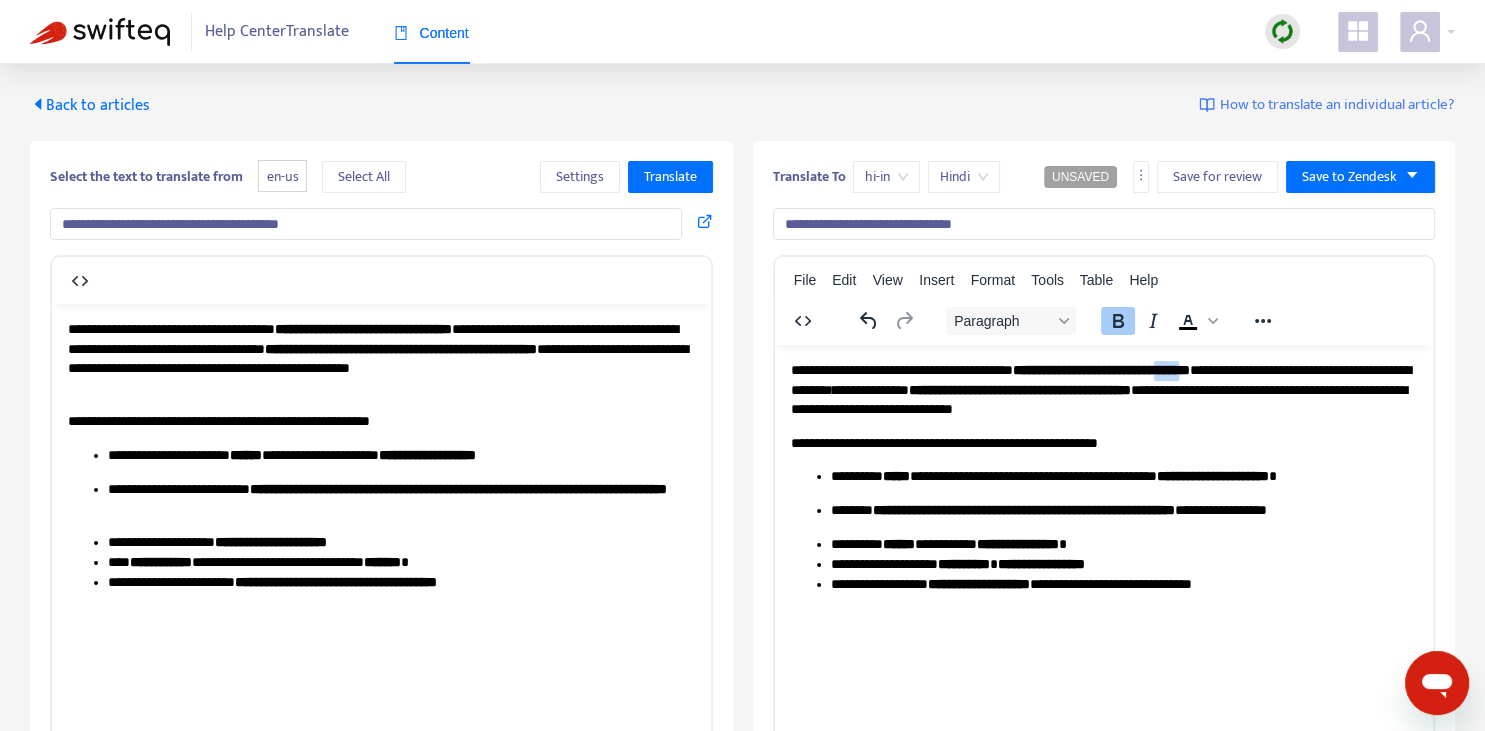 click on "**********" at bounding box center [1100, 369] 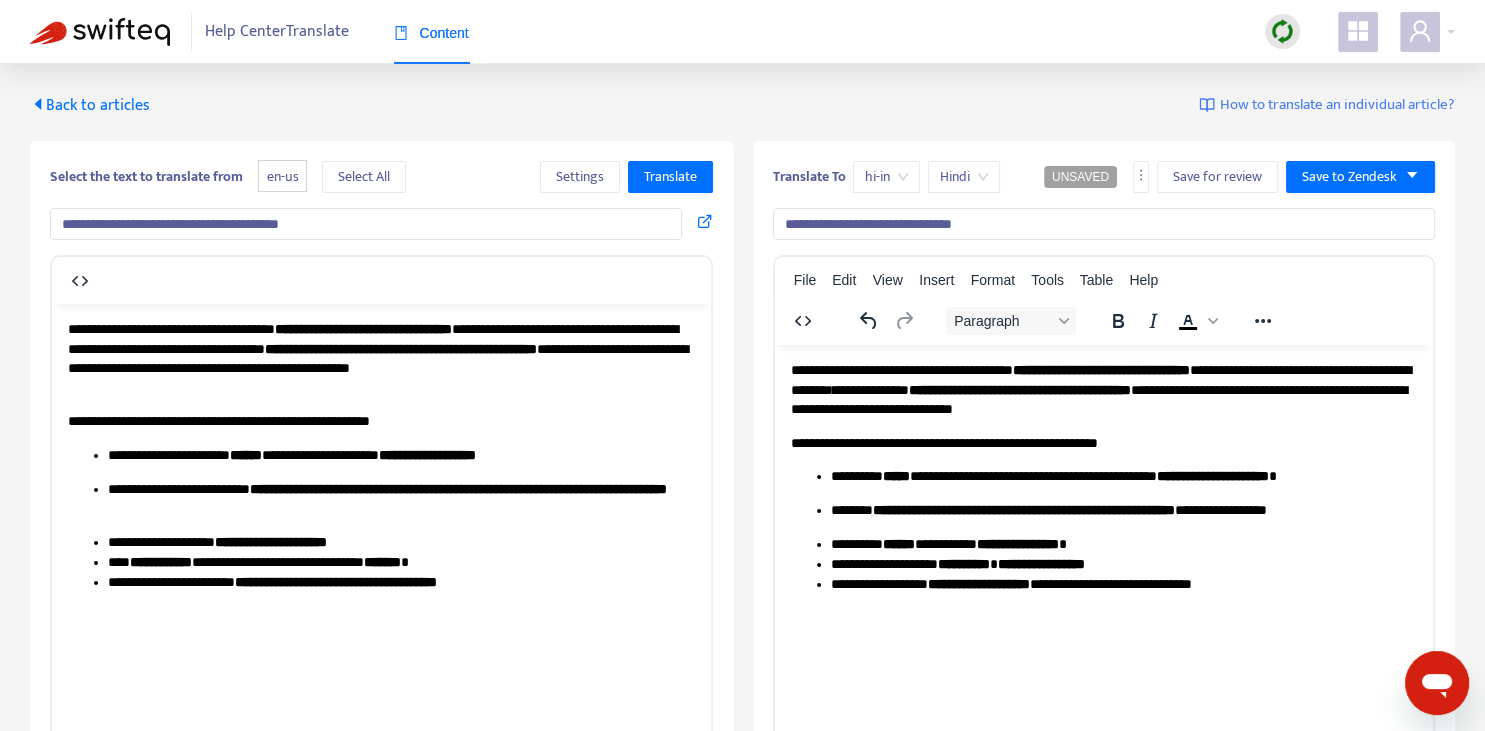click on "**********" at bounding box center (1103, 389) 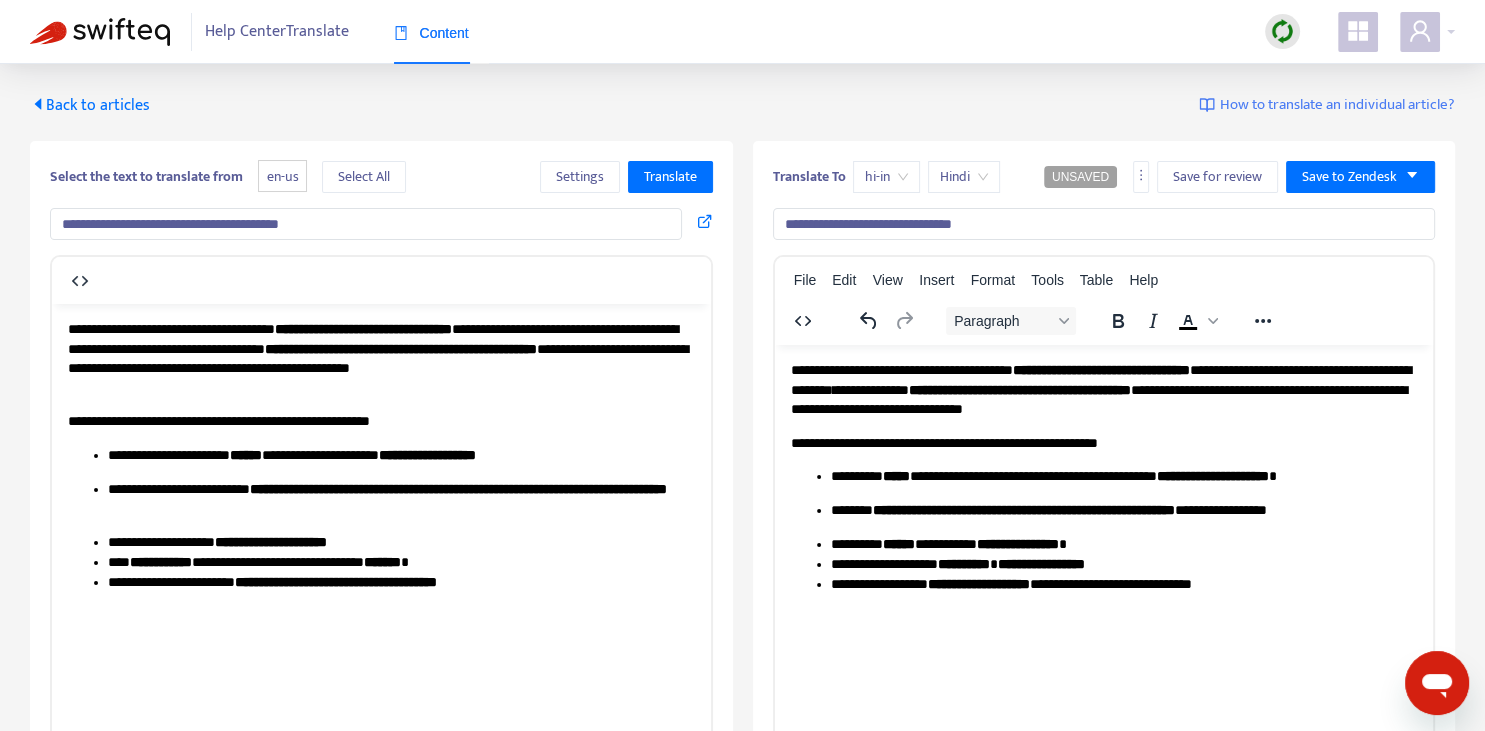 click on "**********" at bounding box center [1212, 475] 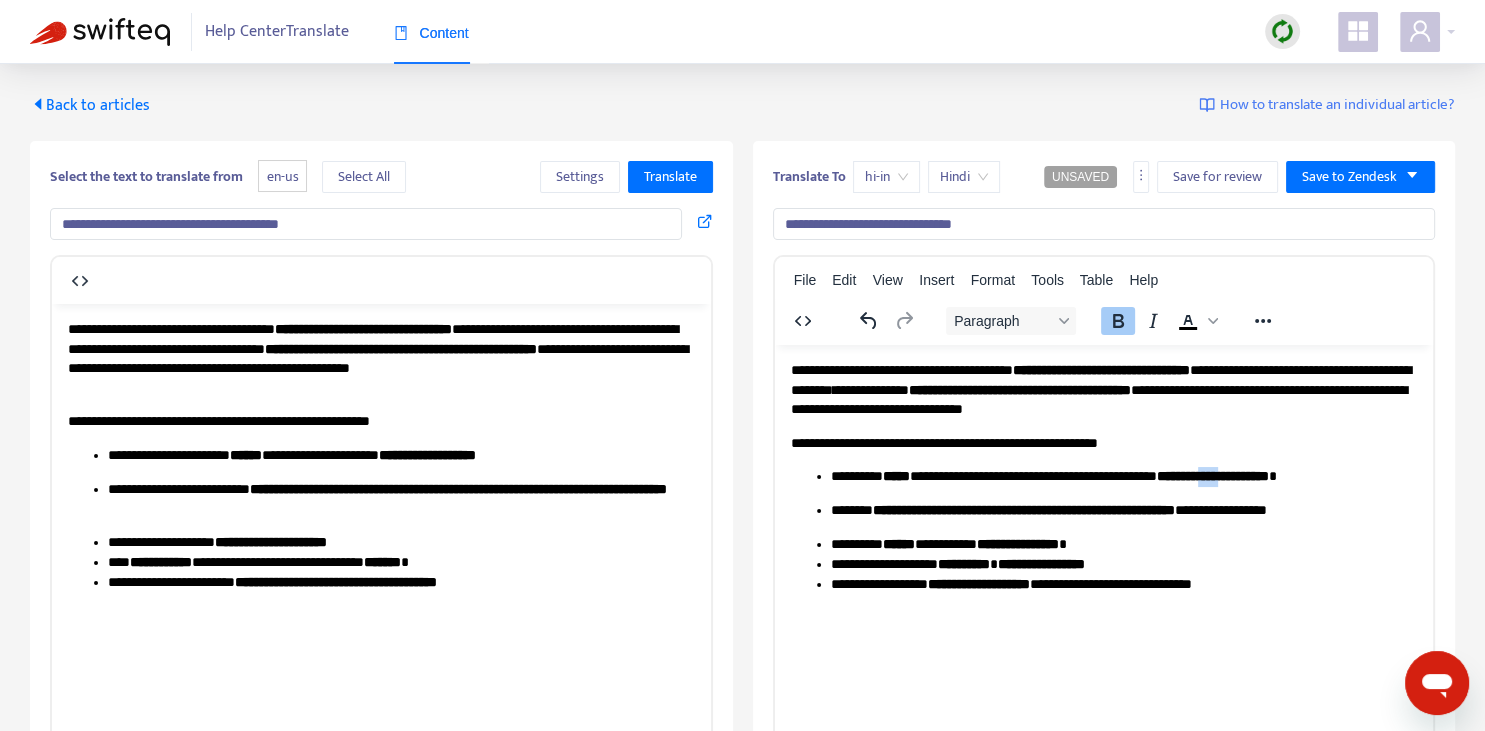 click on "**********" at bounding box center (1212, 475) 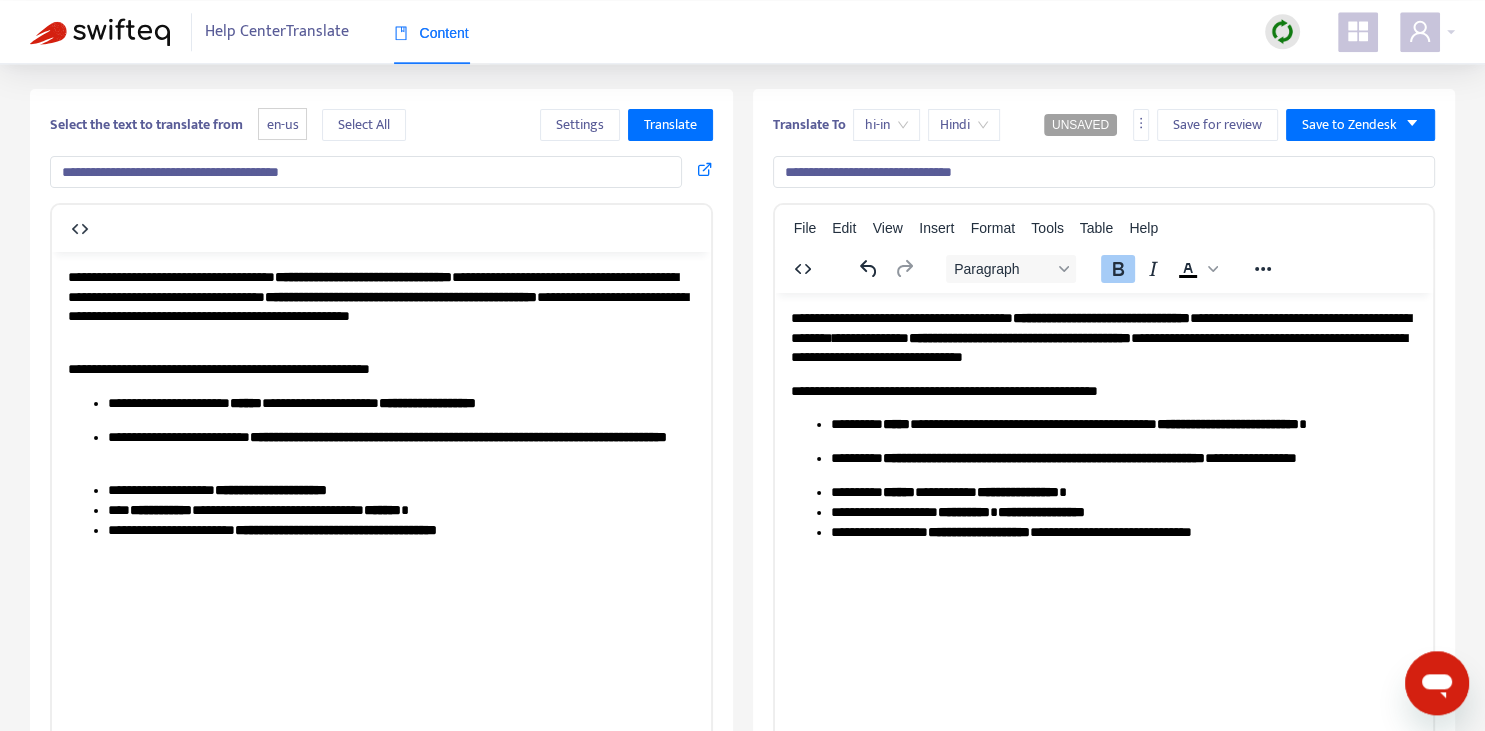 scroll, scrollTop: 0, scrollLeft: 0, axis: both 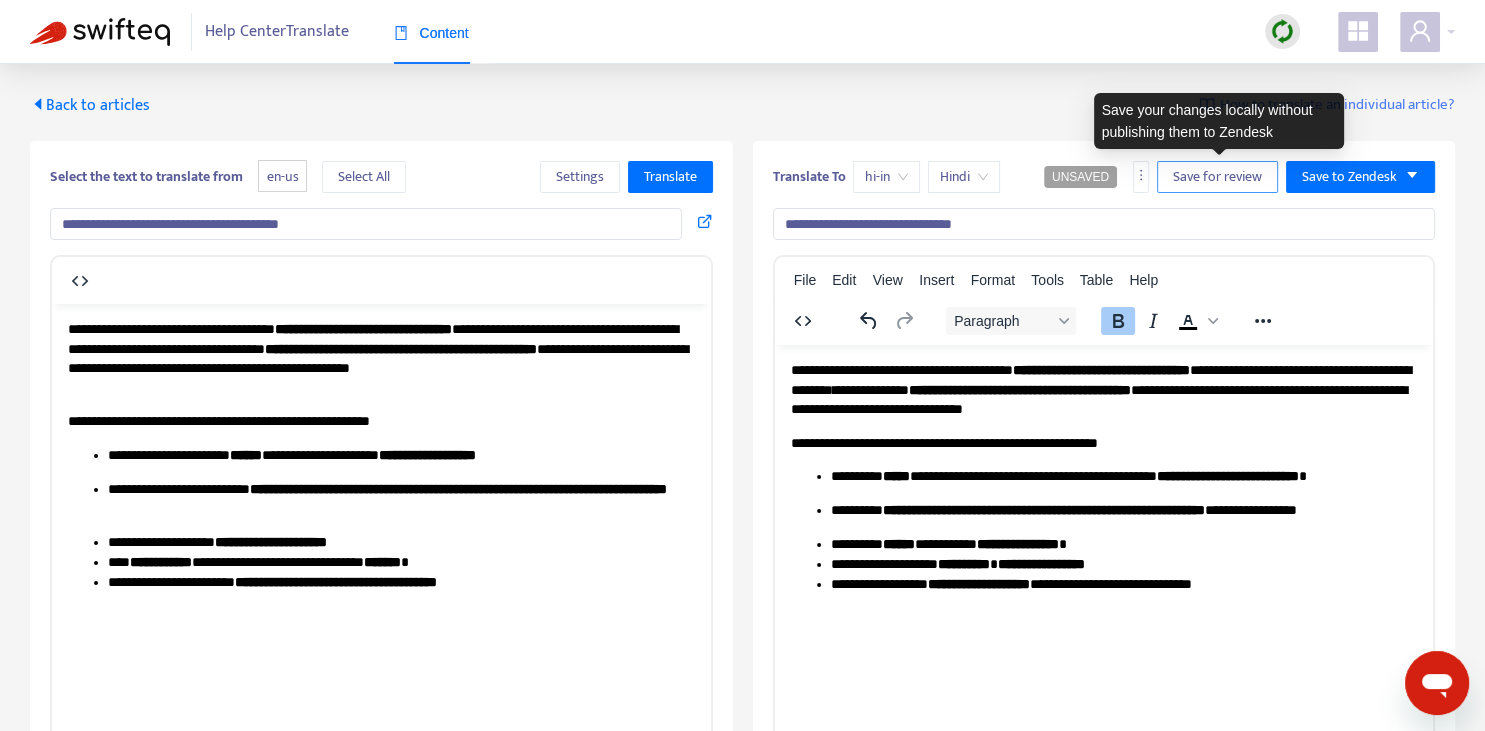 click on "Save for review" at bounding box center [1217, 177] 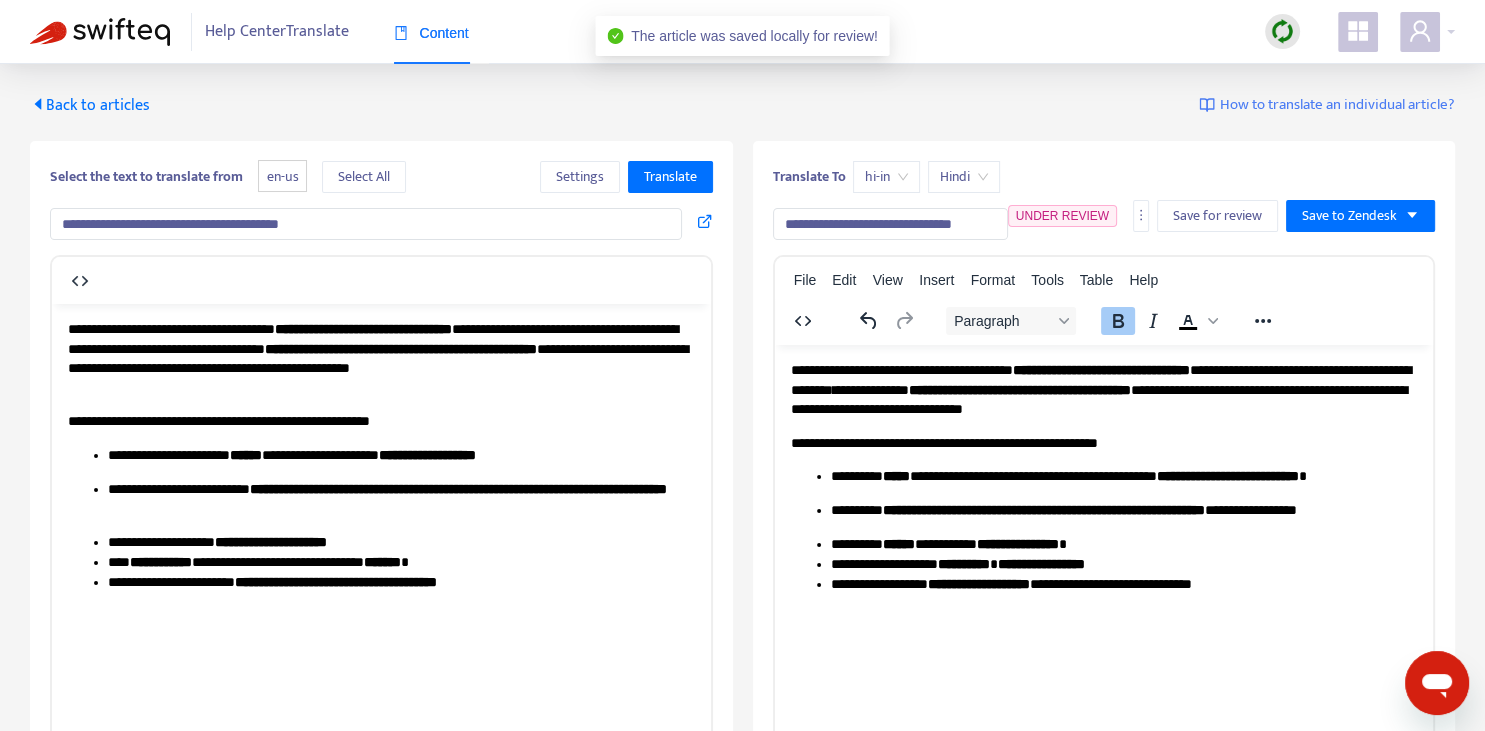 click on "Back to articles" at bounding box center [90, 105] 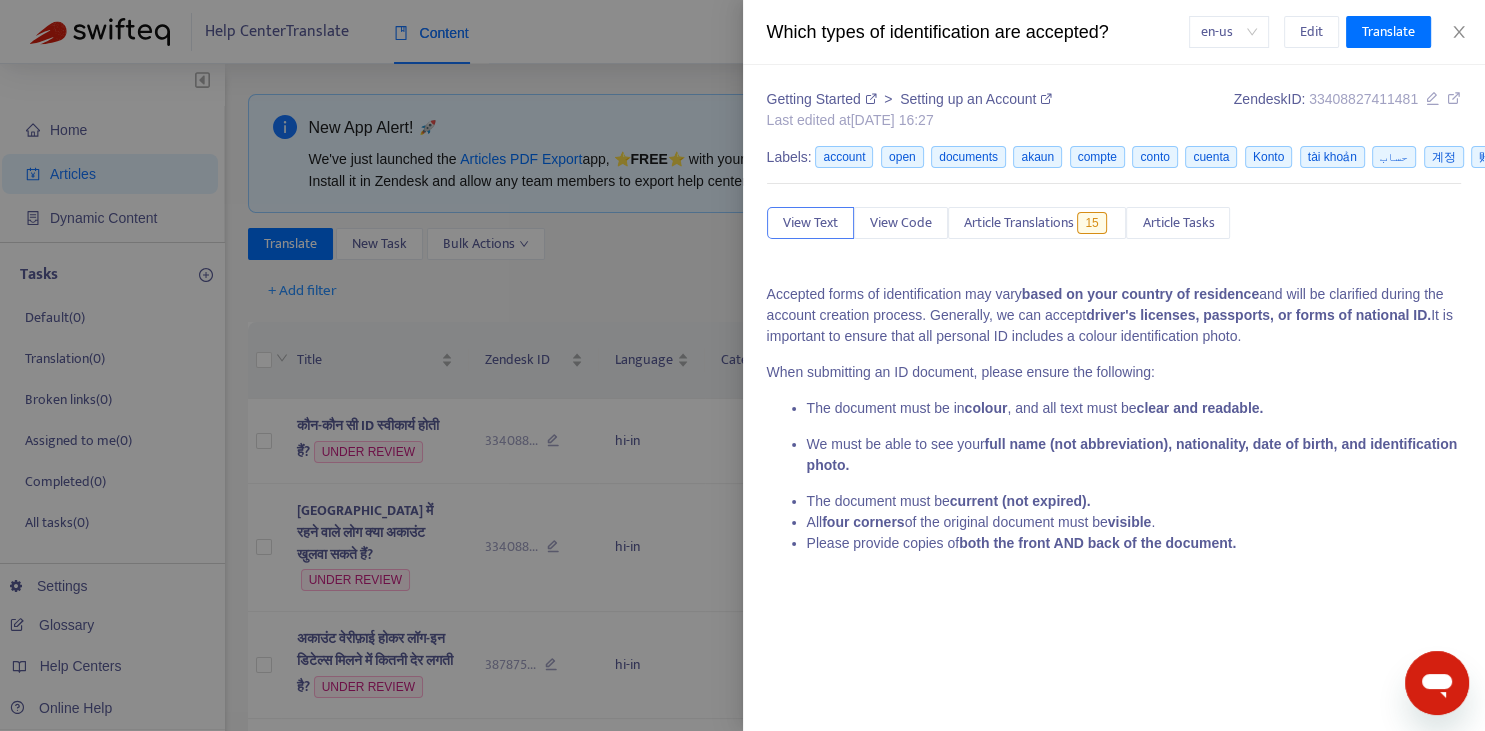 click at bounding box center [742, 365] 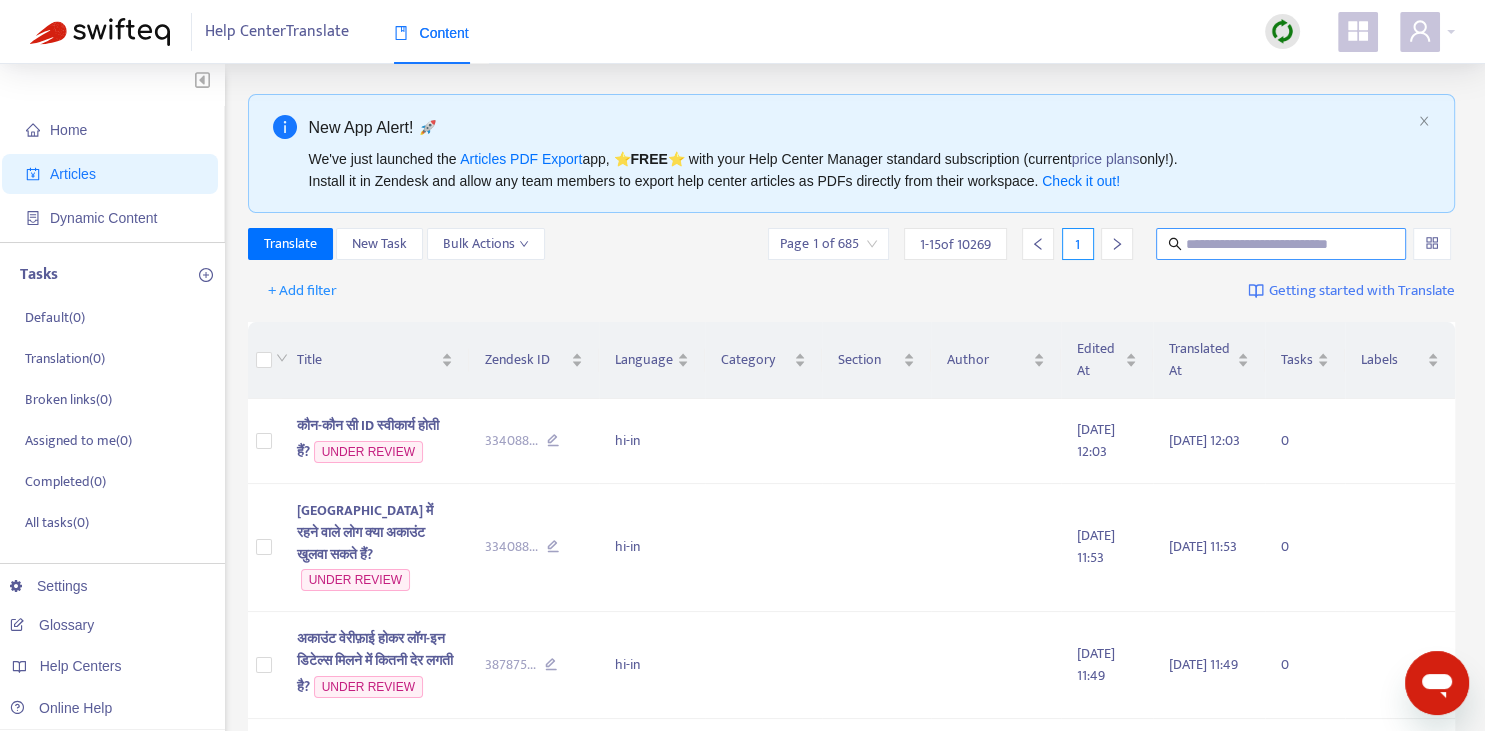click at bounding box center (1282, 244) 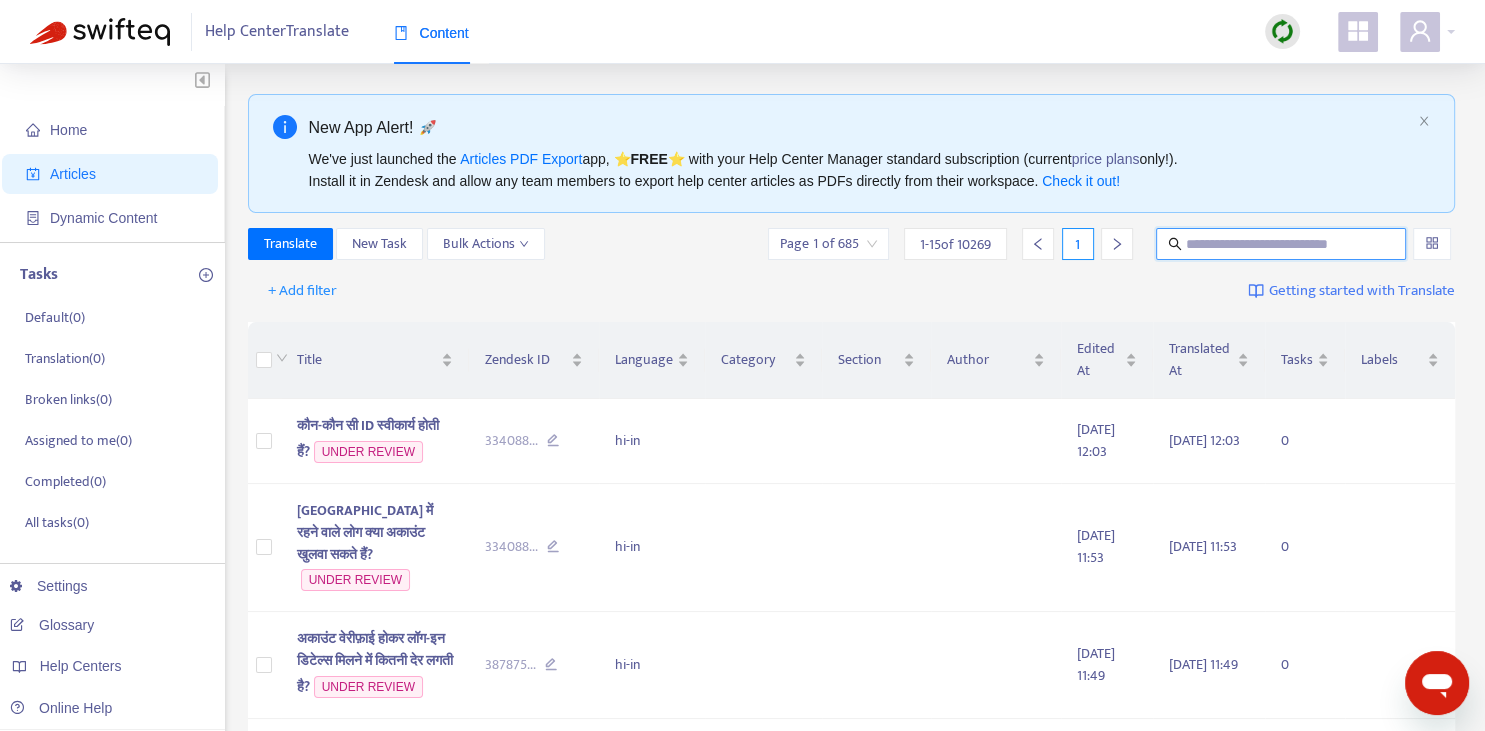 paste on "**********" 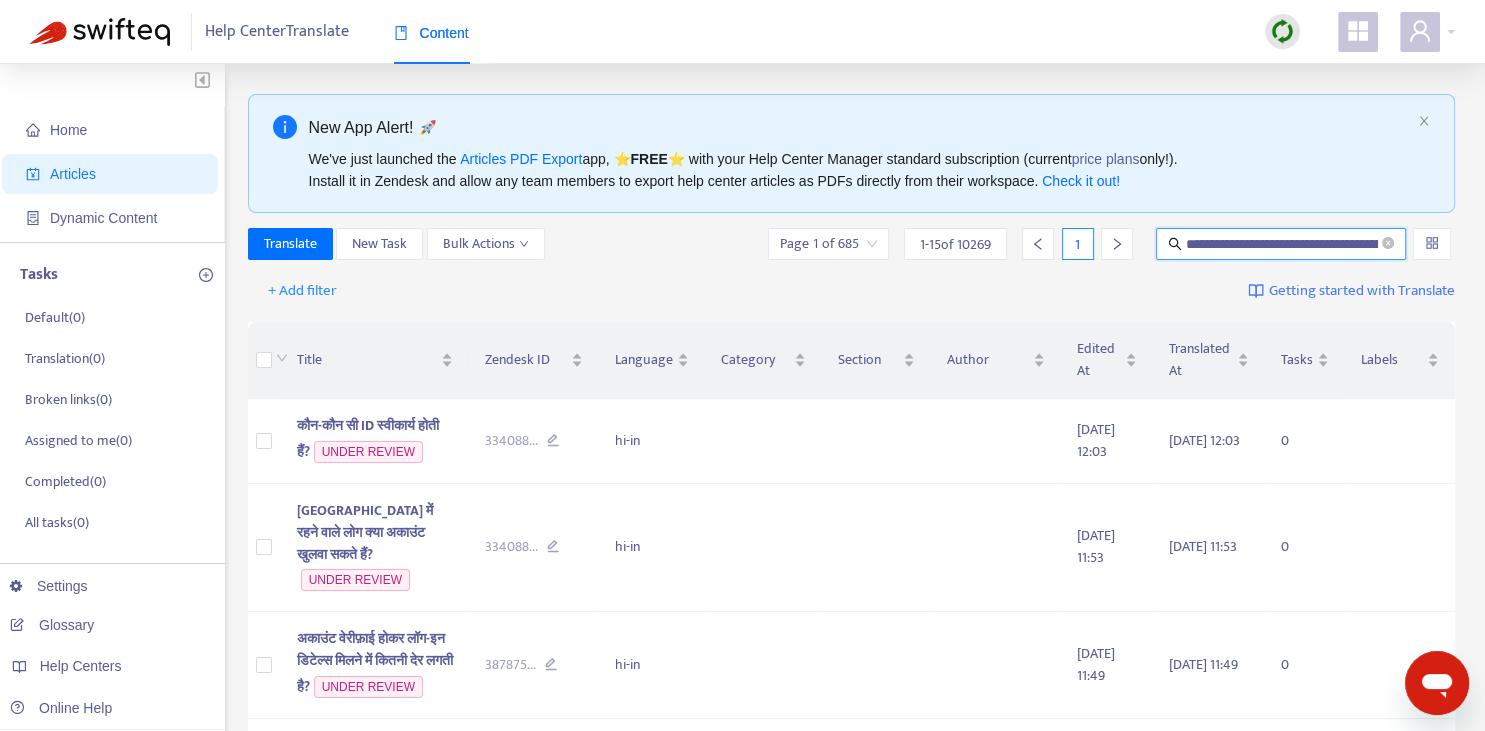 scroll, scrollTop: 0, scrollLeft: 546, axis: horizontal 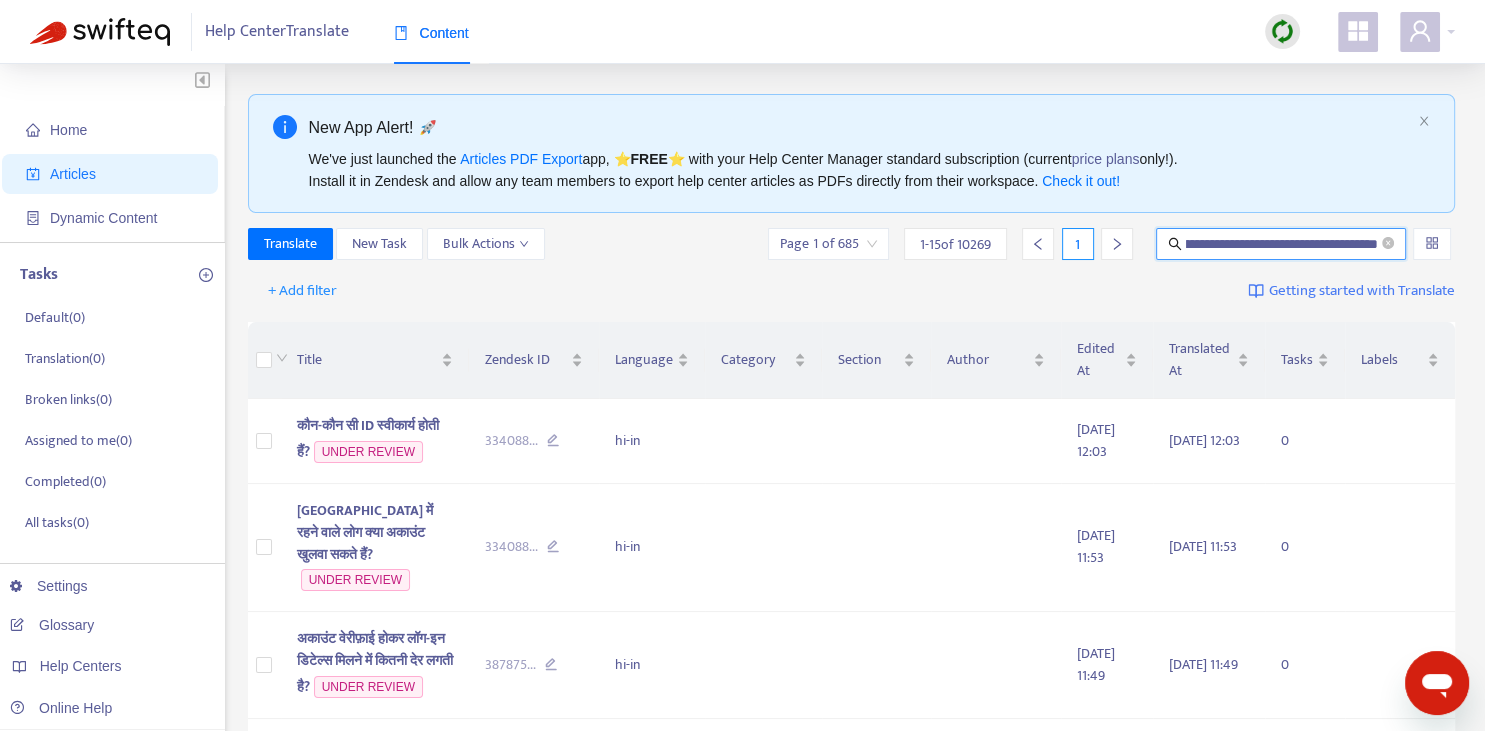 type on "**********" 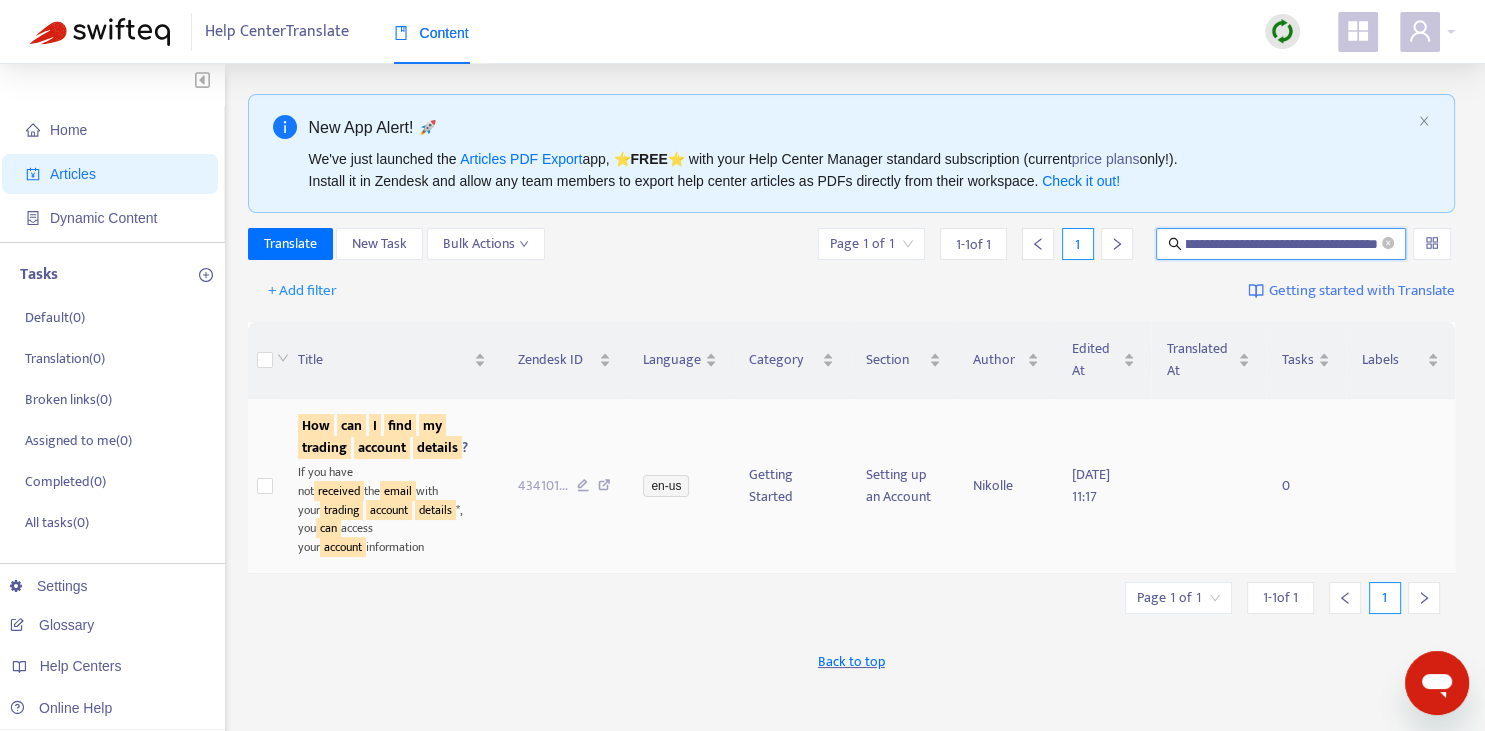 click on "find" at bounding box center (400, 425) 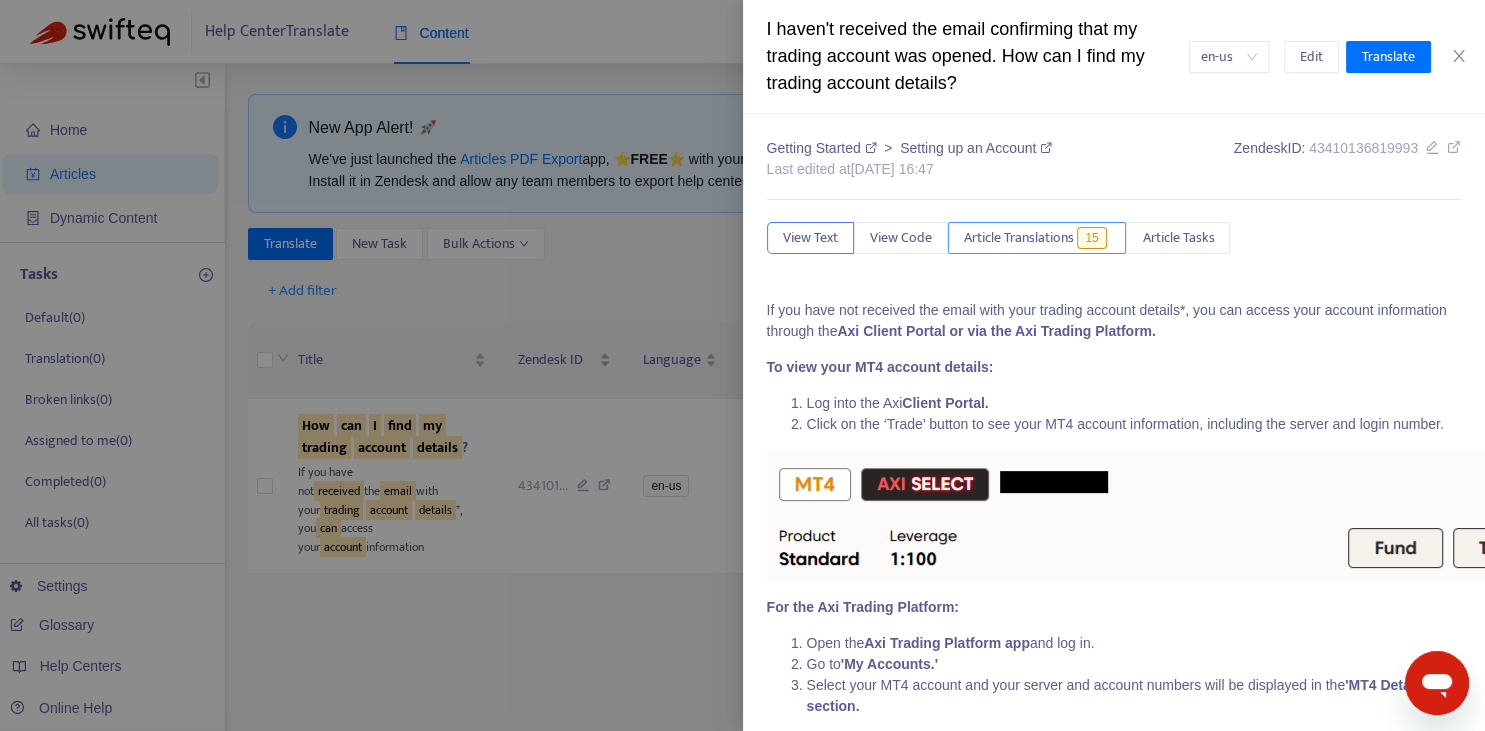 click on "Article Translations" at bounding box center (1019, 238) 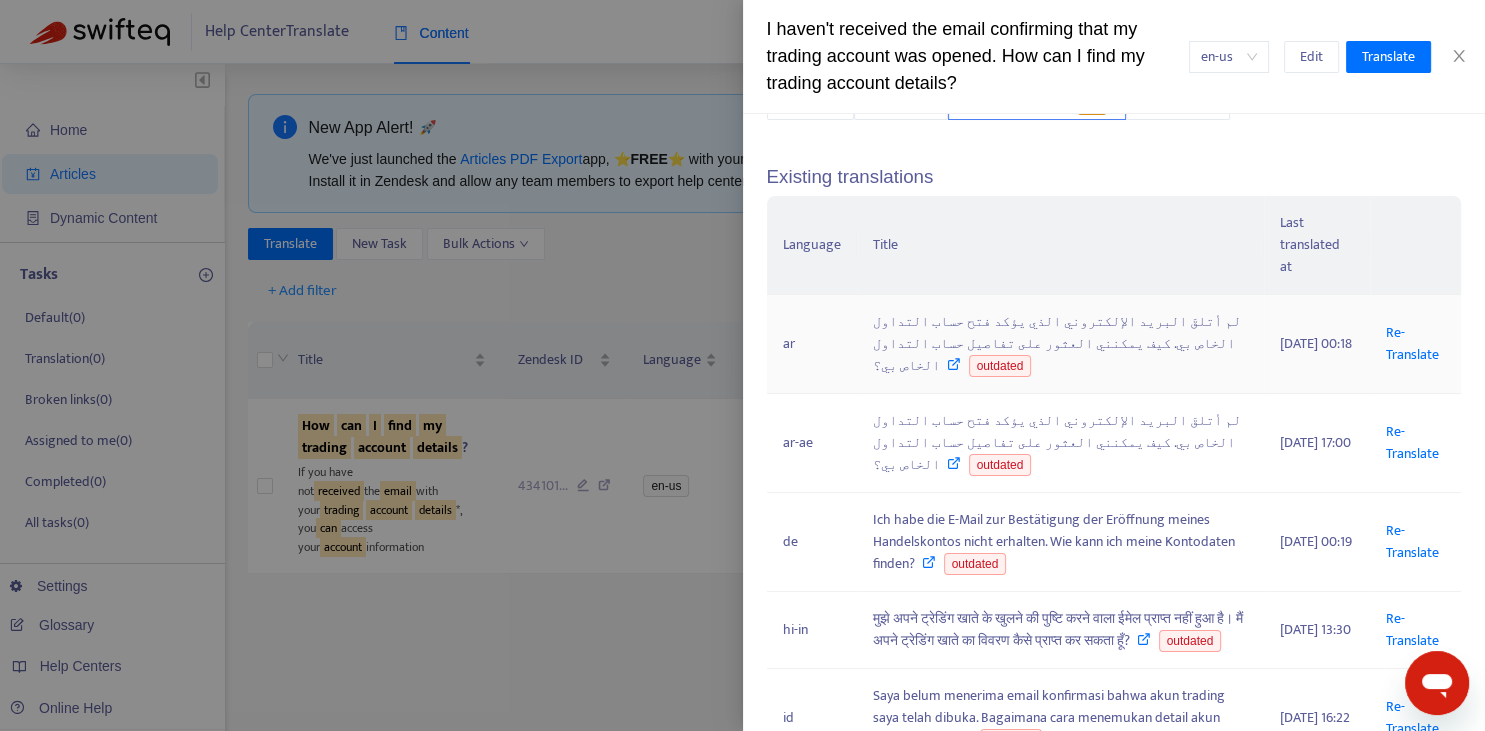scroll, scrollTop: 147, scrollLeft: 0, axis: vertical 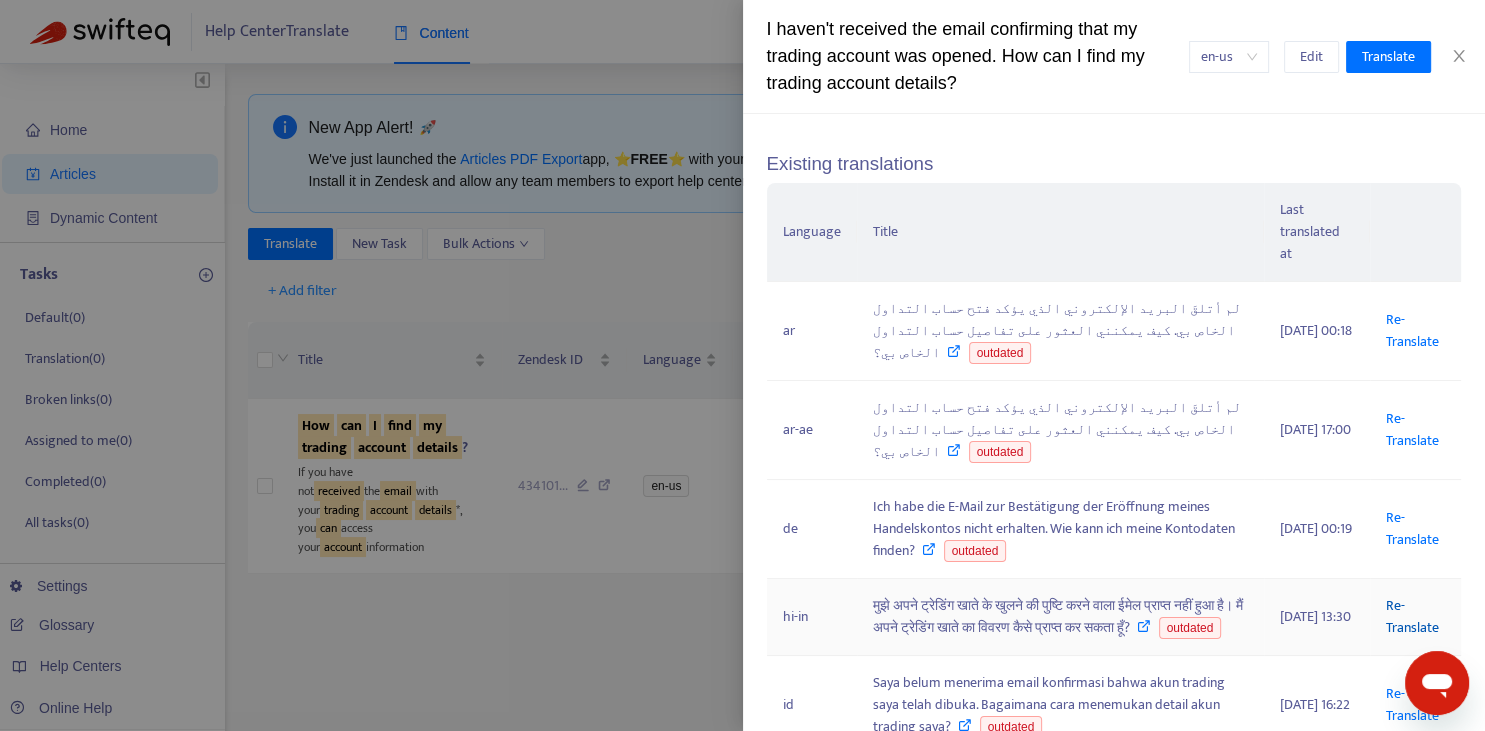 click on "Re-Translate" at bounding box center [1412, 616] 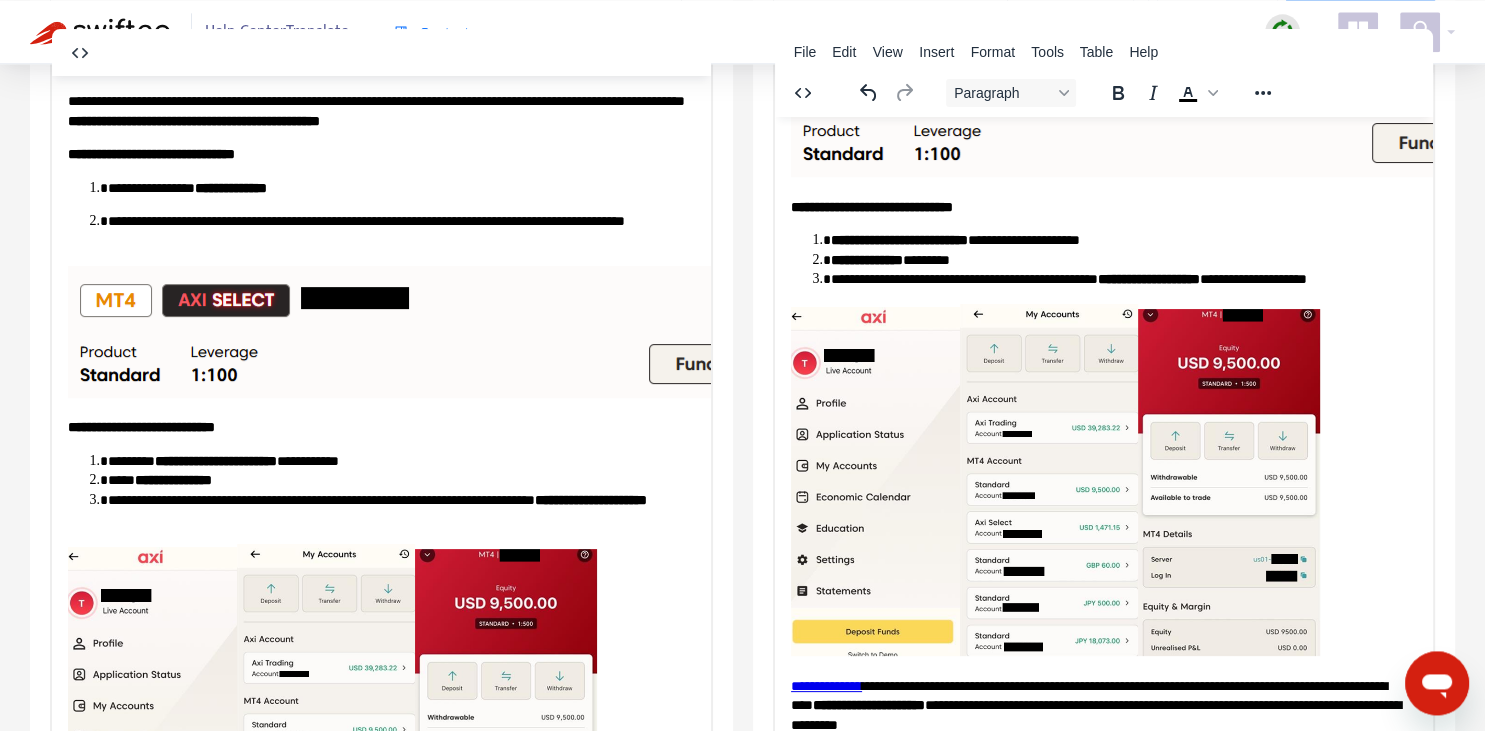 scroll, scrollTop: 343, scrollLeft: 0, axis: vertical 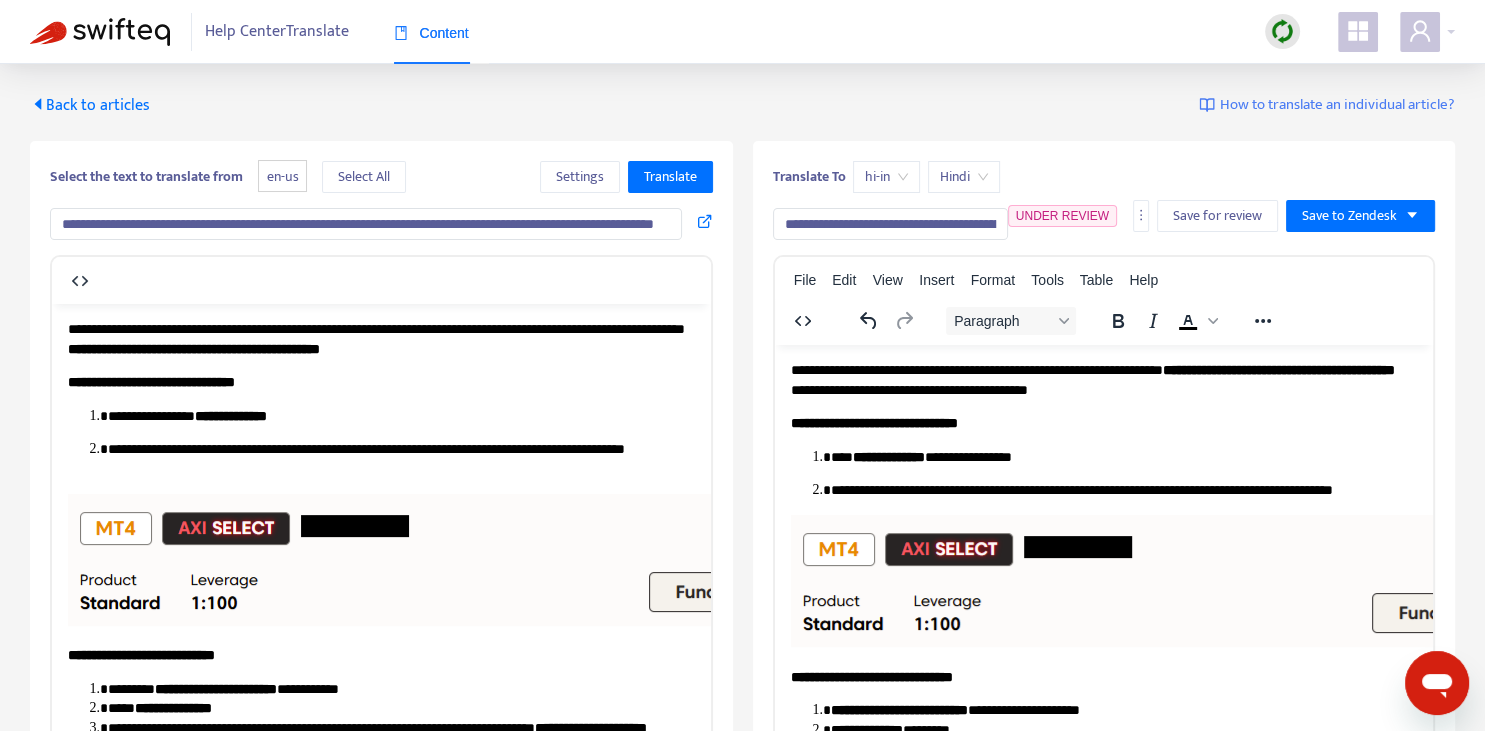 click on "**********" at bounding box center (366, 224) 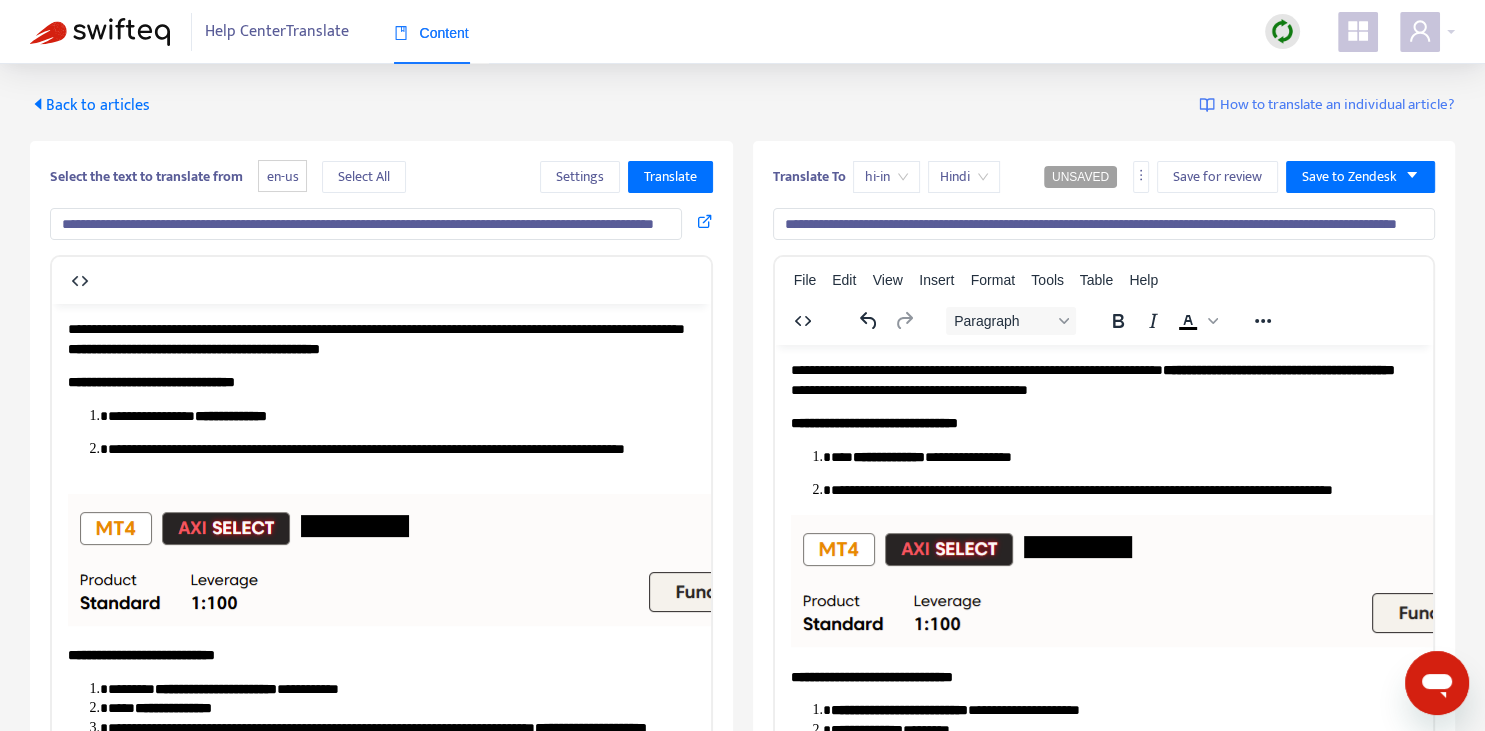 scroll, scrollTop: 0, scrollLeft: 27, axis: horizontal 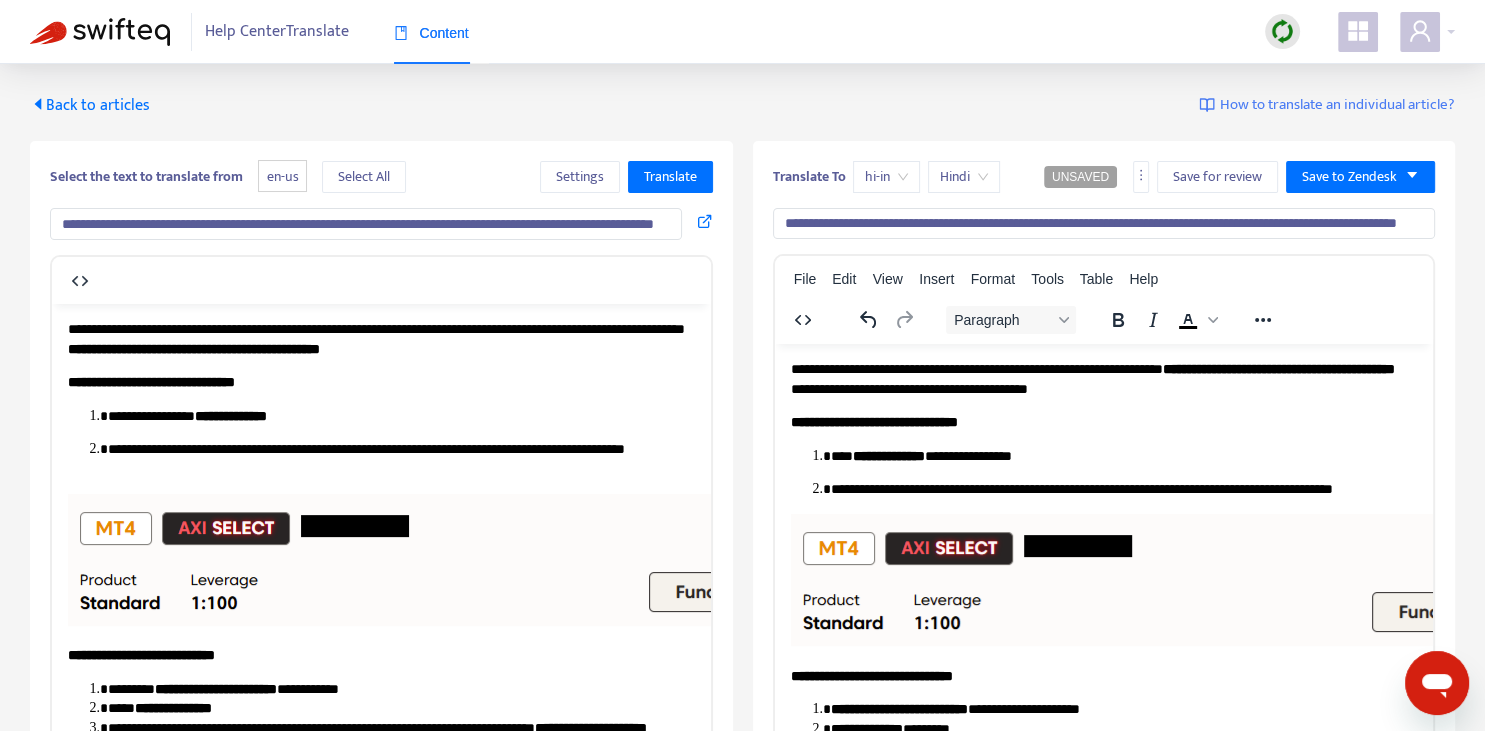 type on "**********" 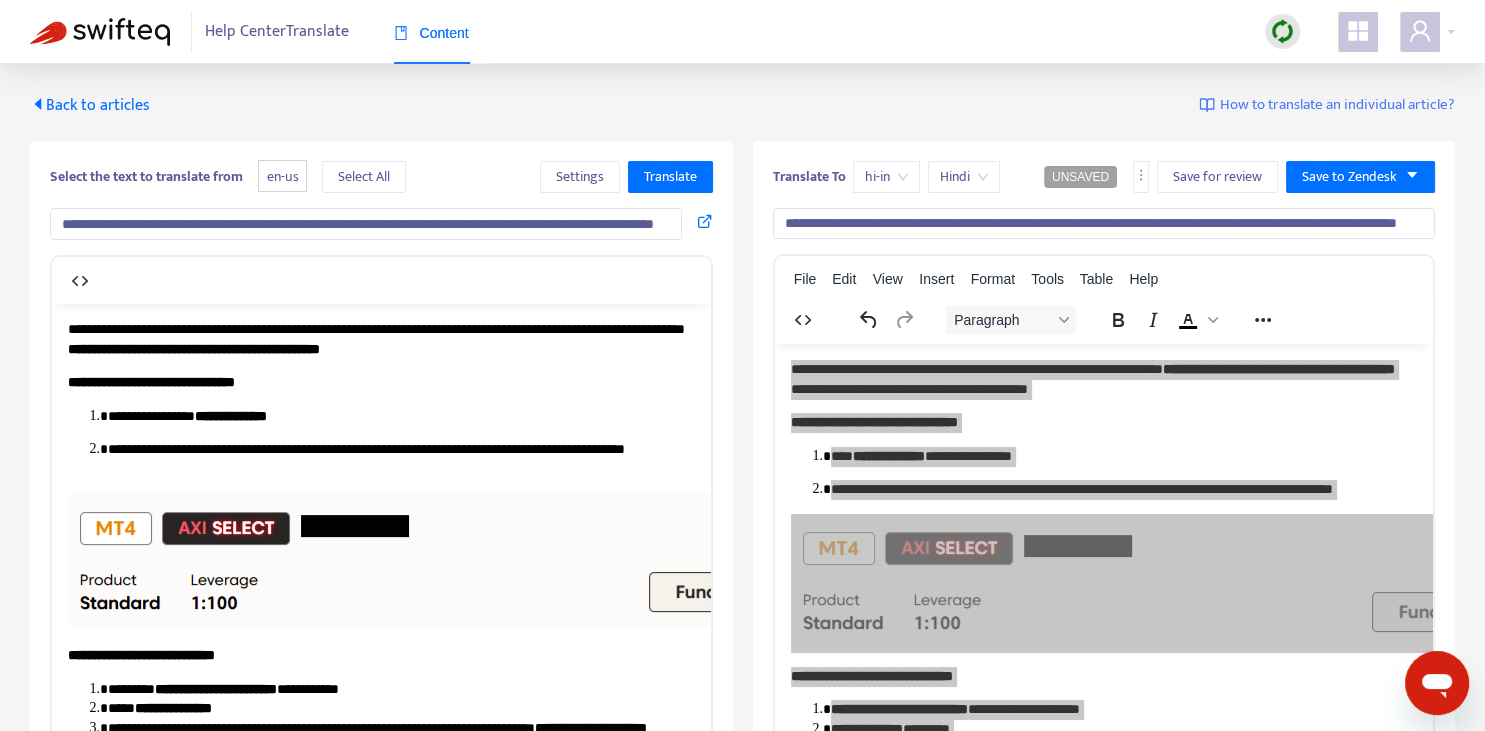 click on "**********" at bounding box center [1104, 224] 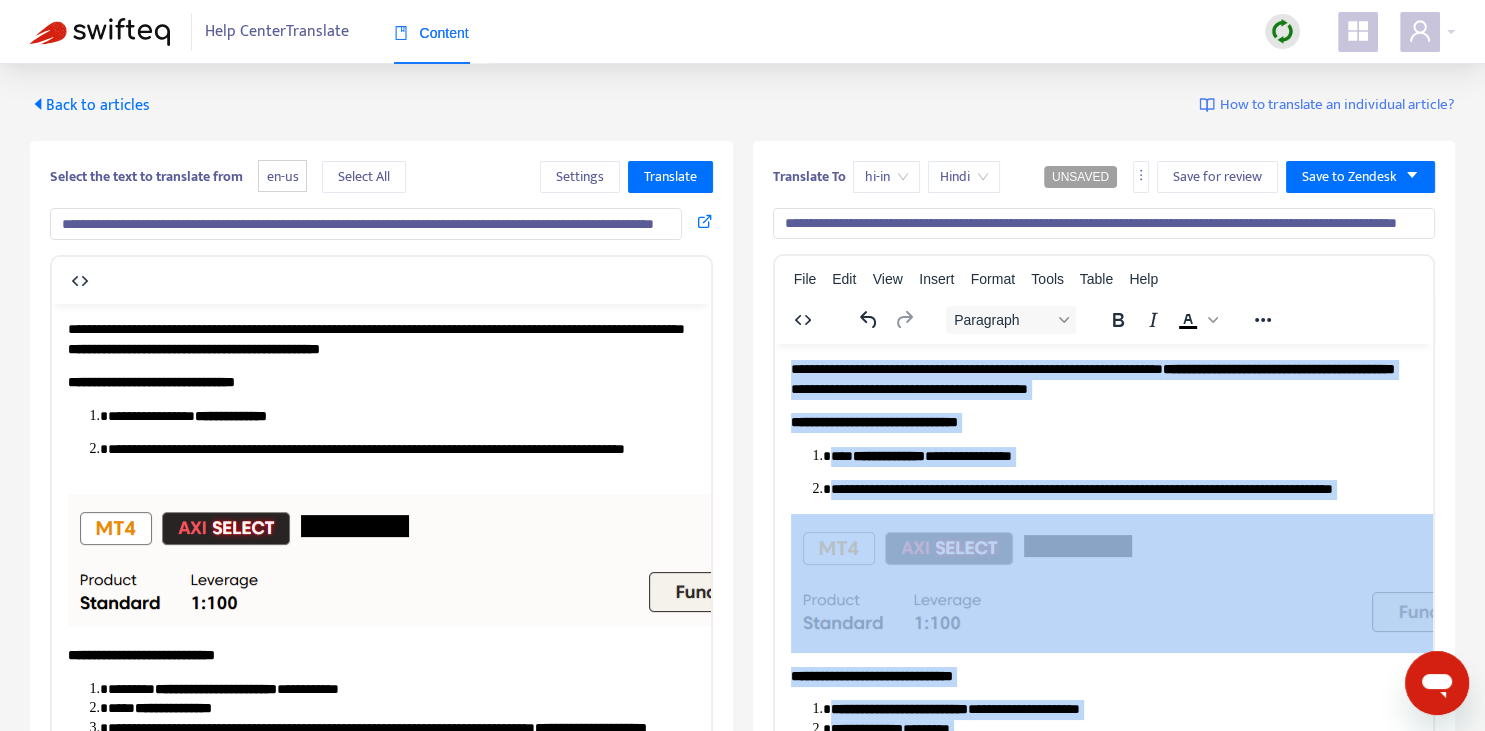 click on "**********" at bounding box center (873, 422) 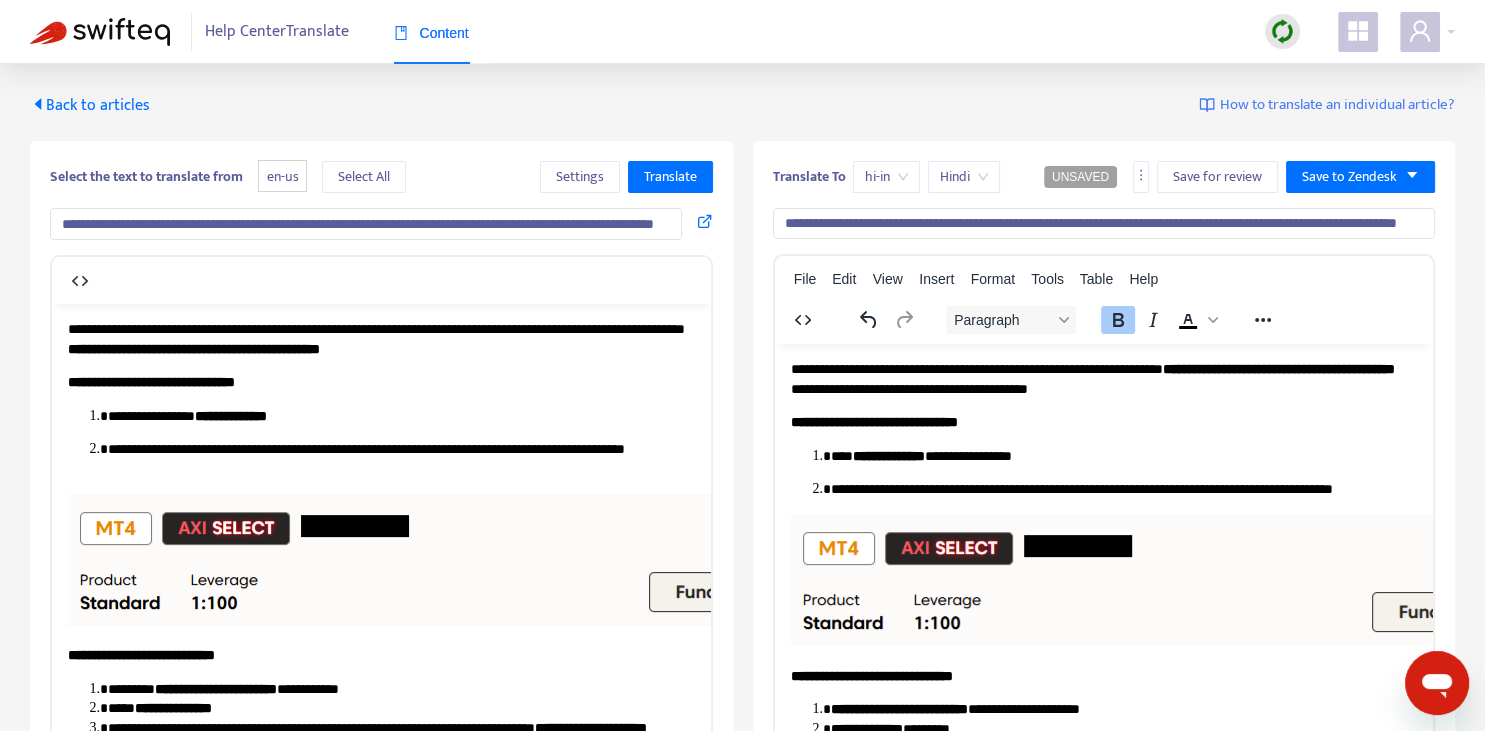 click on "**********" at bounding box center (1103, 379) 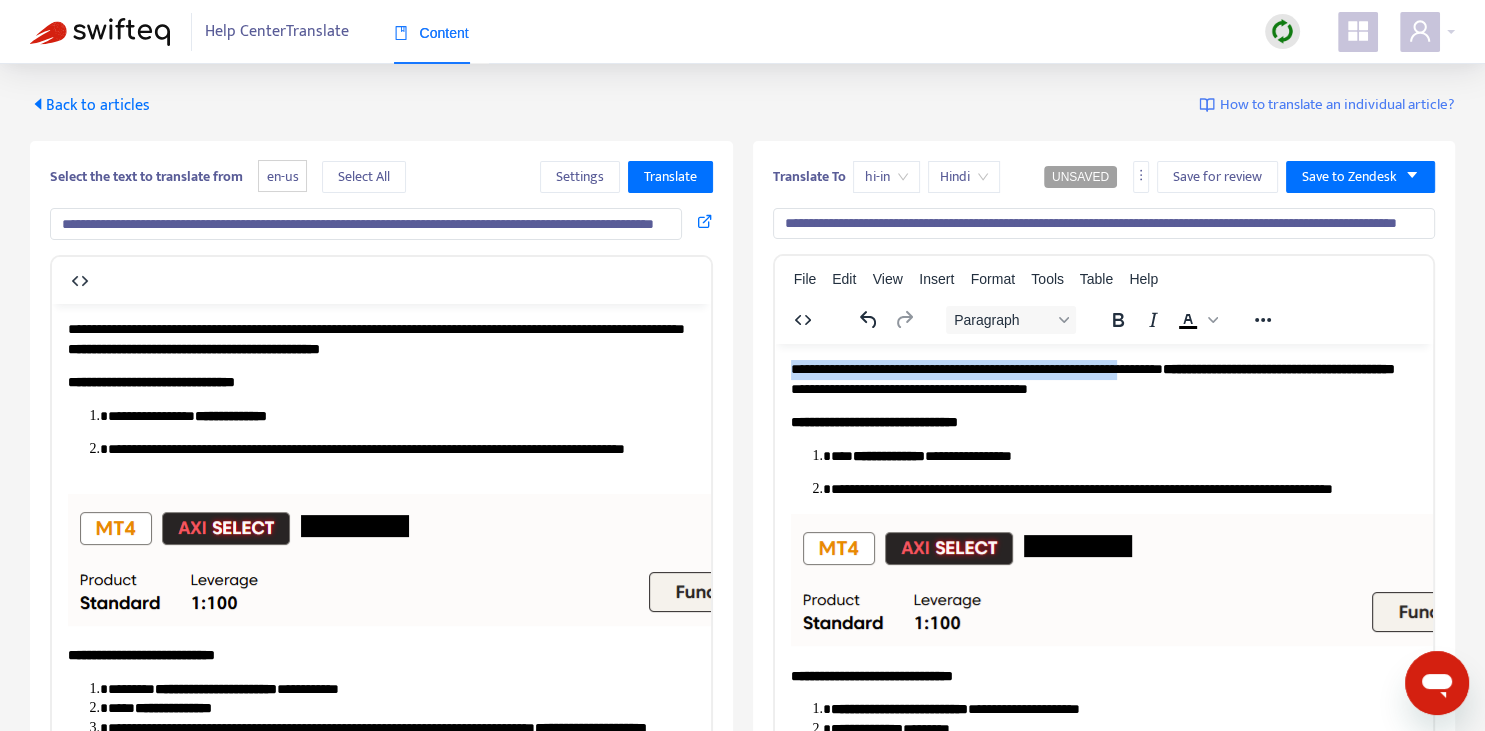 type 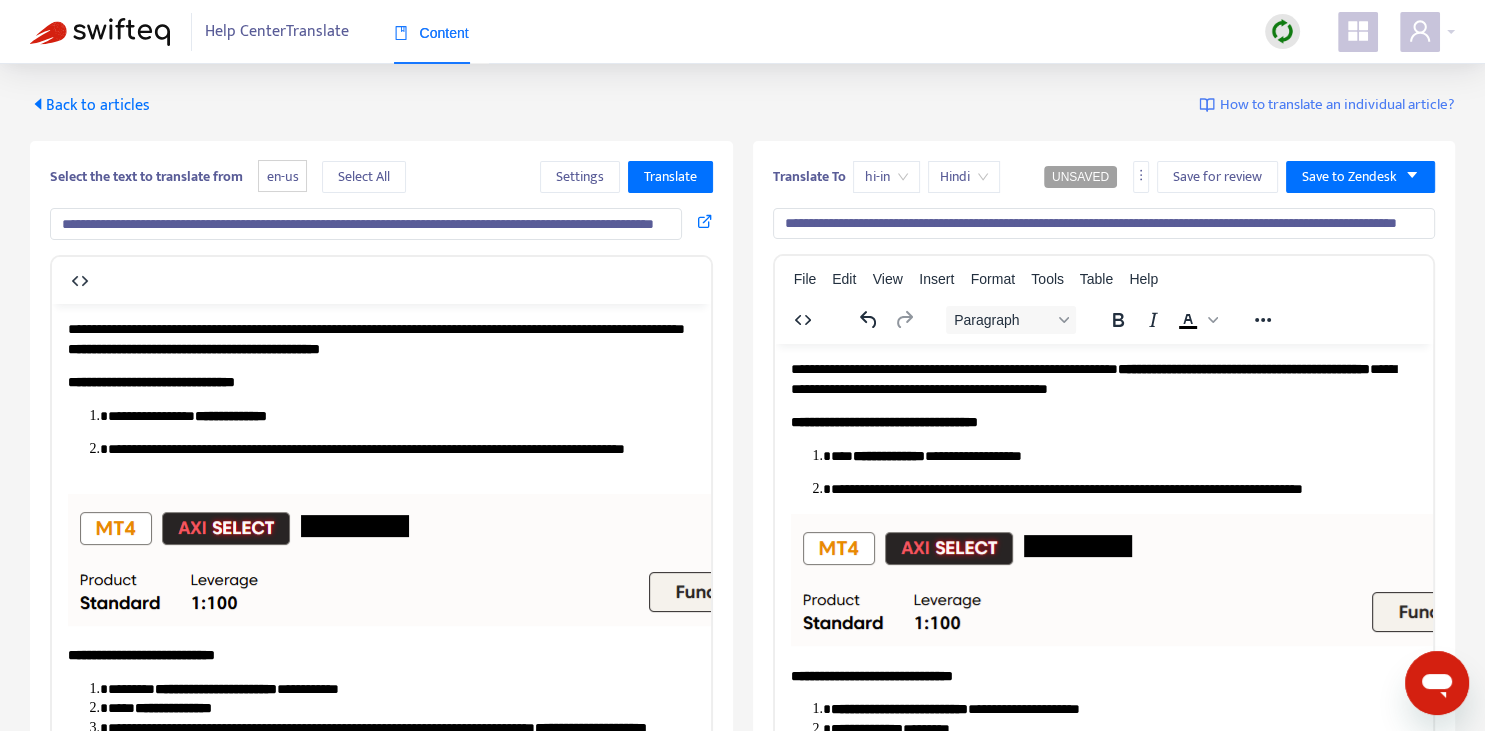 click on "**********" at bounding box center [1103, 379] 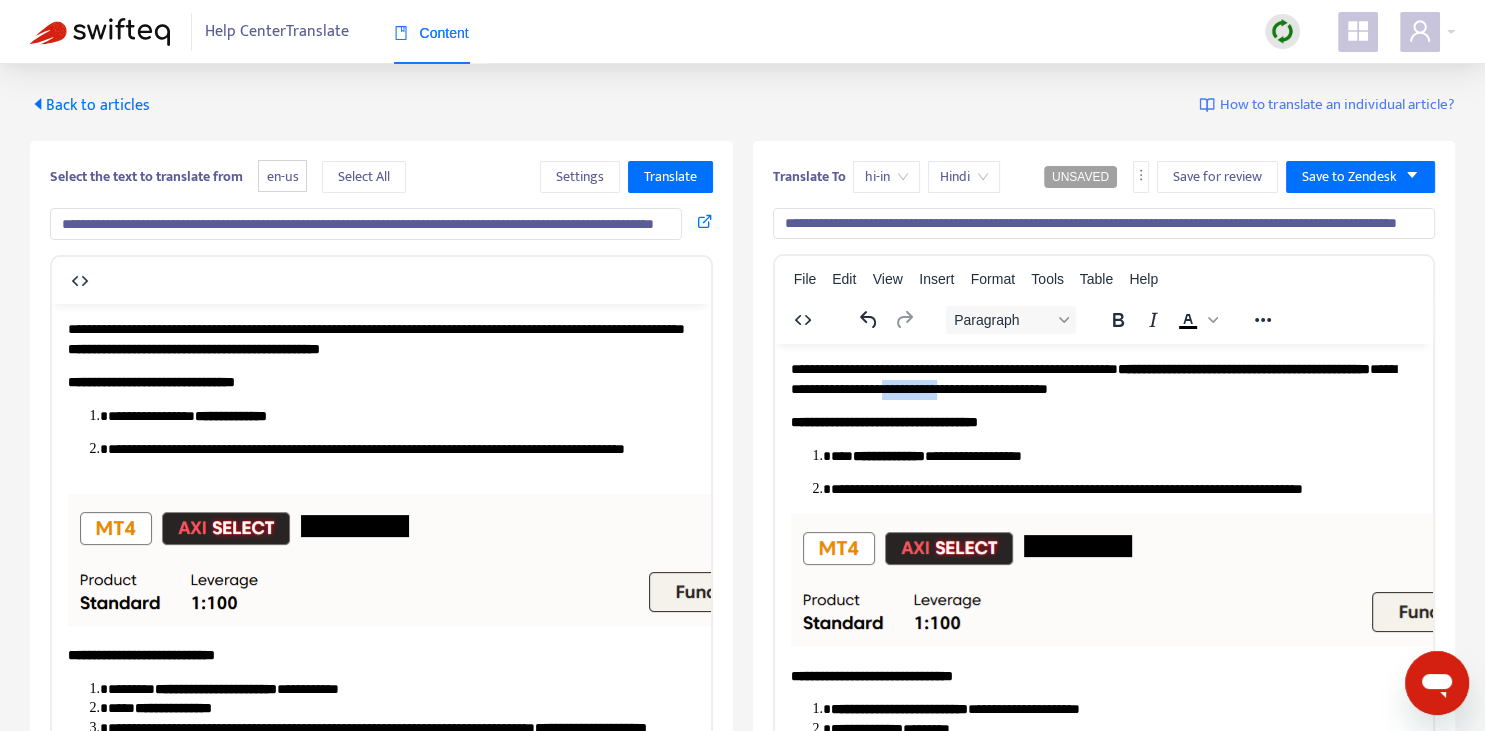 click on "**********" at bounding box center (1103, 379) 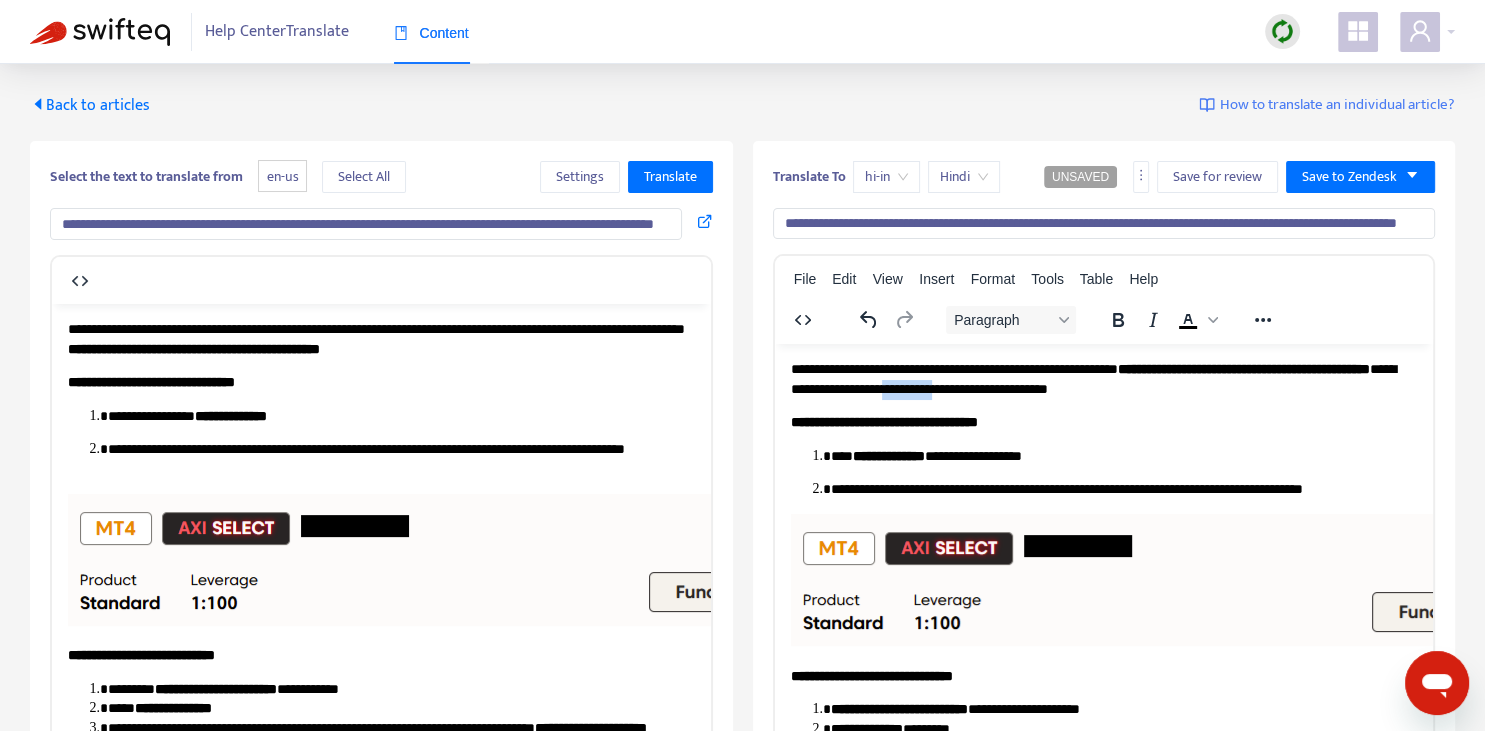 copy on "**********" 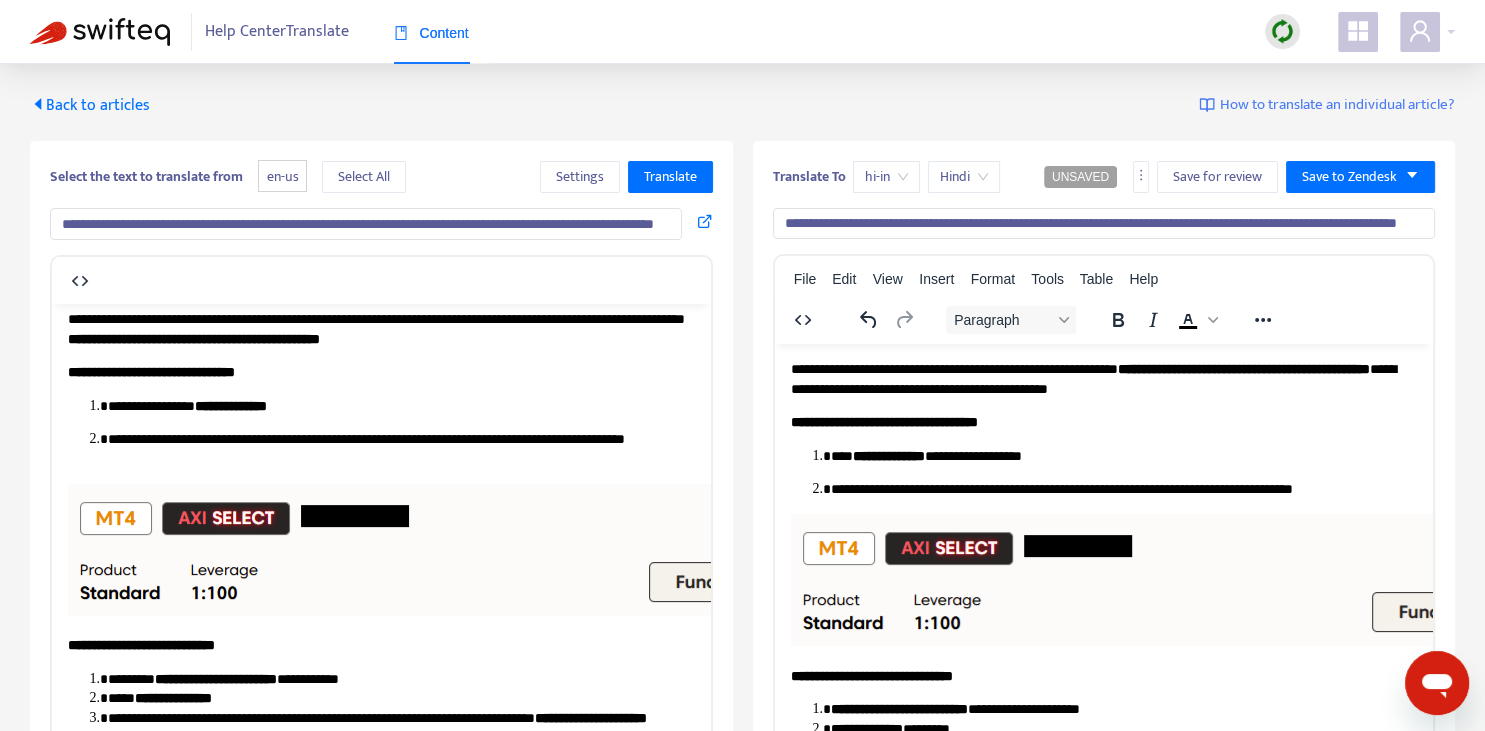 scroll, scrollTop: 0, scrollLeft: 0, axis: both 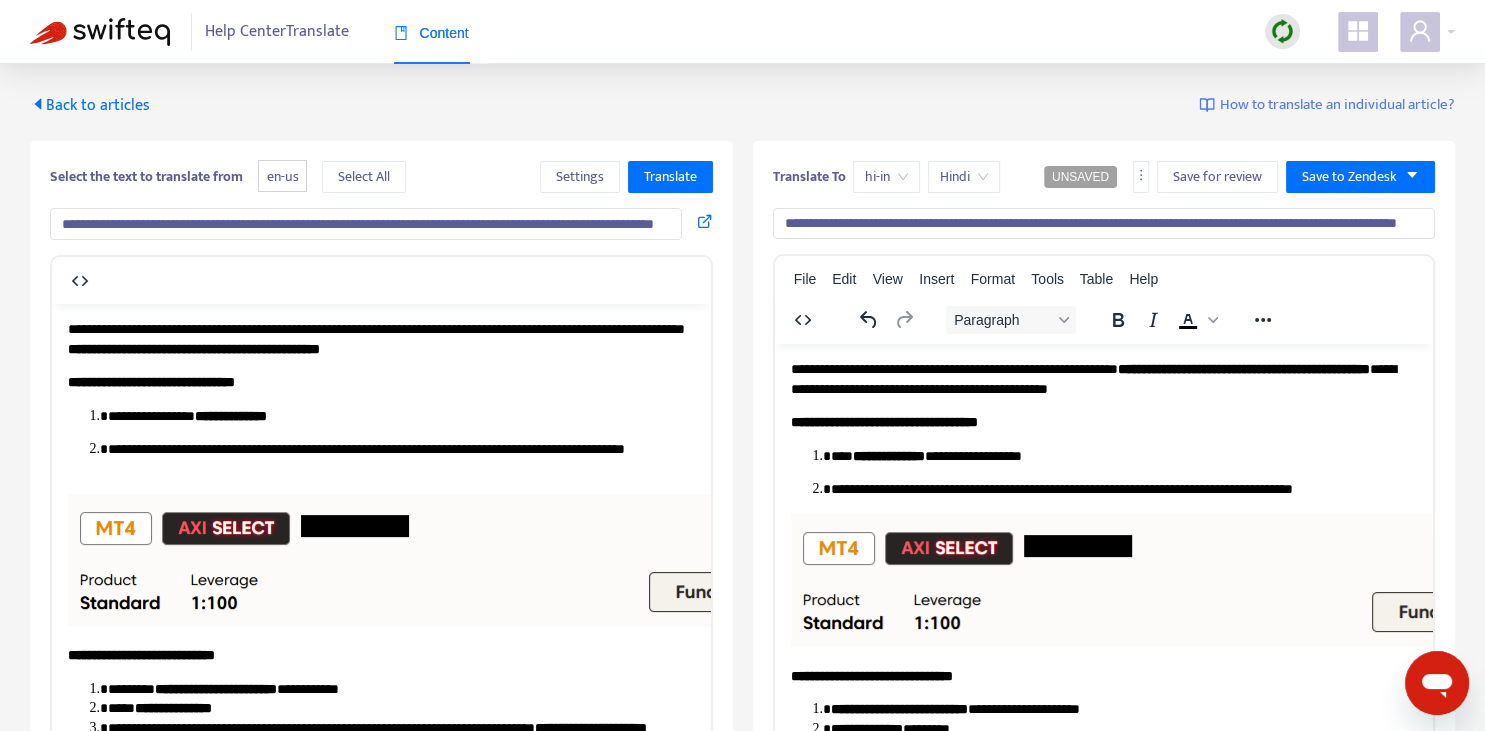 click on "**********" at bounding box center (1123, 490) 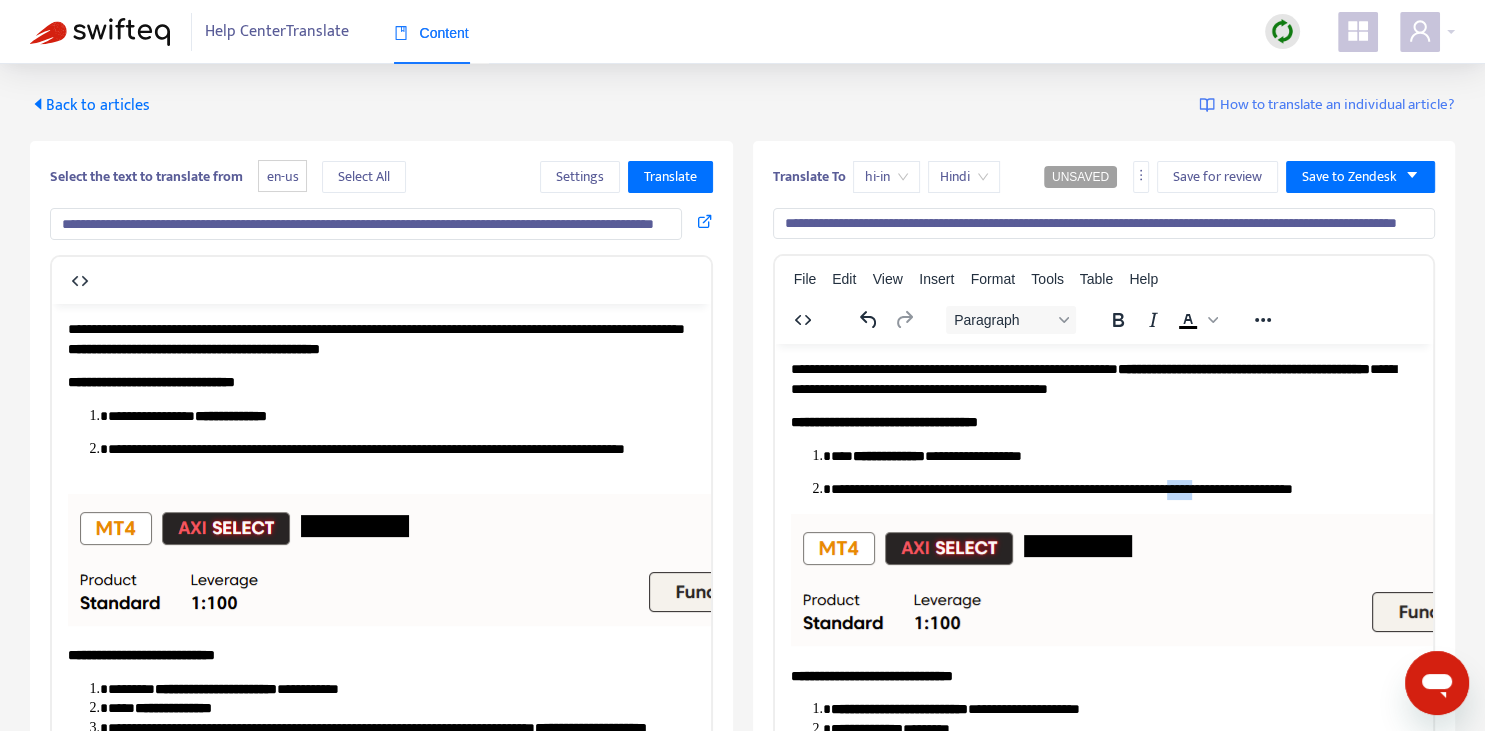 click on "**********" at bounding box center (1123, 490) 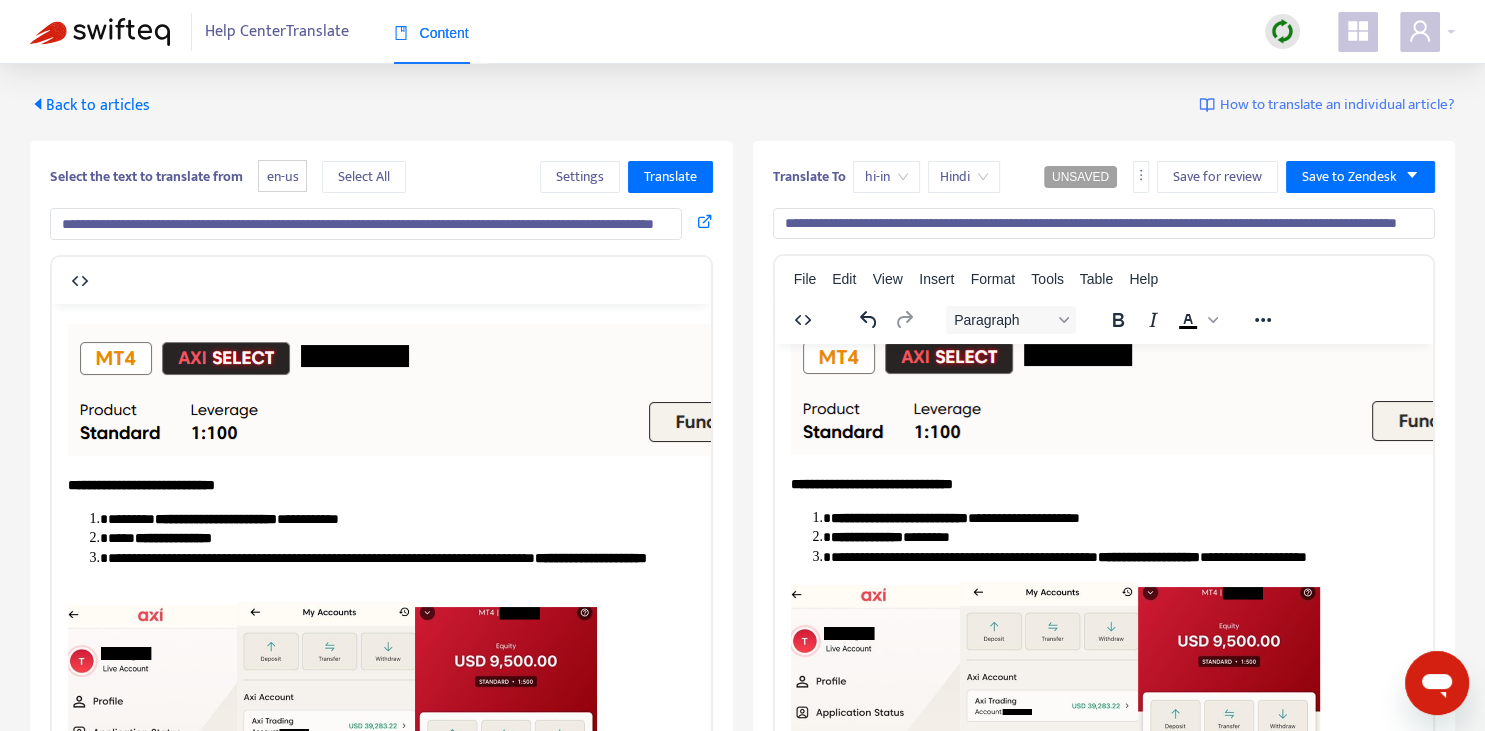 scroll, scrollTop: 211, scrollLeft: 0, axis: vertical 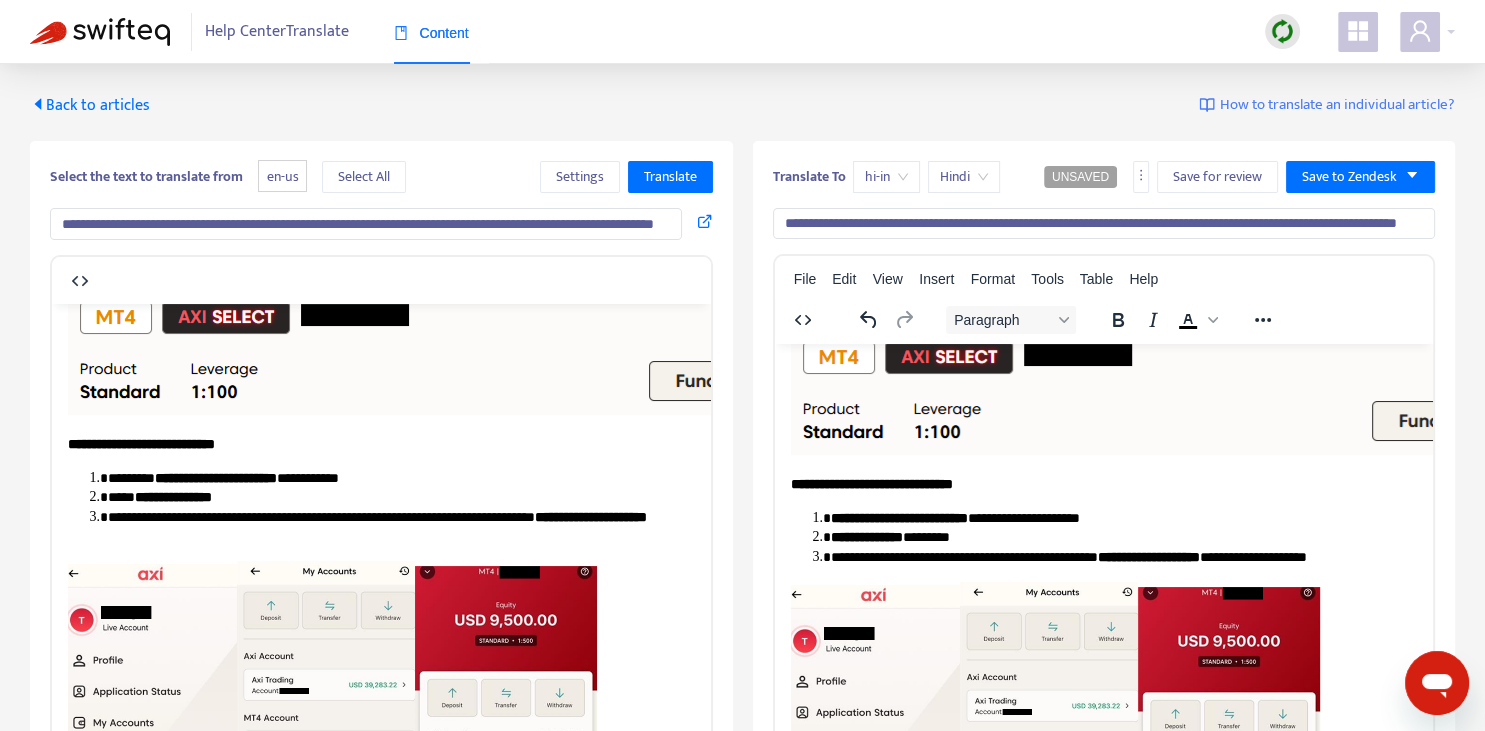 click on "**********" at bounding box center [1123, 519] 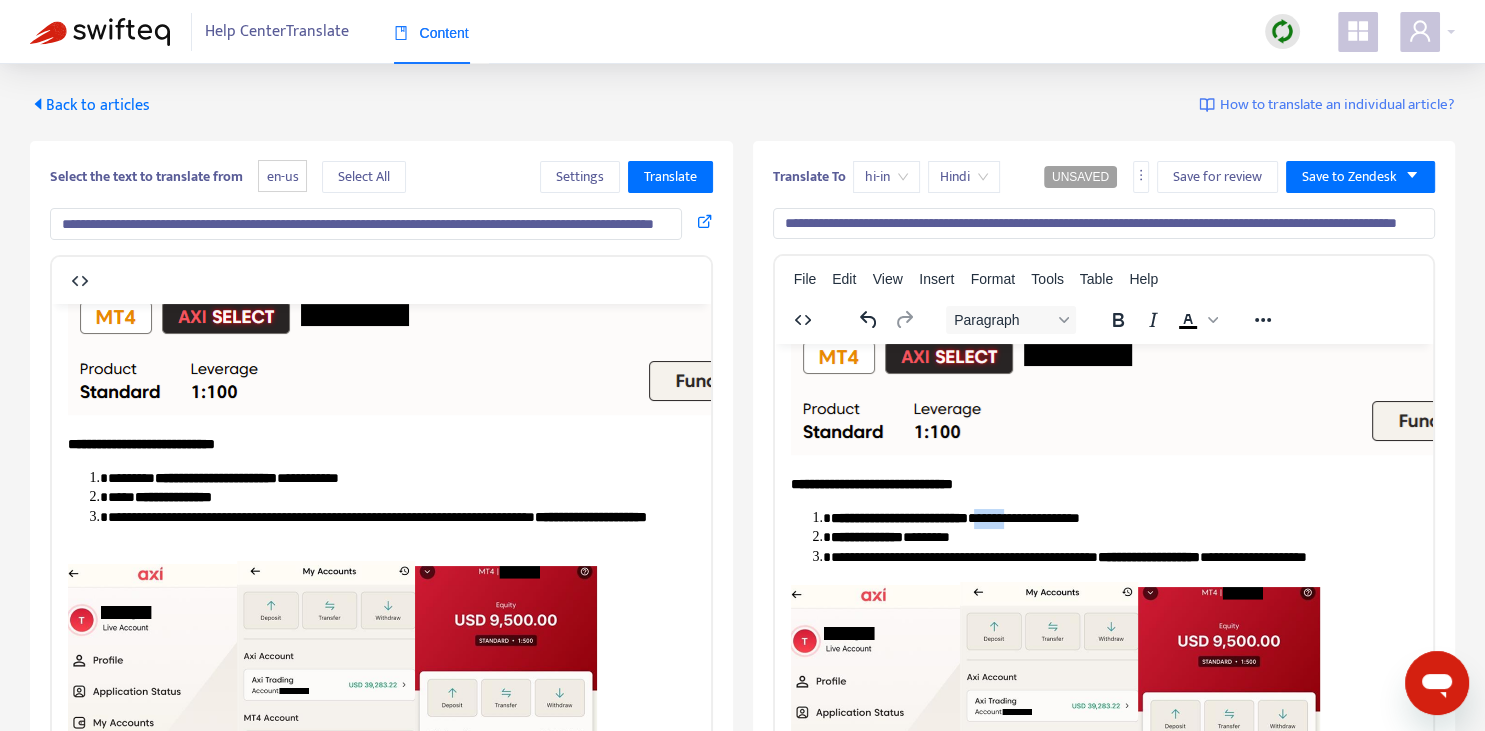 click on "**********" at bounding box center [1123, 519] 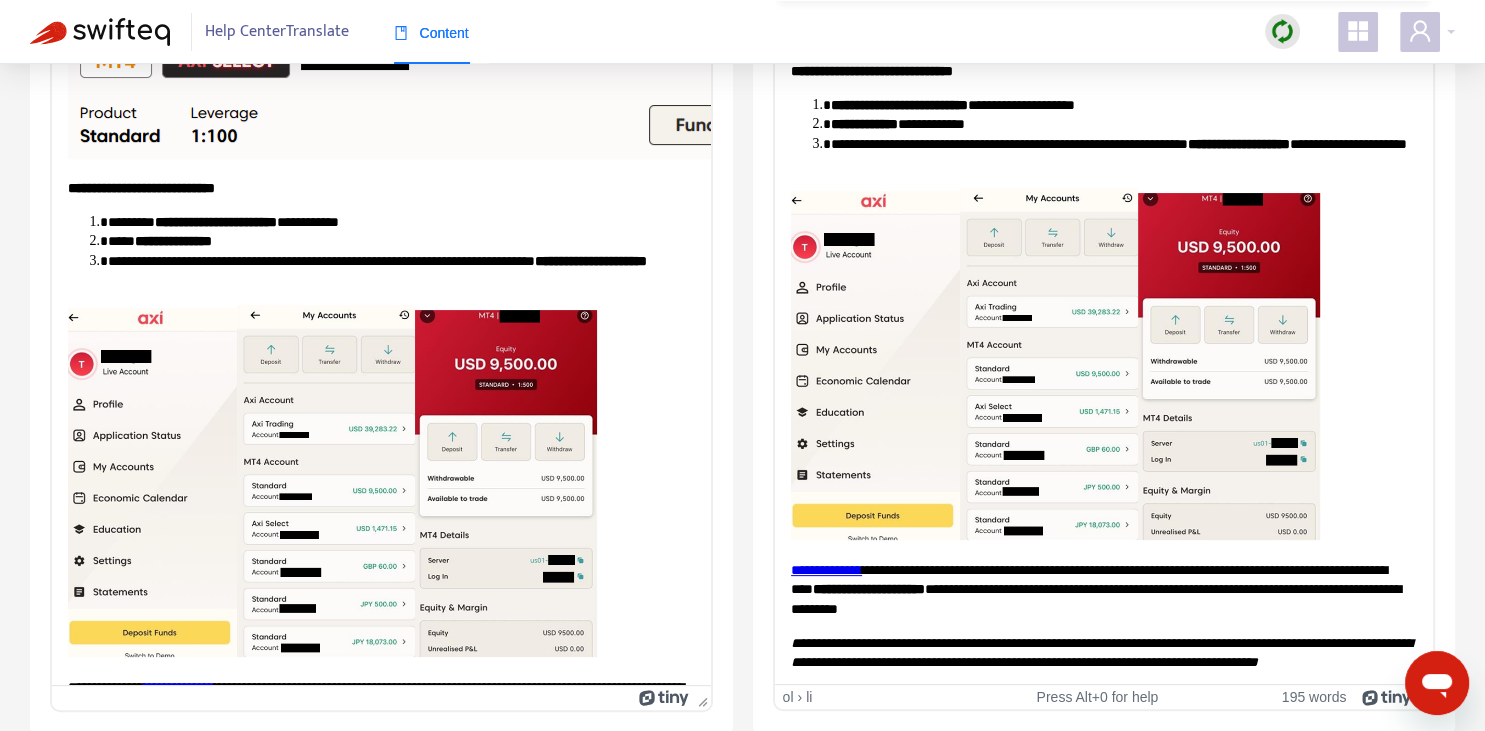 scroll, scrollTop: 240, scrollLeft: 0, axis: vertical 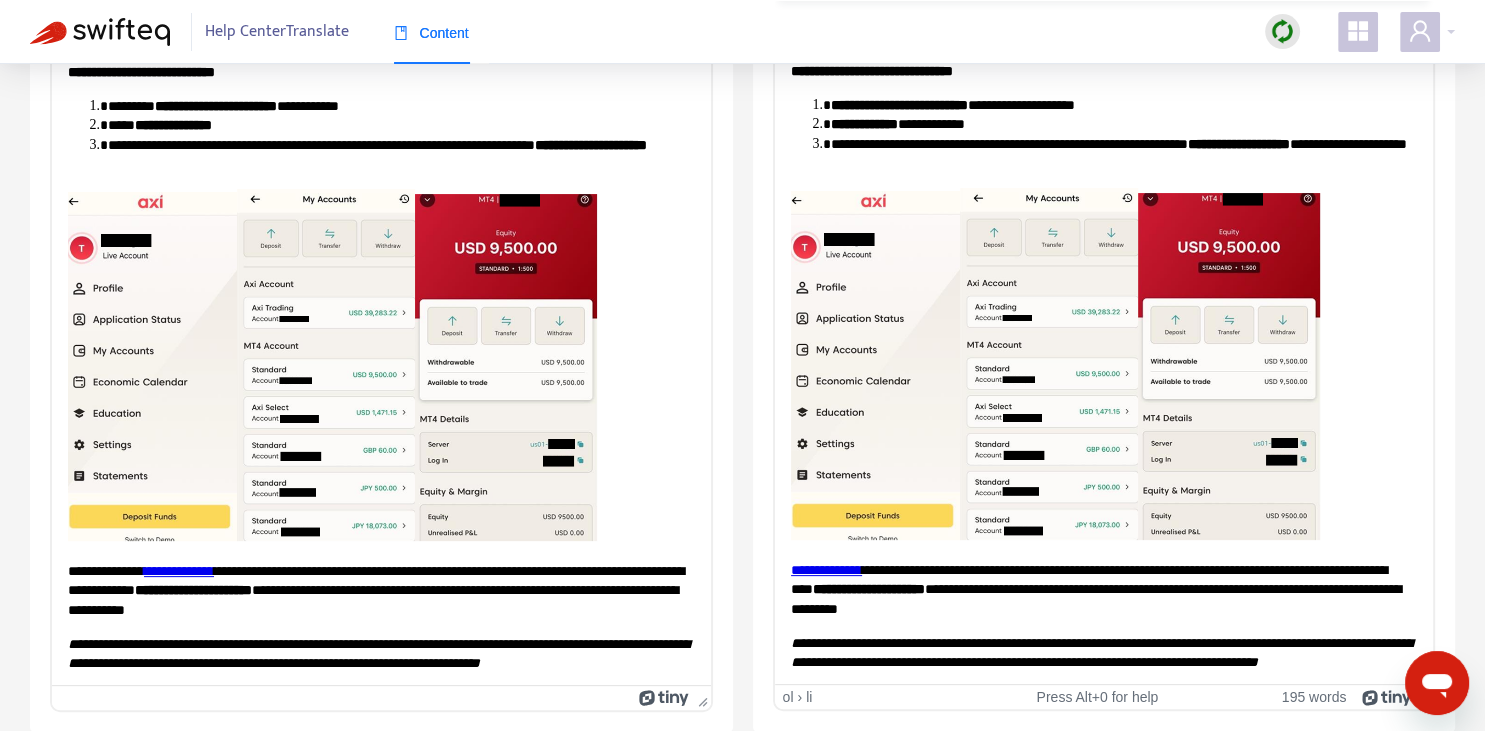 click on "**********" at bounding box center [1103, 590] 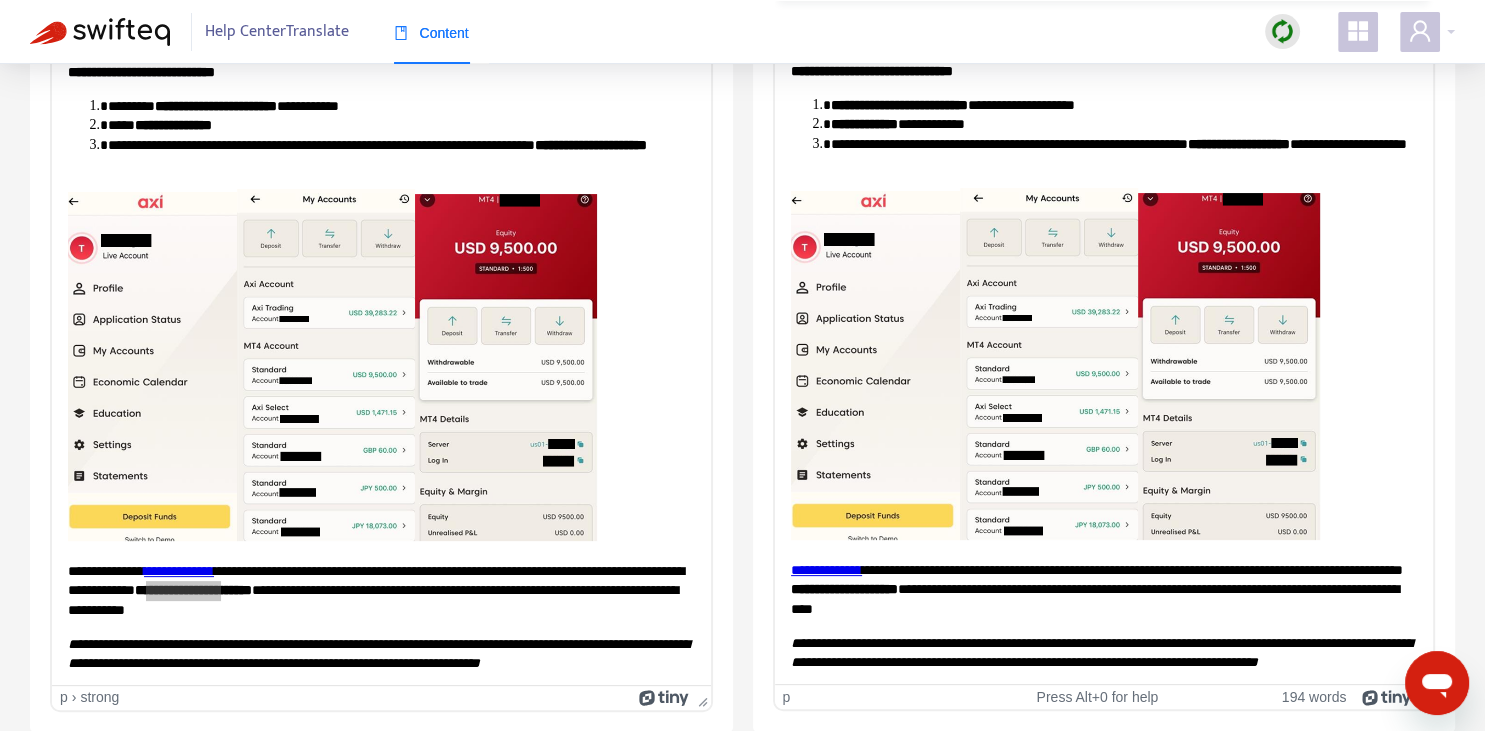 click on "**********" at bounding box center [843, 589] 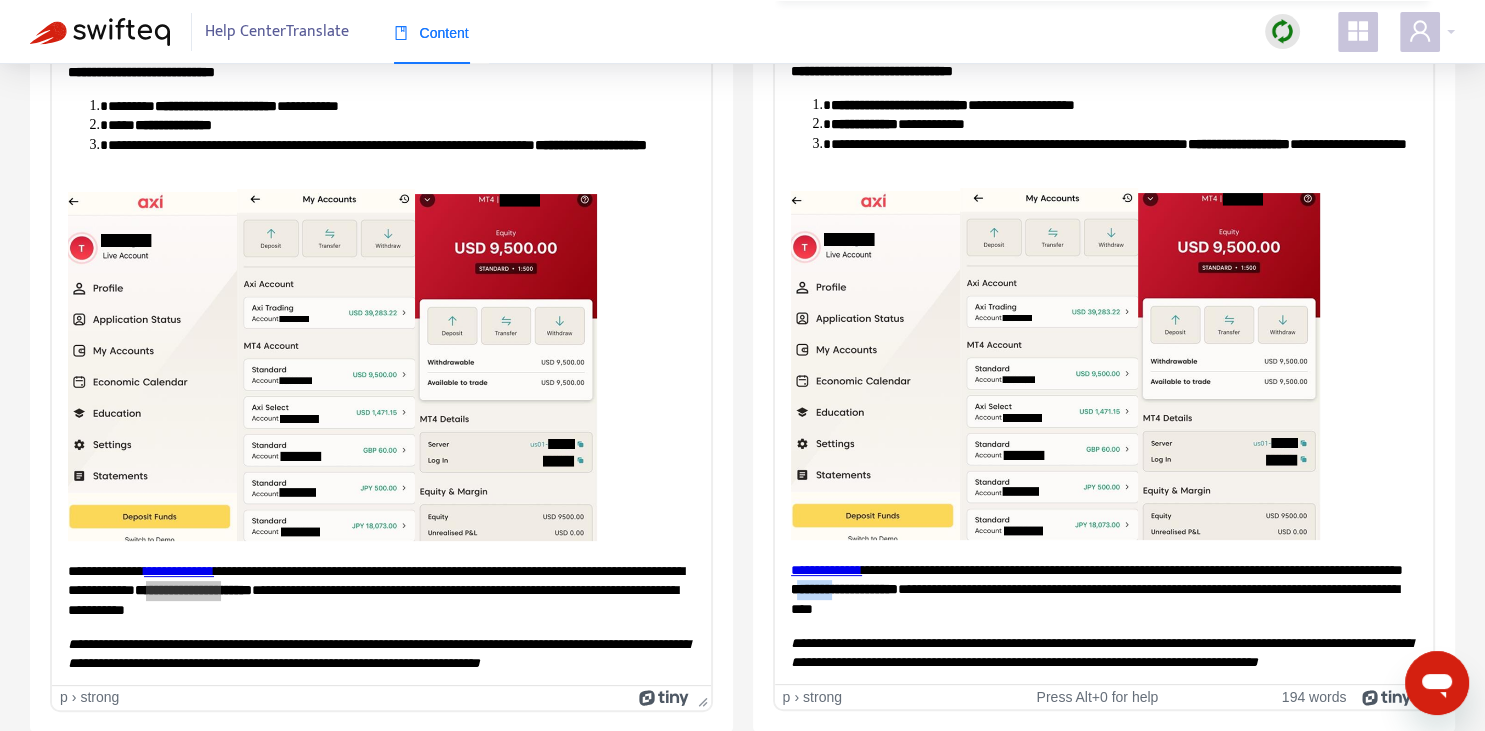 click on "**********" at bounding box center [843, 589] 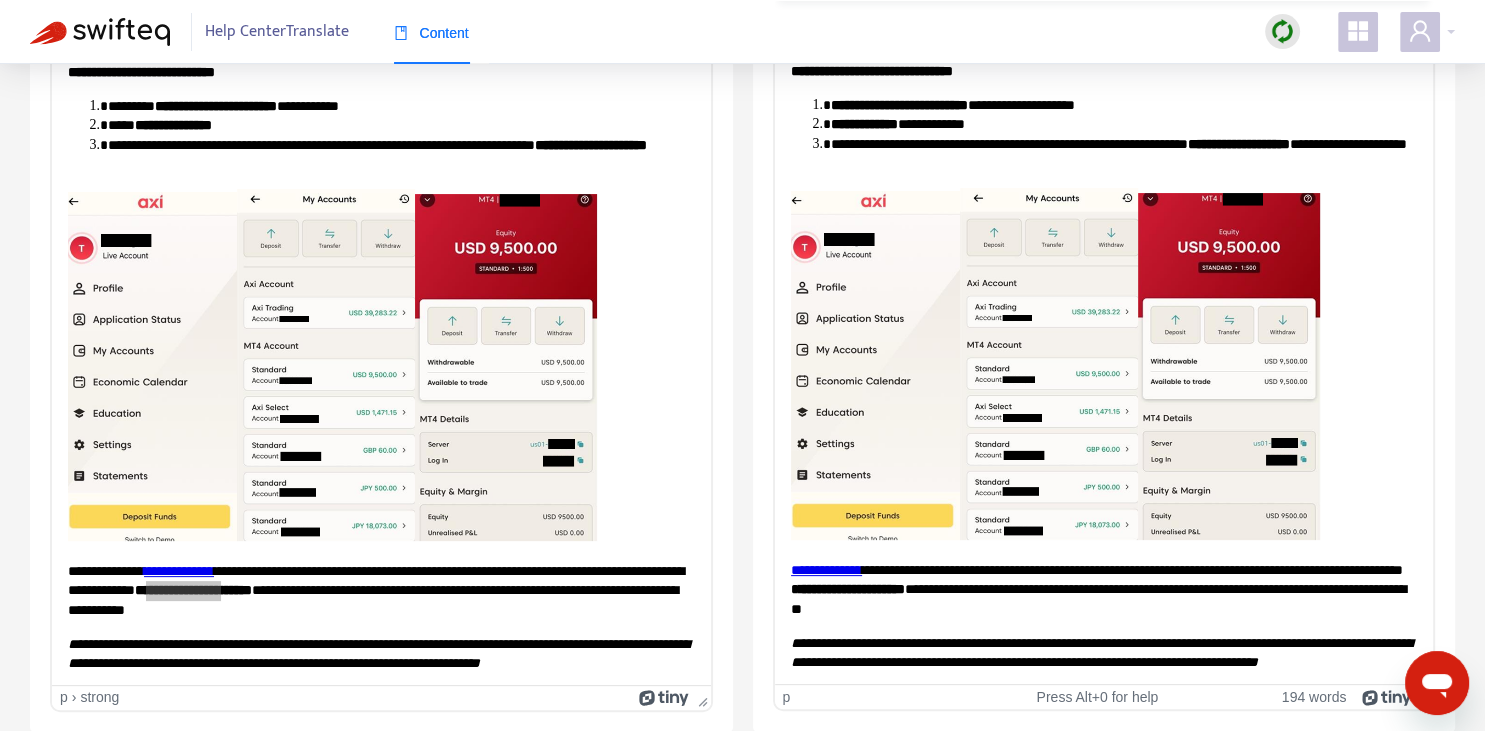 click on "**********" at bounding box center [1100, 653] 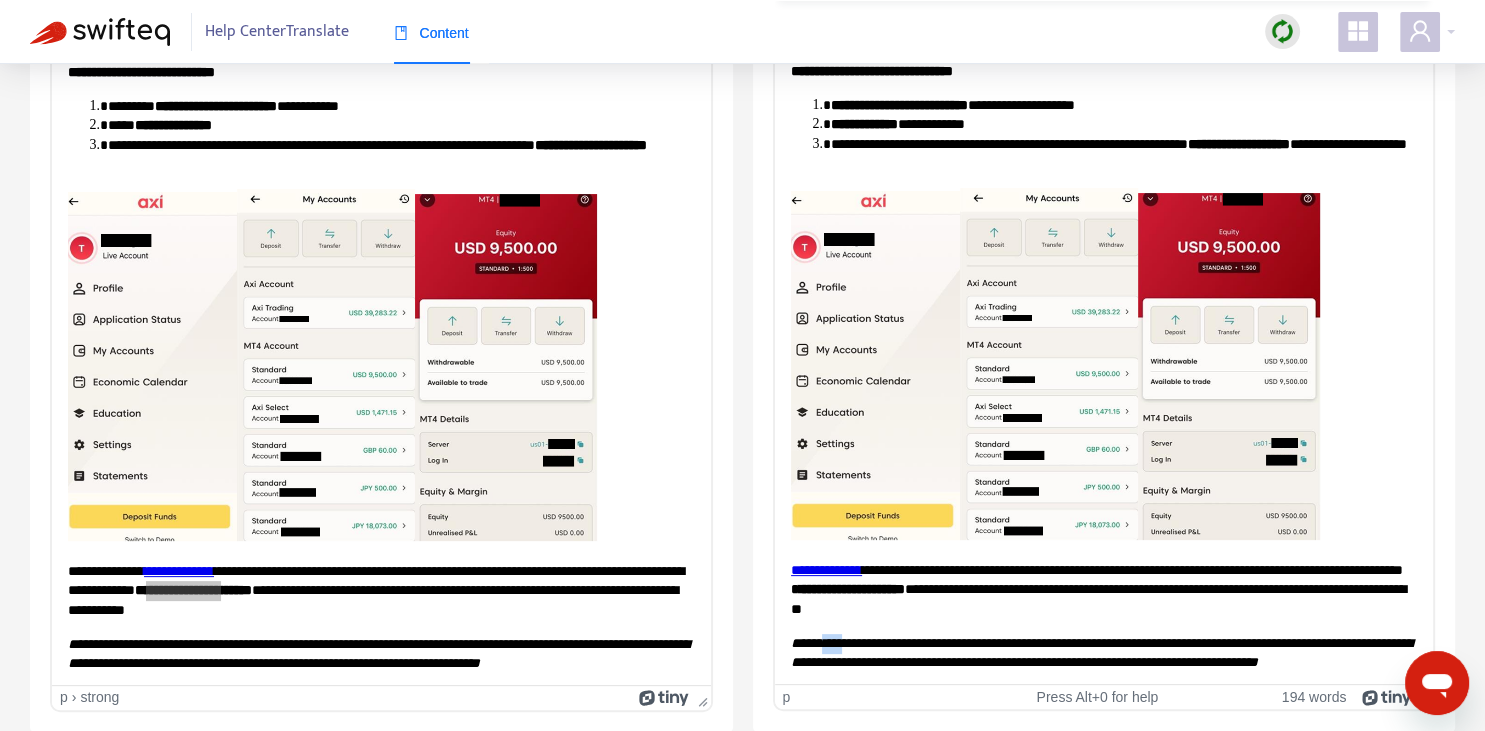 click on "**********" at bounding box center [1100, 653] 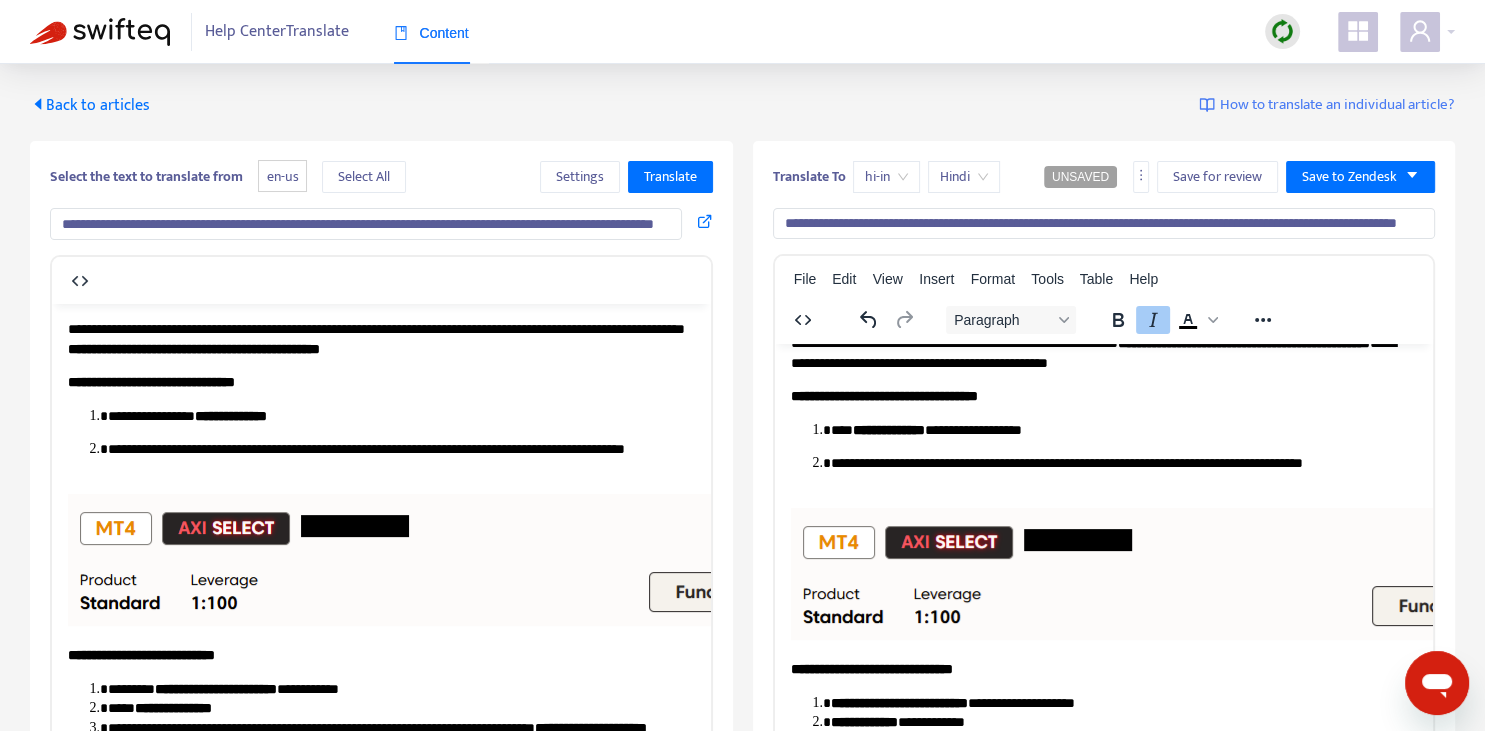 scroll, scrollTop: 0, scrollLeft: 0, axis: both 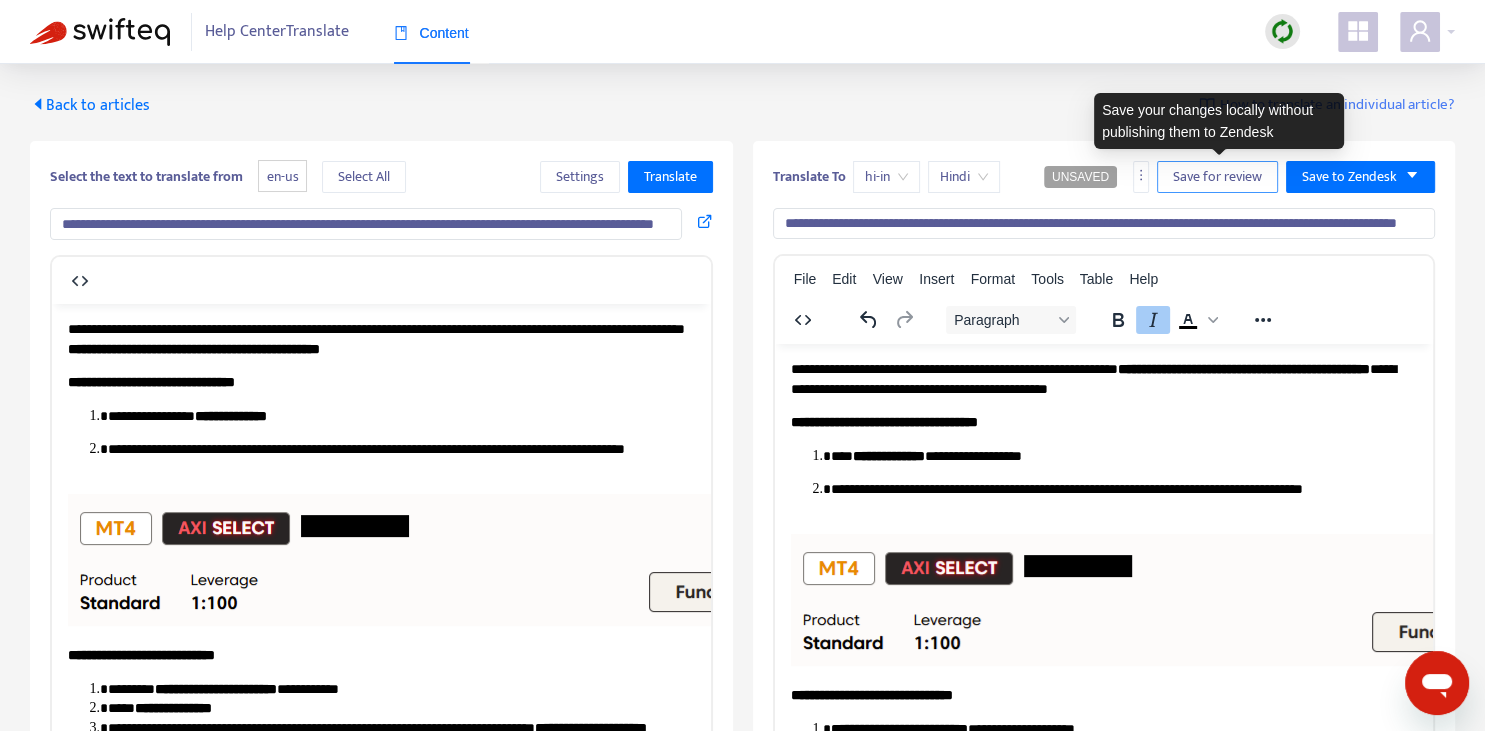 click on "Save for review" at bounding box center [1217, 177] 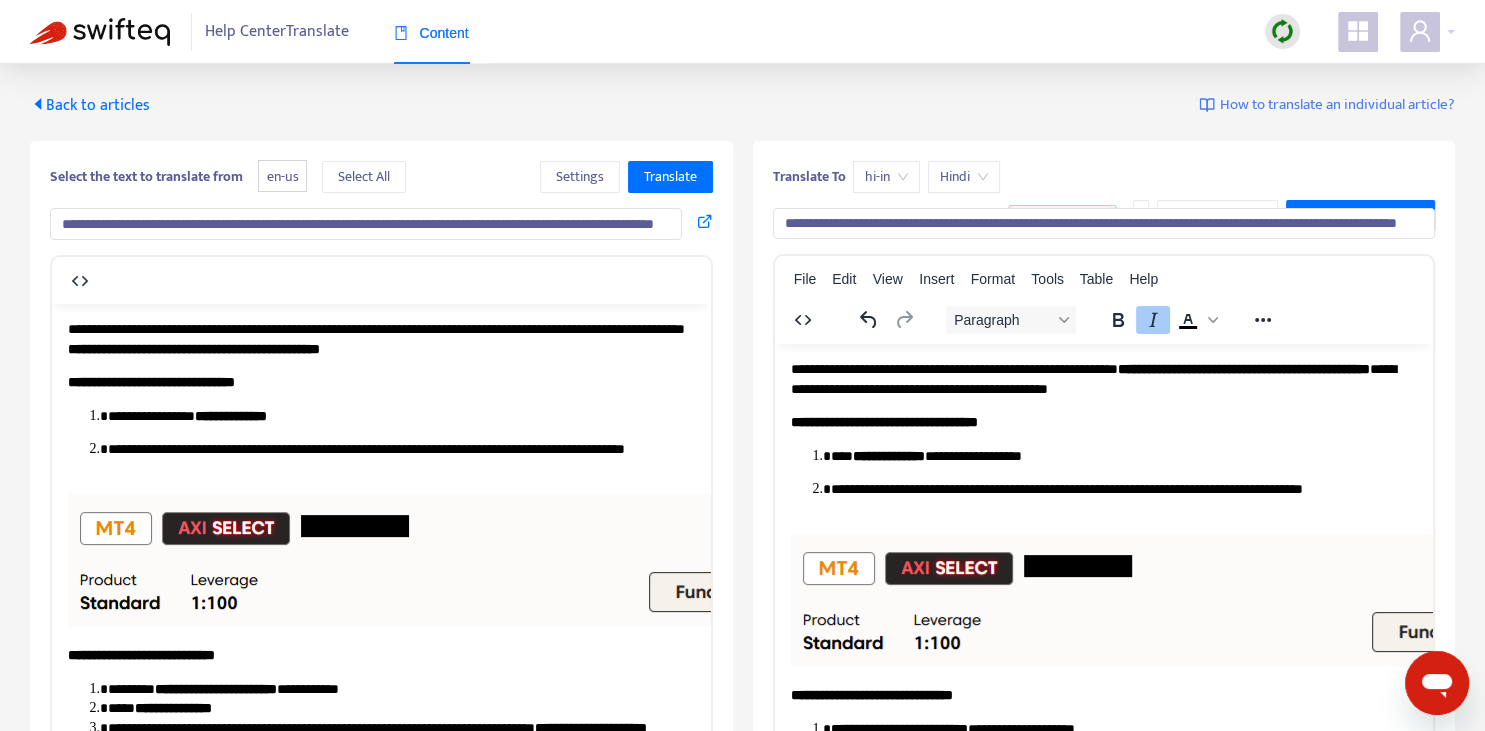 click on "Back to articles" at bounding box center (90, 105) 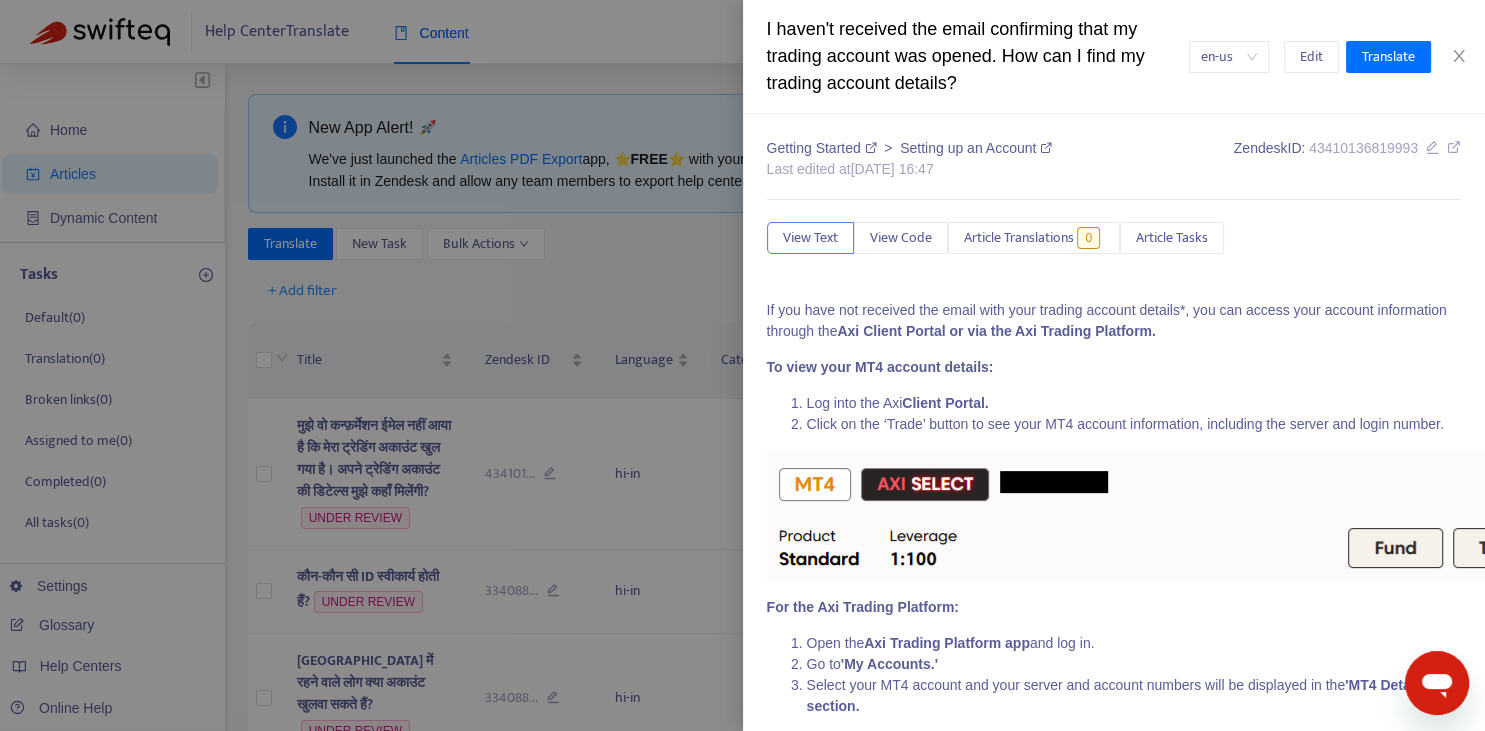 click at bounding box center [742, 365] 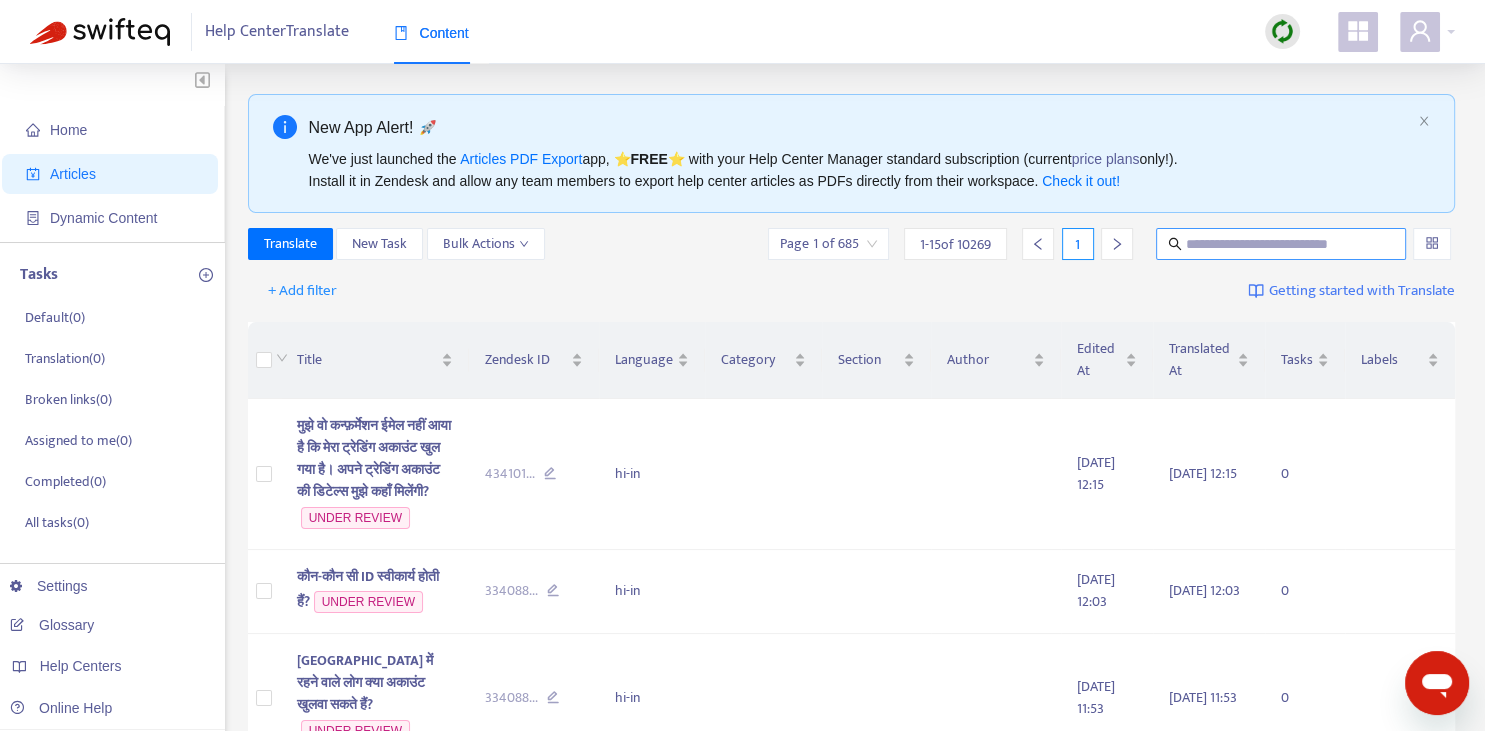 click at bounding box center (1282, 244) 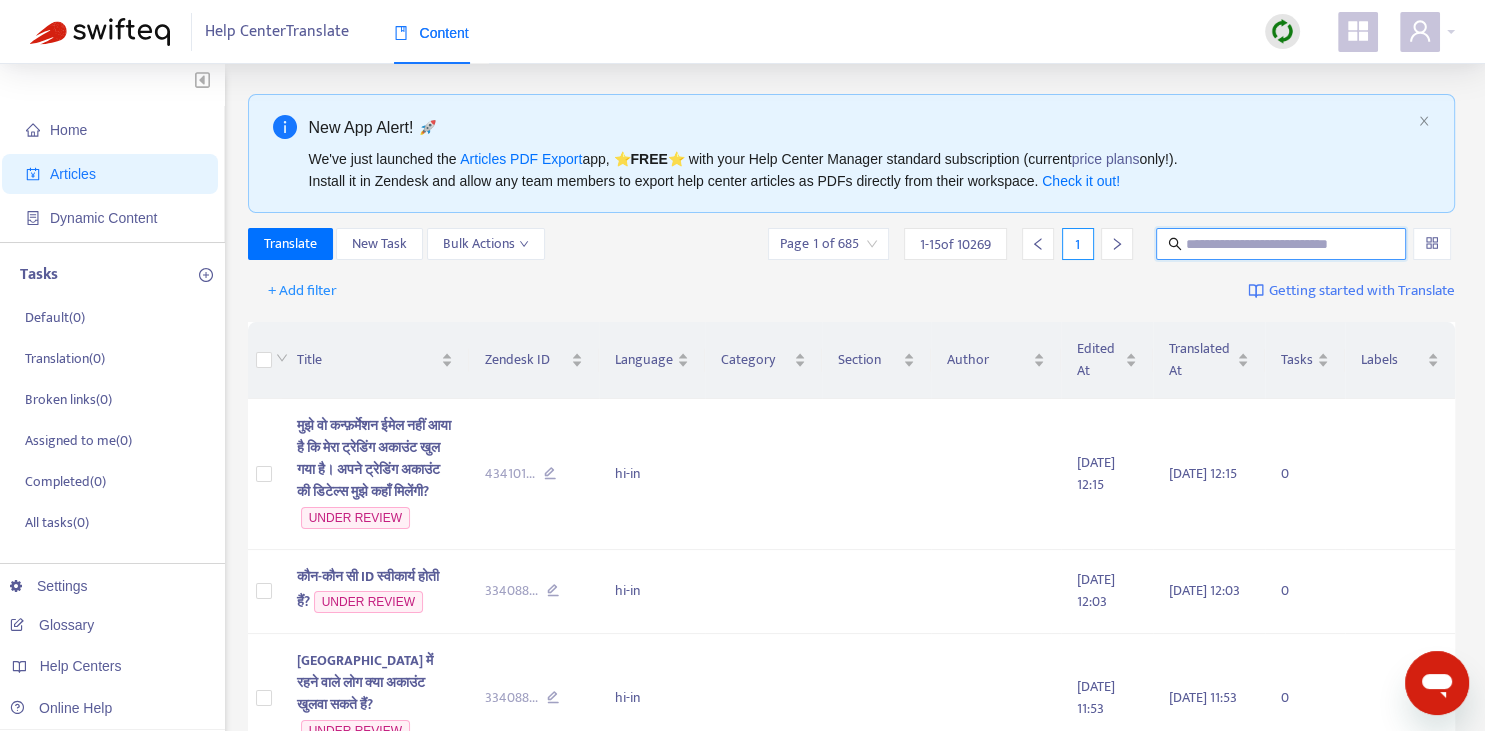 paste on "**********" 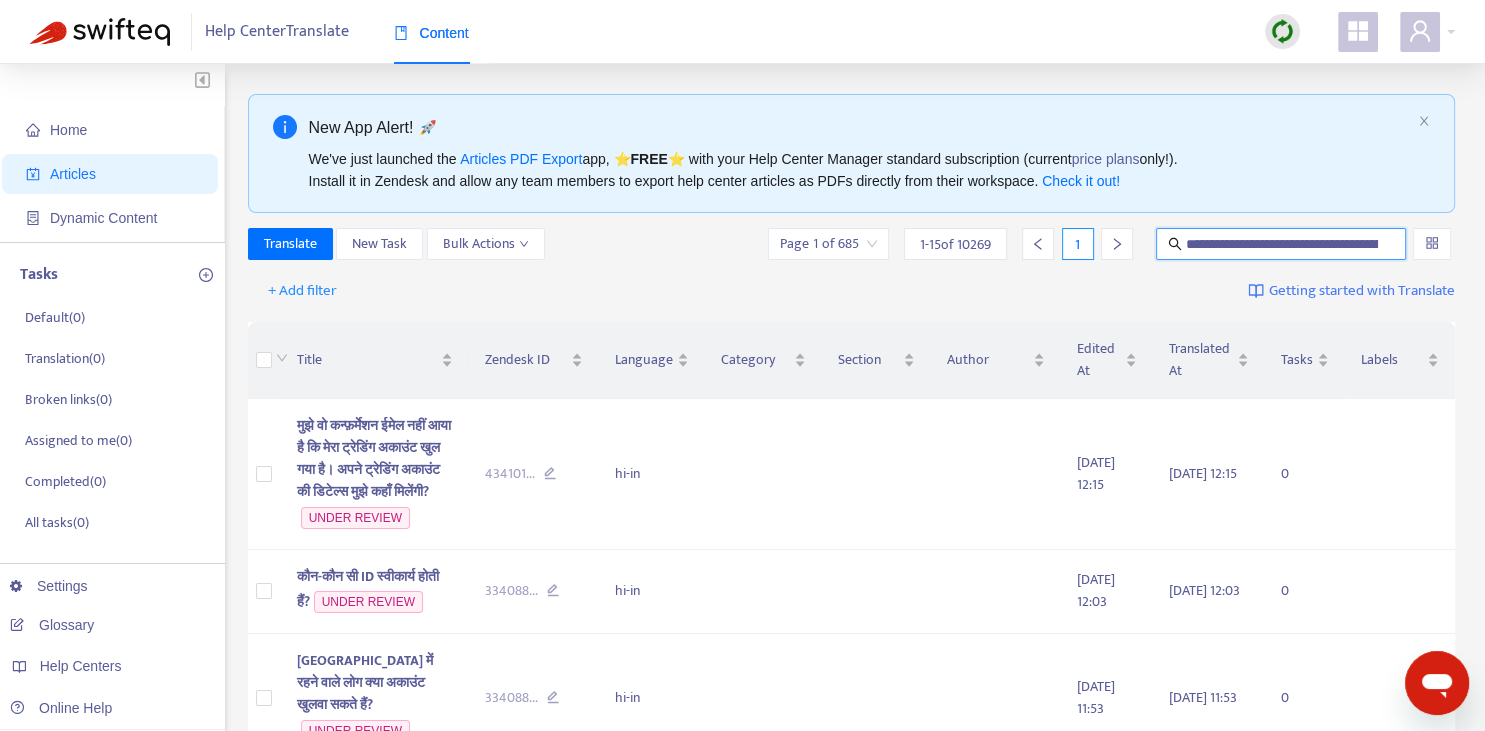 scroll, scrollTop: 0, scrollLeft: 110, axis: horizontal 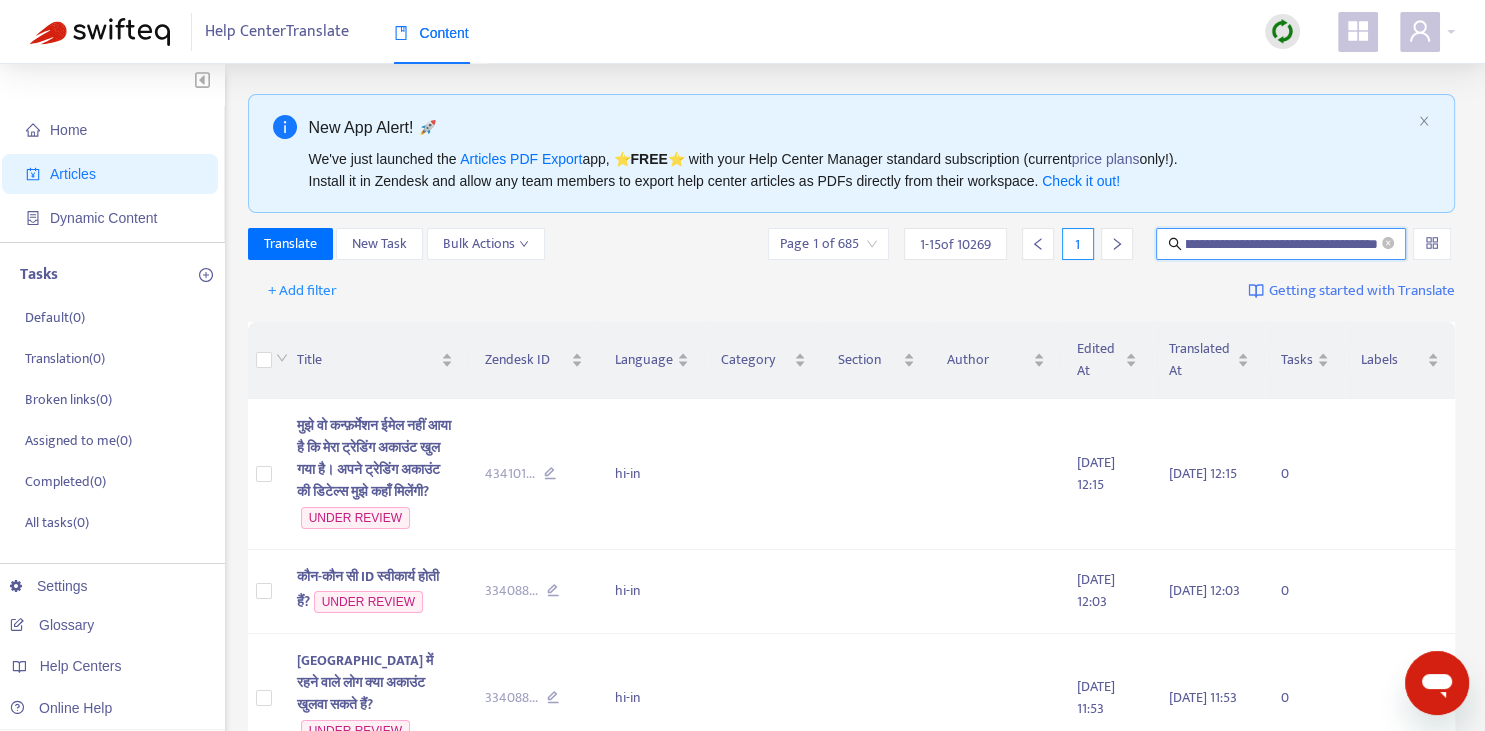 type on "**********" 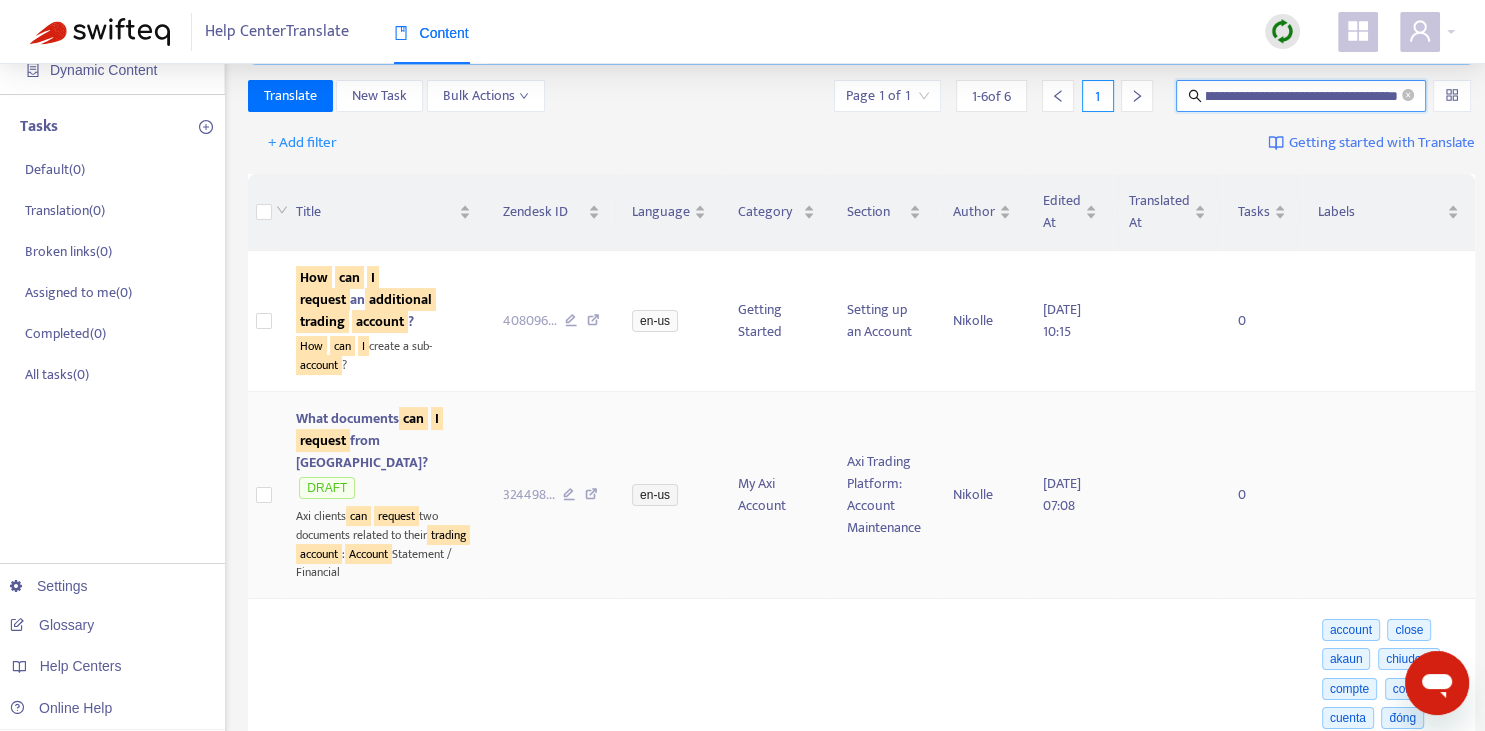 scroll, scrollTop: 140, scrollLeft: 0, axis: vertical 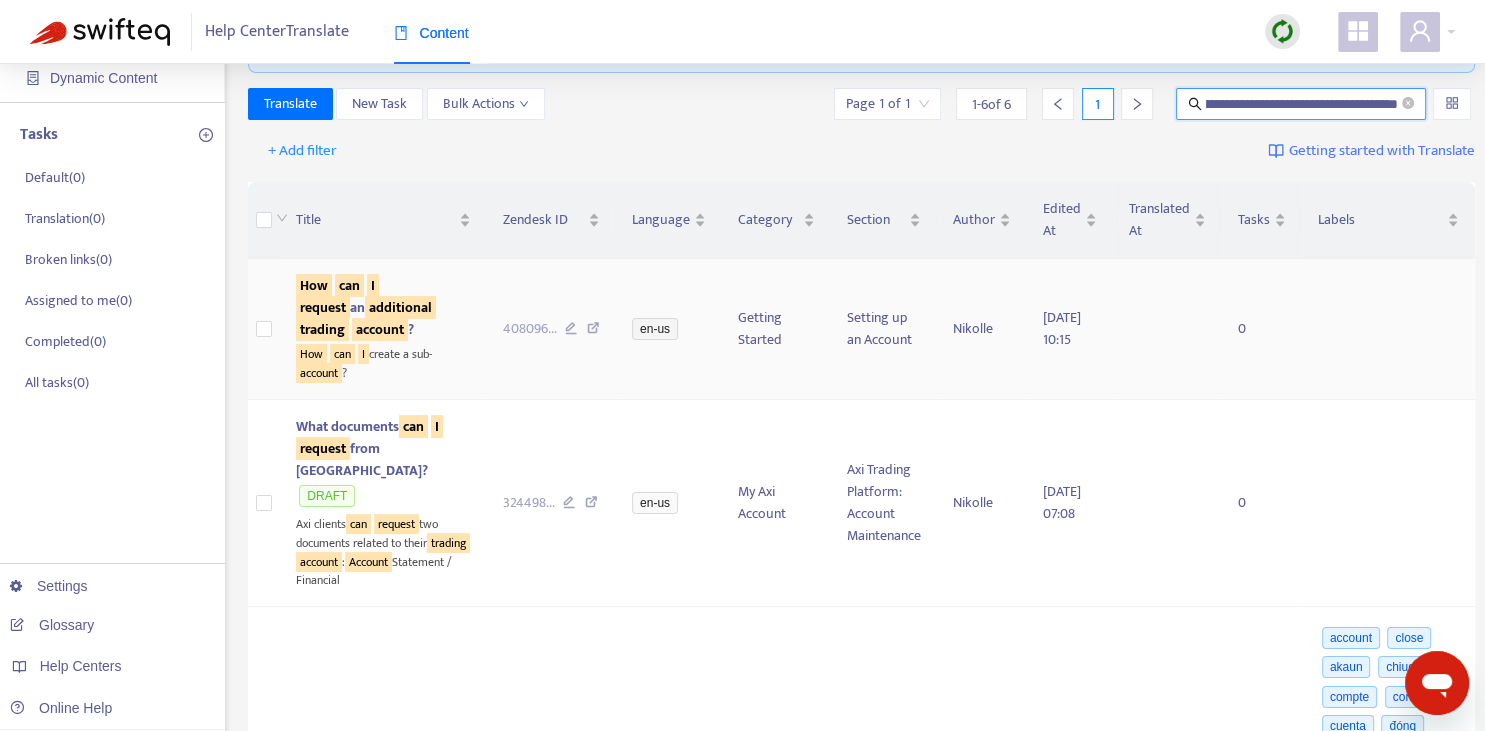 click on "request" at bounding box center (323, 307) 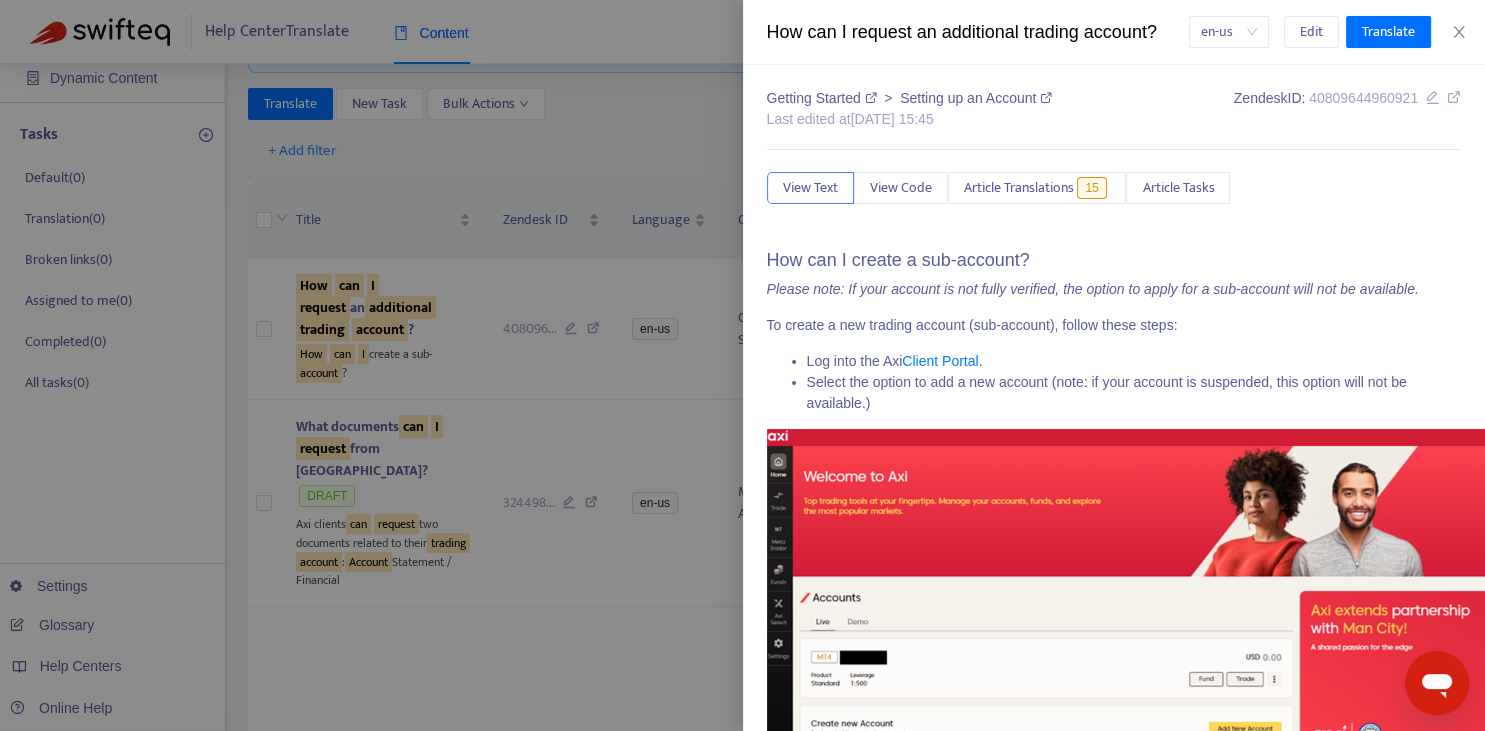 scroll, scrollTop: 0, scrollLeft: 0, axis: both 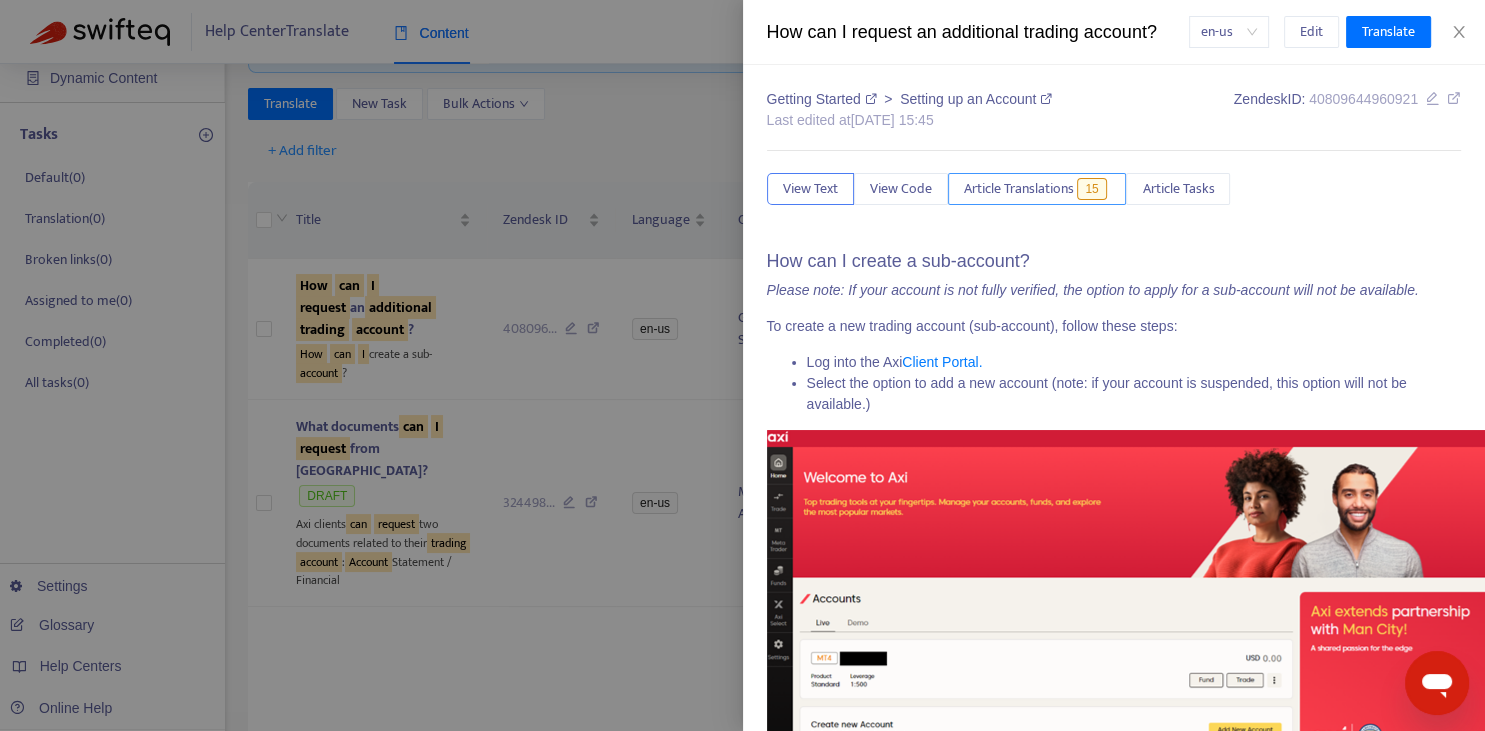 click on "Article Translations" at bounding box center (1019, 189) 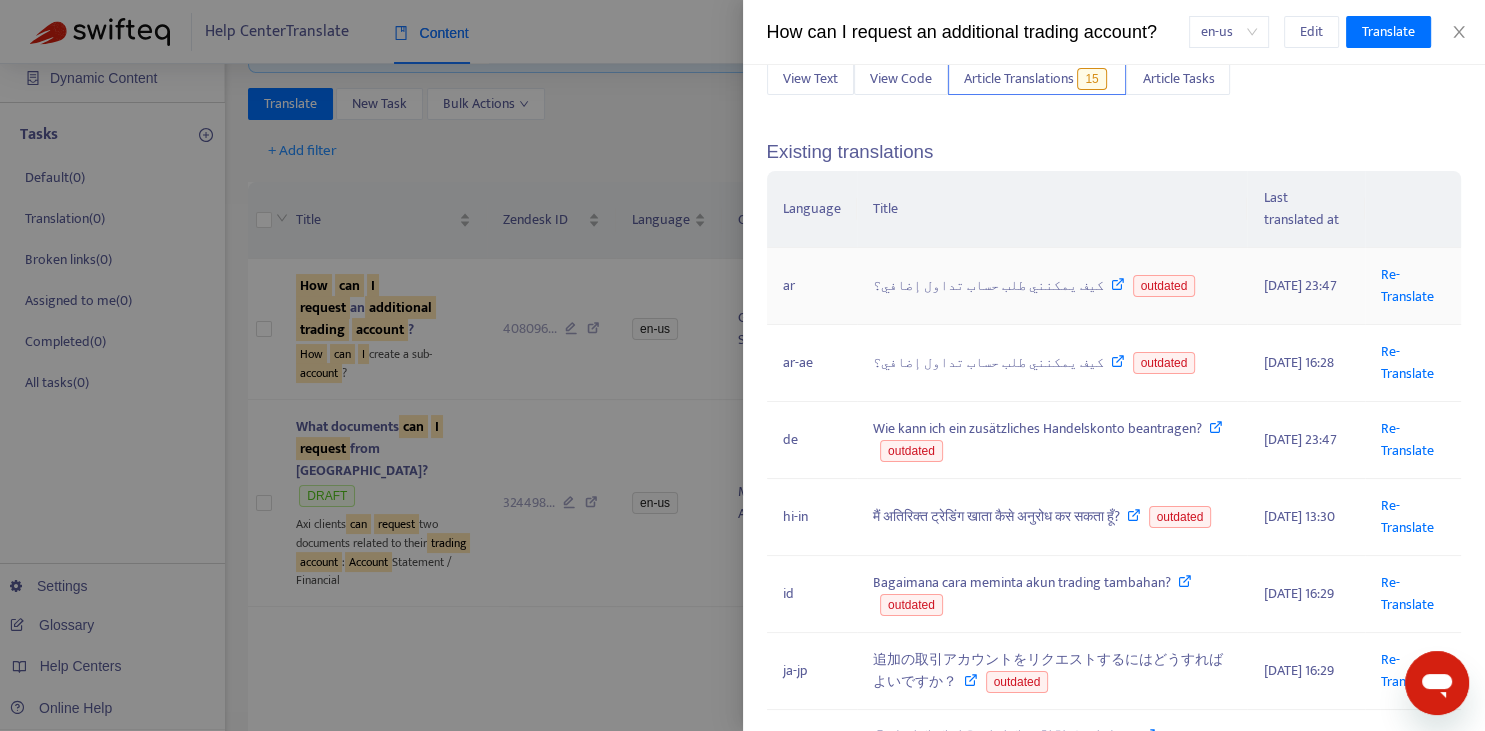 scroll, scrollTop: 147, scrollLeft: 0, axis: vertical 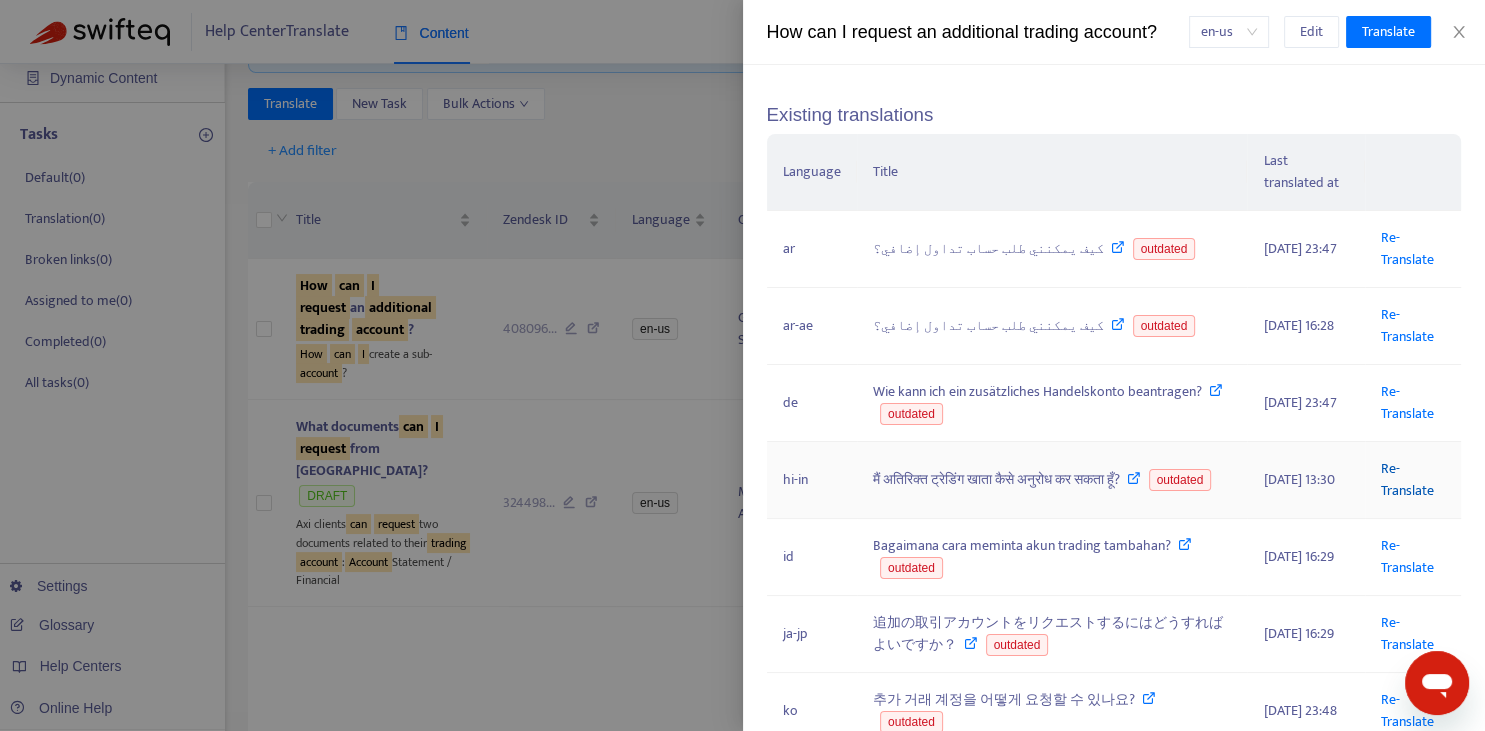 click on "Re-Translate" at bounding box center (1407, 479) 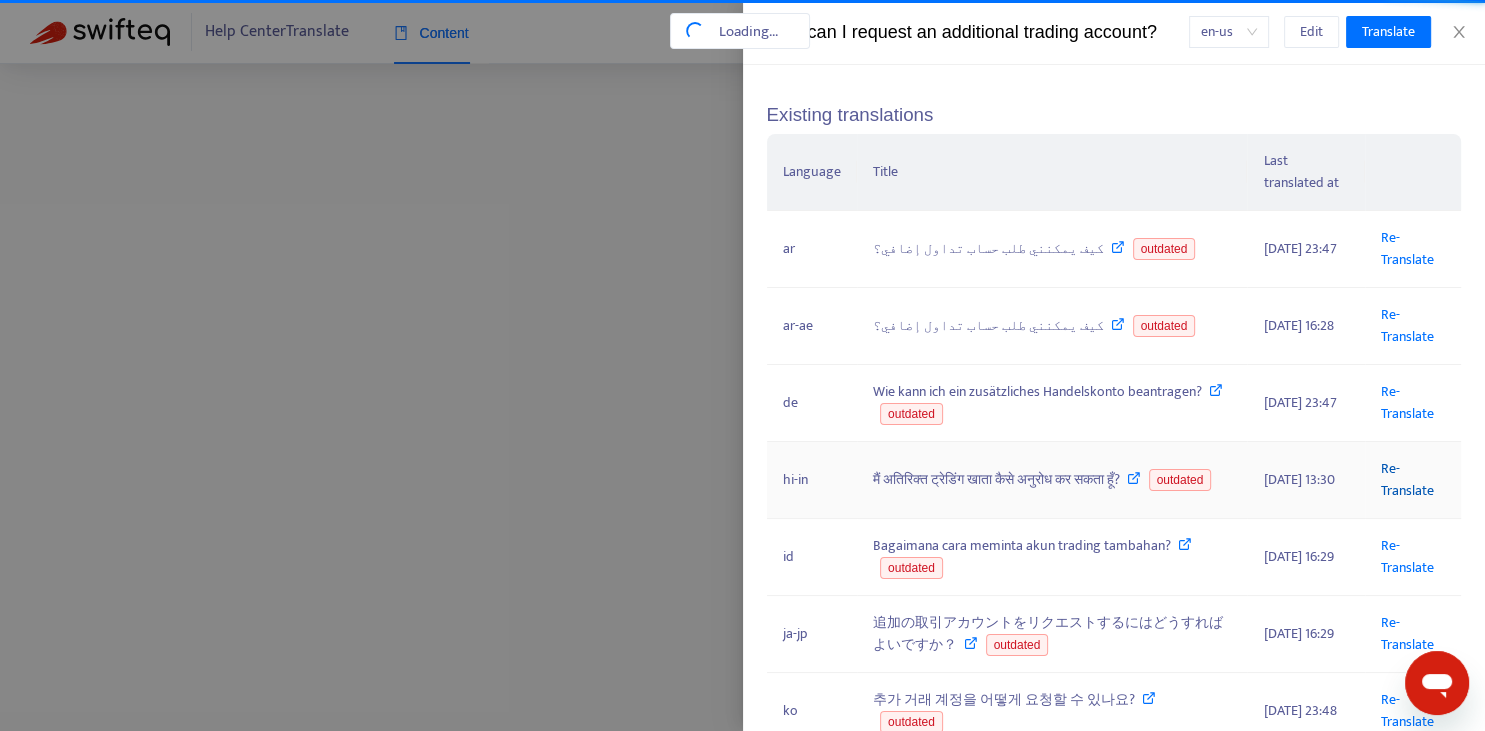 scroll, scrollTop: 36, scrollLeft: 0, axis: vertical 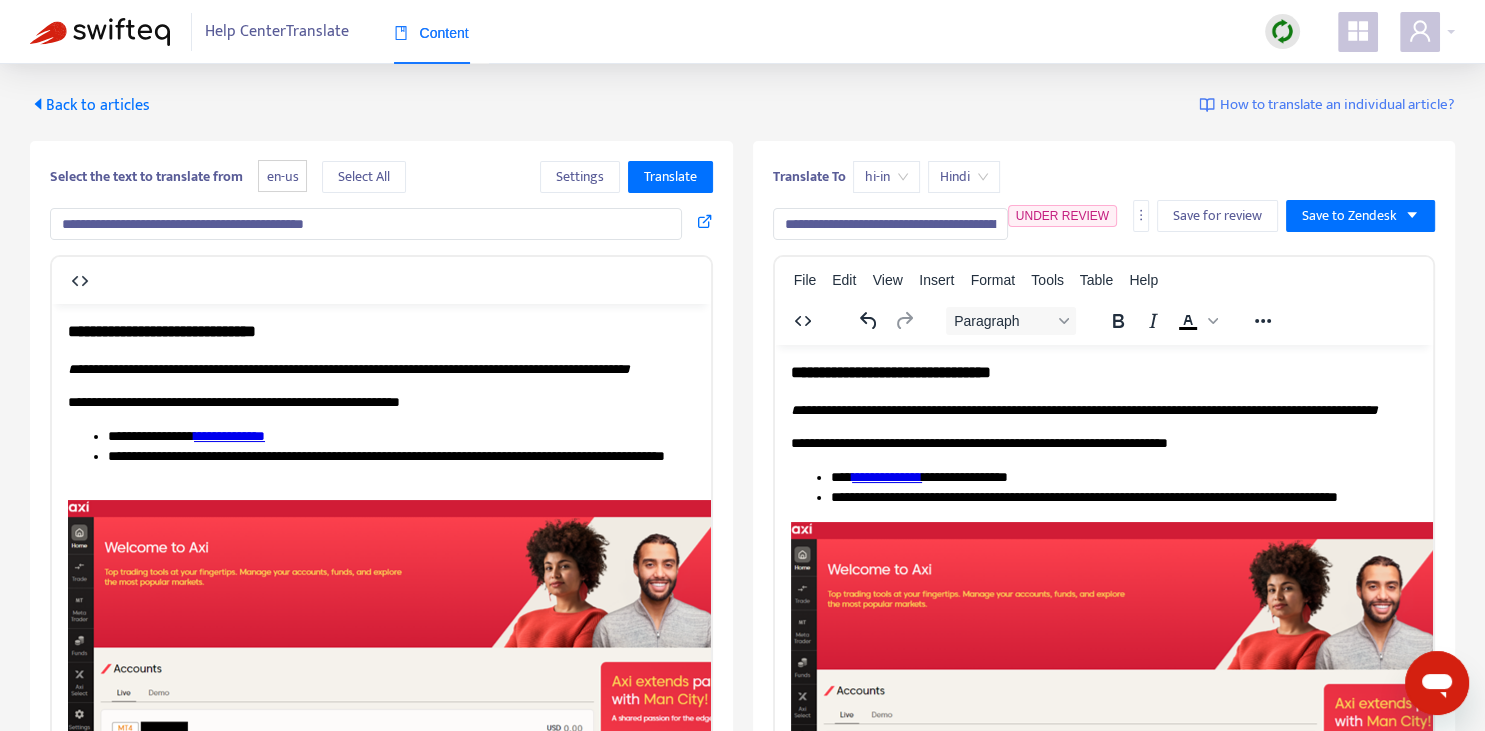 click on "**********" at bounding box center (890, 224) 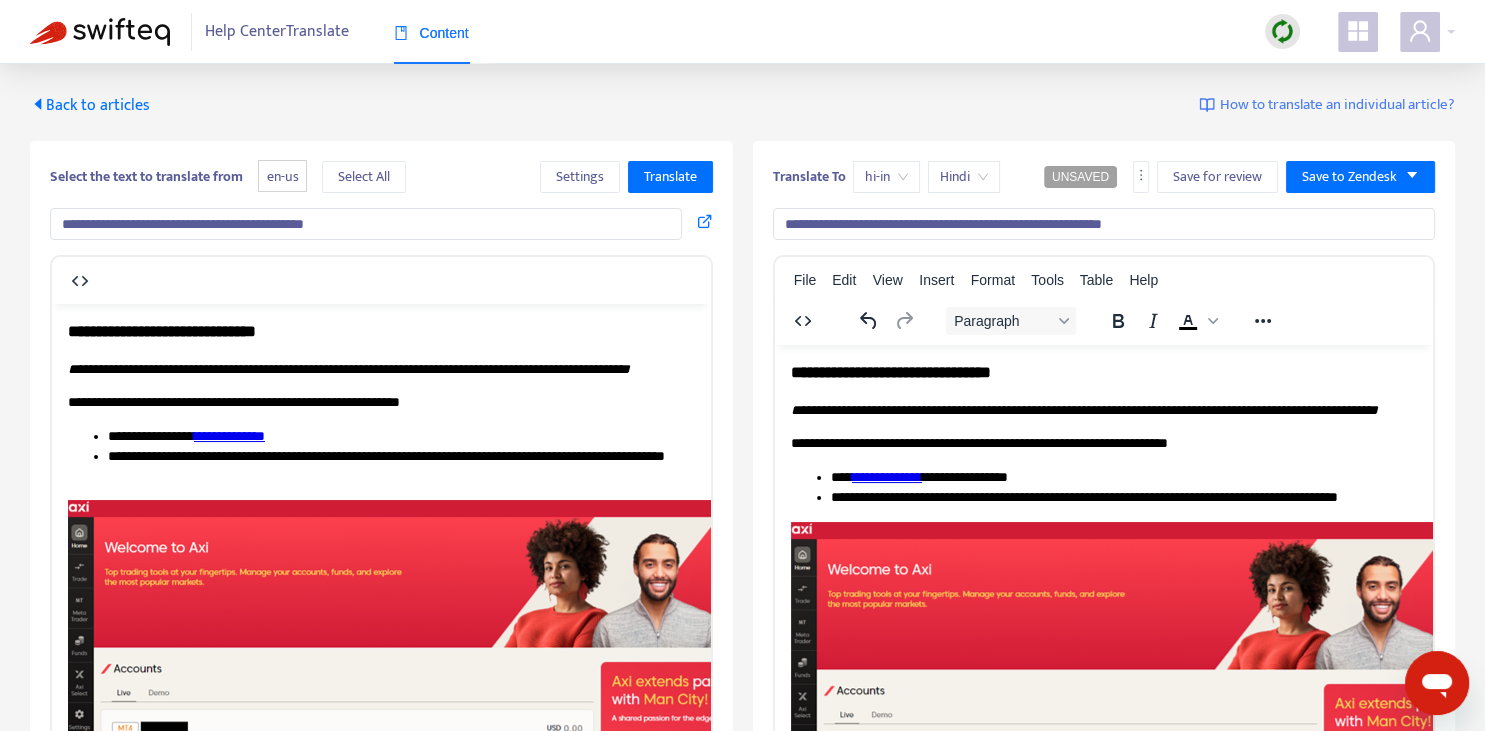 type on "**********" 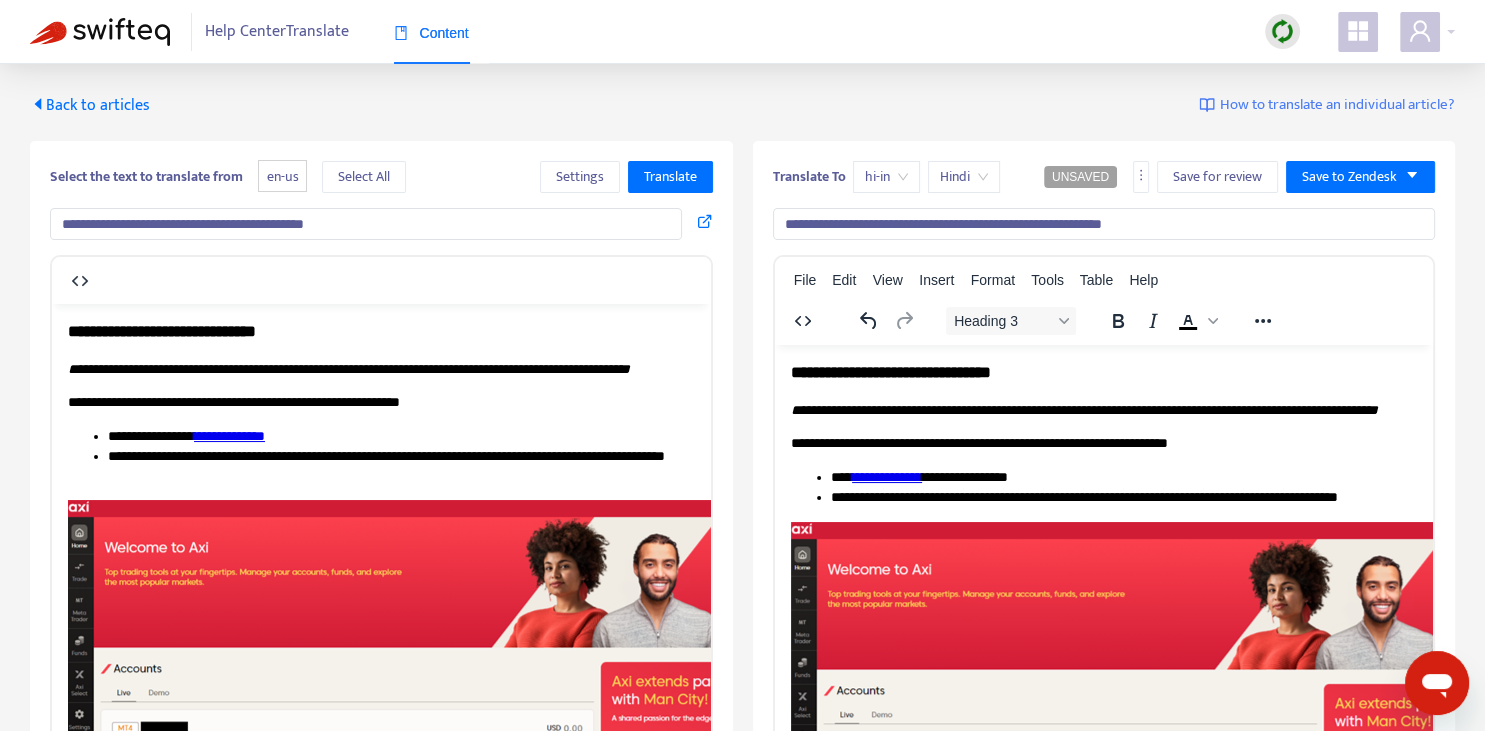 click on "**********" at bounding box center (1103, 371) 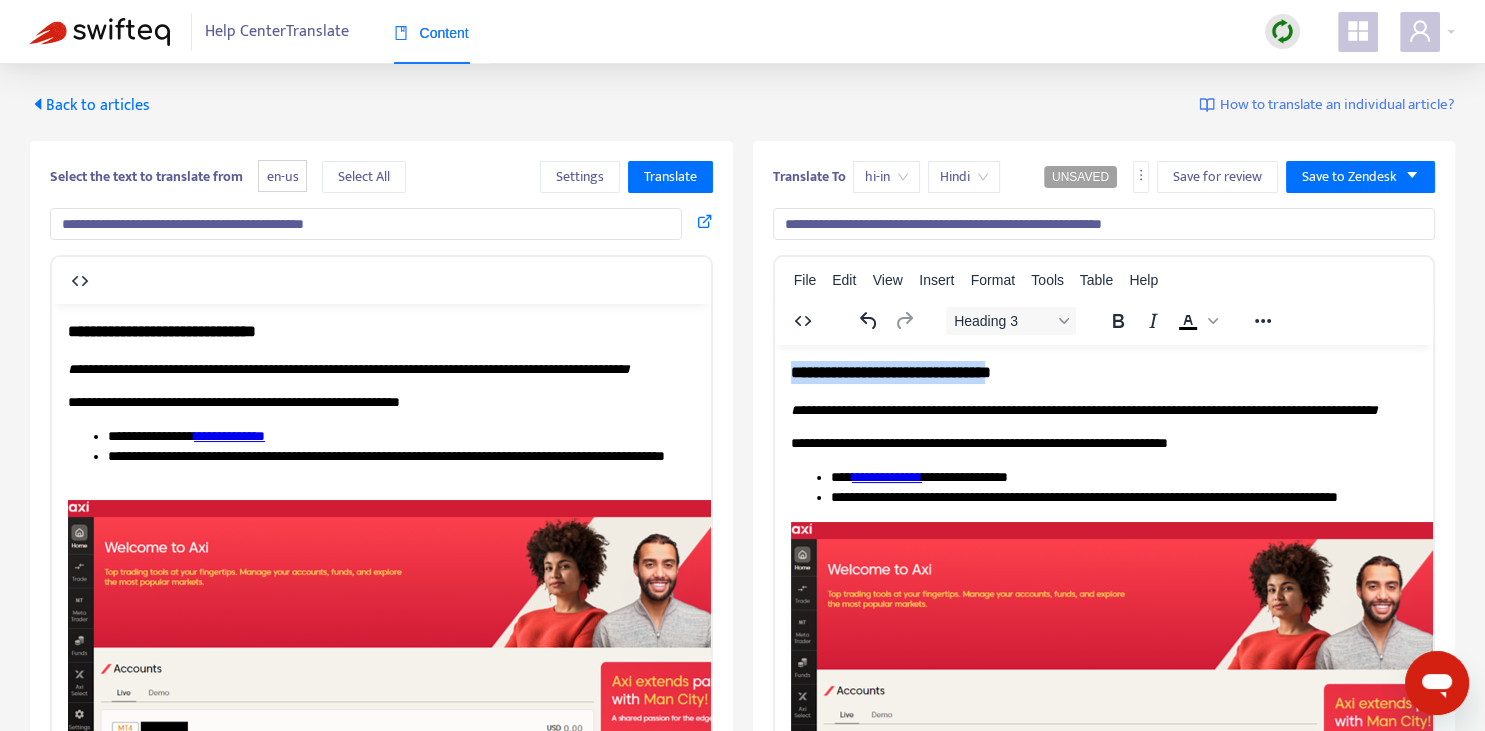 type 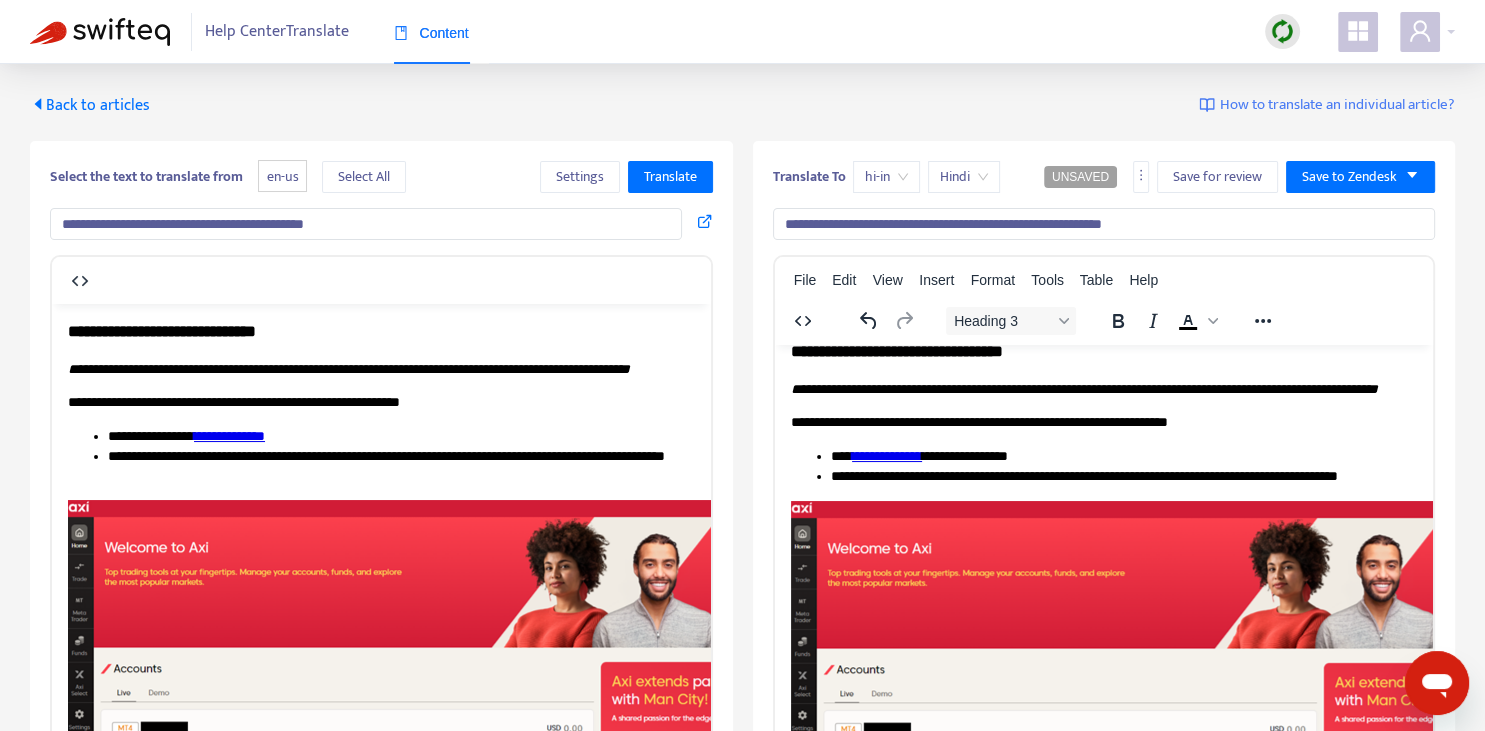 scroll, scrollTop: 0, scrollLeft: 0, axis: both 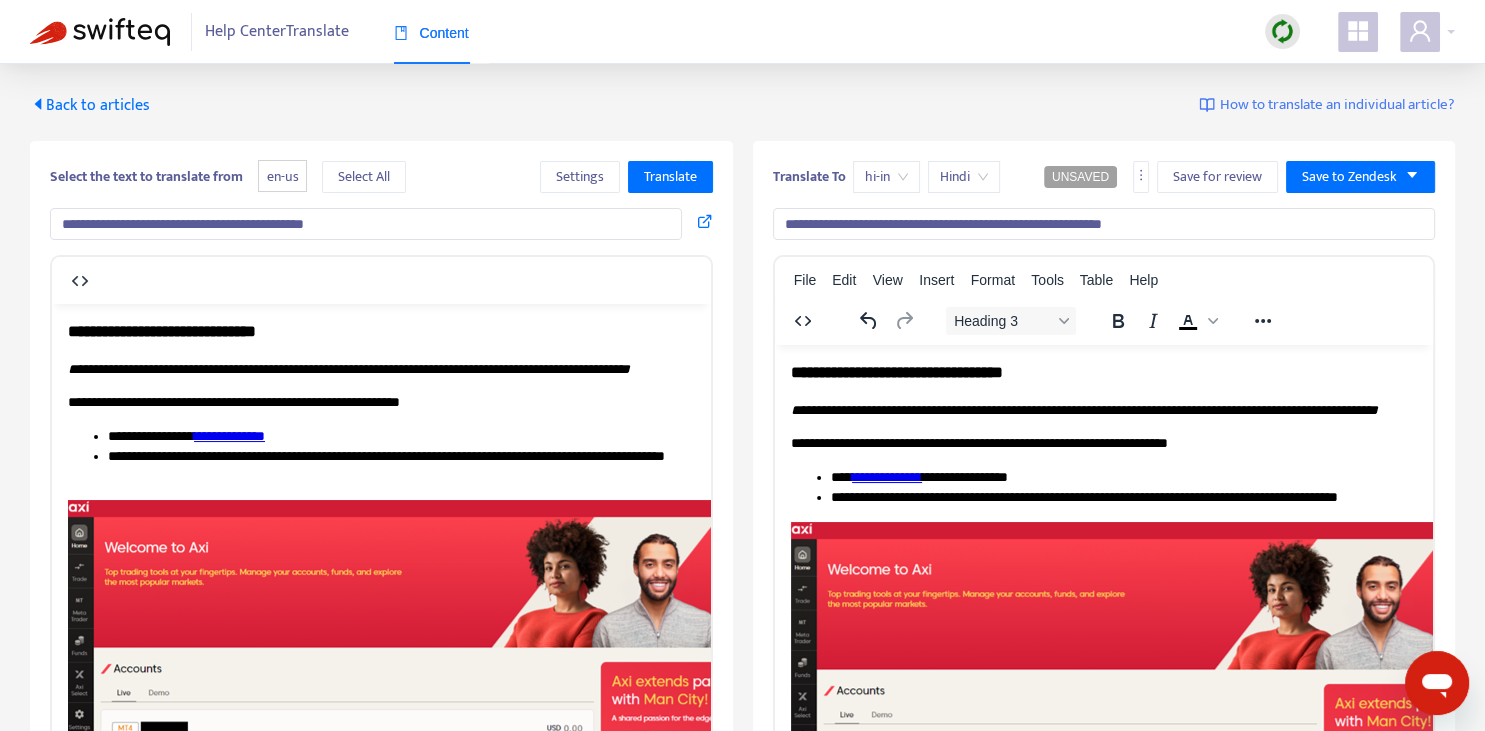 click on "**********" at bounding box center [1083, 409] 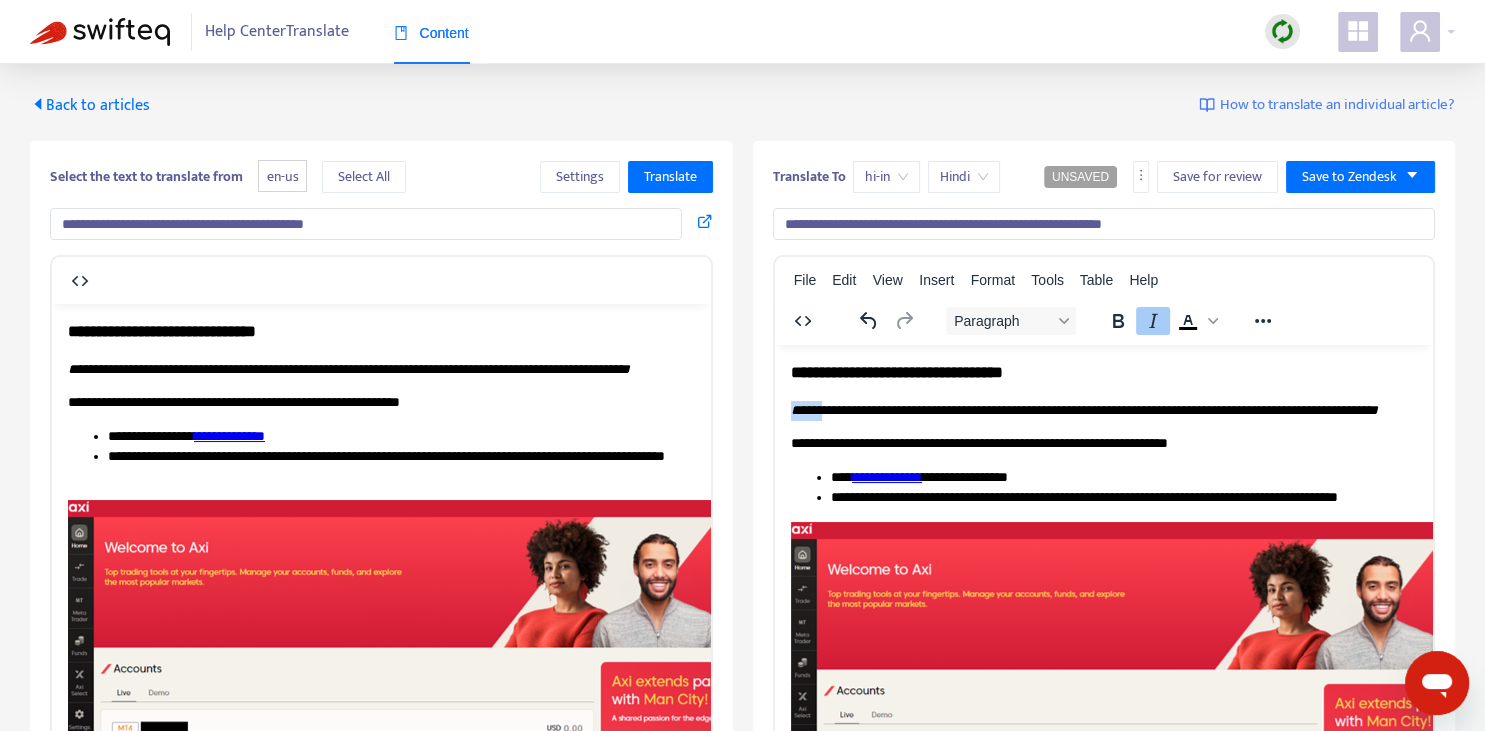 click on "**********" at bounding box center (1083, 409) 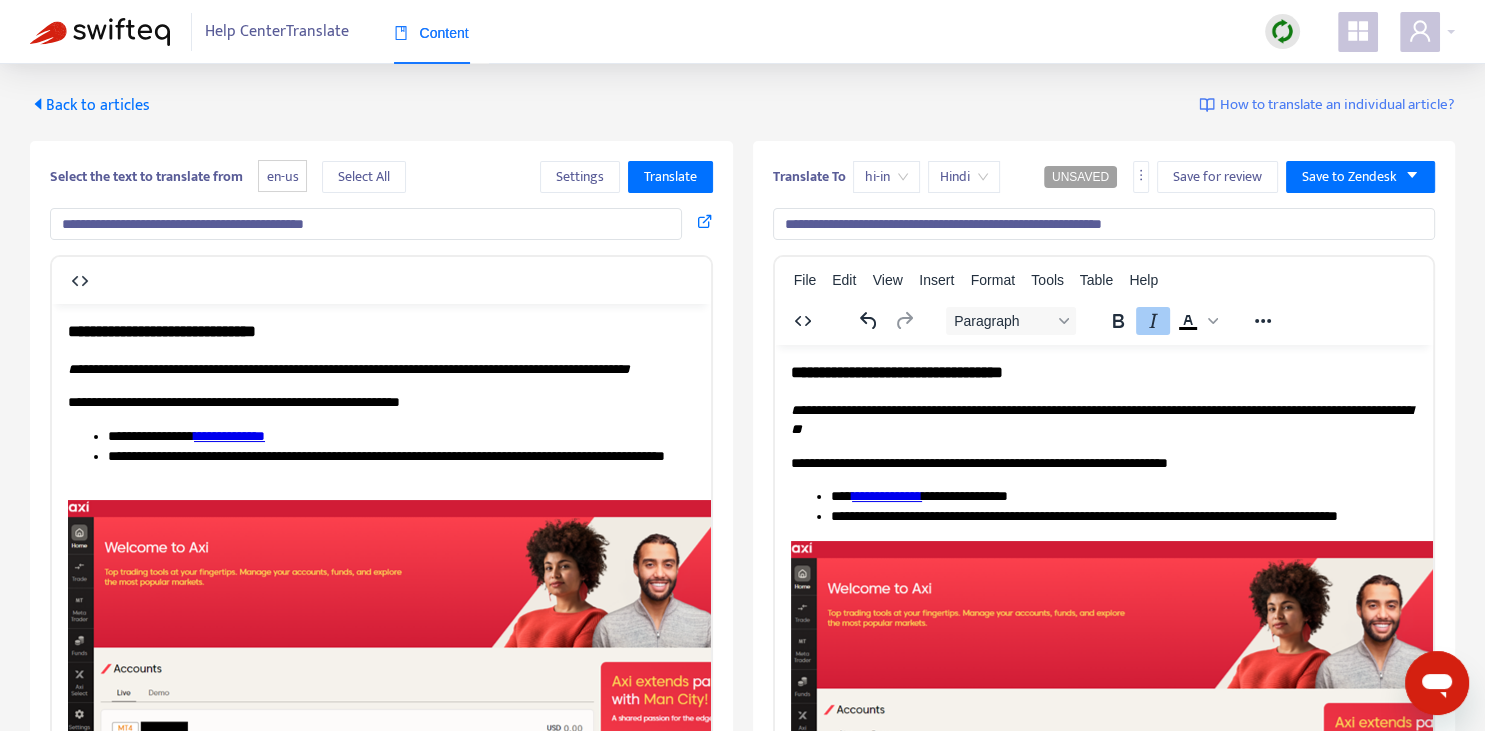 click on "**********" at bounding box center [1103, 463] 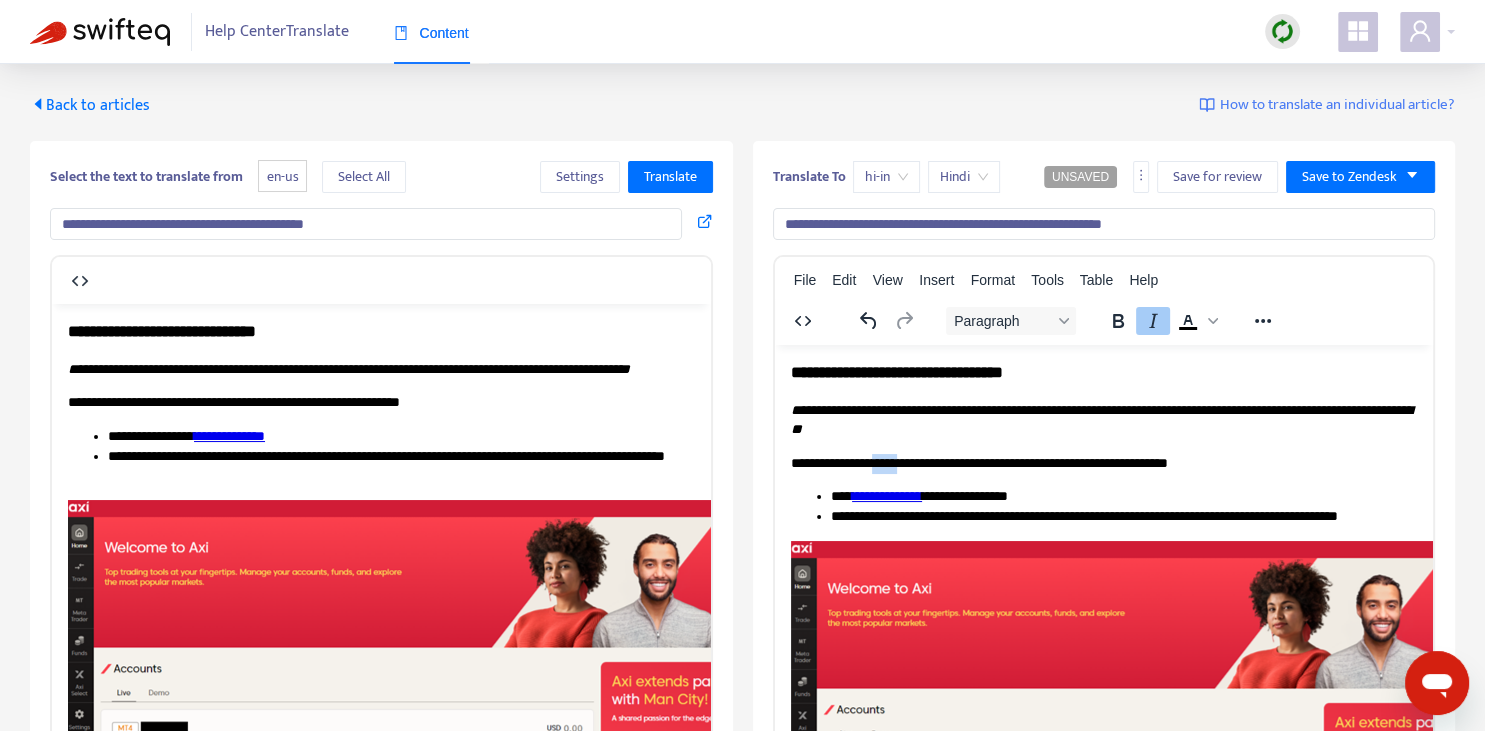 click on "**********" at bounding box center (1103, 463) 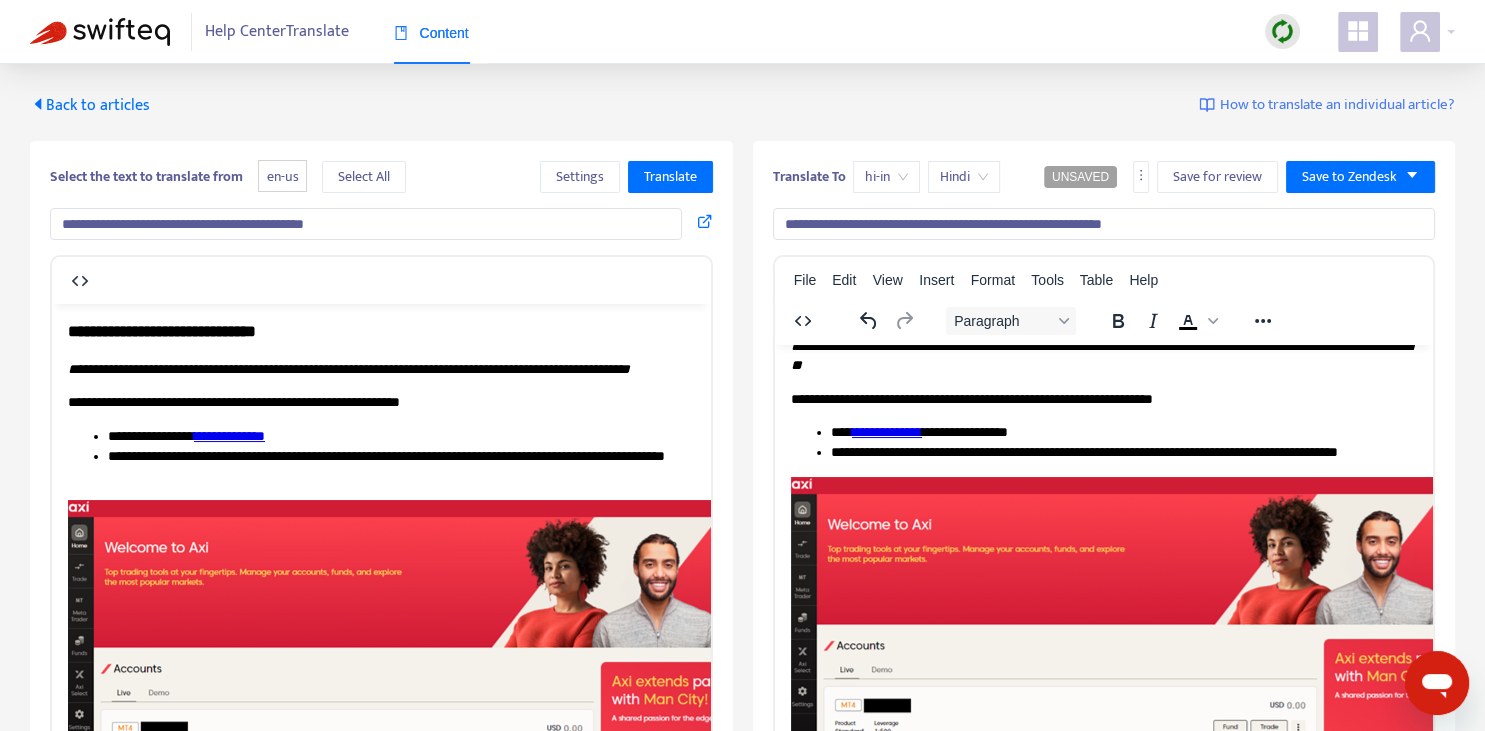 scroll, scrollTop: 70, scrollLeft: 0, axis: vertical 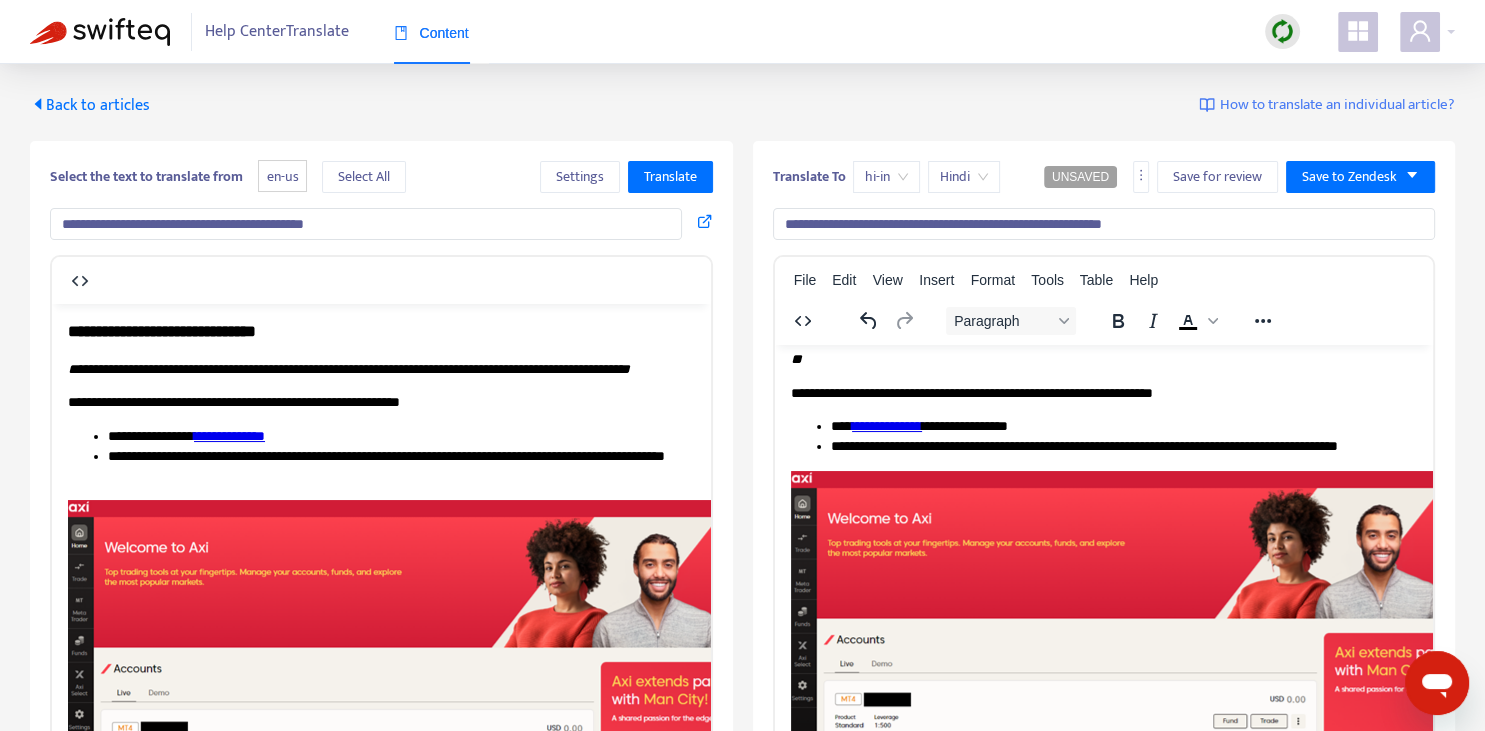 click on "**********" at bounding box center (1123, 426) 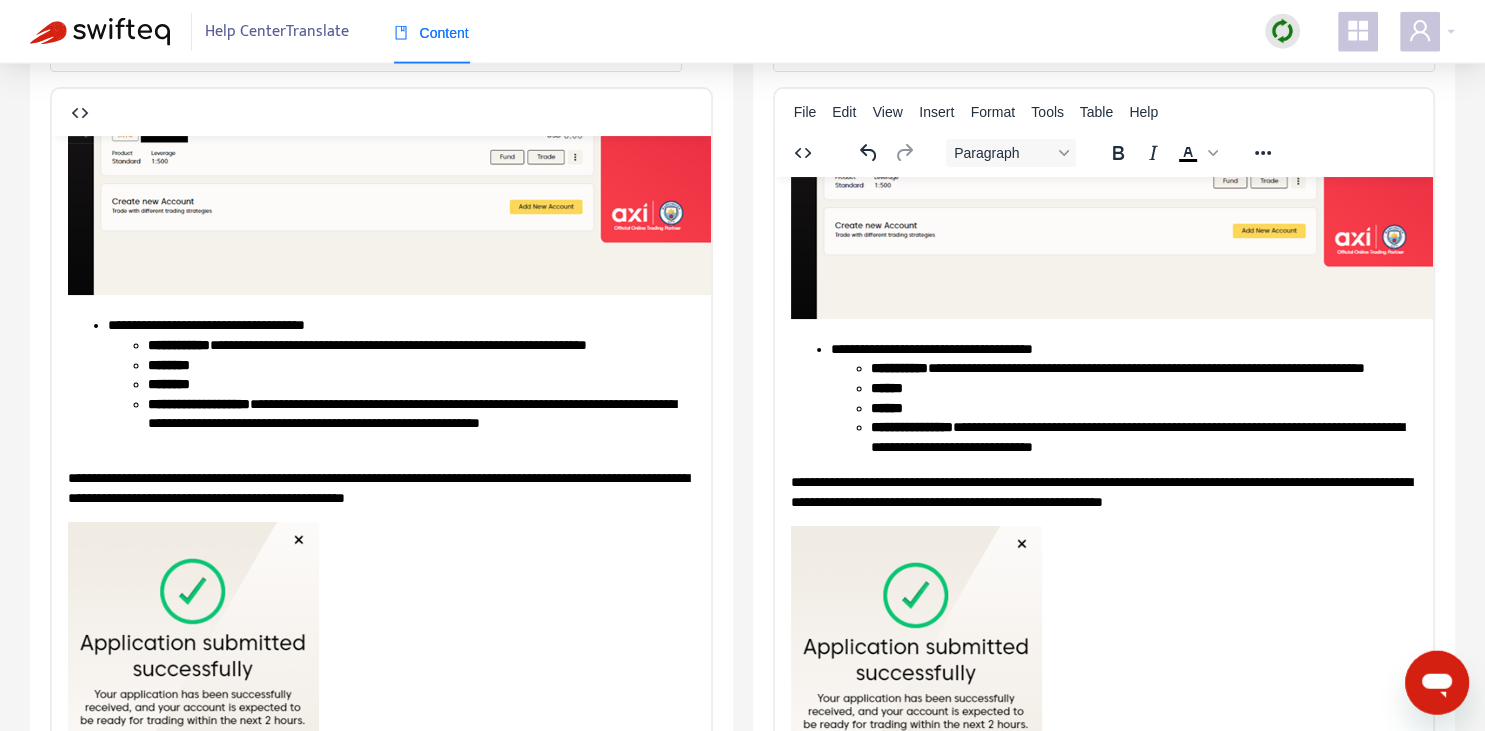 scroll, scrollTop: 211, scrollLeft: 0, axis: vertical 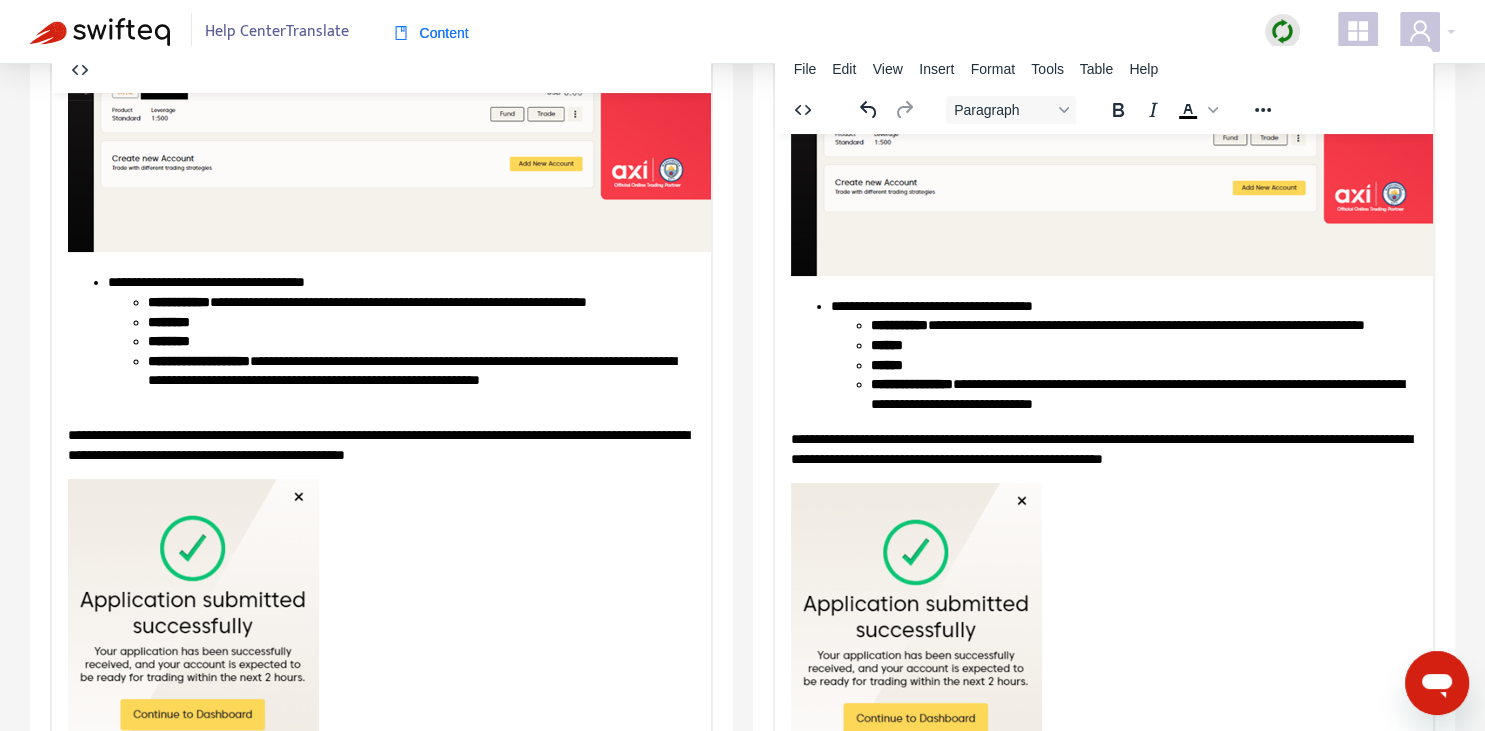 click on "**********" at bounding box center (1123, 356) 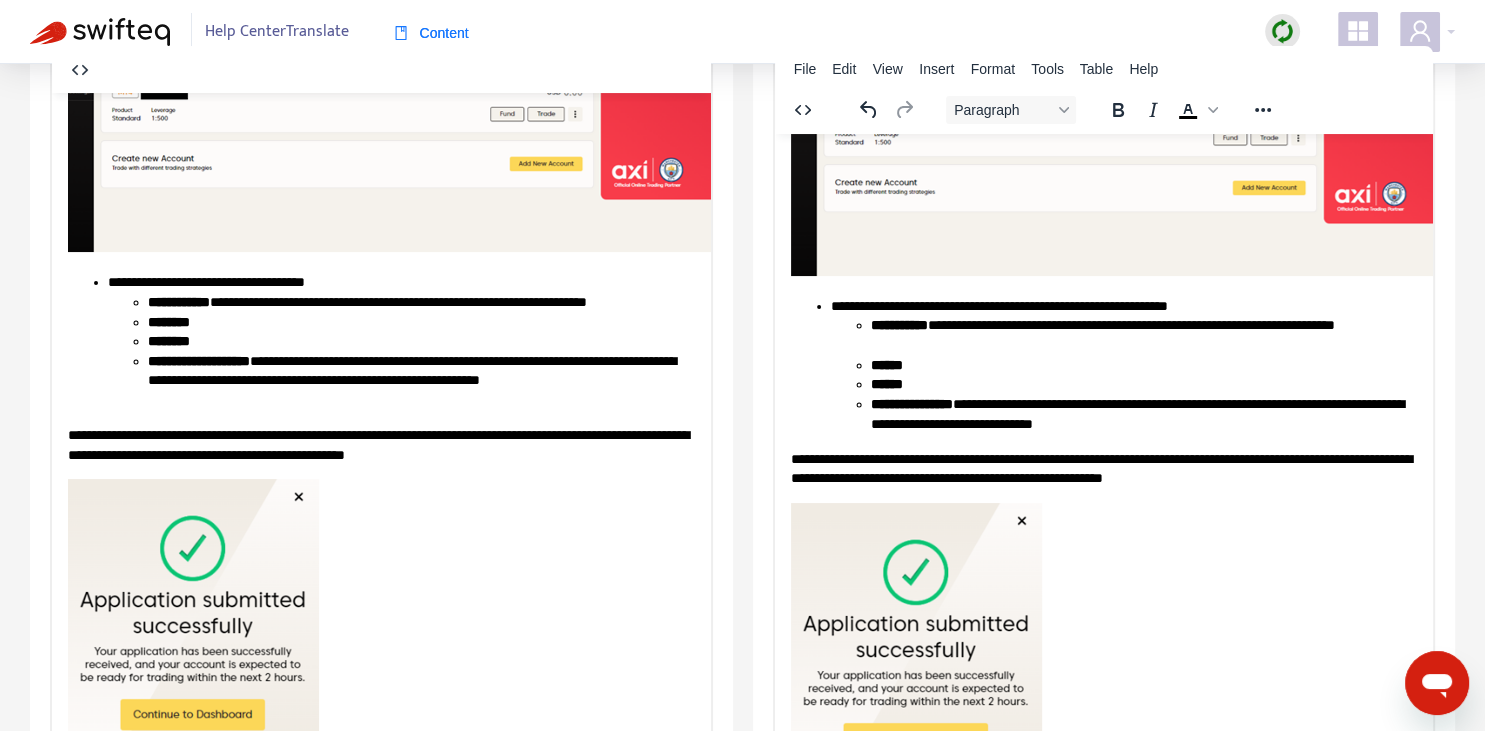 click on "**********" at bounding box center [1123, 365] 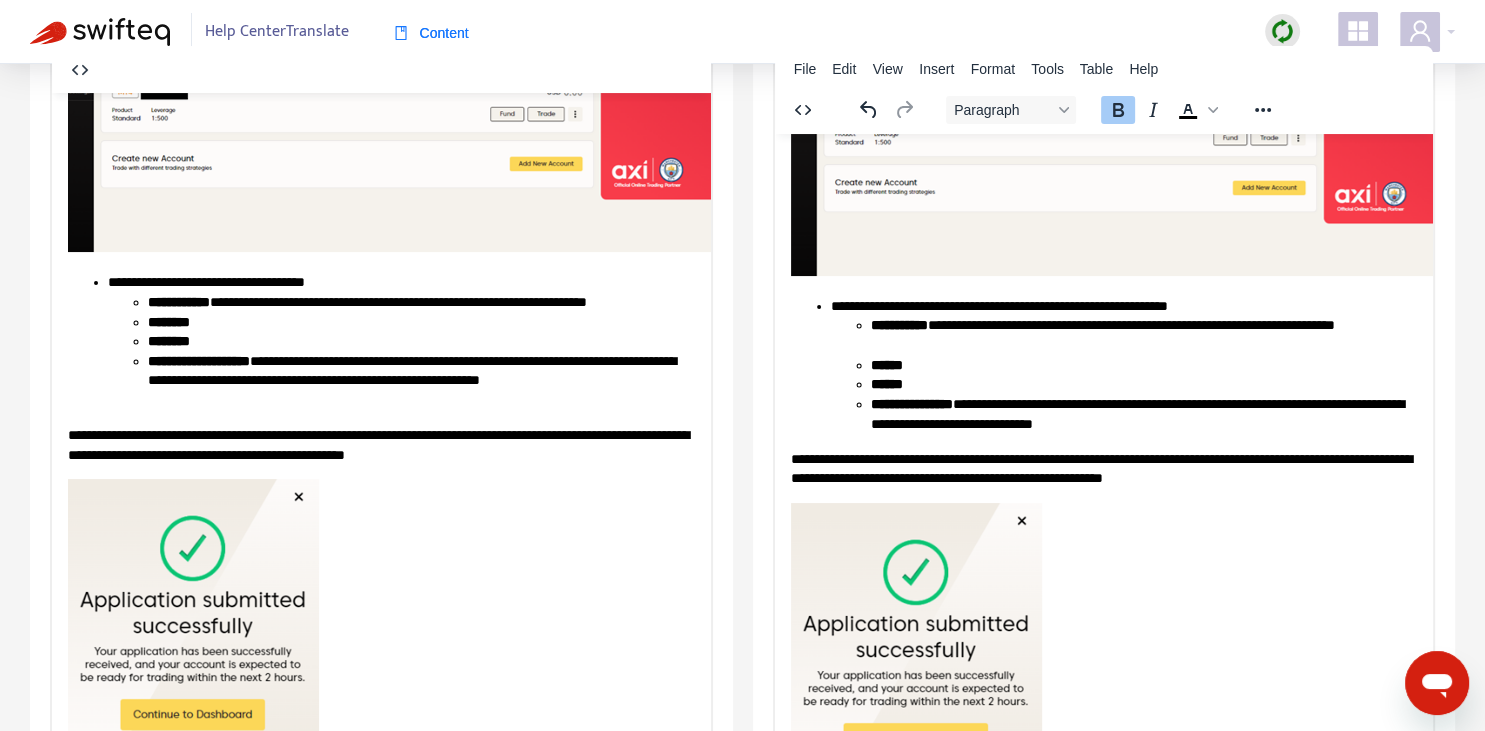 click on "**********" at bounding box center (911, 403) 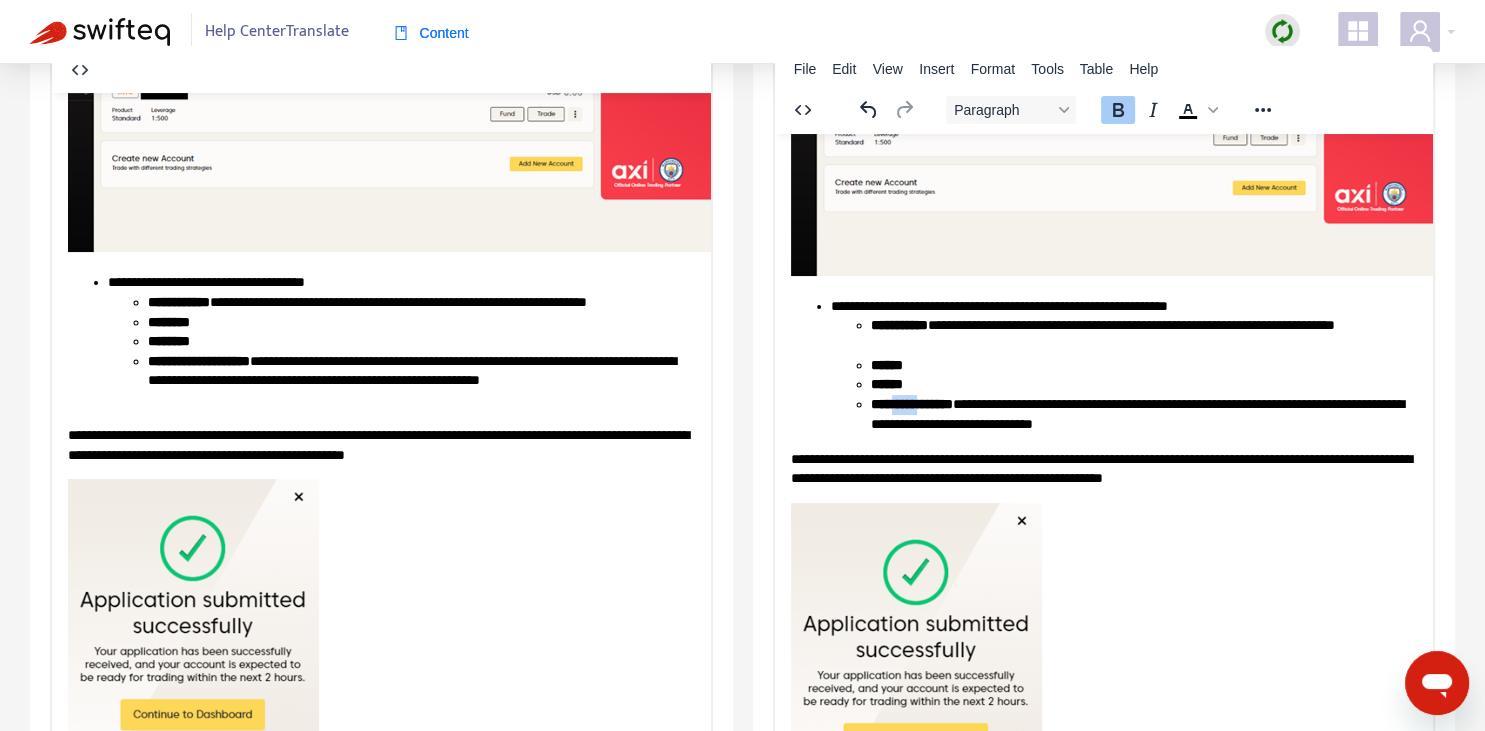 click on "**********" at bounding box center [911, 403] 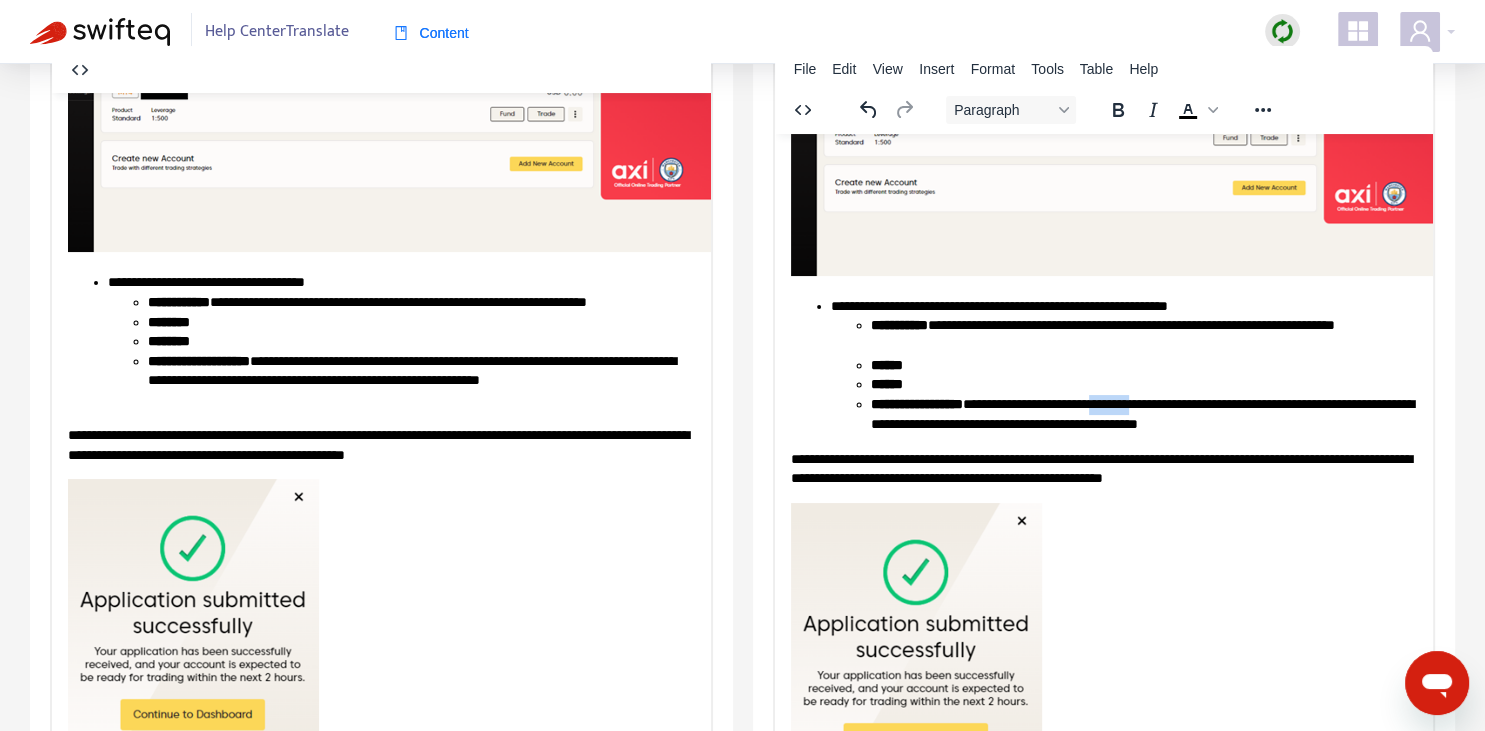 copy on "********" 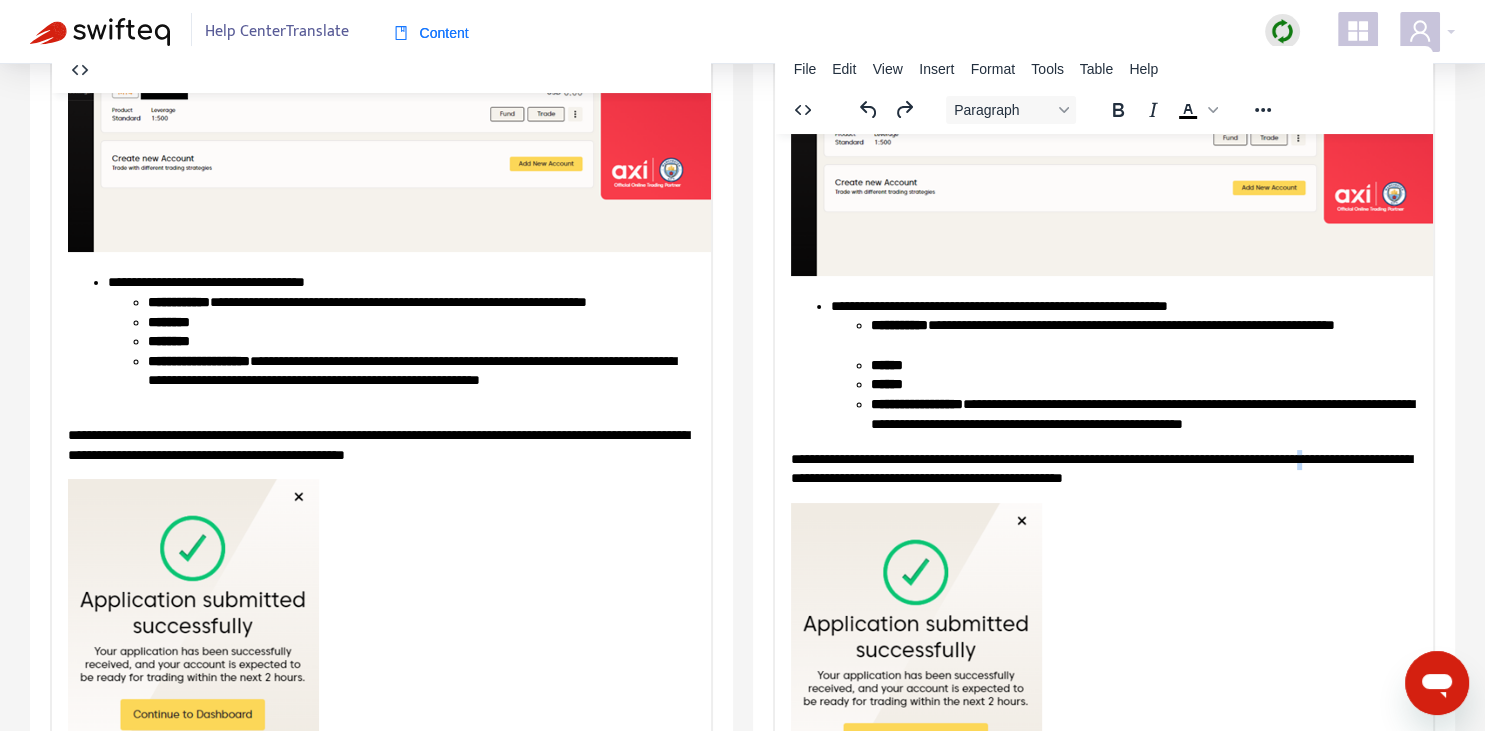 copy on "*" 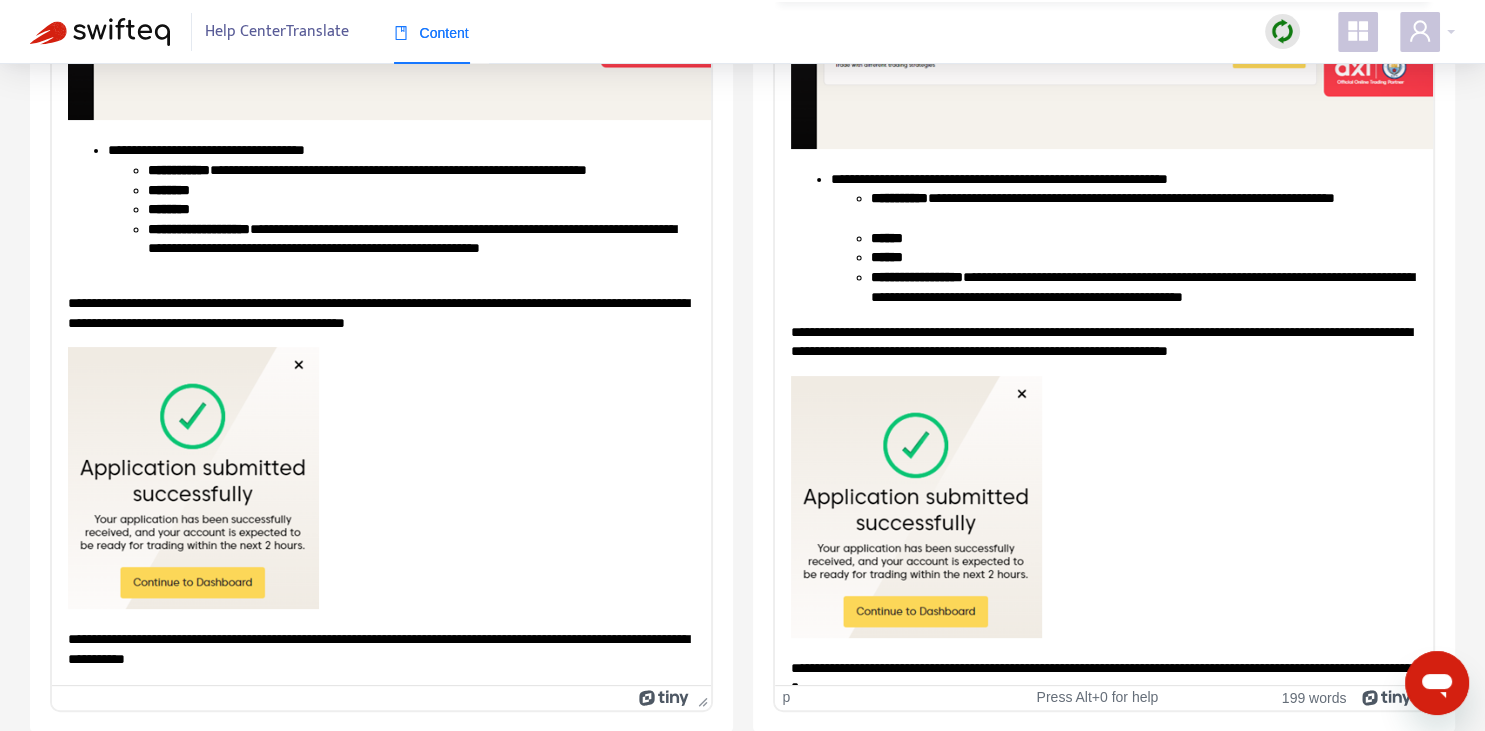 scroll, scrollTop: 482, scrollLeft: 0, axis: vertical 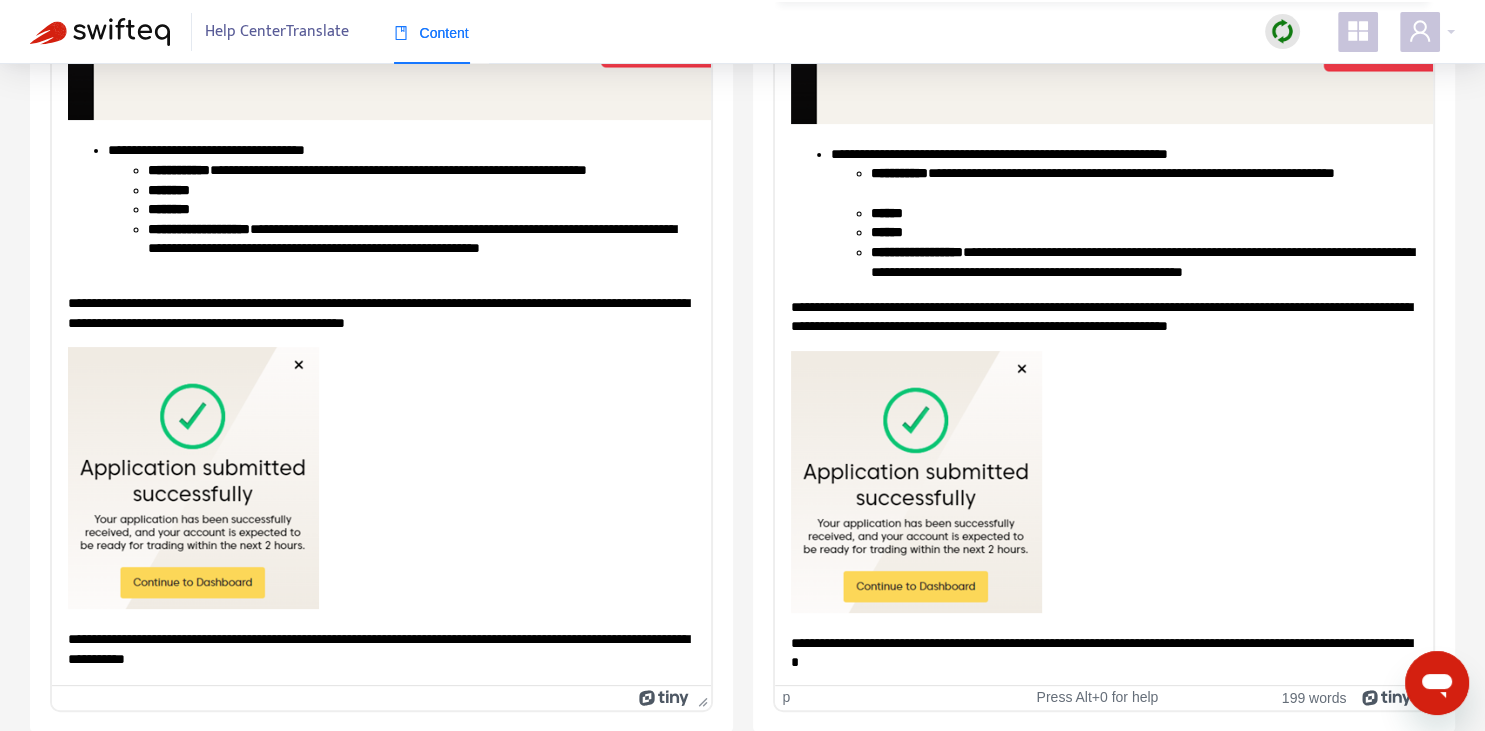 click on "**********" at bounding box center [1103, 652] 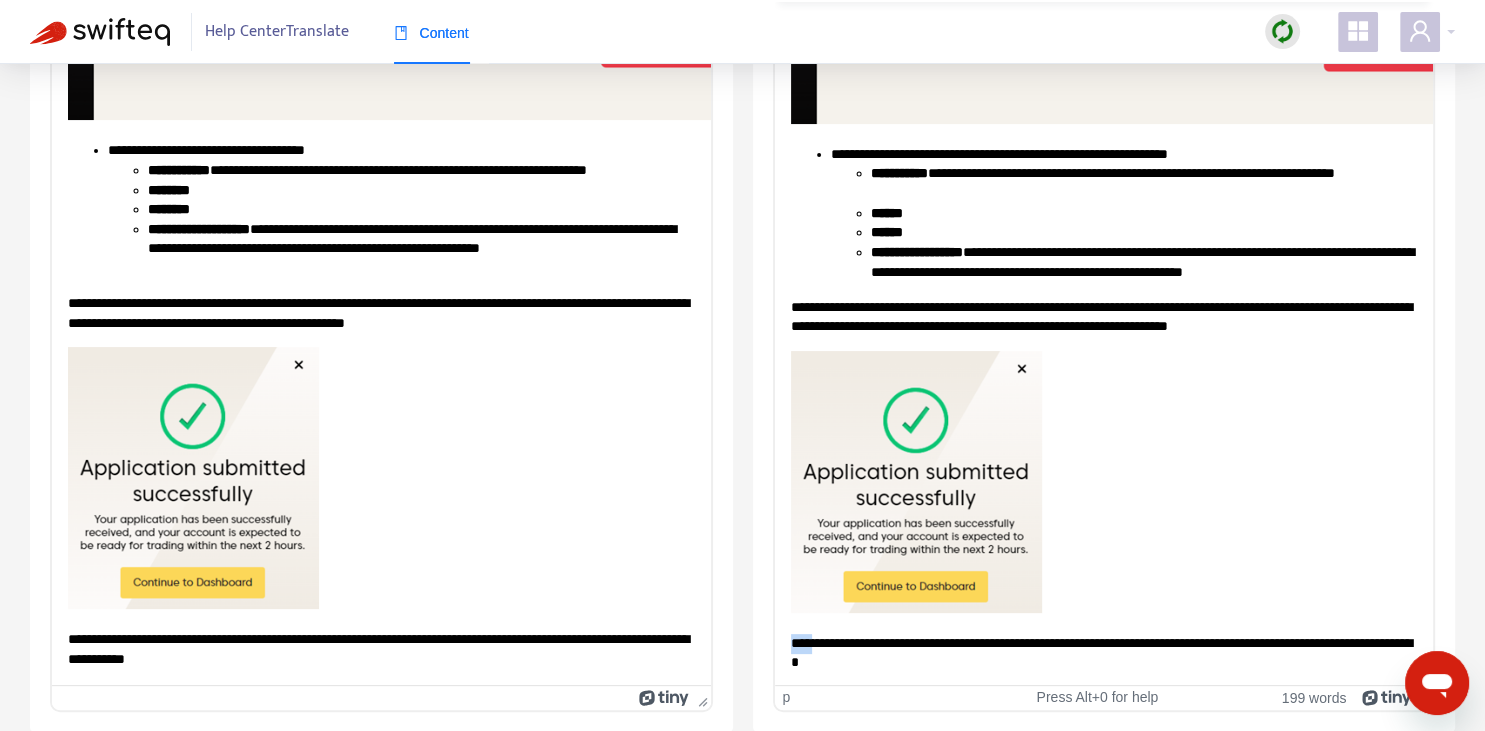 click on "**********" at bounding box center [1103, 652] 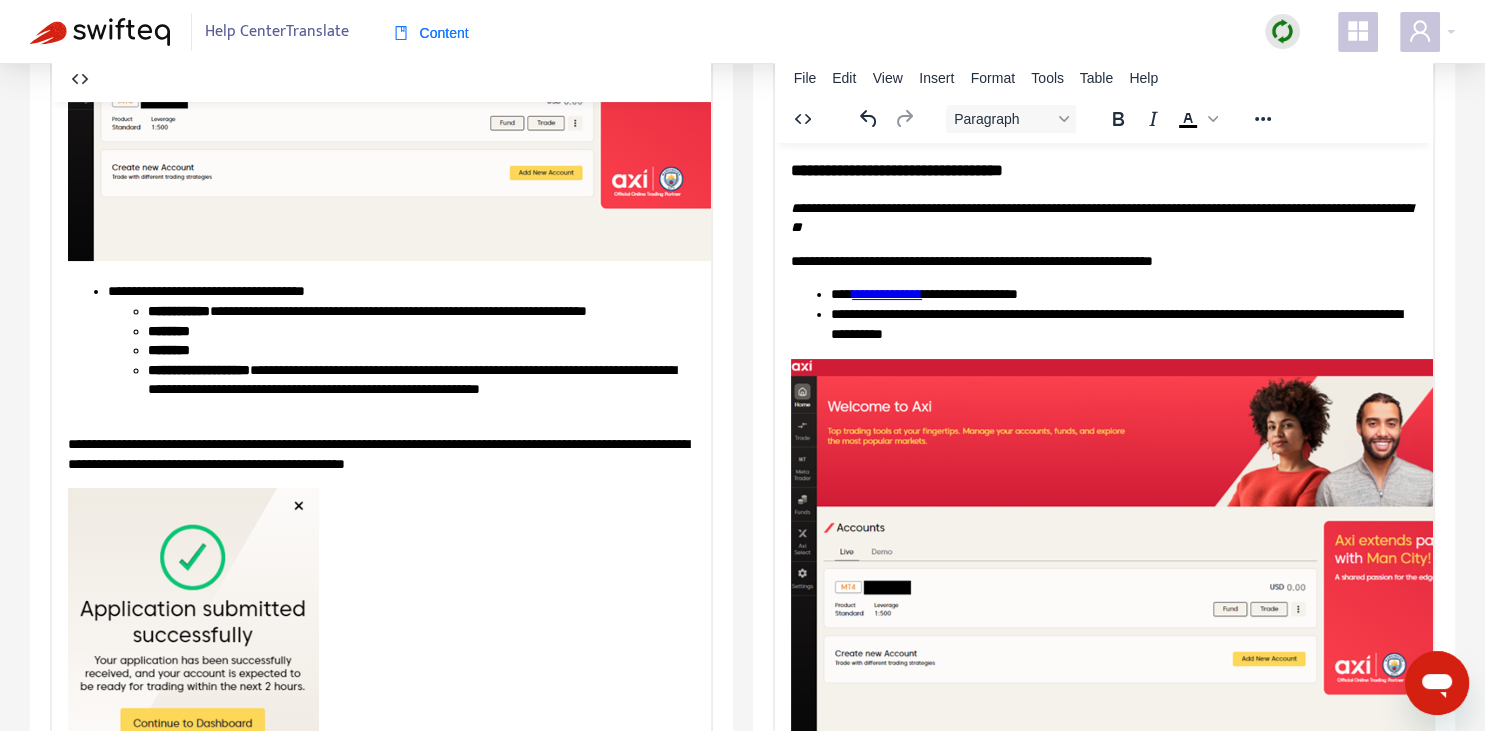 scroll, scrollTop: 0, scrollLeft: 0, axis: both 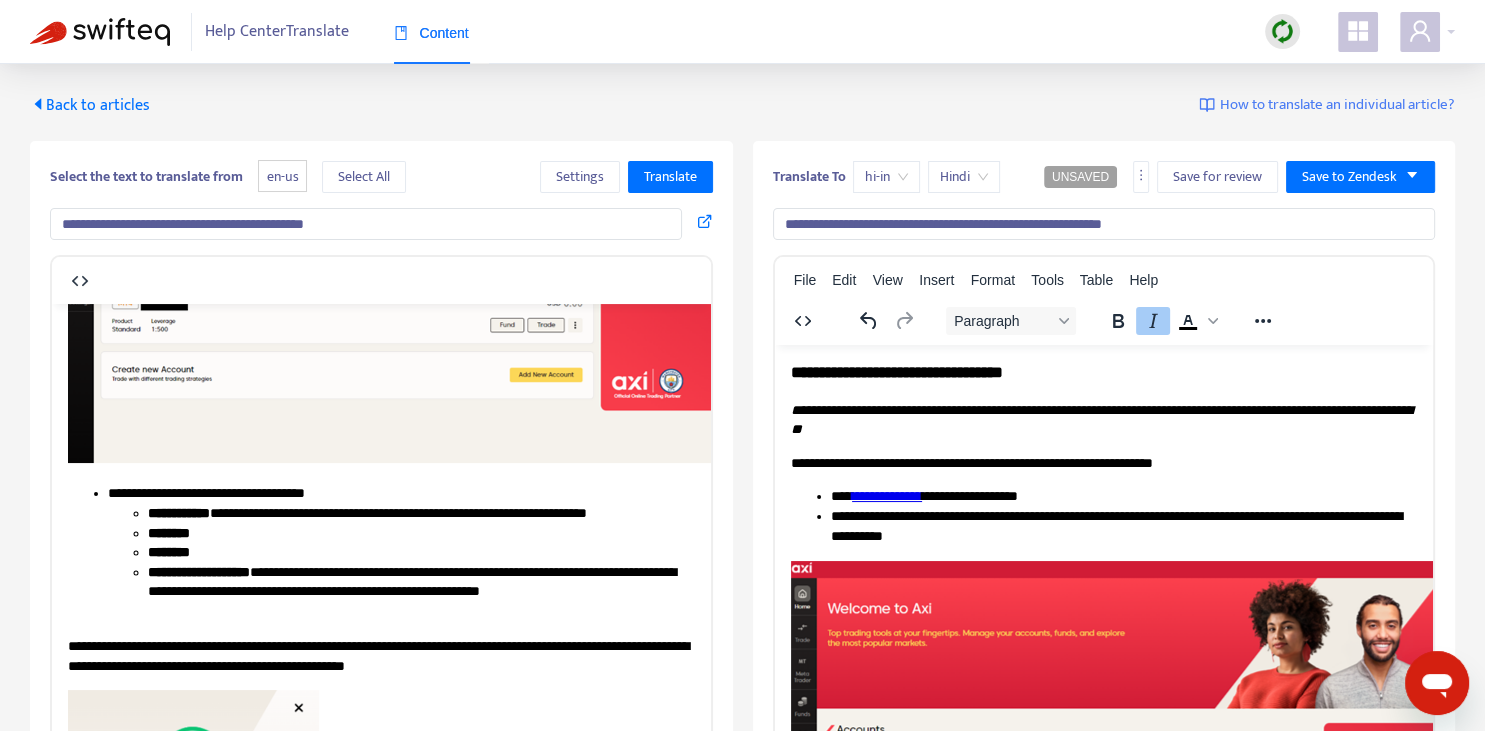 click on "**********" at bounding box center (1100, 419) 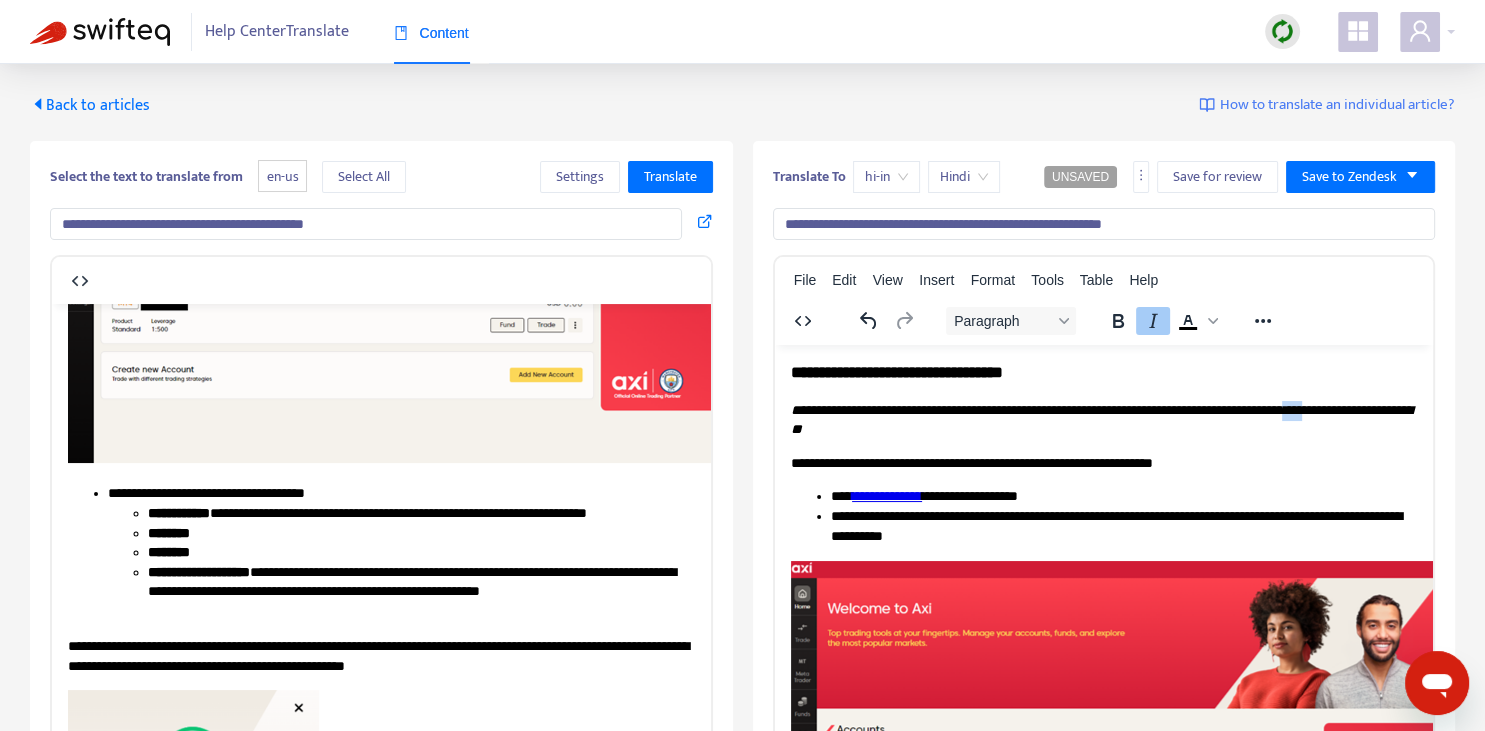 click on "**********" at bounding box center [1100, 419] 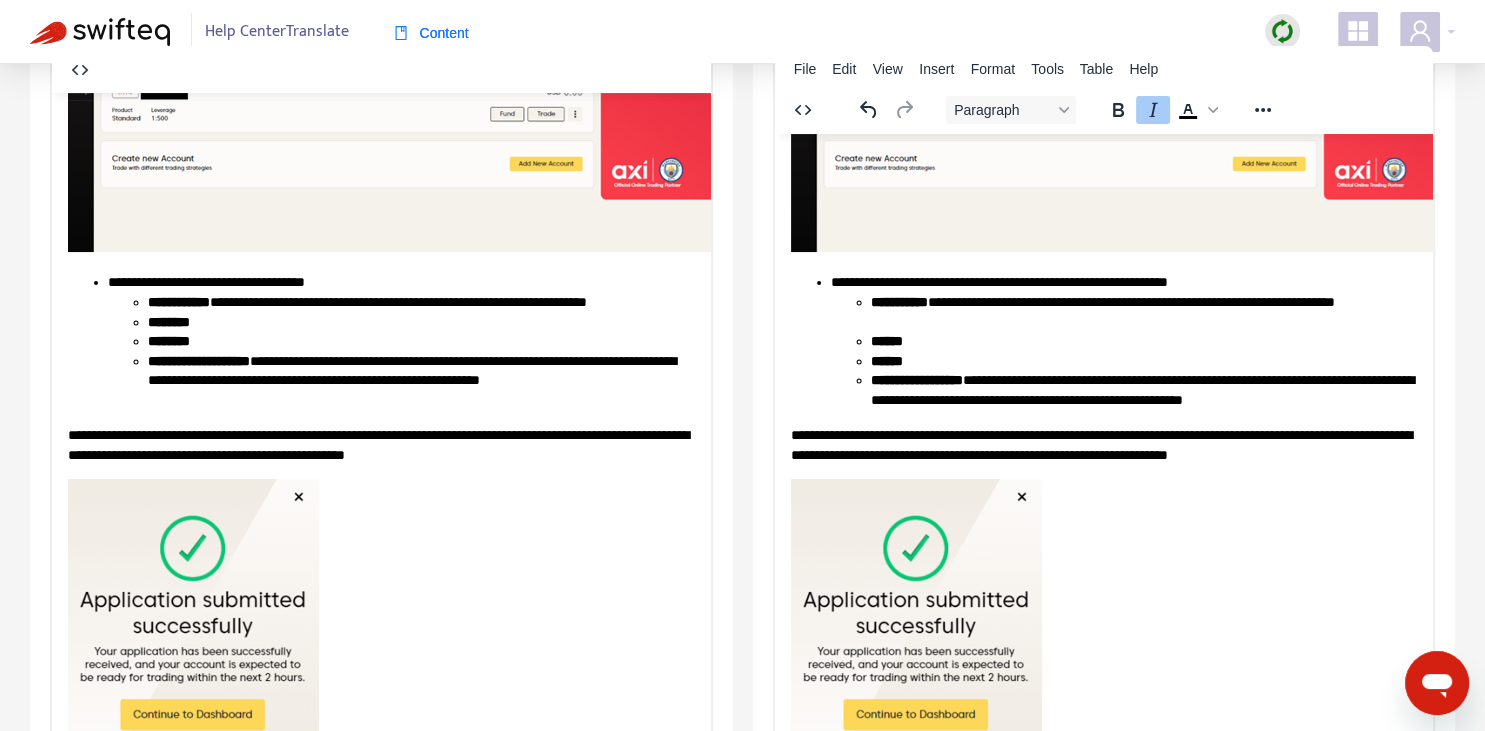 scroll, scrollTop: 441, scrollLeft: 0, axis: vertical 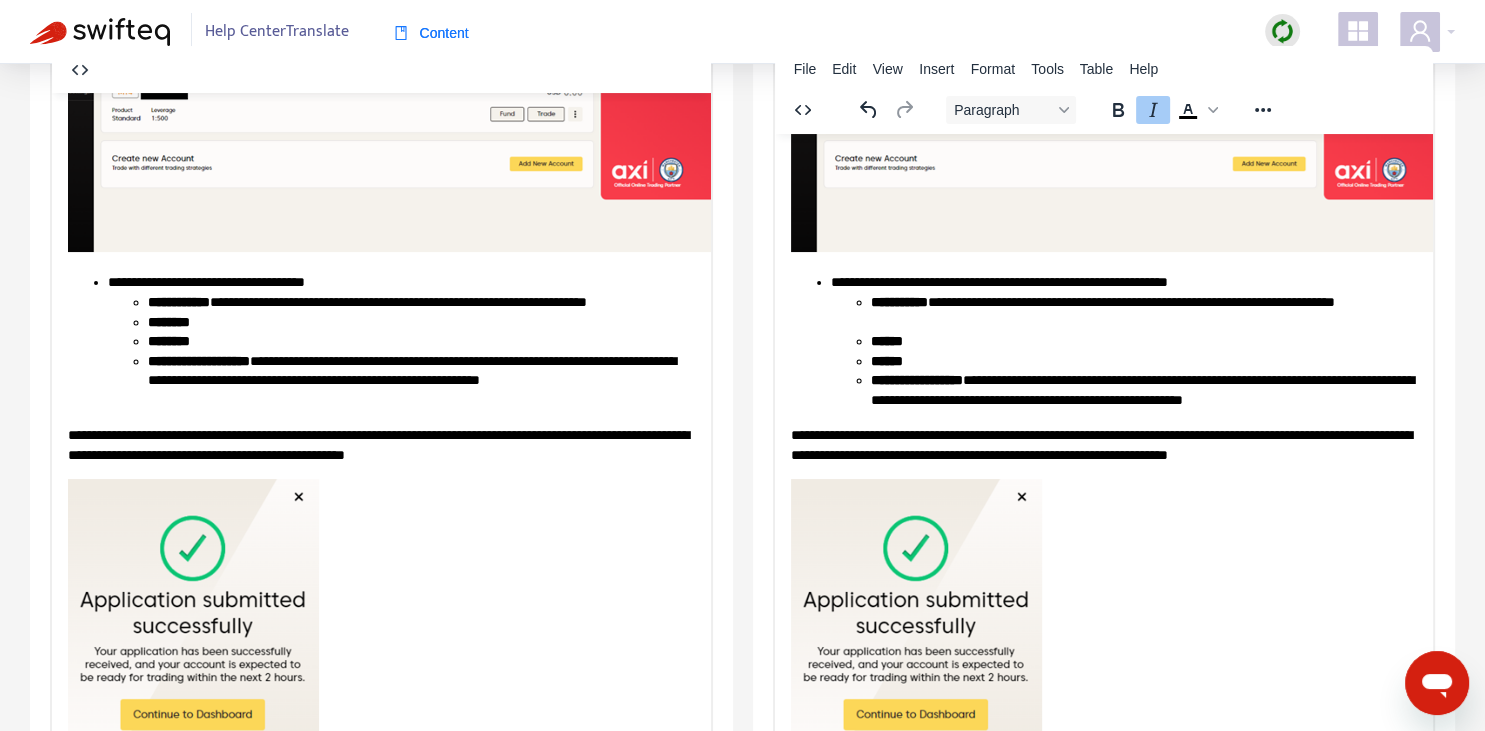 click on "******" at bounding box center (886, 340) 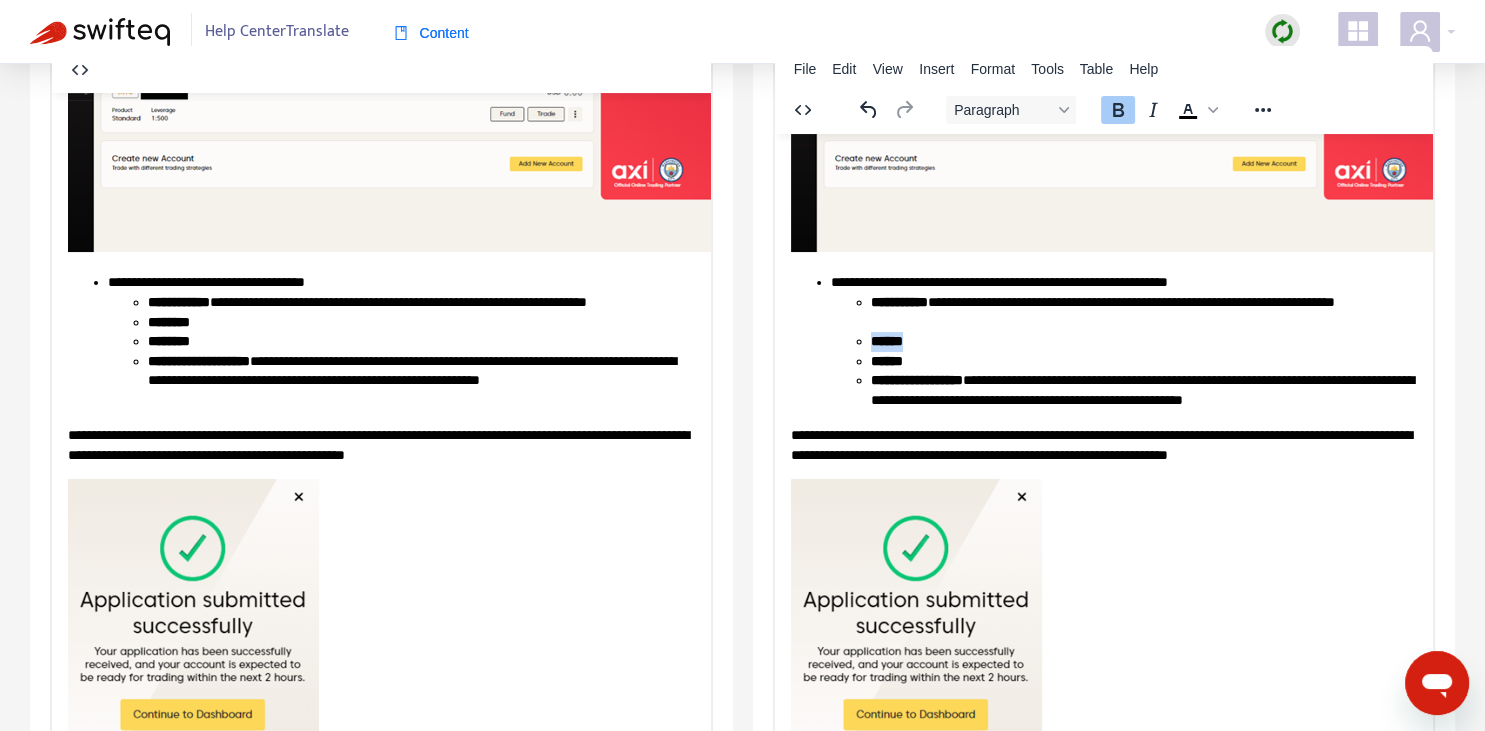 click on "******" at bounding box center (886, 340) 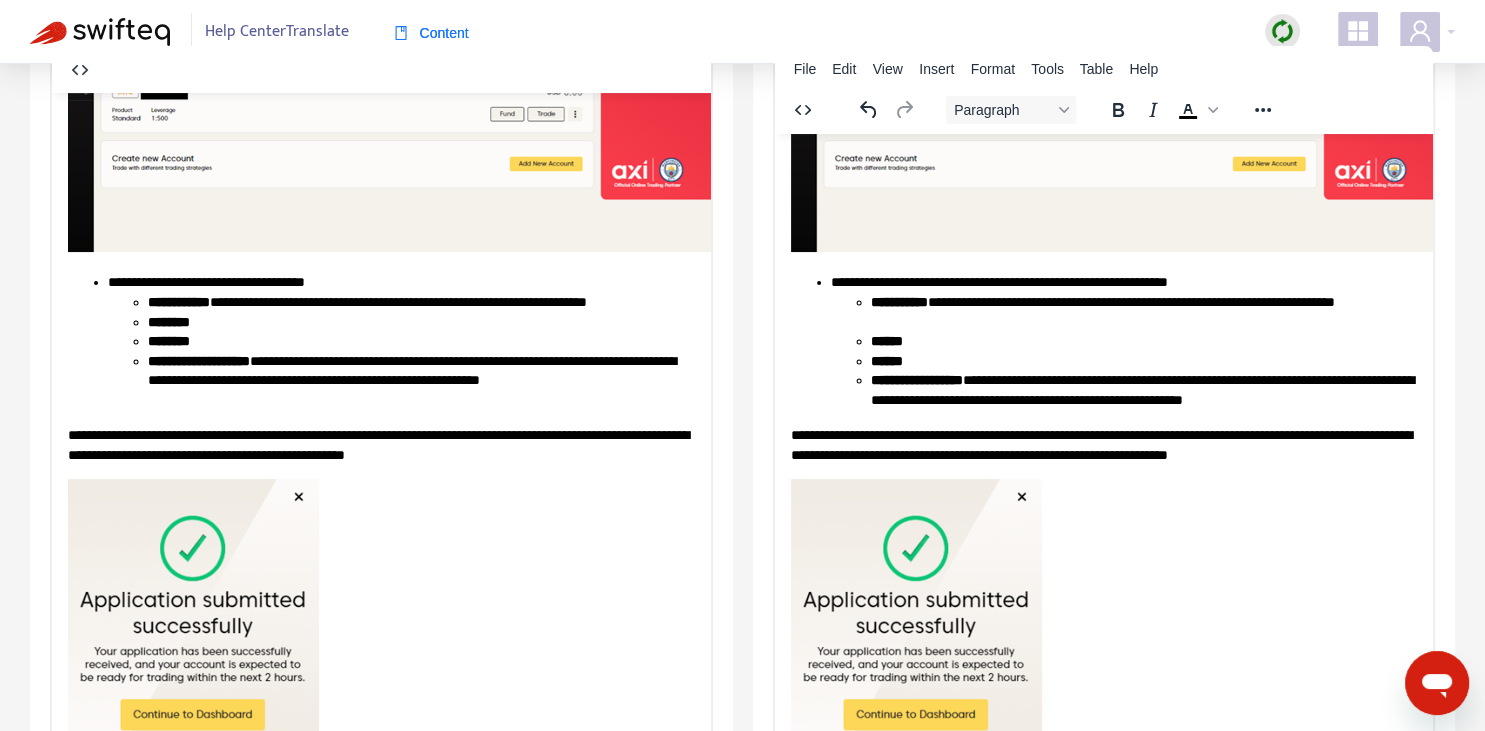 click on "**********" at bounding box center (1143, 390) 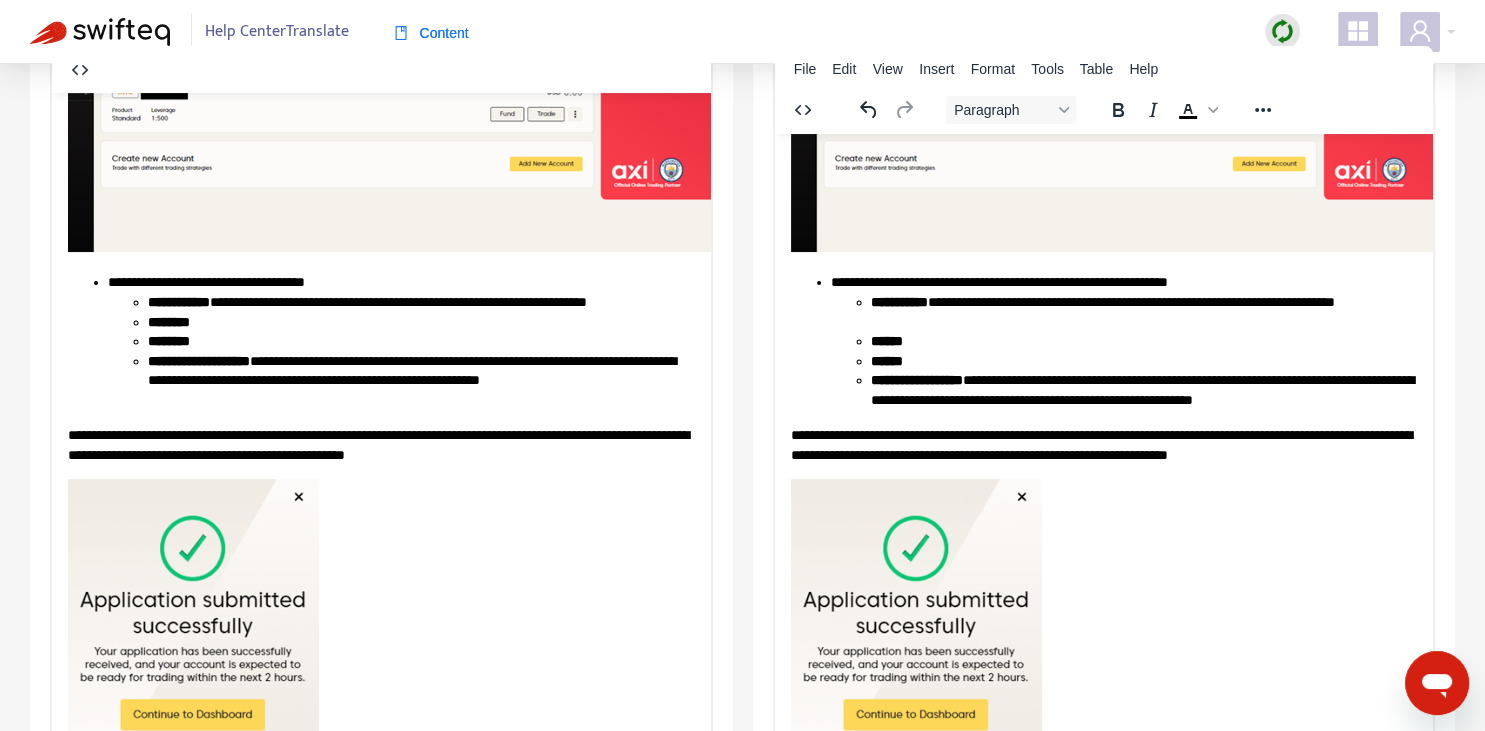click on "**********" at bounding box center [1143, 390] 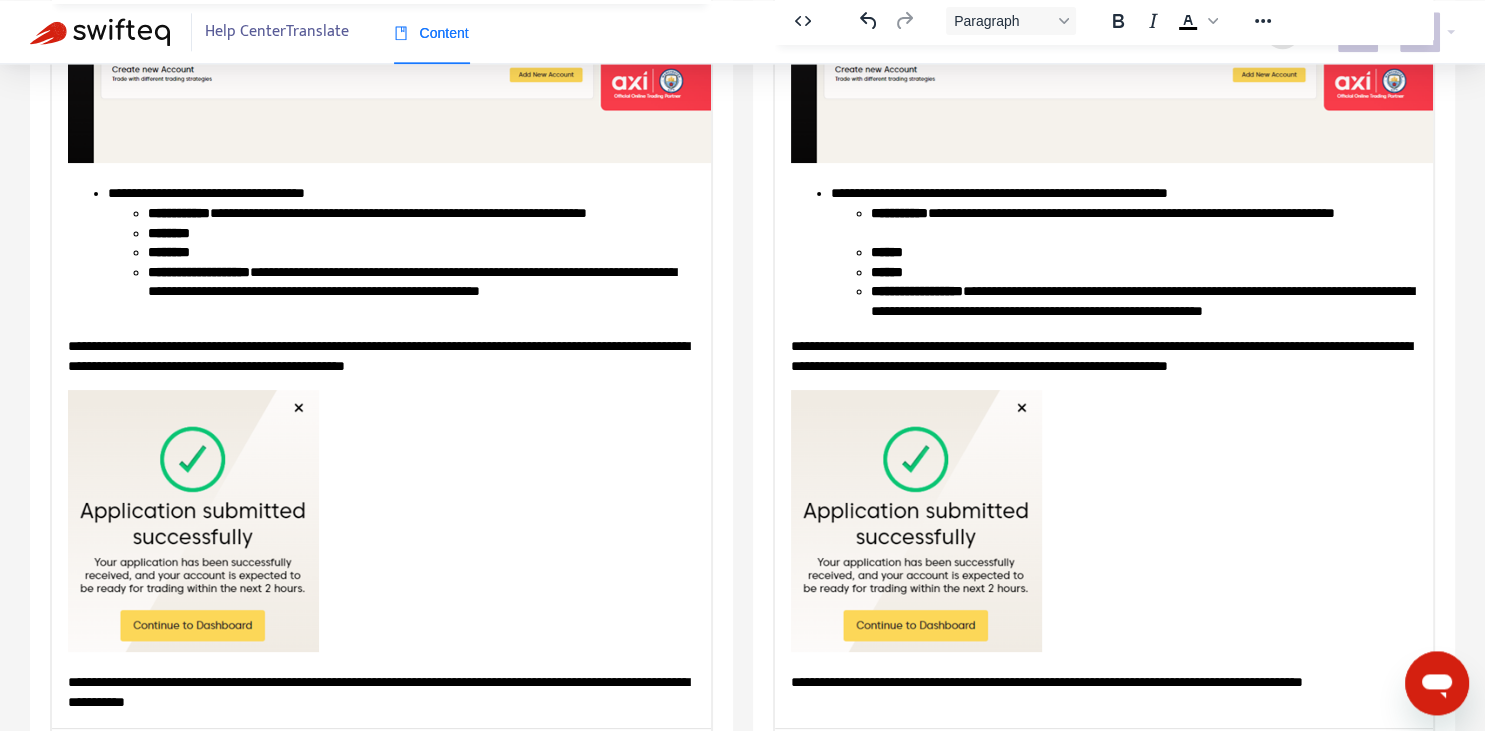 scroll, scrollTop: 343, scrollLeft: 0, axis: vertical 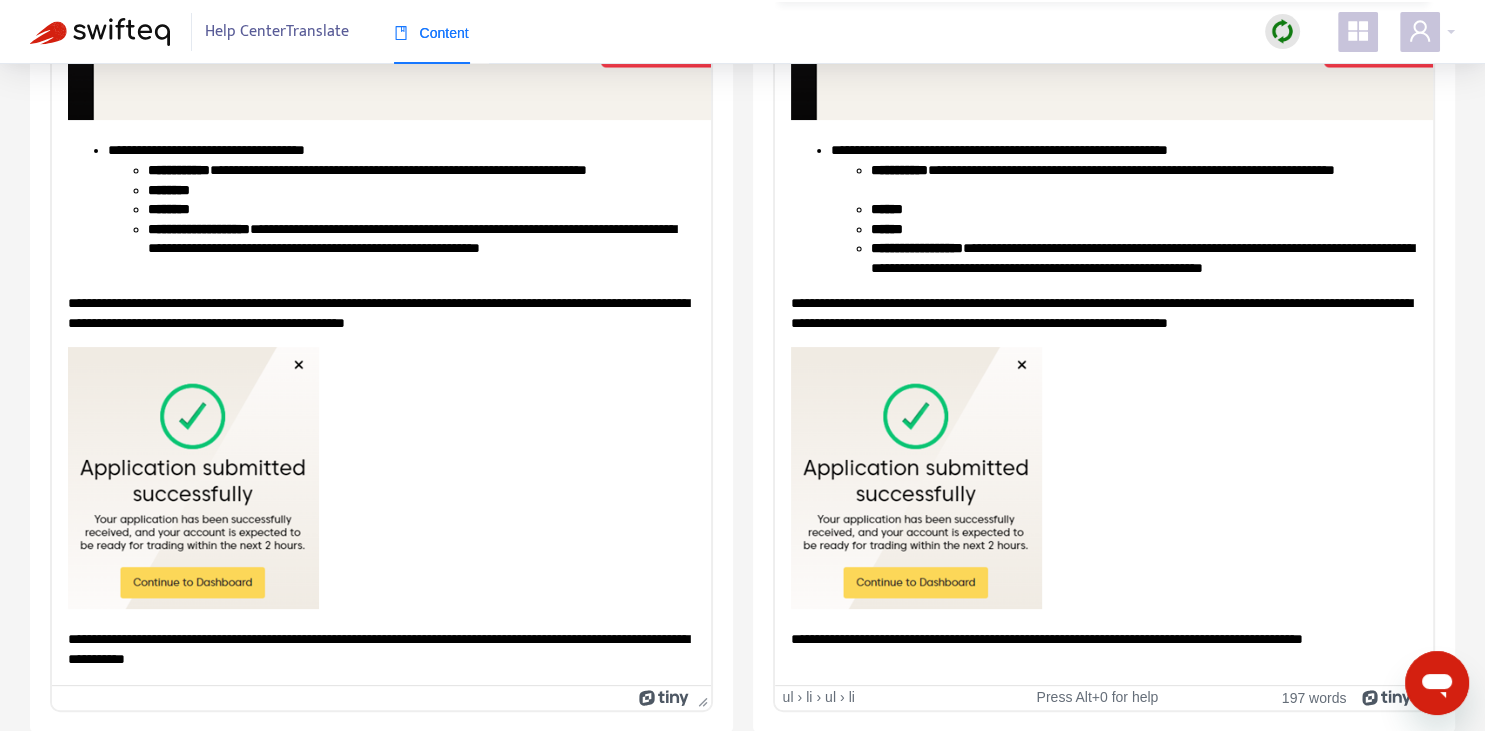 click on "**********" at bounding box center [1103, 648] 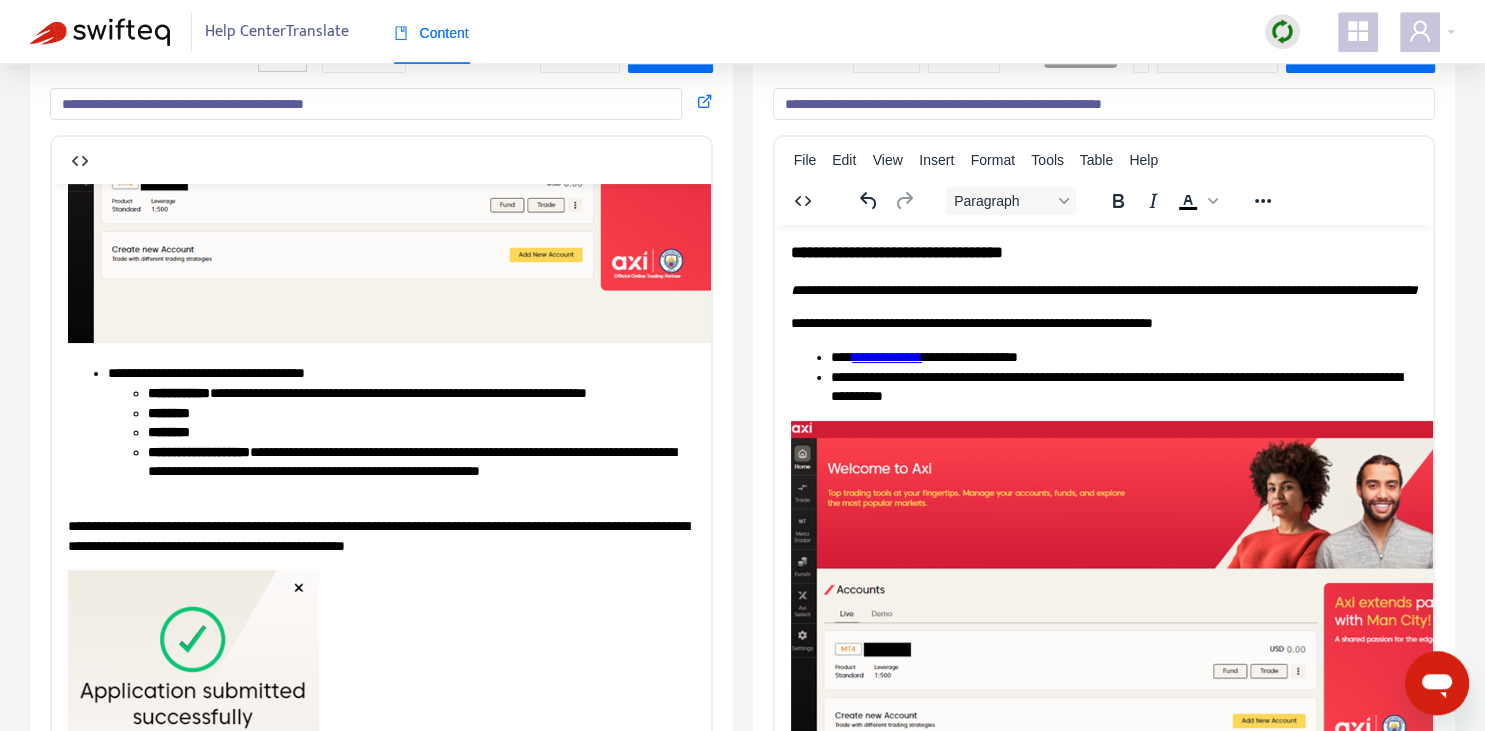 scroll, scrollTop: 0, scrollLeft: 0, axis: both 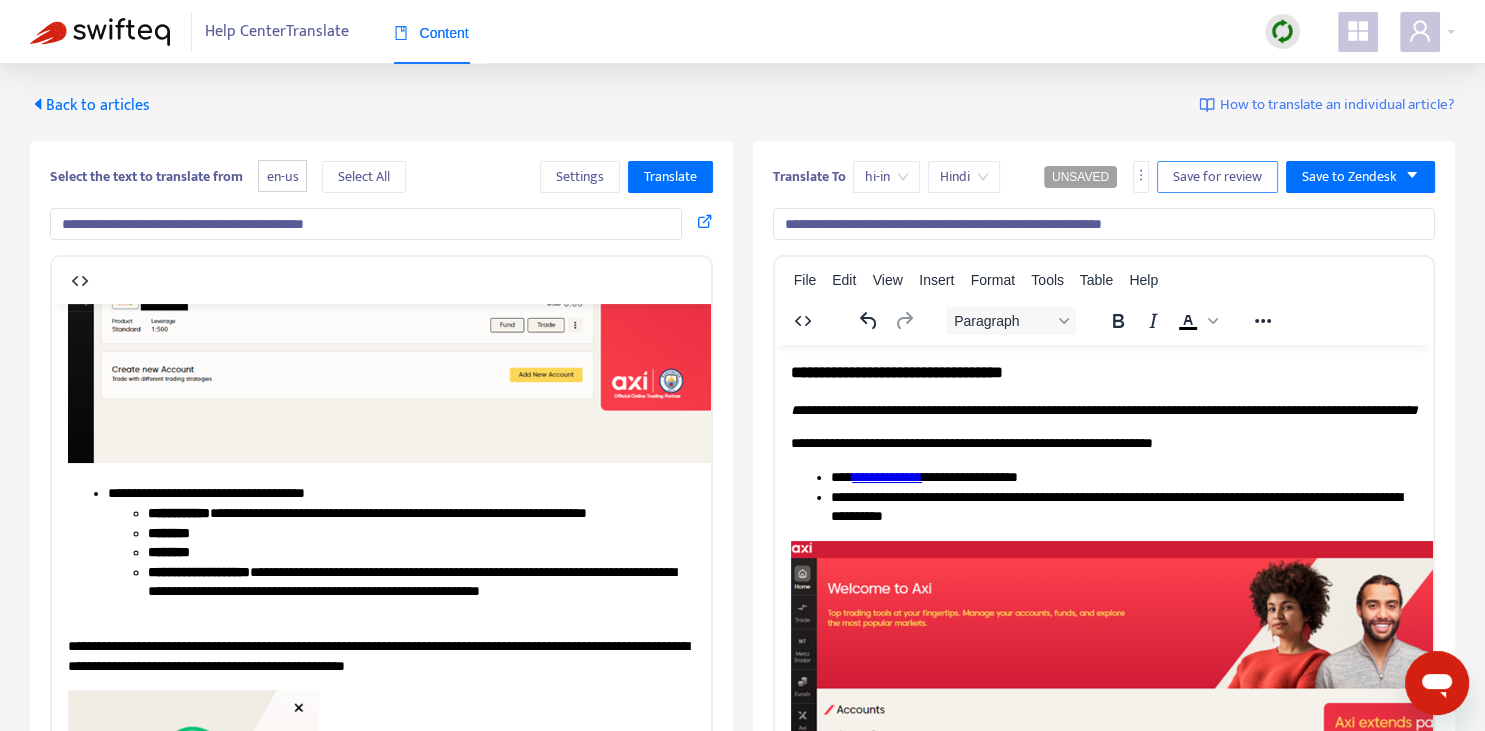 click on "Save for review" at bounding box center [1217, 177] 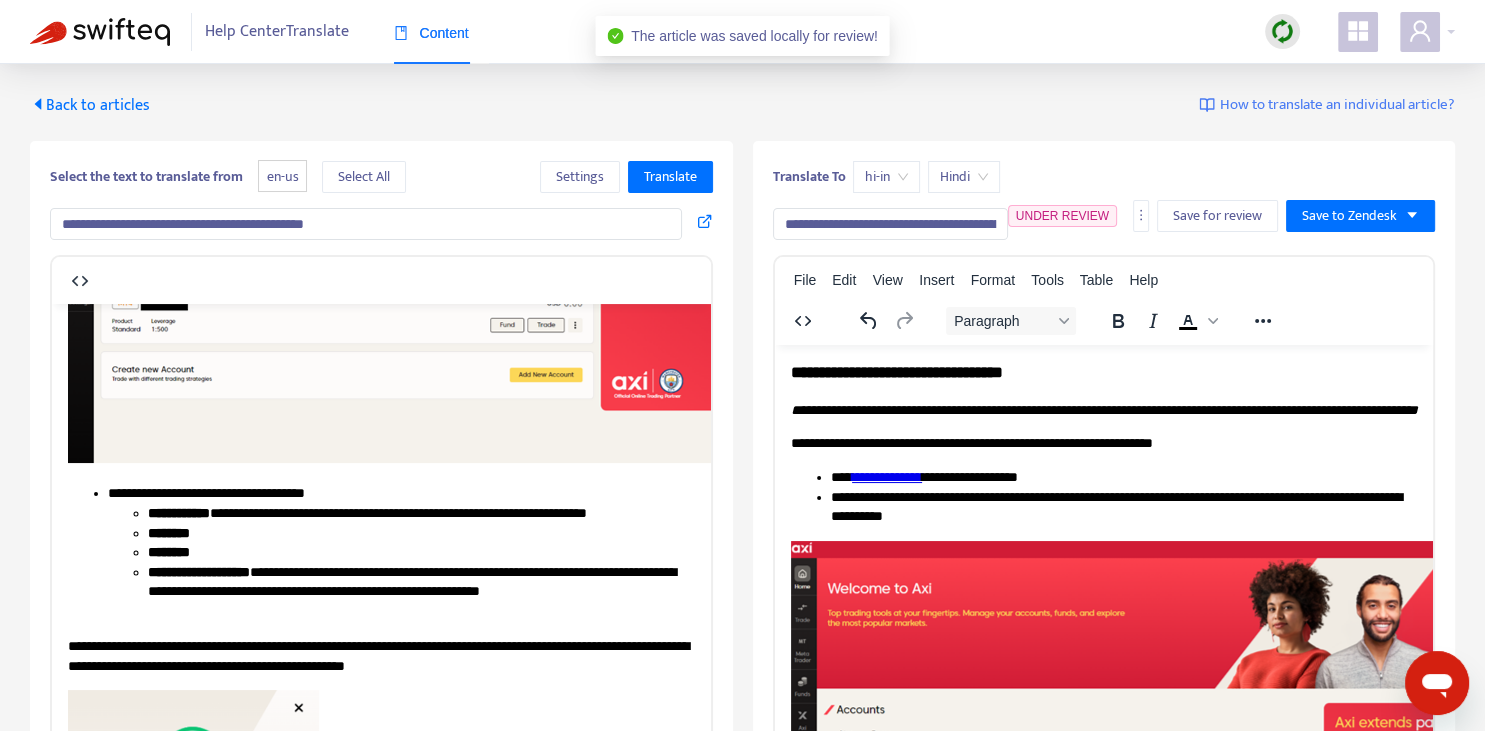 click on "Back to articles" at bounding box center (90, 105) 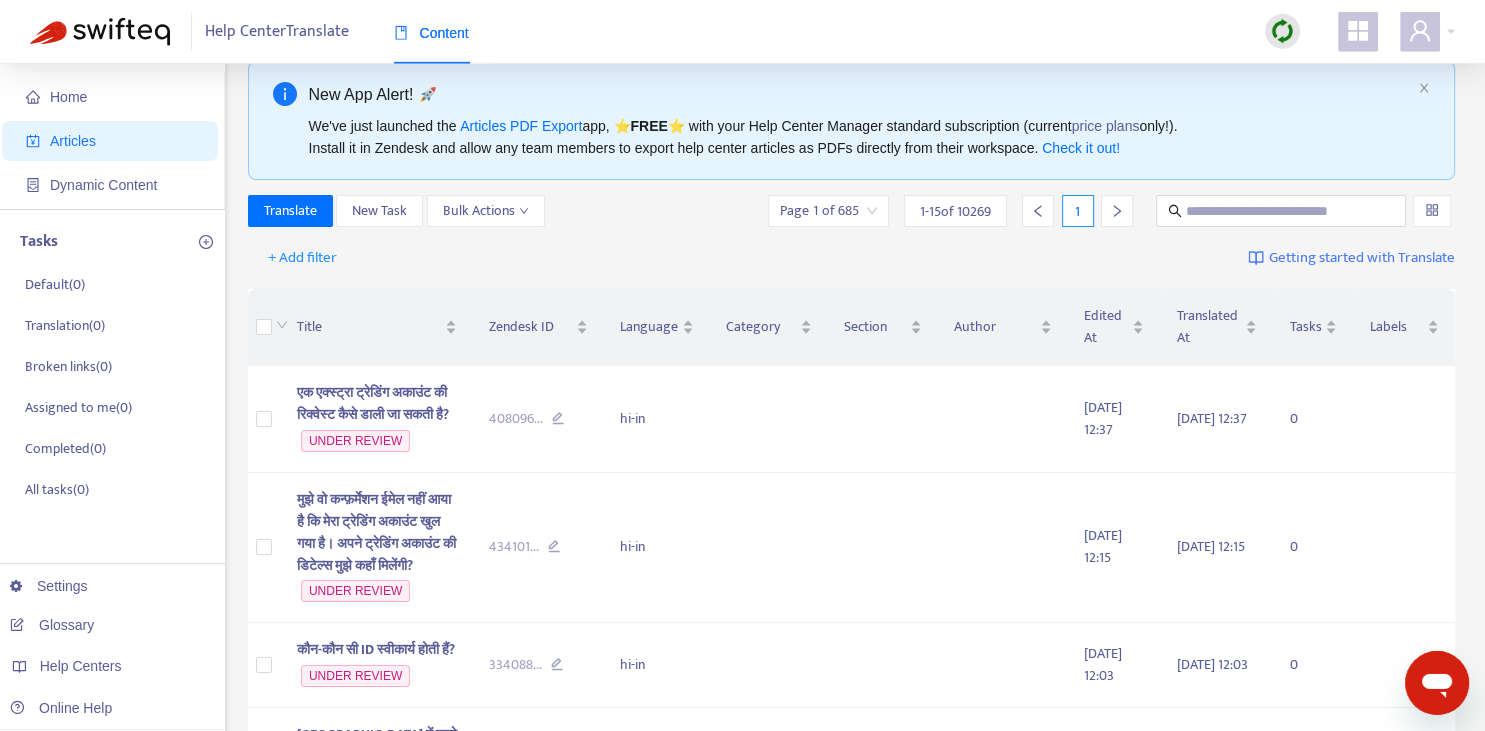 scroll, scrollTop: 0, scrollLeft: 0, axis: both 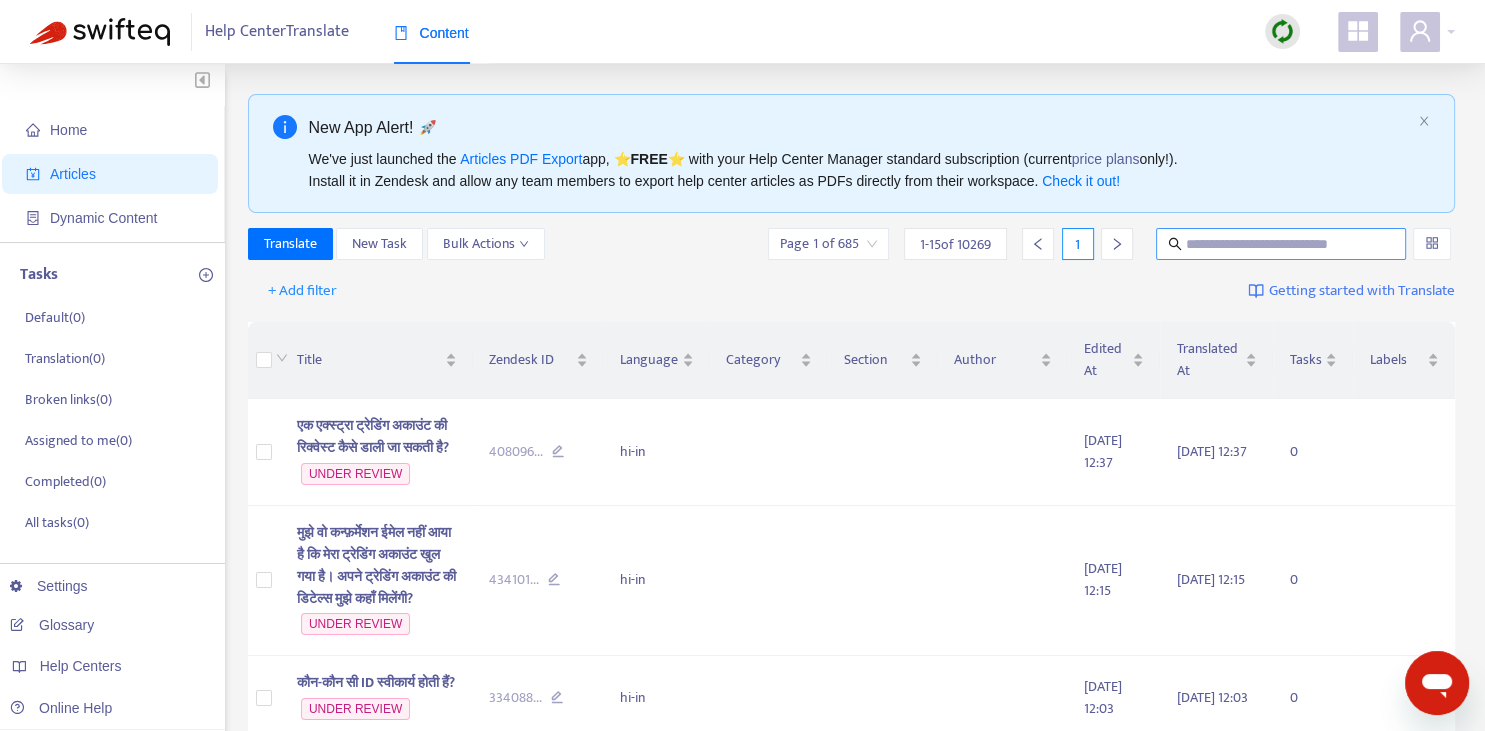 click at bounding box center (1282, 244) 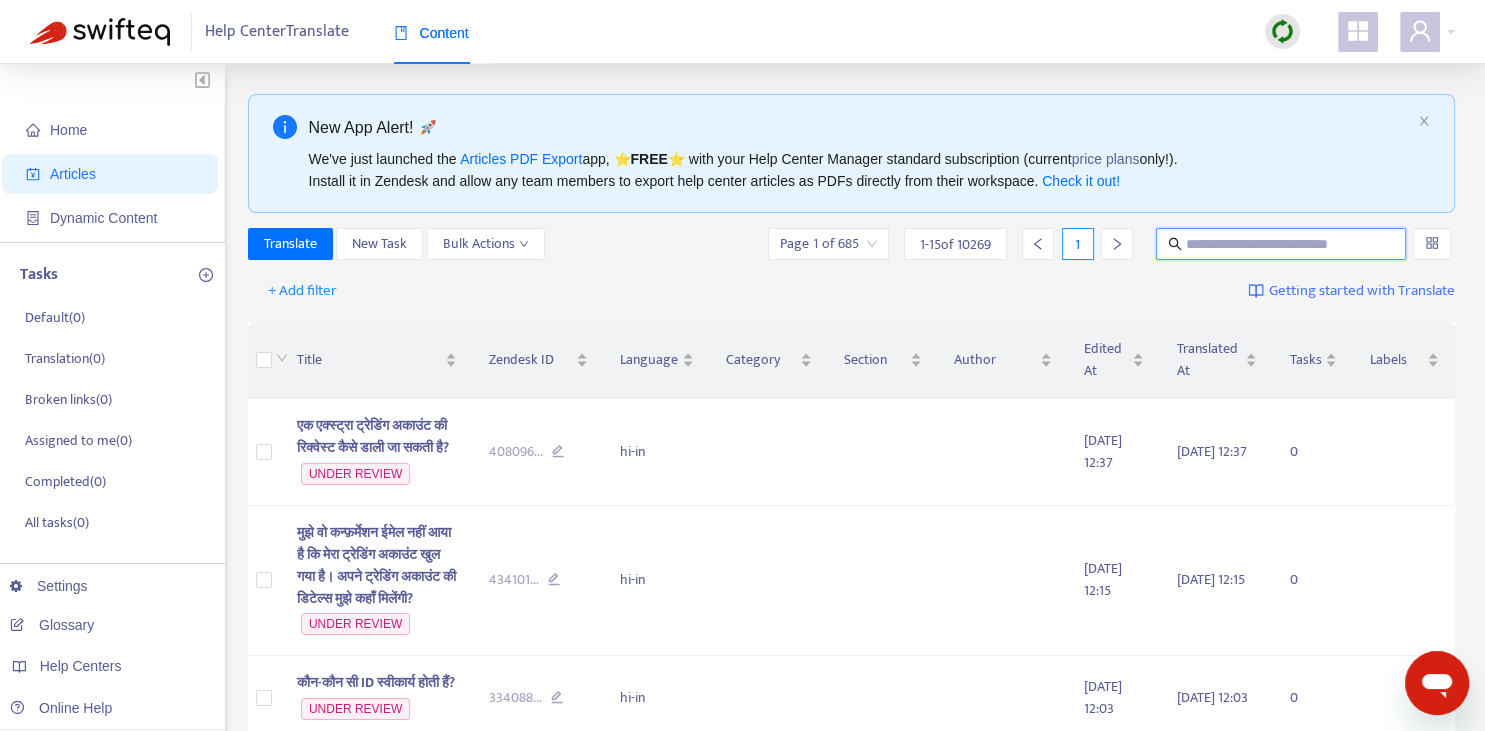 paste on "**********" 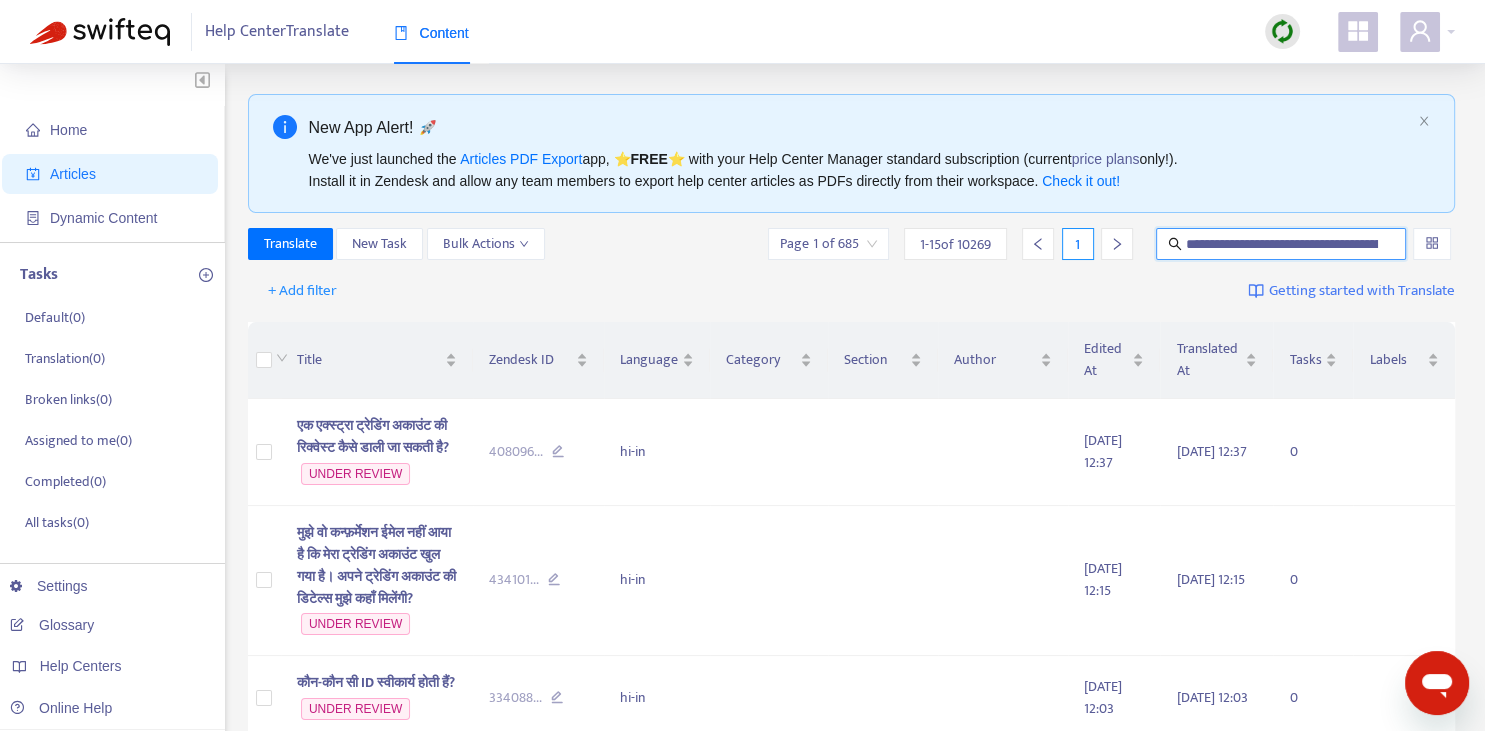 scroll, scrollTop: 0, scrollLeft: 288, axis: horizontal 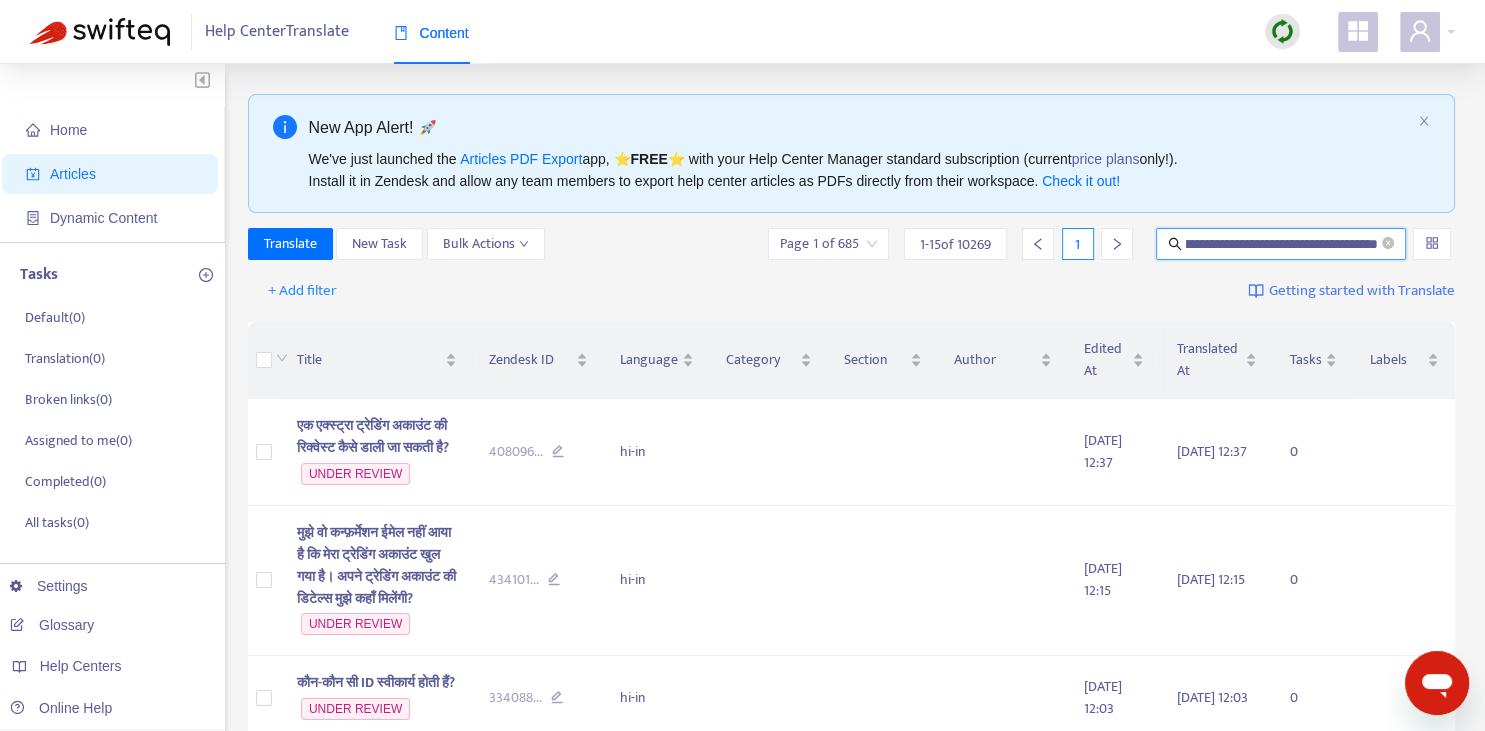type on "**********" 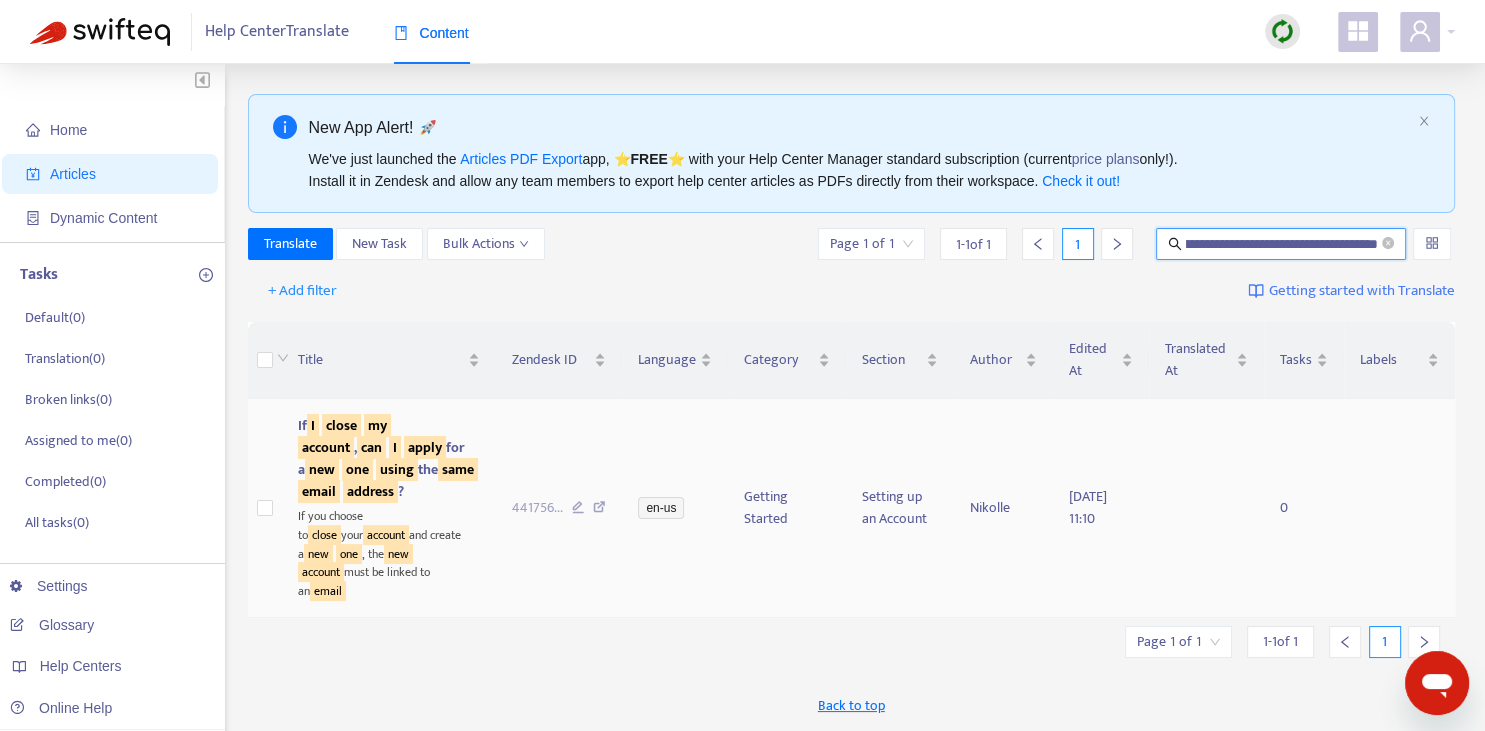 click on "If  I   close   my   account ,  can   I   apply  for a  new   one   using  the  same   email   address ?" at bounding box center [388, 458] 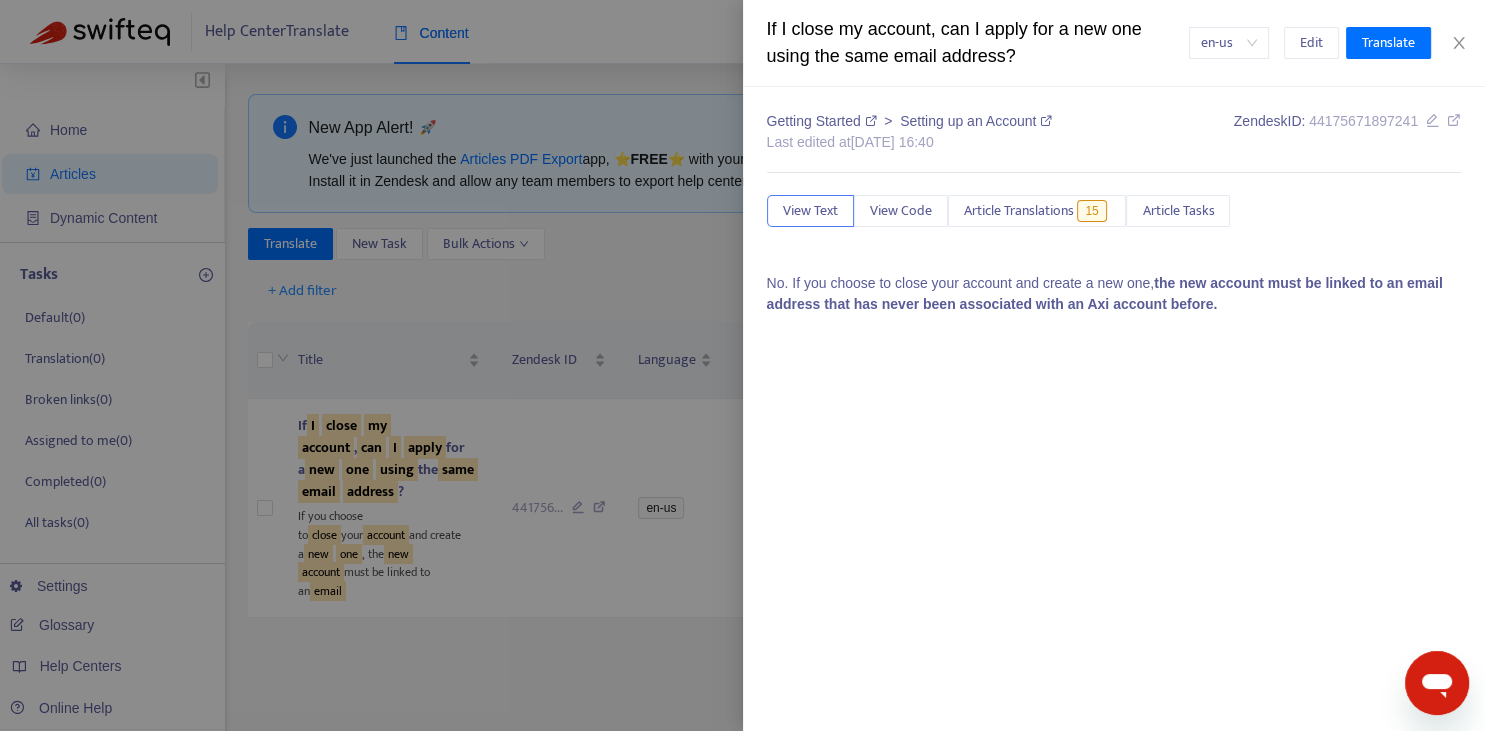 click at bounding box center (742, 365) 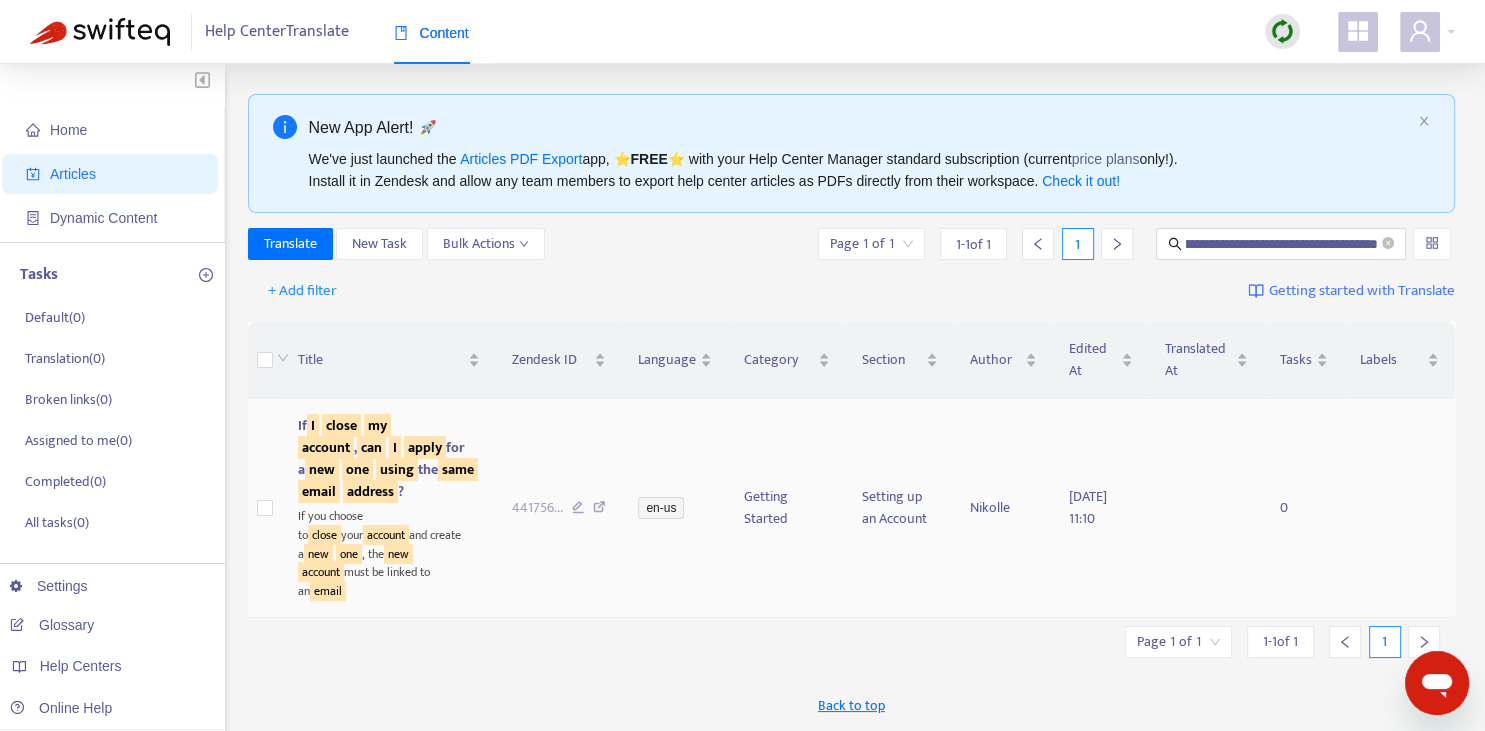 click on "can" at bounding box center (371, 447) 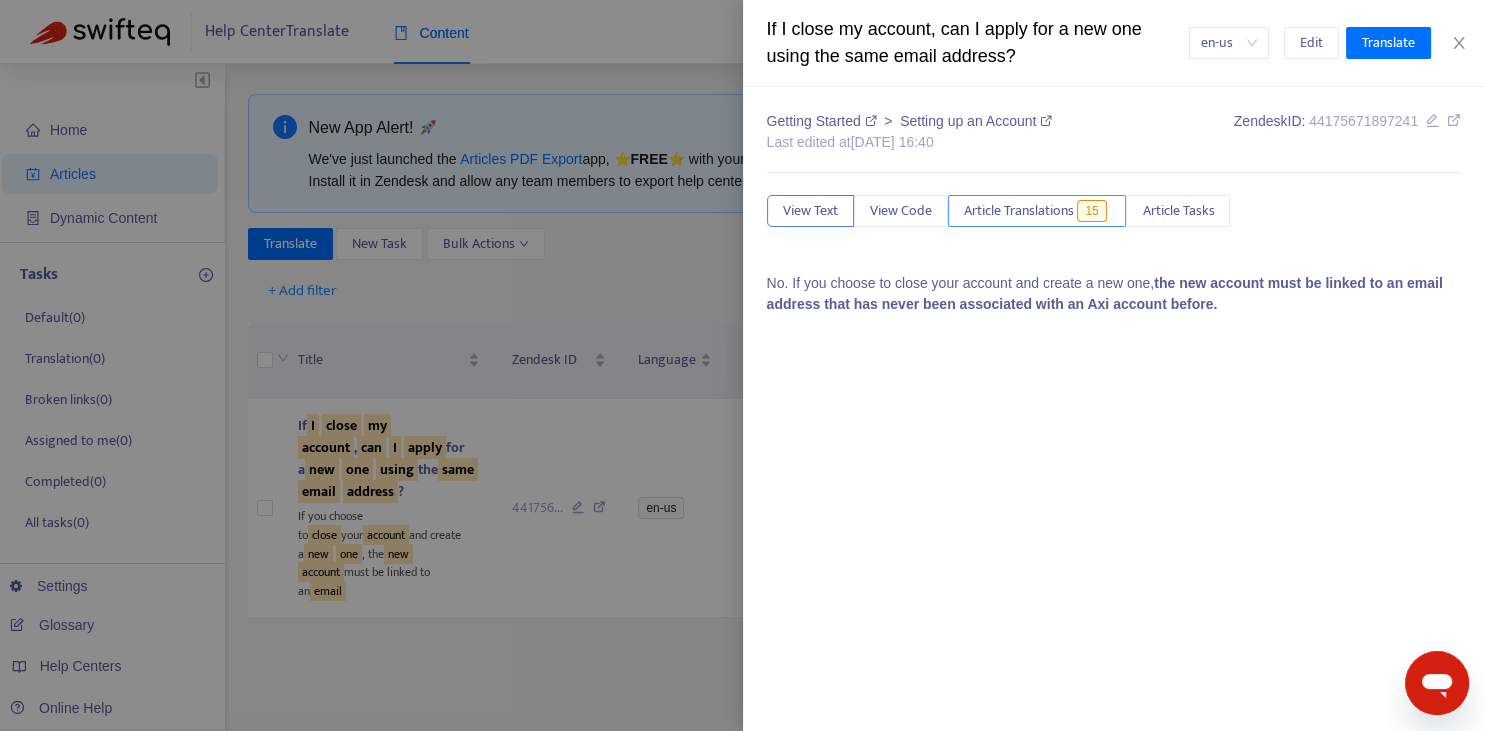 click on "Article Translations" at bounding box center [1019, 211] 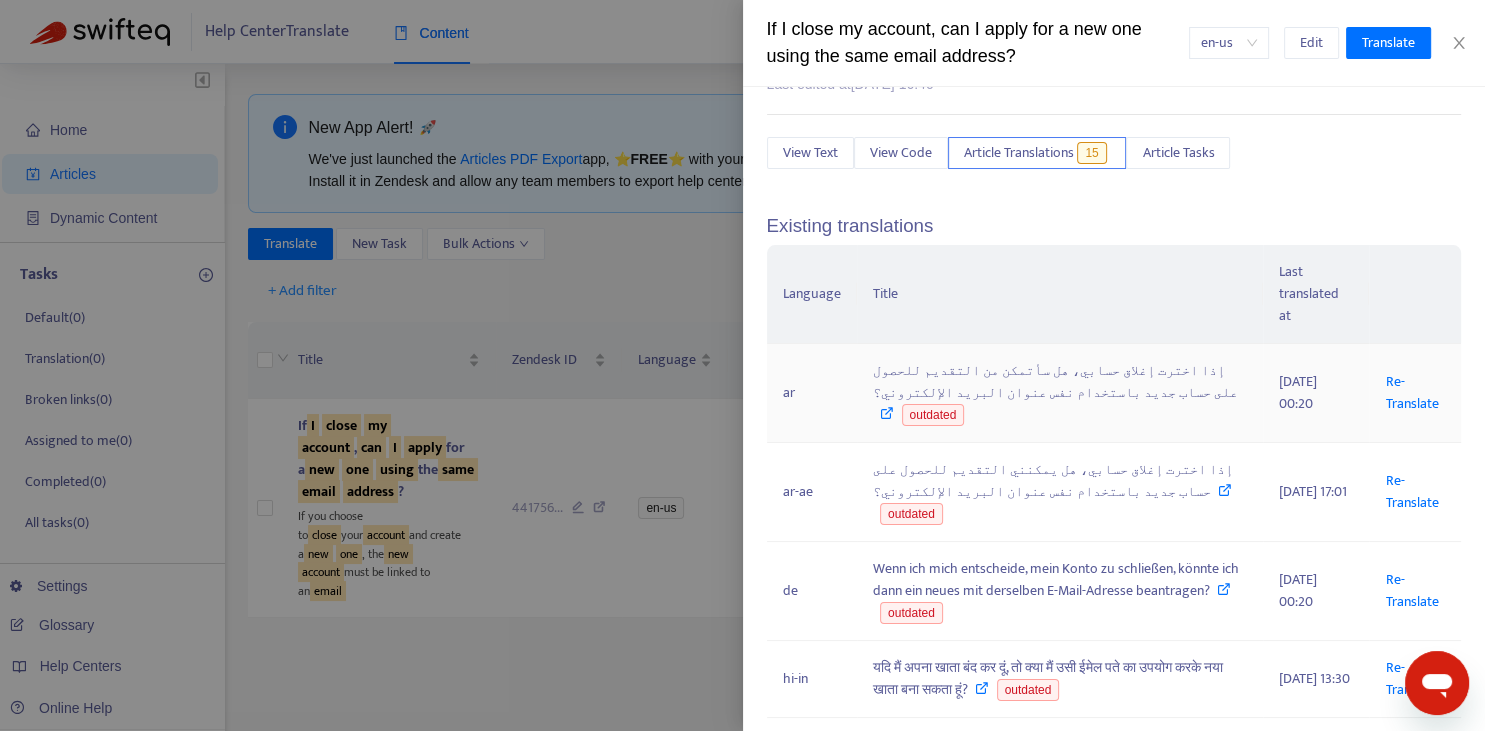 scroll, scrollTop: 221, scrollLeft: 0, axis: vertical 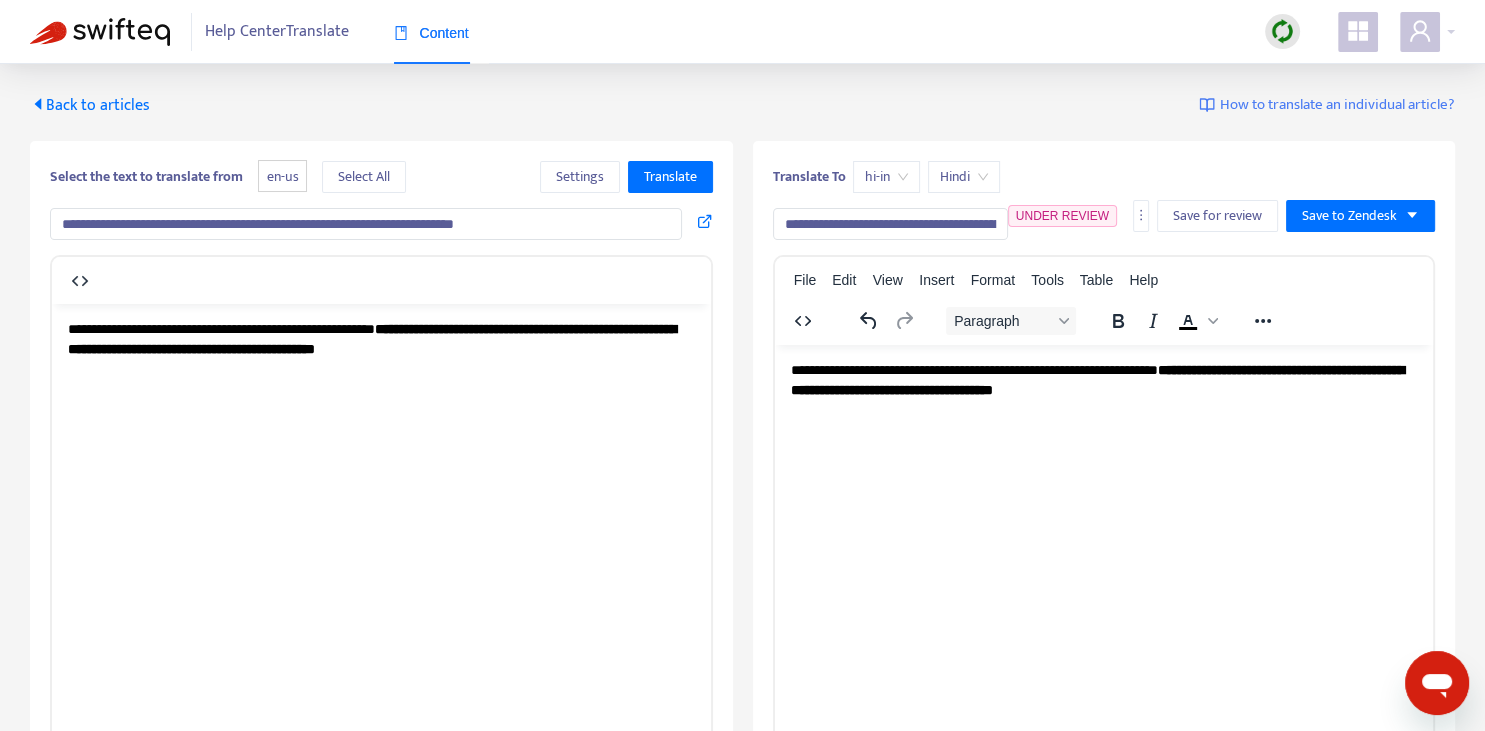 click on "**********" at bounding box center [366, 224] 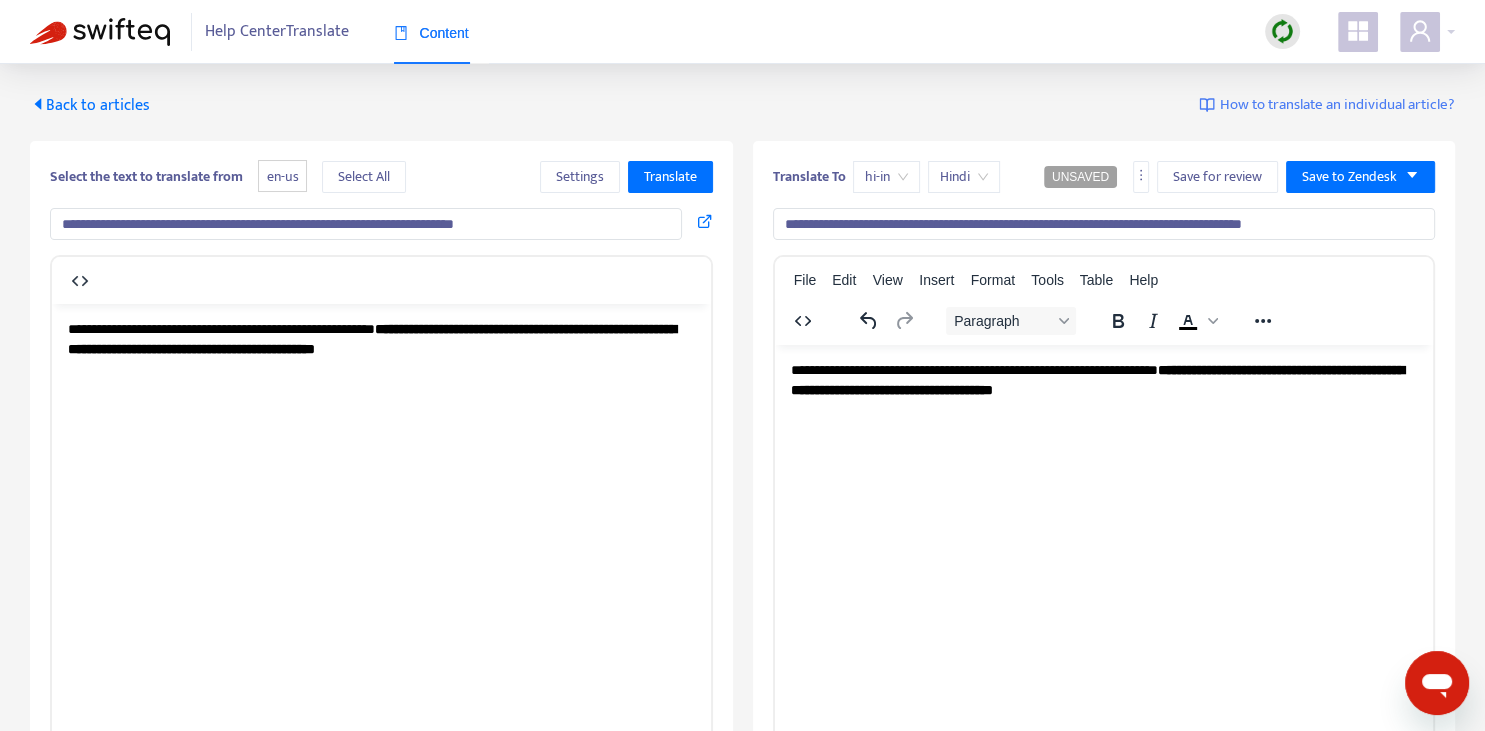type on "**********" 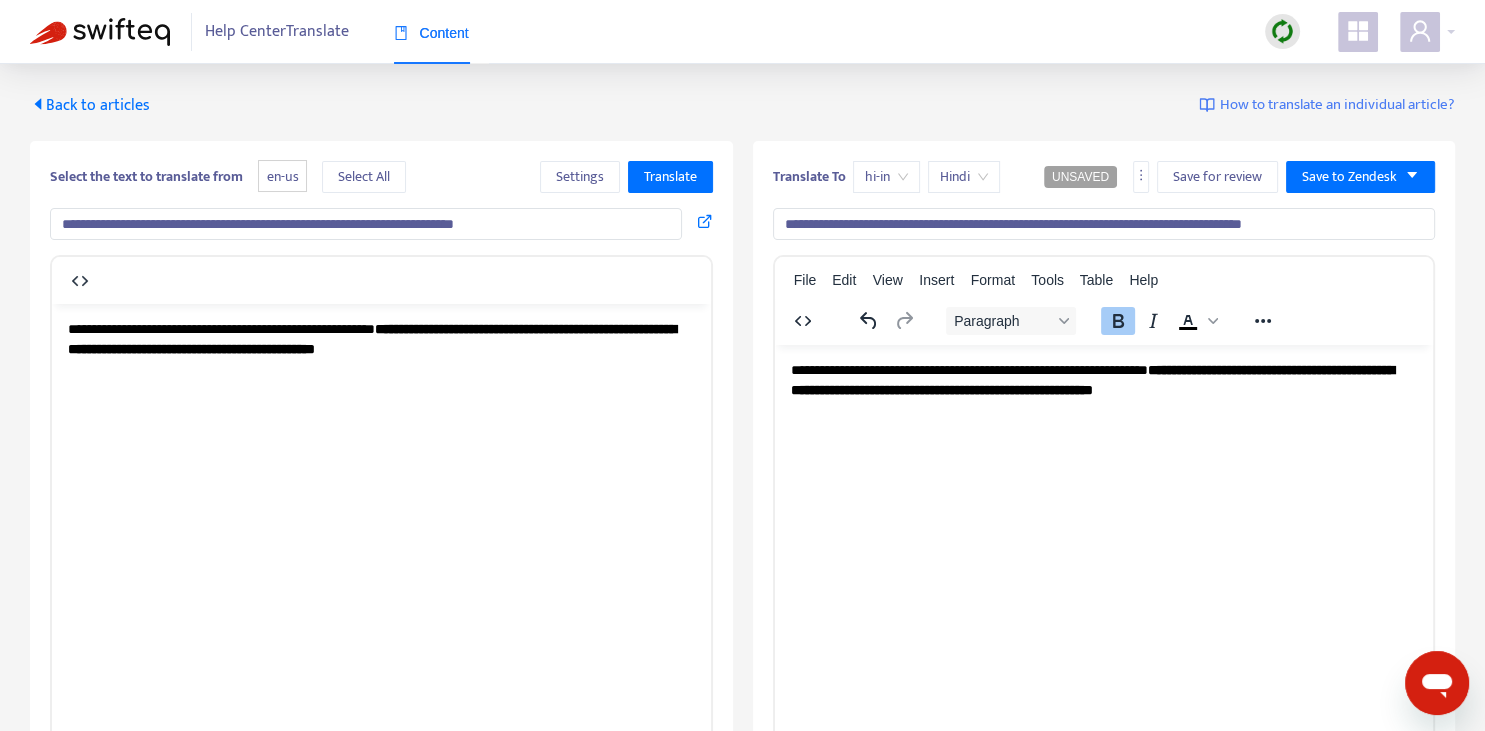 click on "**********" at bounding box center (1103, 379) 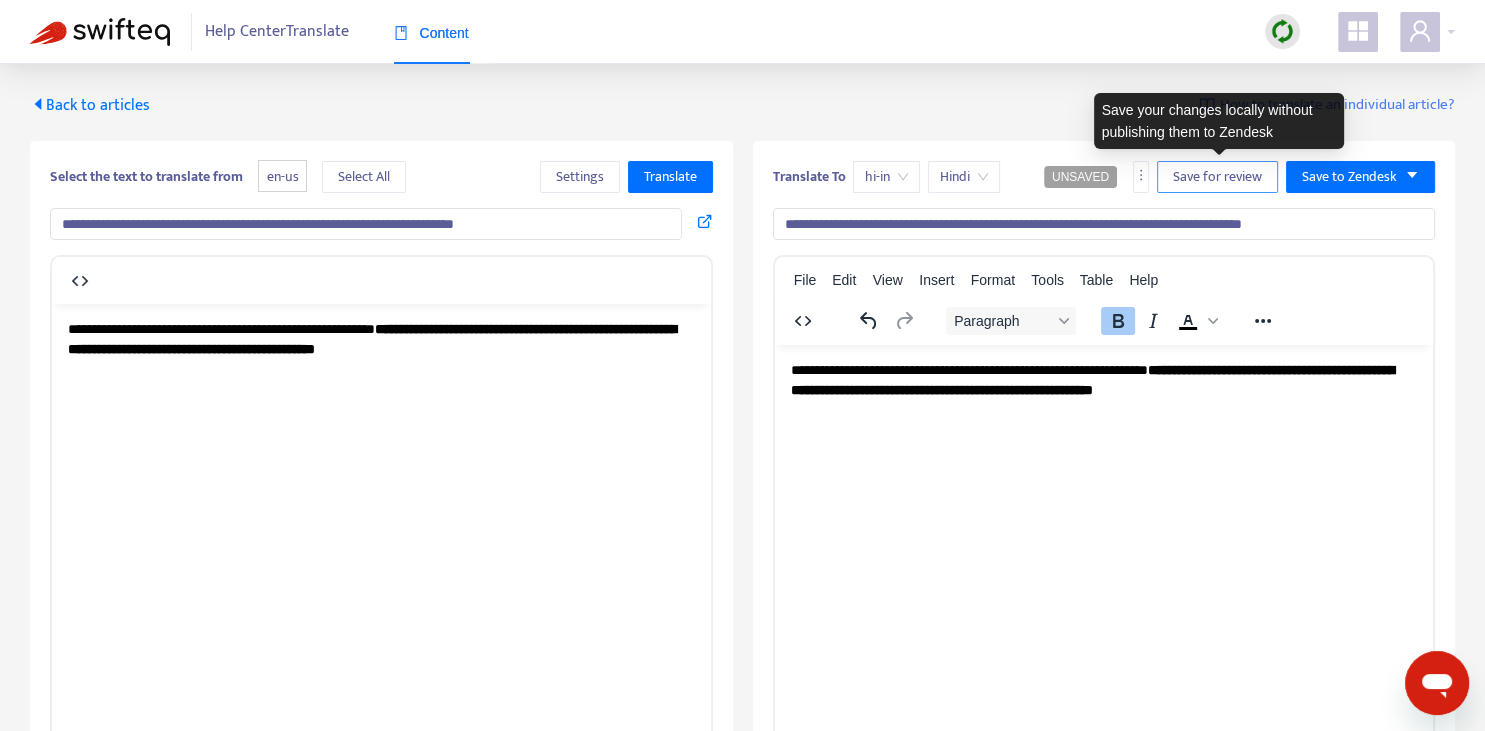 click on "Save for review" at bounding box center [1217, 177] 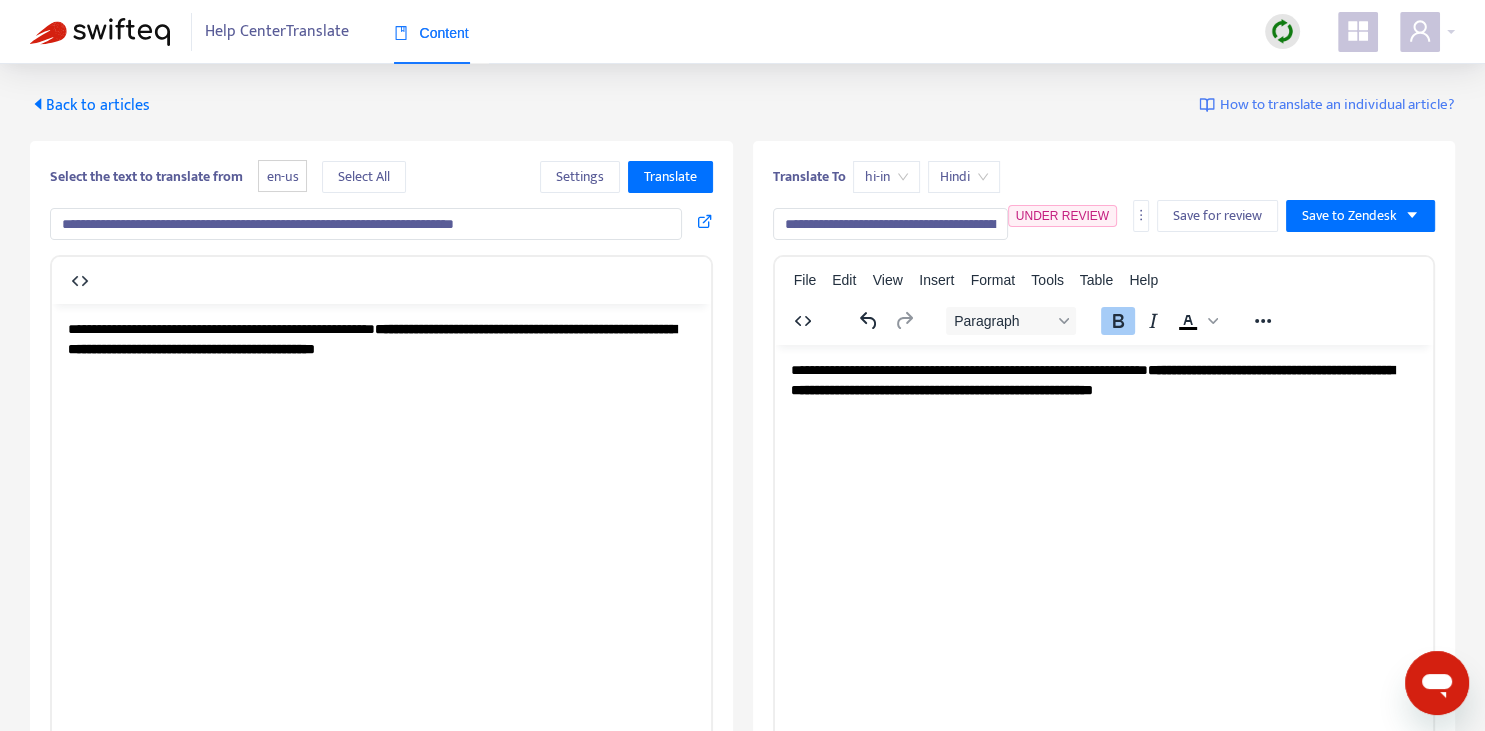 click on "Back to articles" at bounding box center [90, 105] 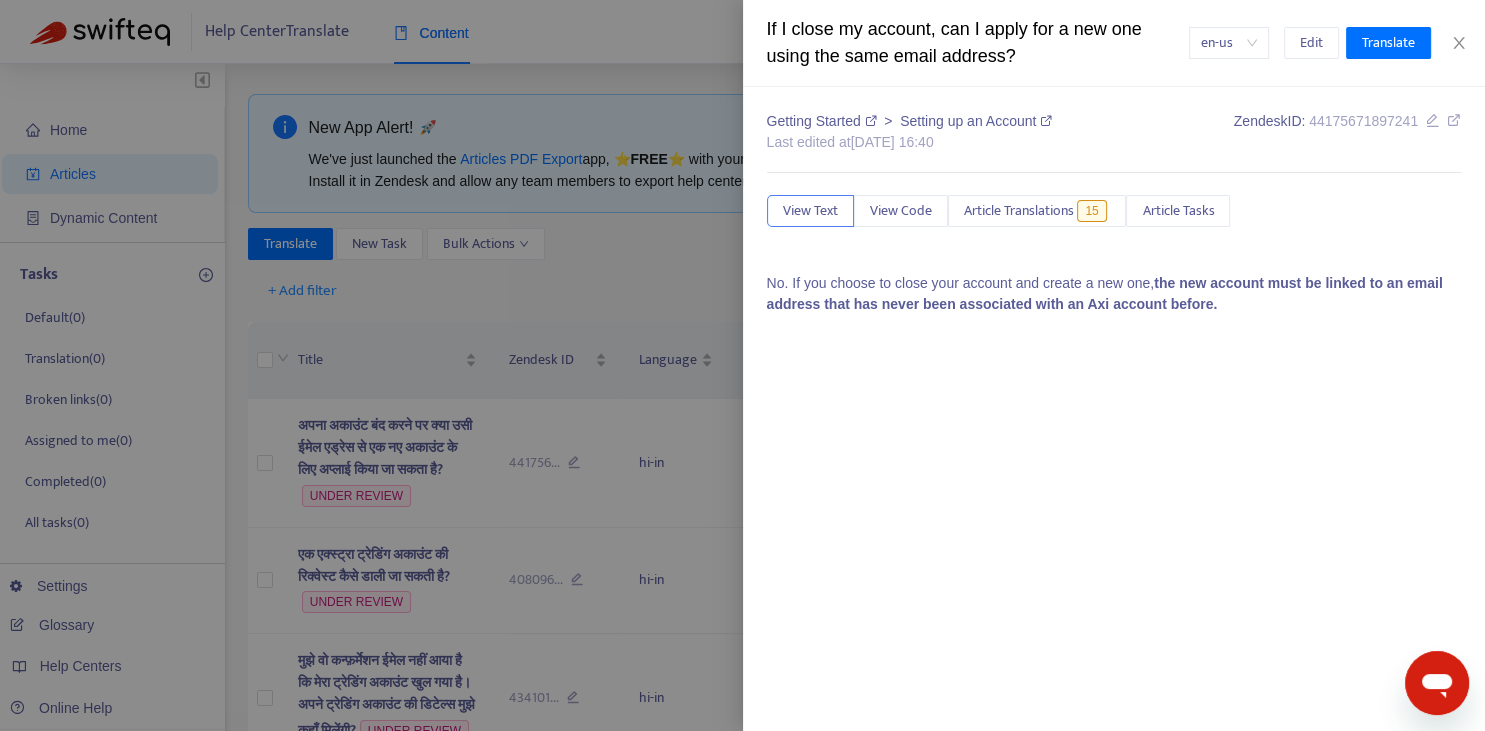 click at bounding box center (742, 365) 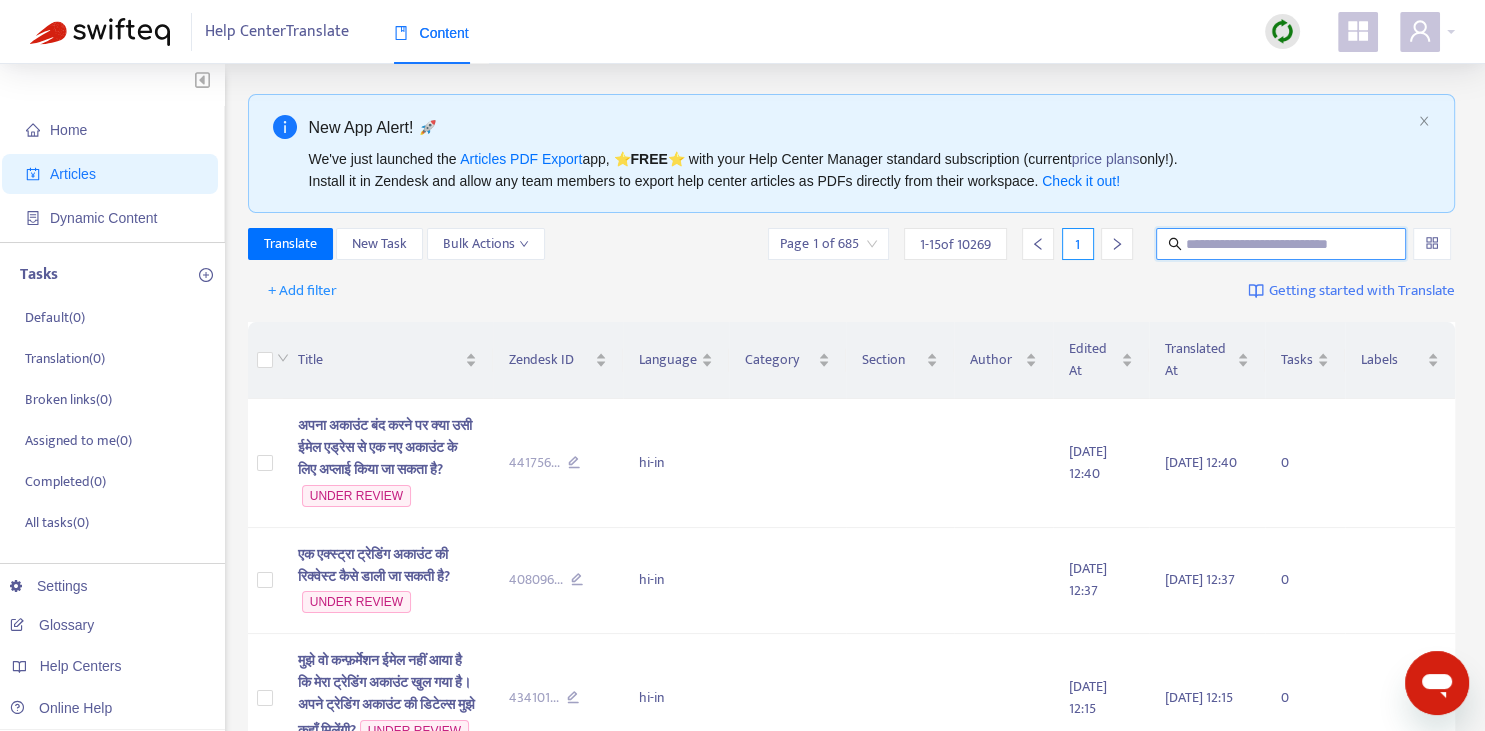 click at bounding box center (1282, 244) 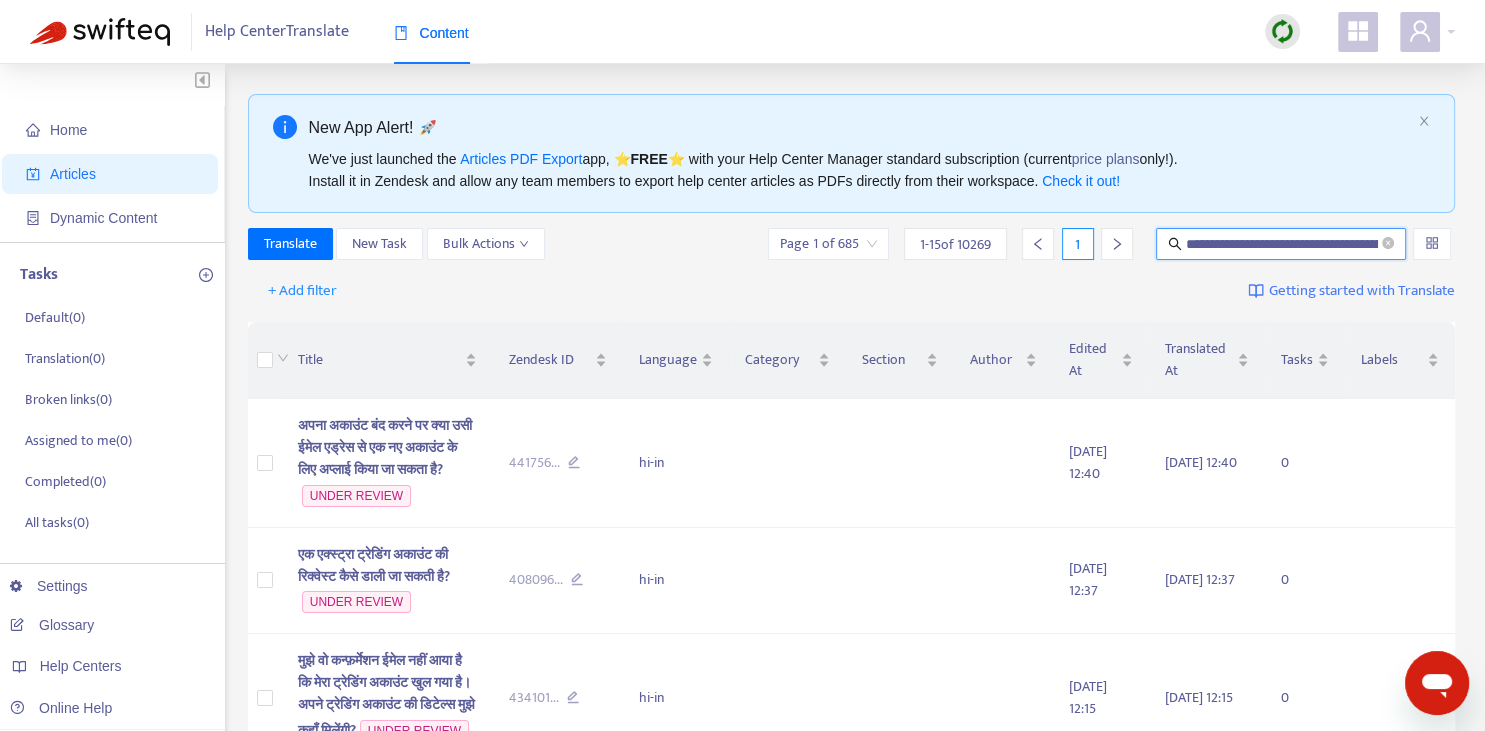 scroll, scrollTop: 0, scrollLeft: 215, axis: horizontal 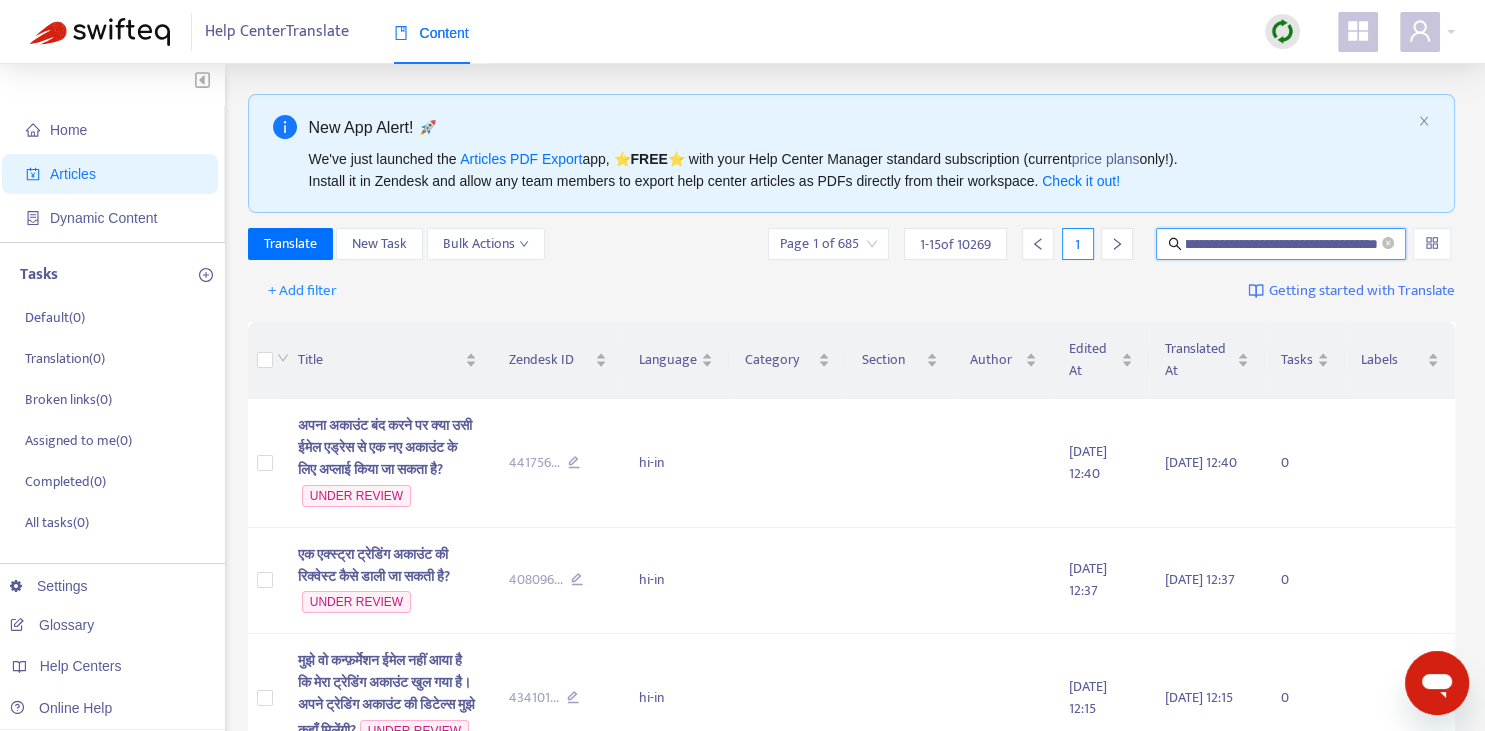 type on "**********" 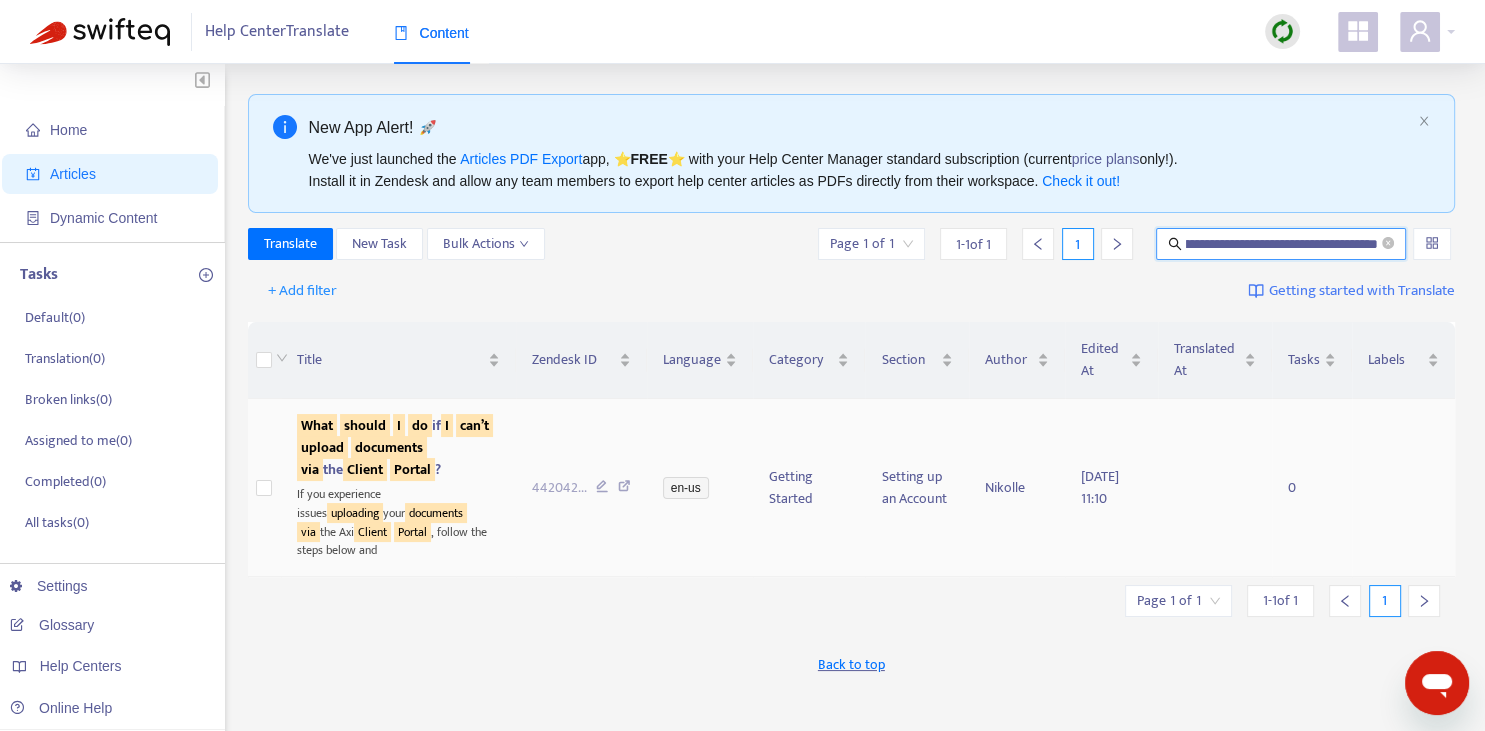 click on "upload" at bounding box center (322, 447) 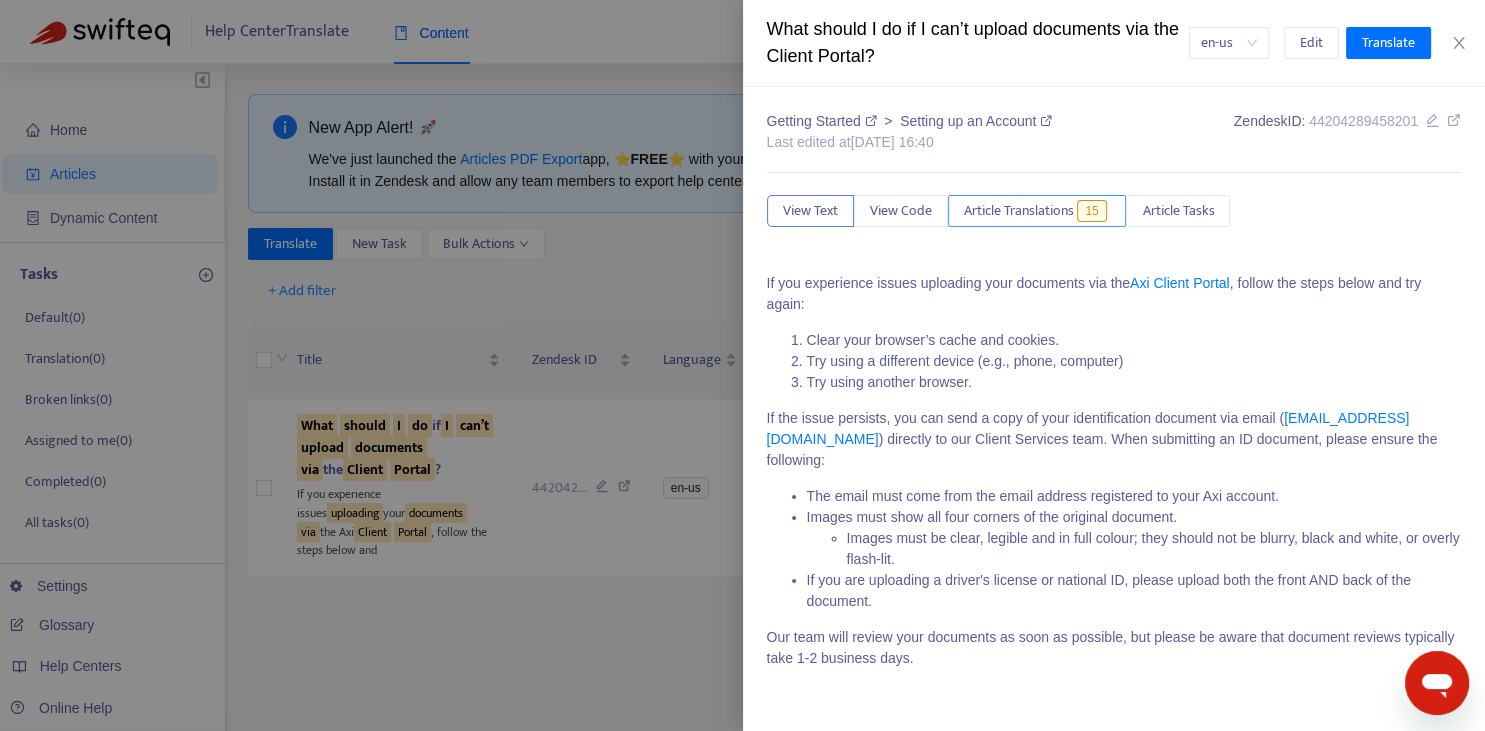 click on "Article Translations" at bounding box center (1019, 211) 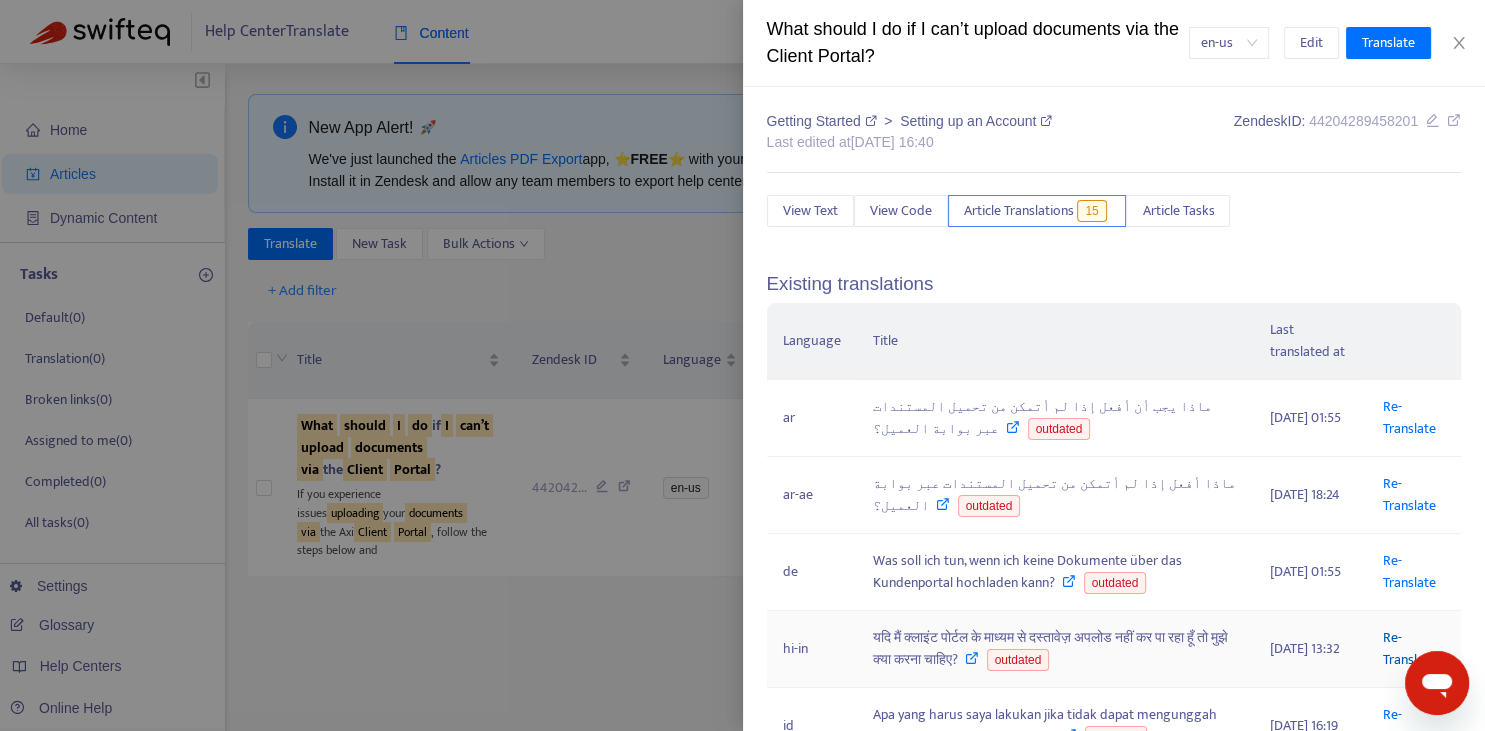 click on "Re-Translate" at bounding box center [1408, 648] 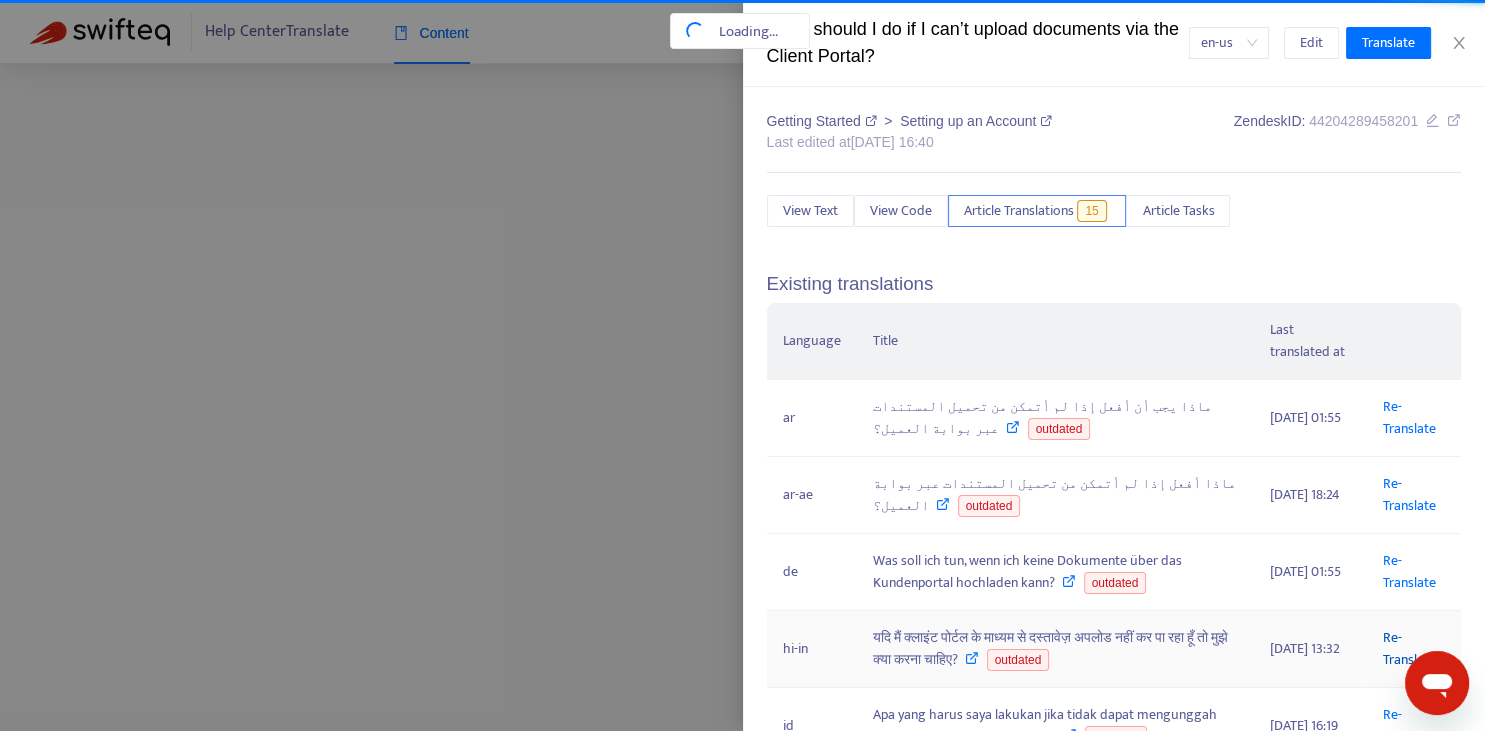 scroll, scrollTop: 0, scrollLeft: 215, axis: horizontal 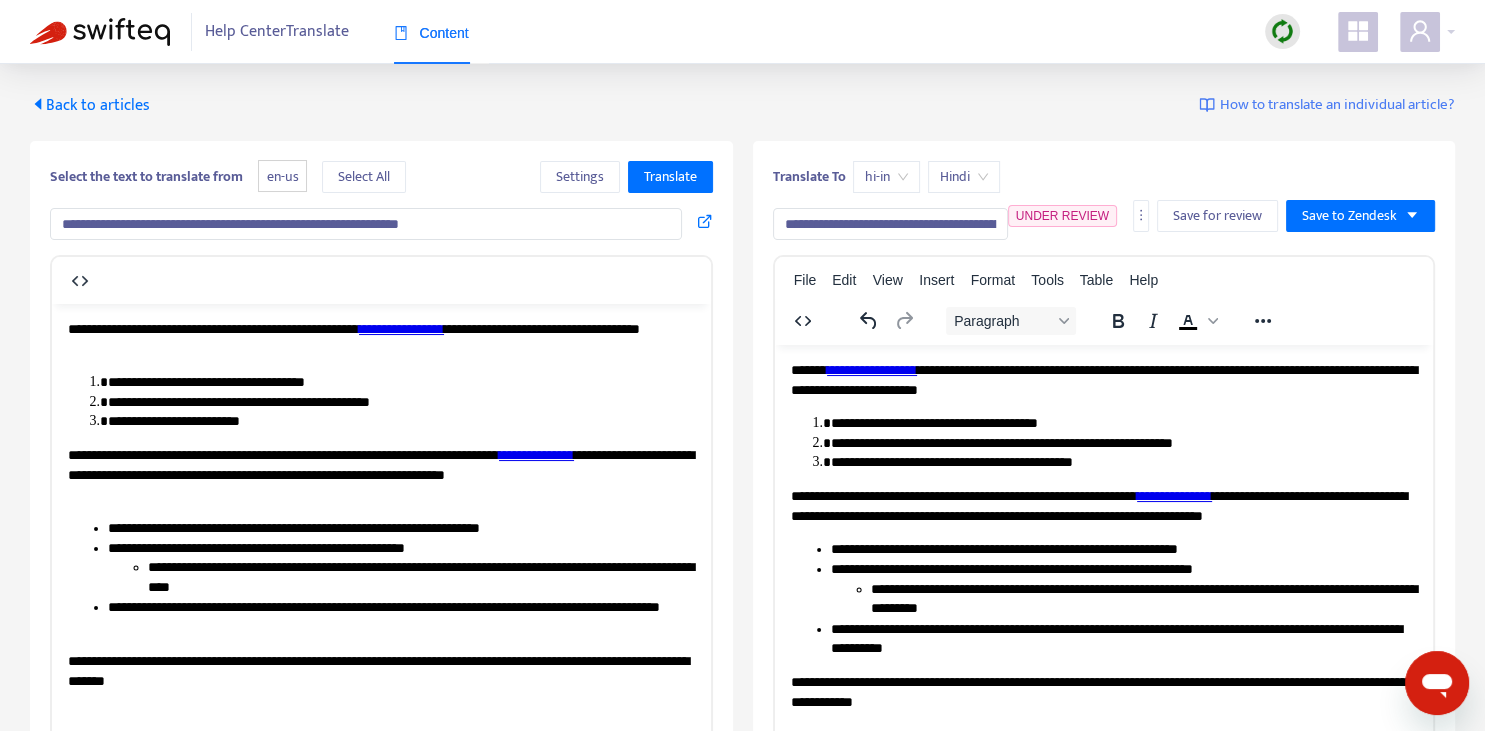 click on "**********" at bounding box center [890, 224] 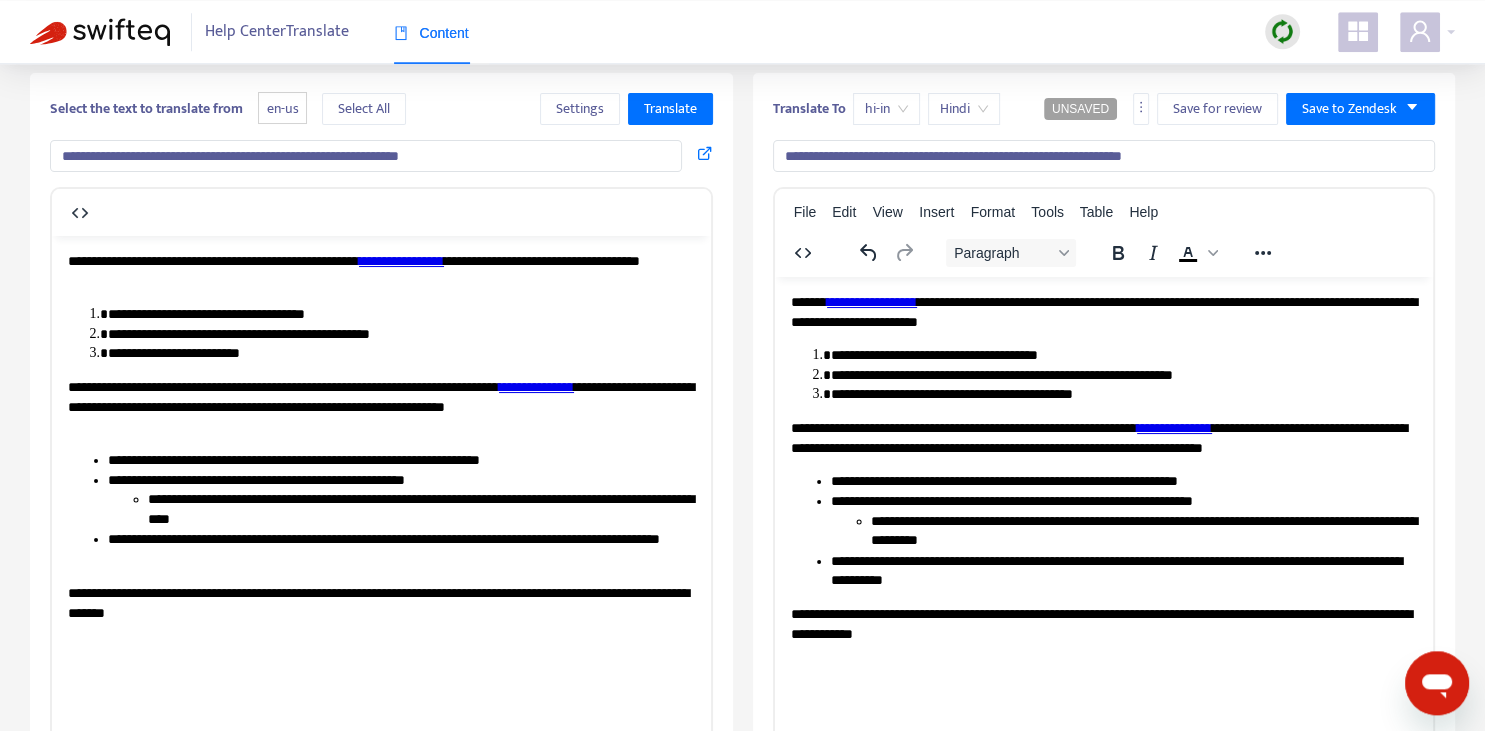 scroll, scrollTop: 70, scrollLeft: 0, axis: vertical 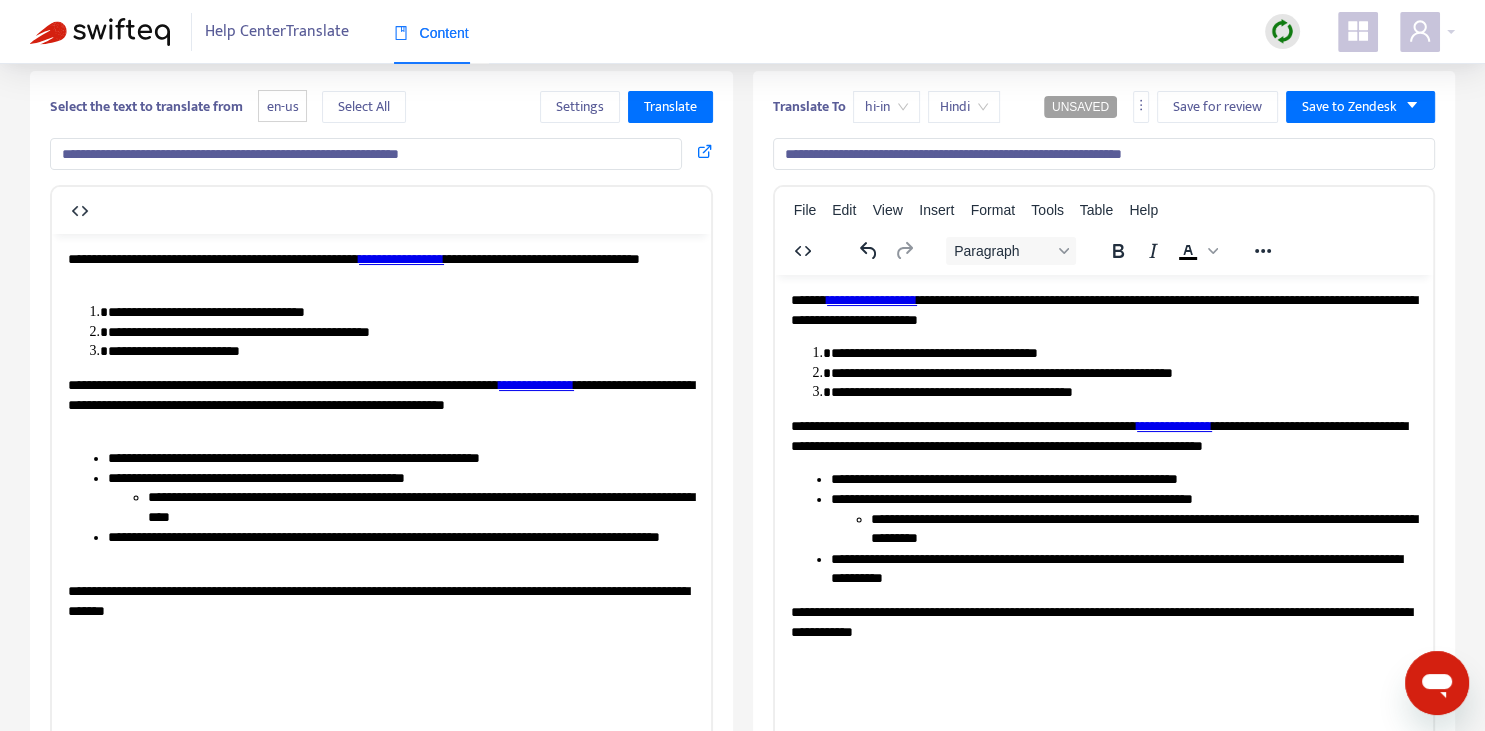 type on "**********" 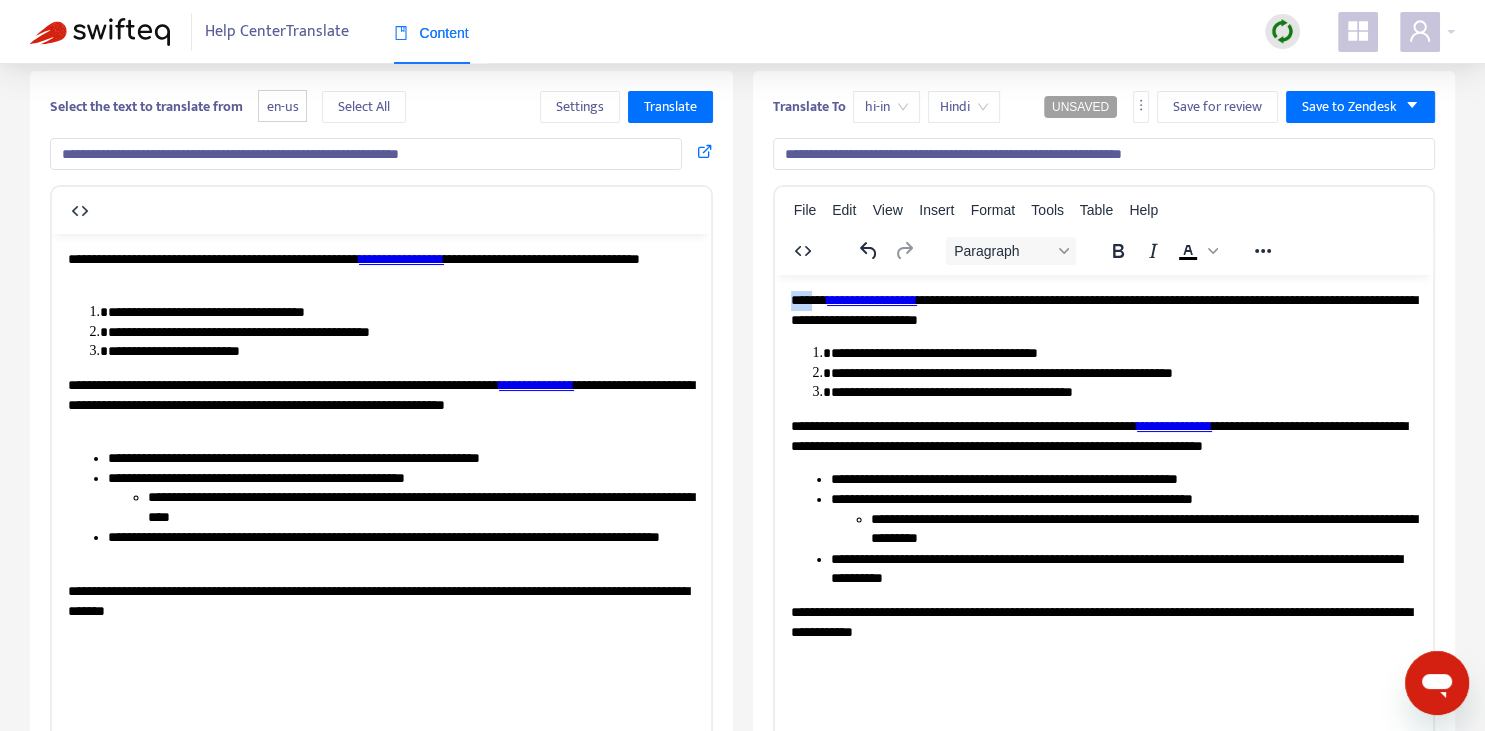 click on "**********" at bounding box center (1103, 309) 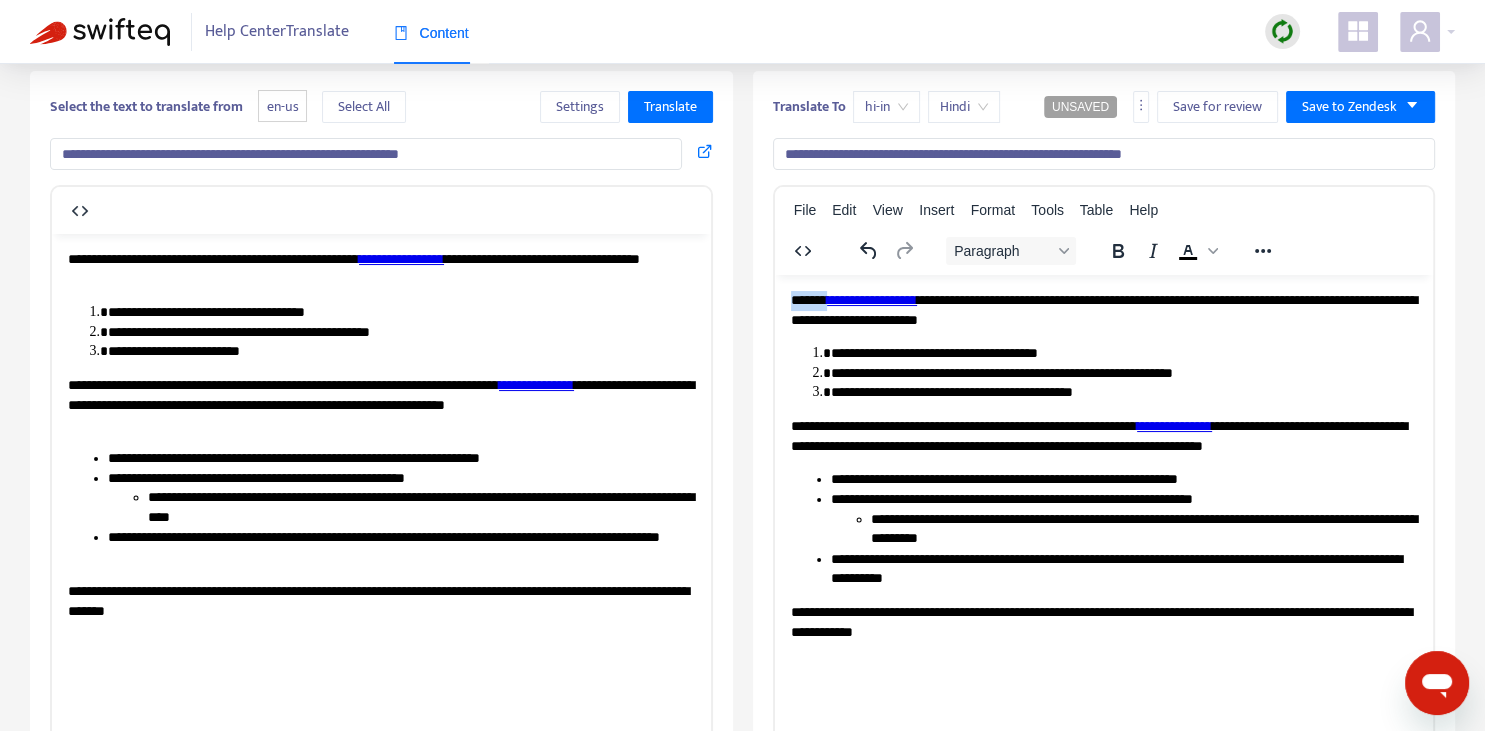 type 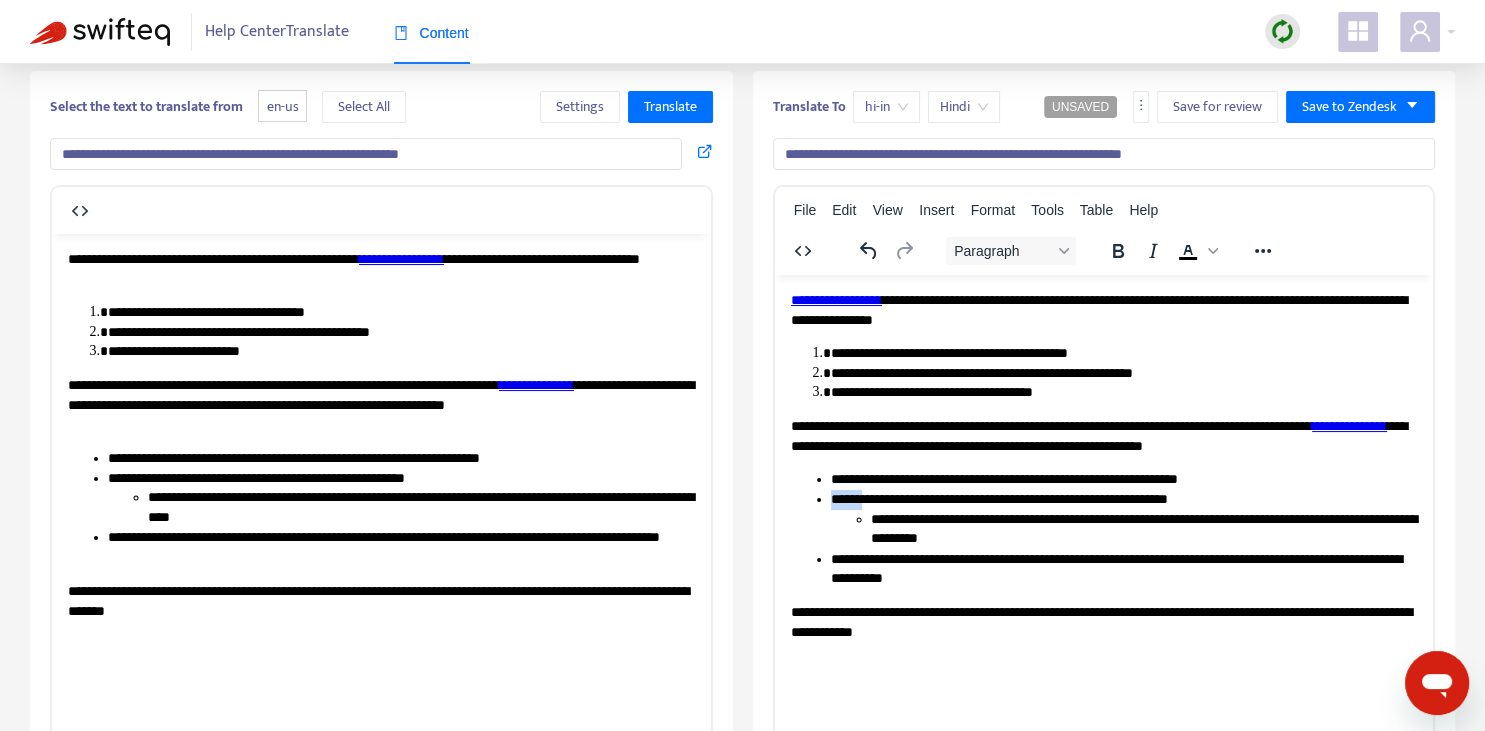 copy on "******" 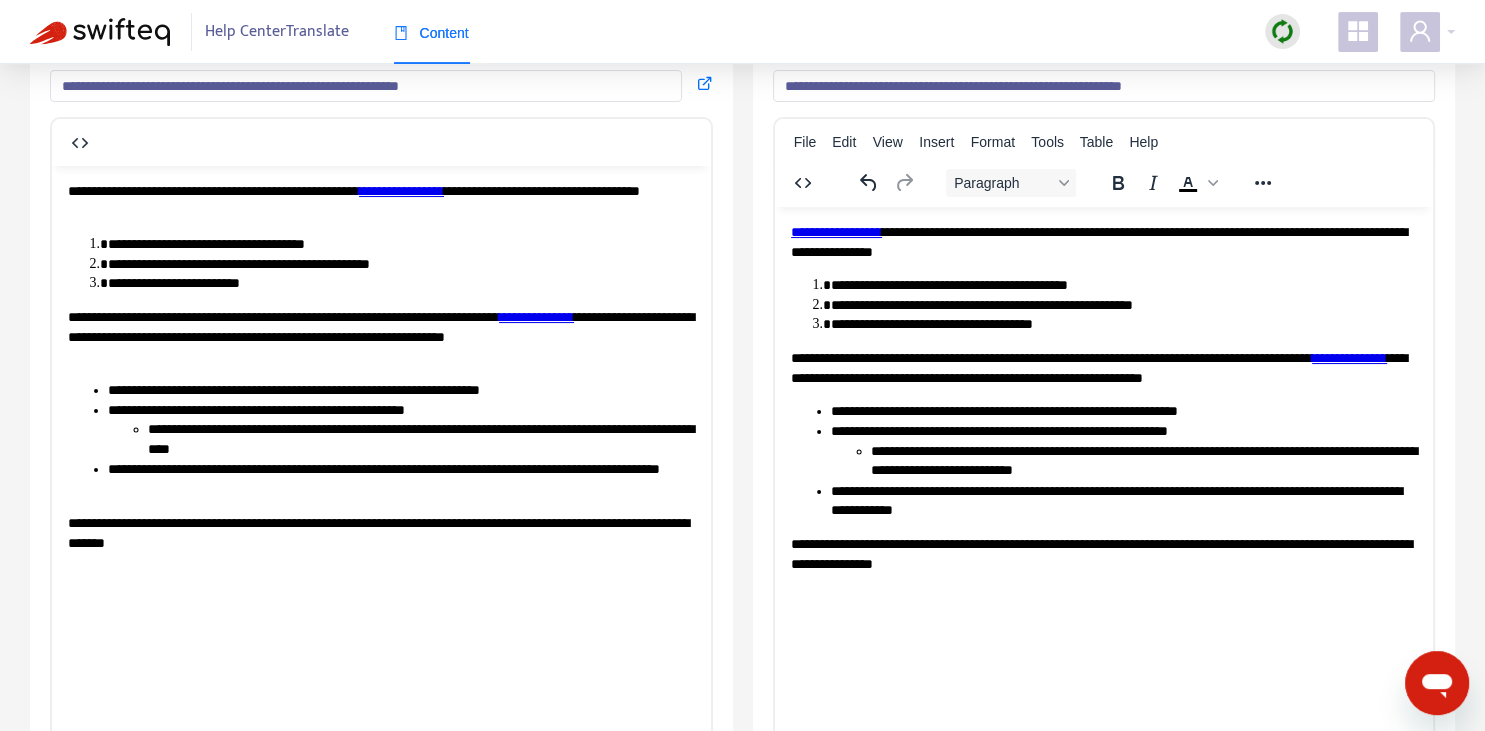 scroll, scrollTop: 140, scrollLeft: 0, axis: vertical 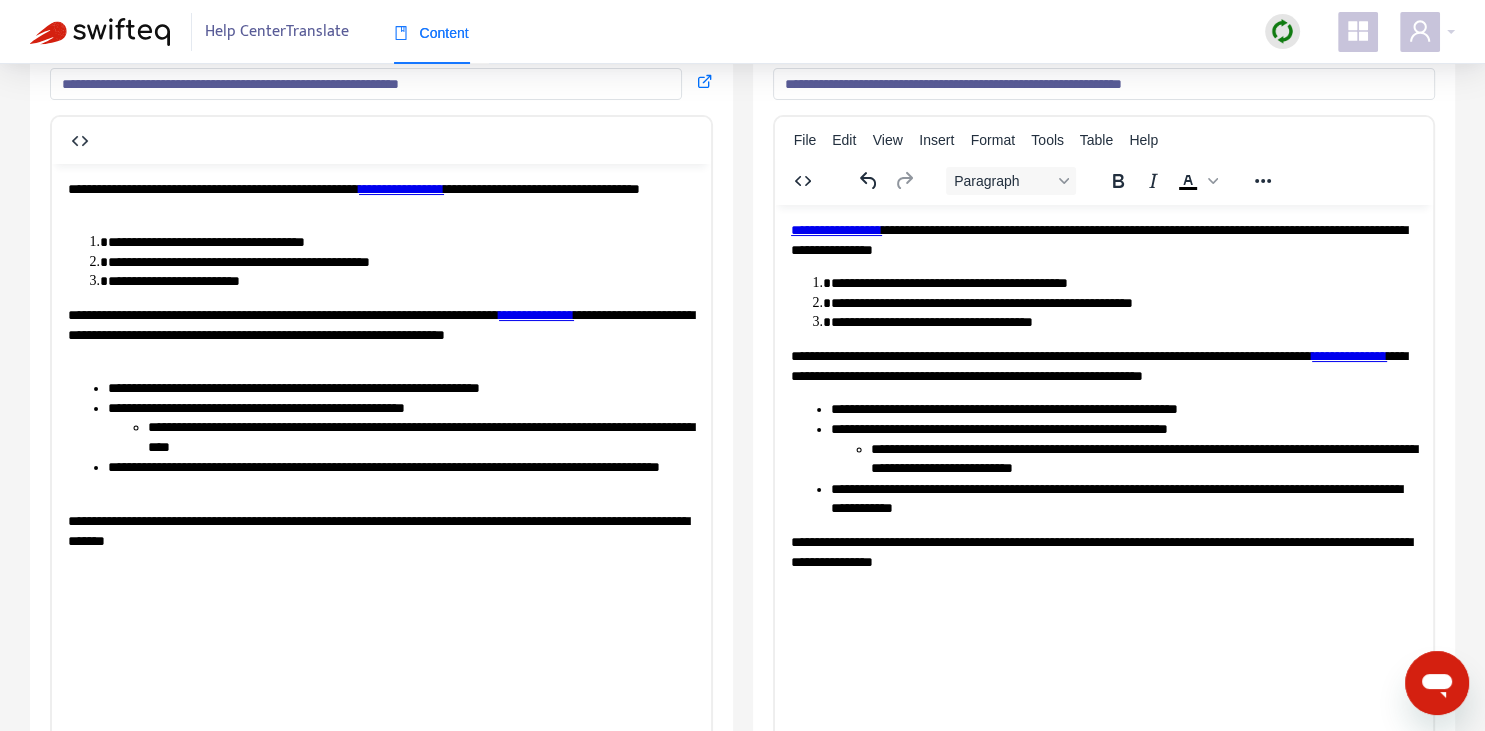 click on "**********" at bounding box center [1123, 303] 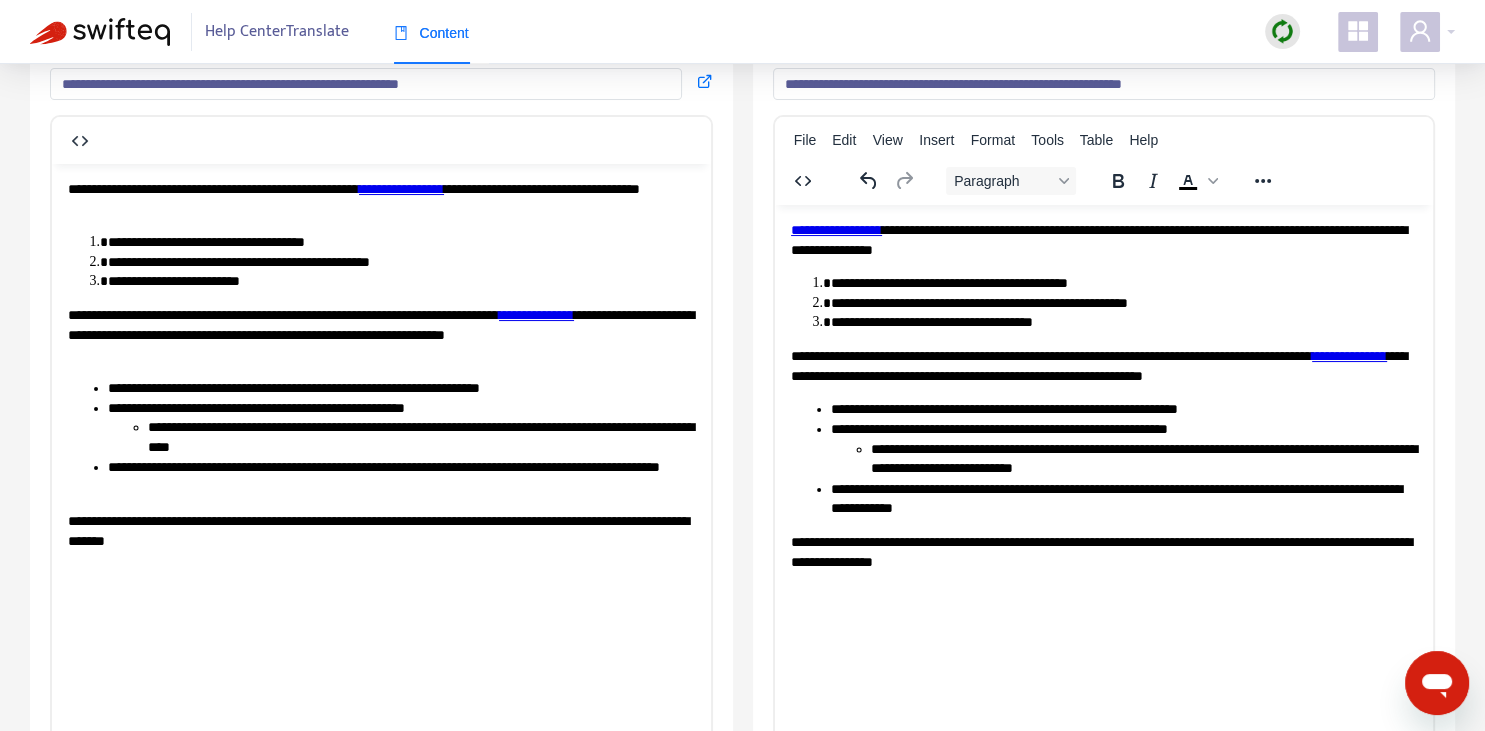 click on "**********" at bounding box center (1103, 396) 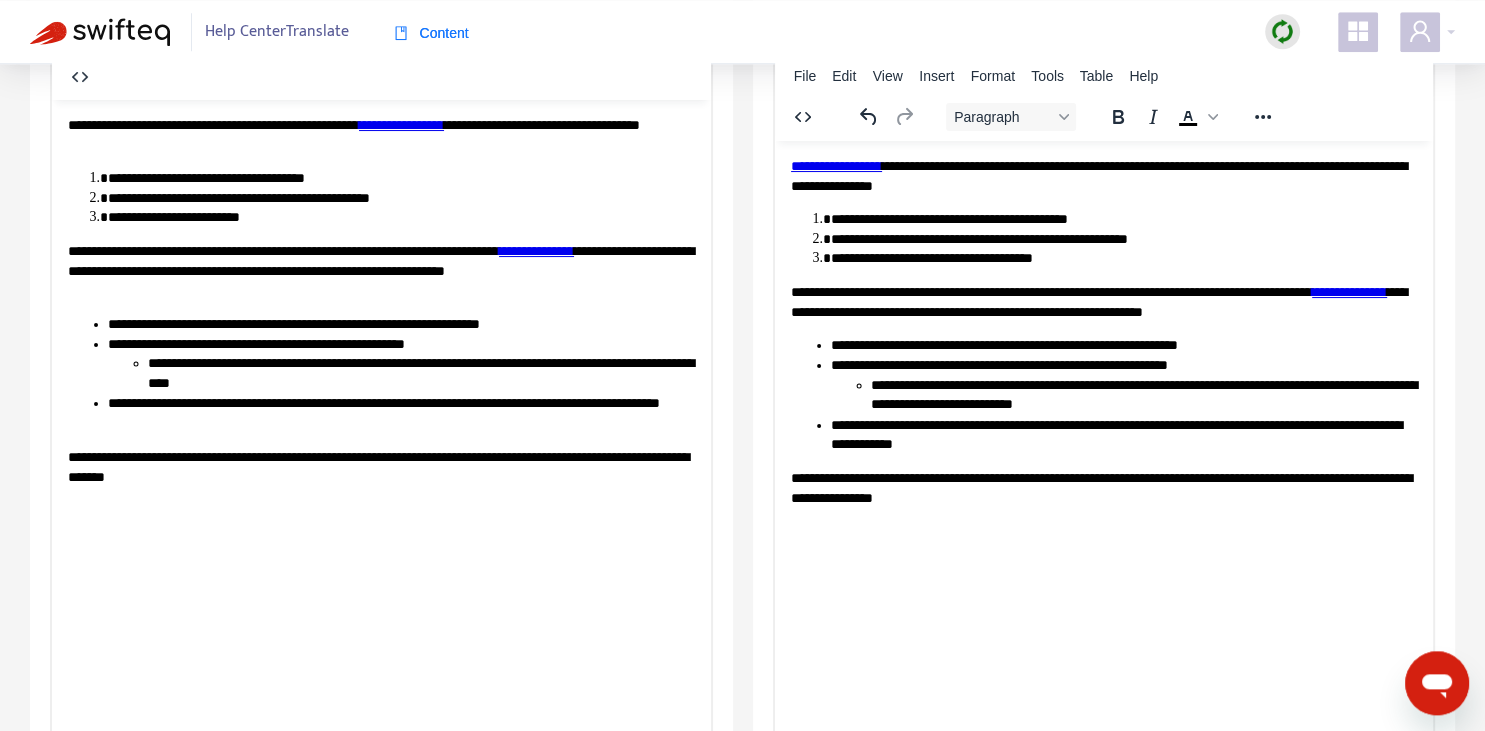 scroll, scrollTop: 211, scrollLeft: 0, axis: vertical 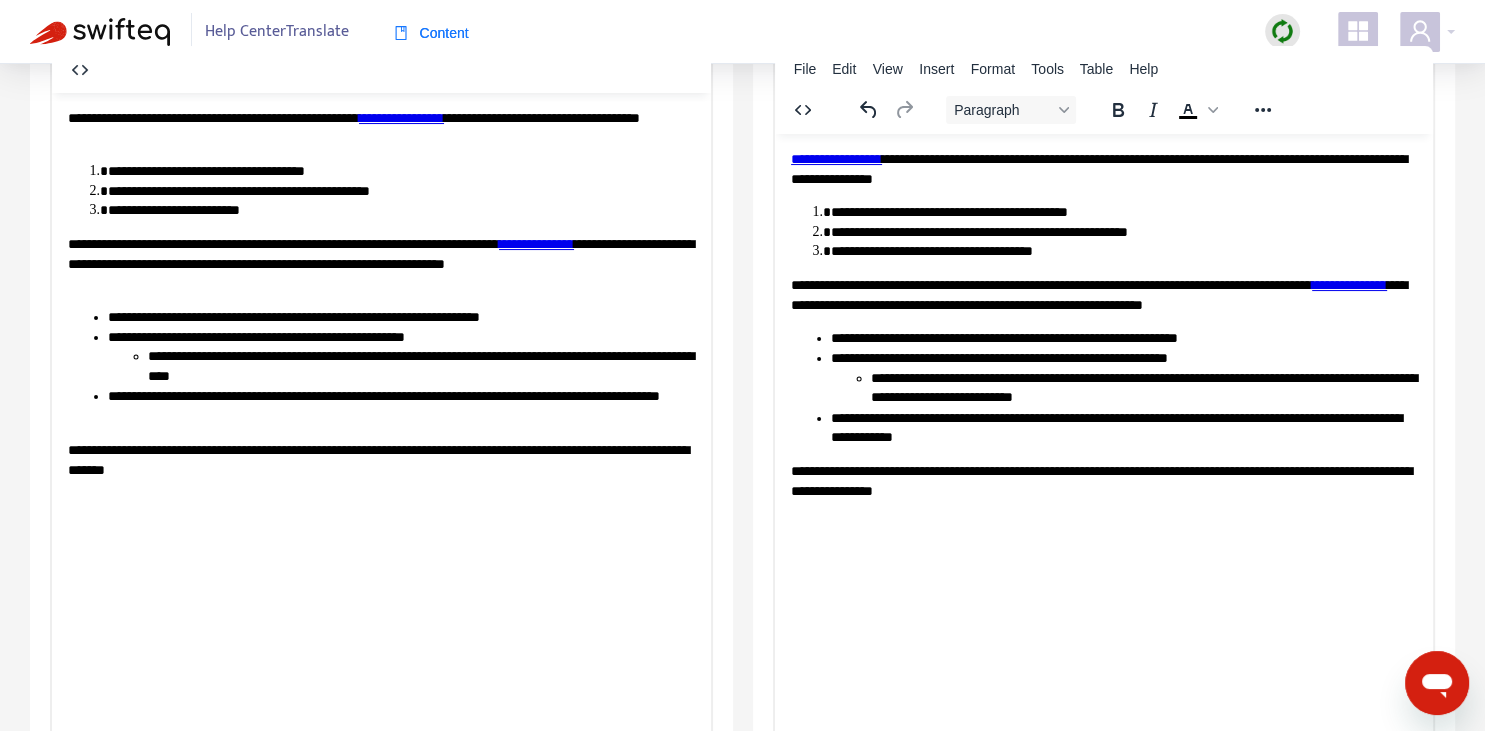 click on "**********" at bounding box center [1123, 338] 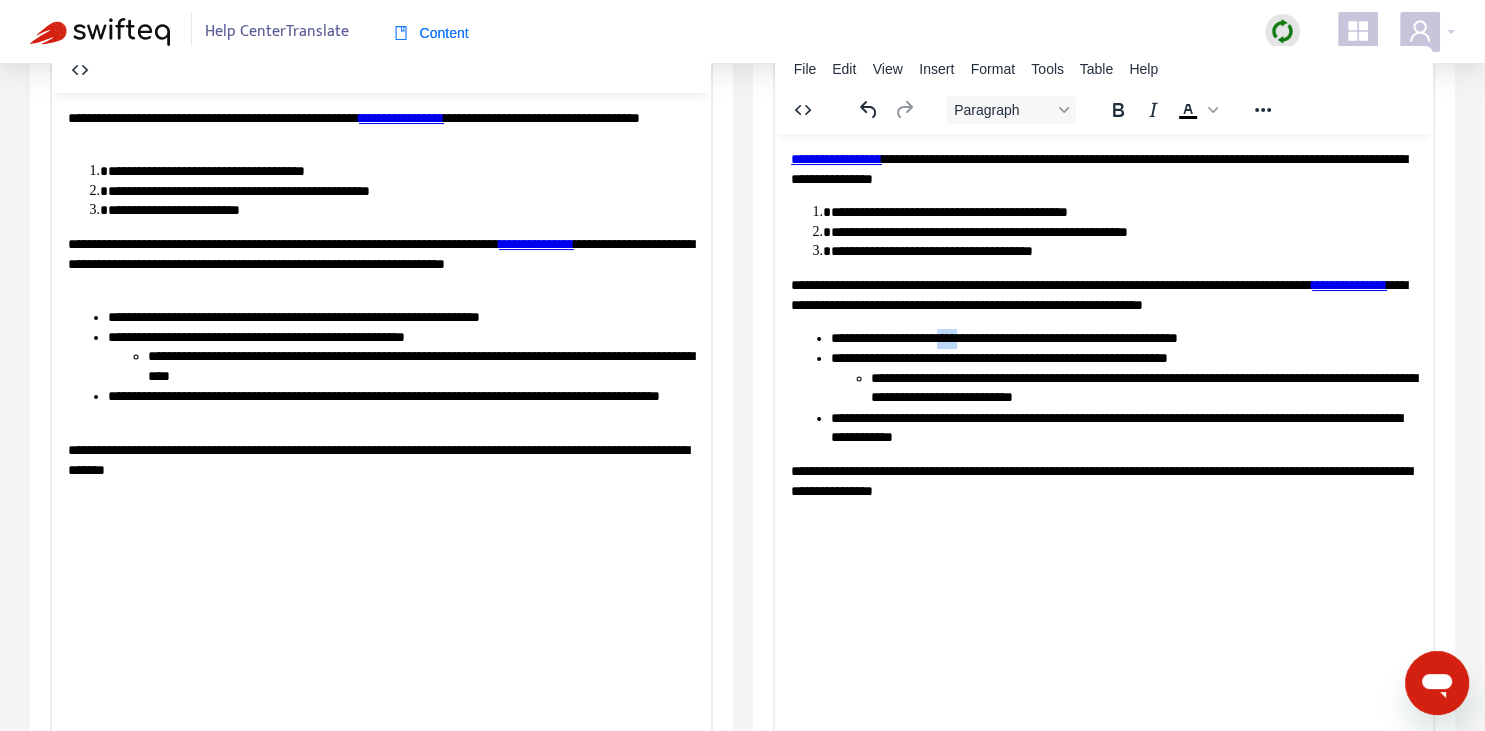 click on "**********" at bounding box center [1123, 338] 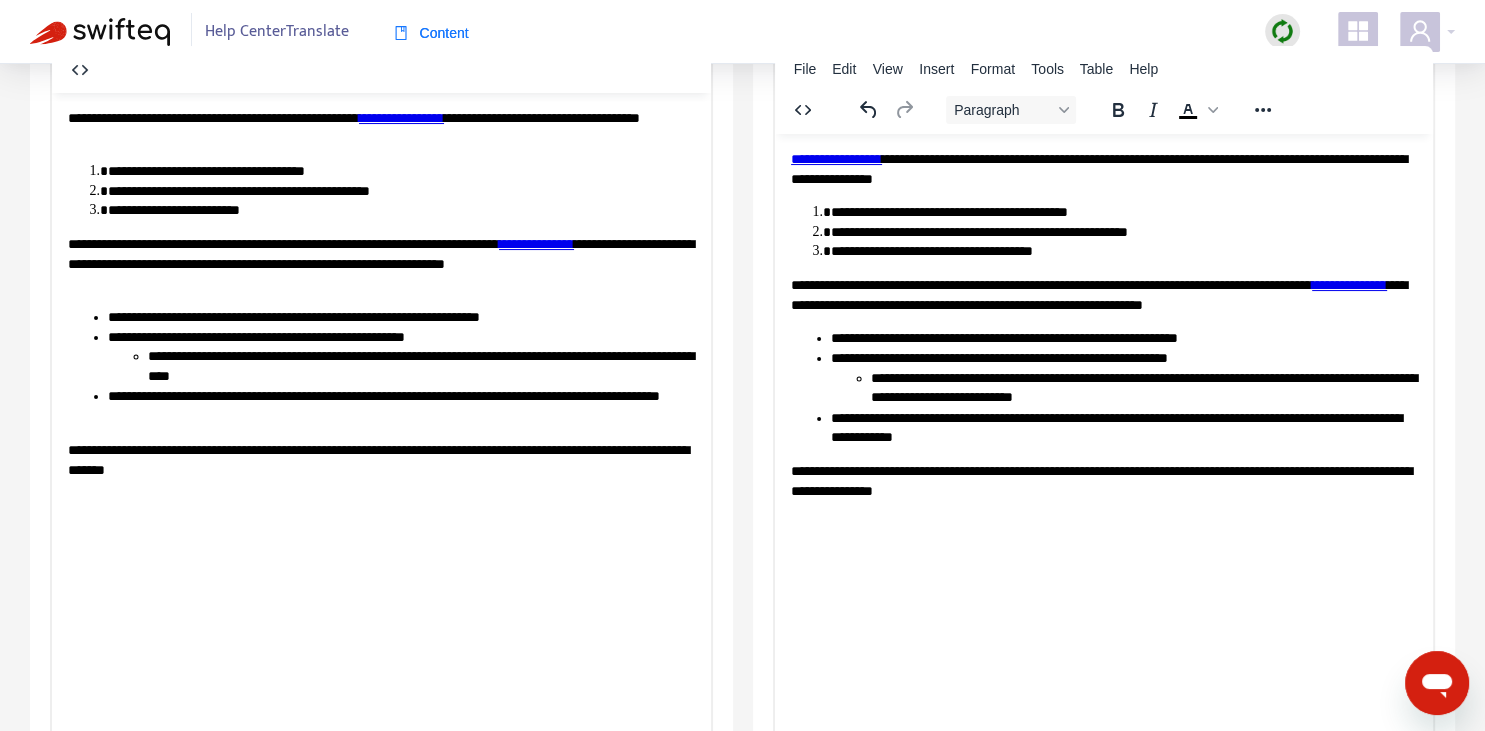 click on "**********" at bounding box center (1103, 294) 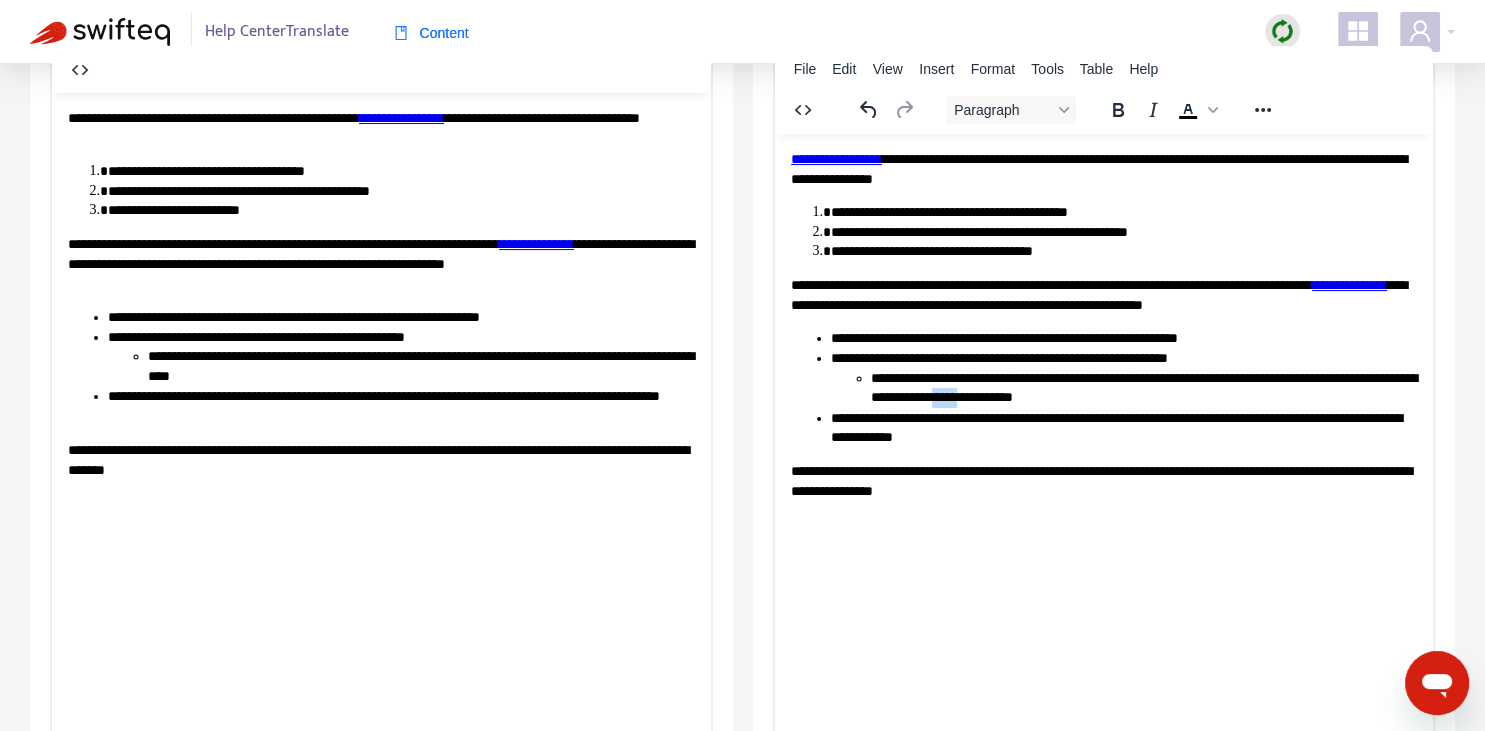 click on "**********" at bounding box center (1143, 388) 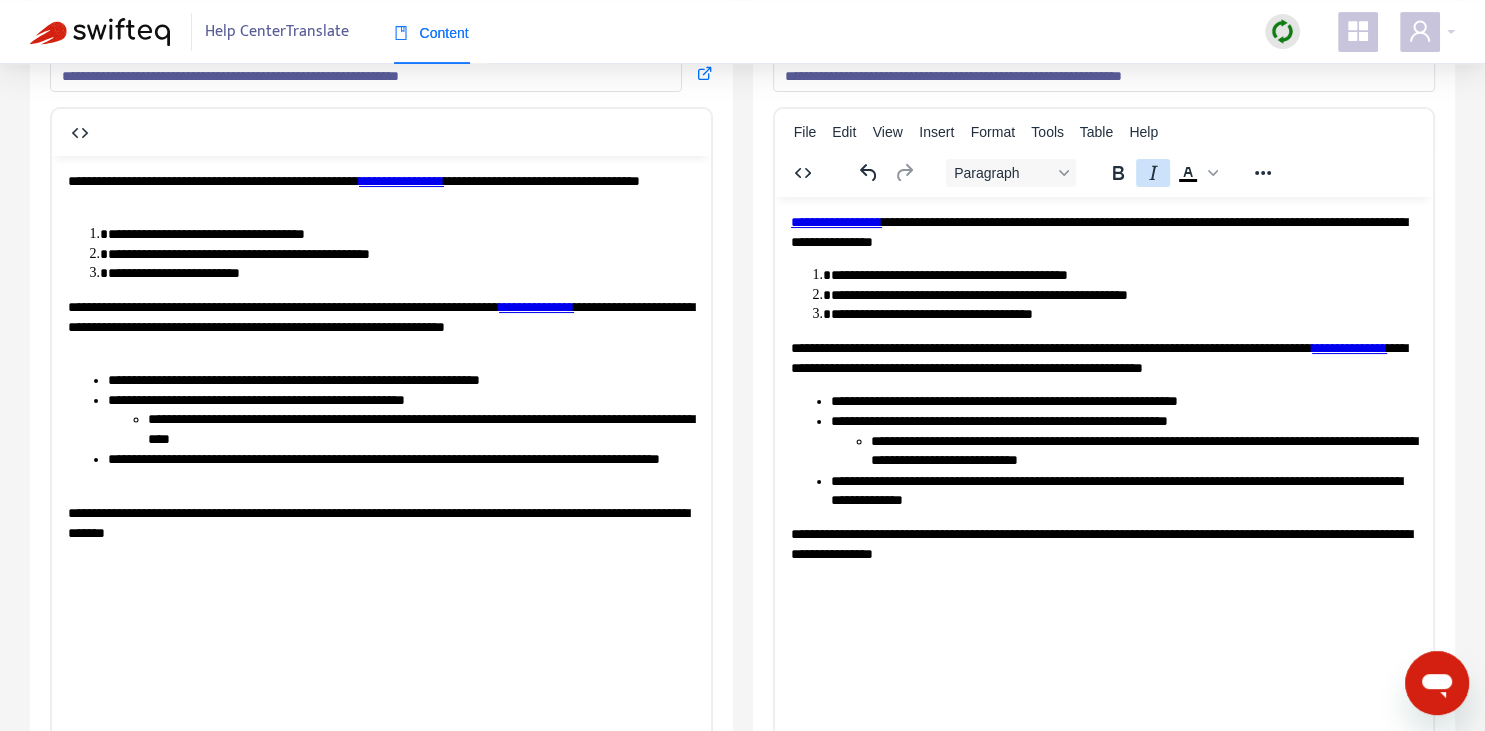 scroll, scrollTop: 0, scrollLeft: 0, axis: both 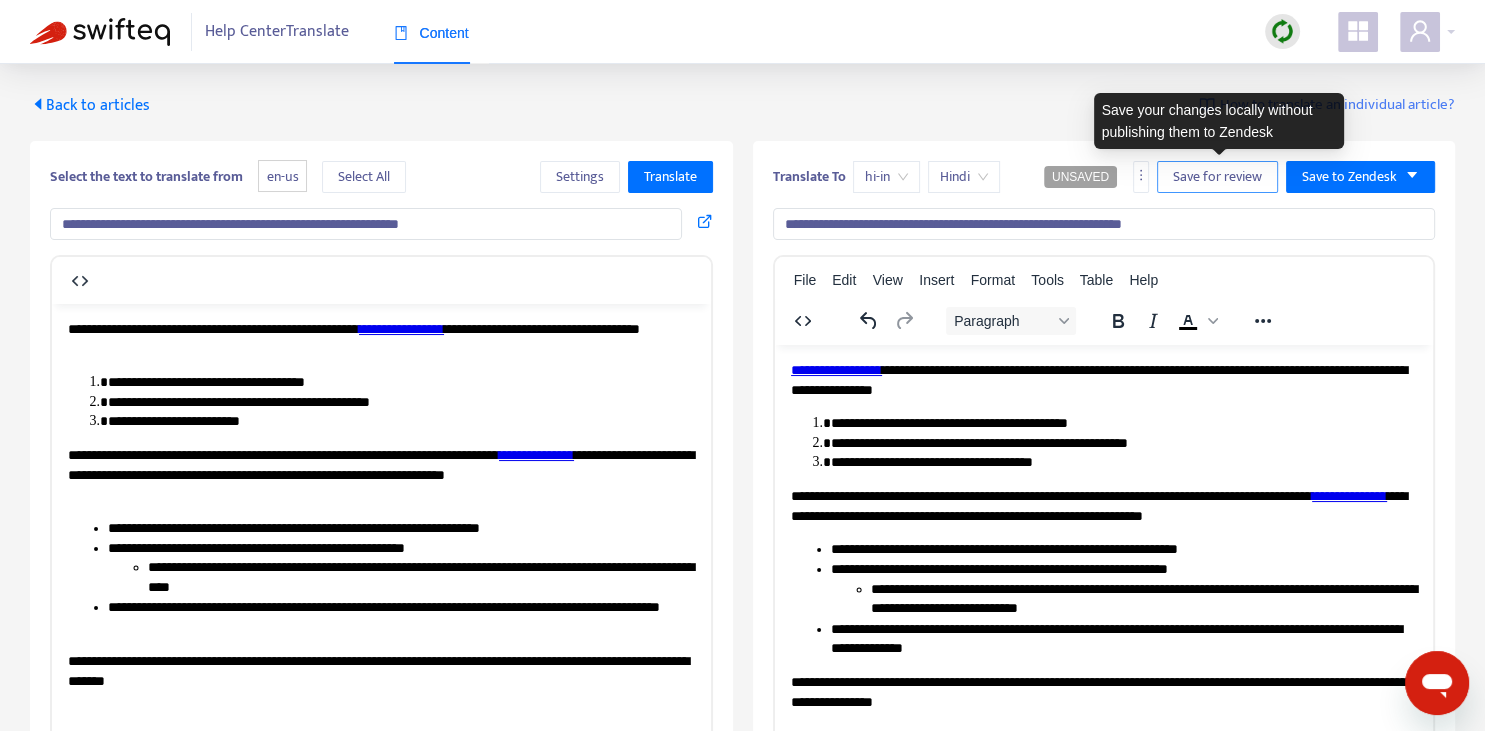 click on "Save for review" at bounding box center [1217, 177] 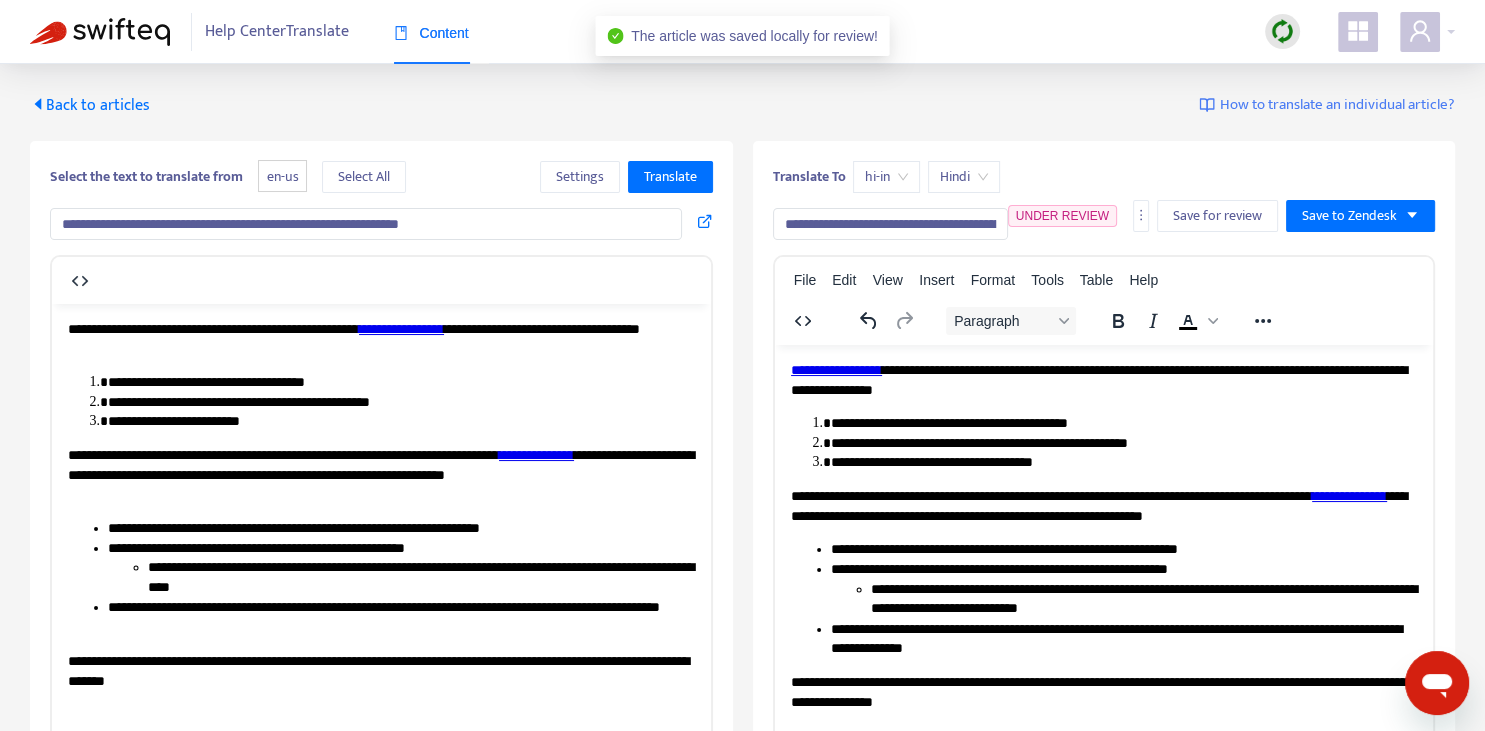 click on "Back to articles" at bounding box center [90, 105] 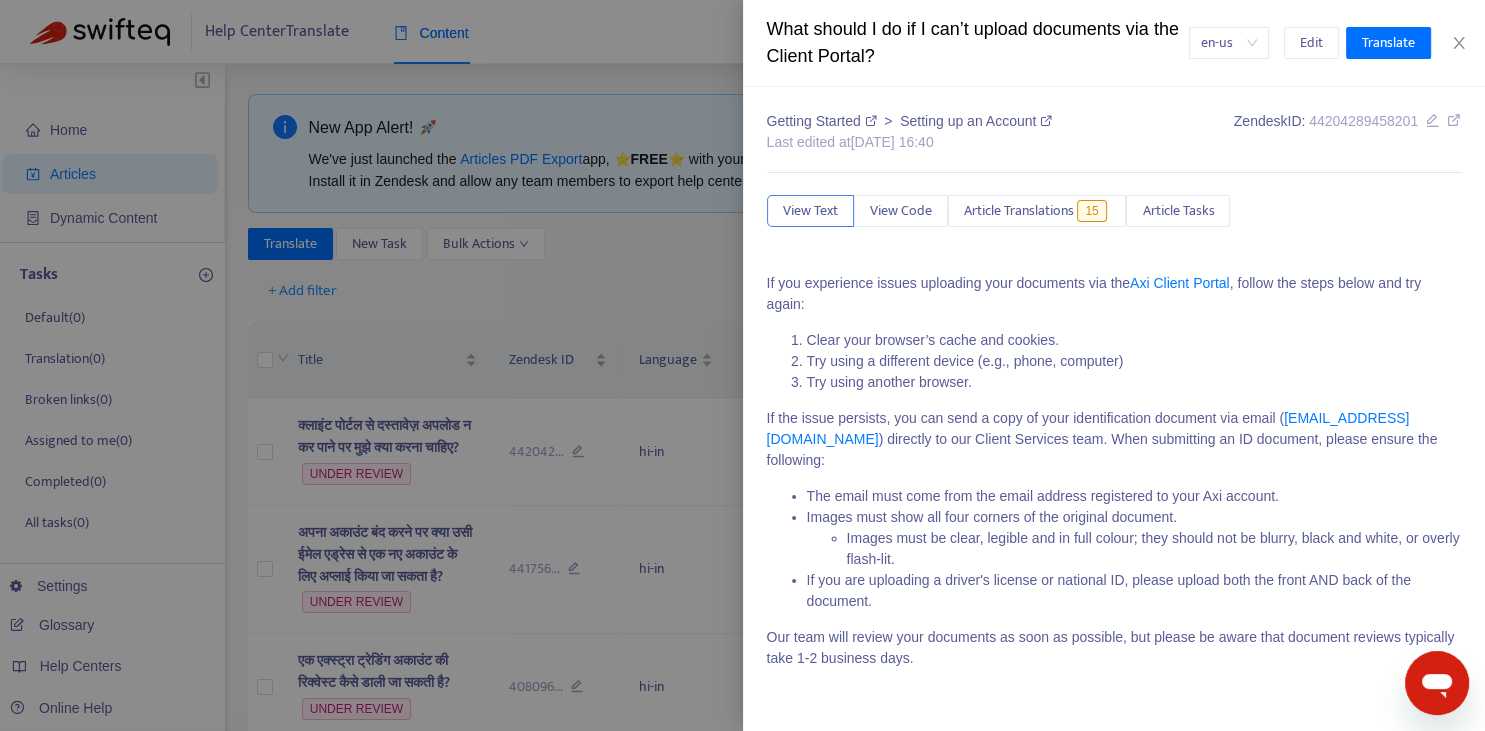 click at bounding box center (742, 365) 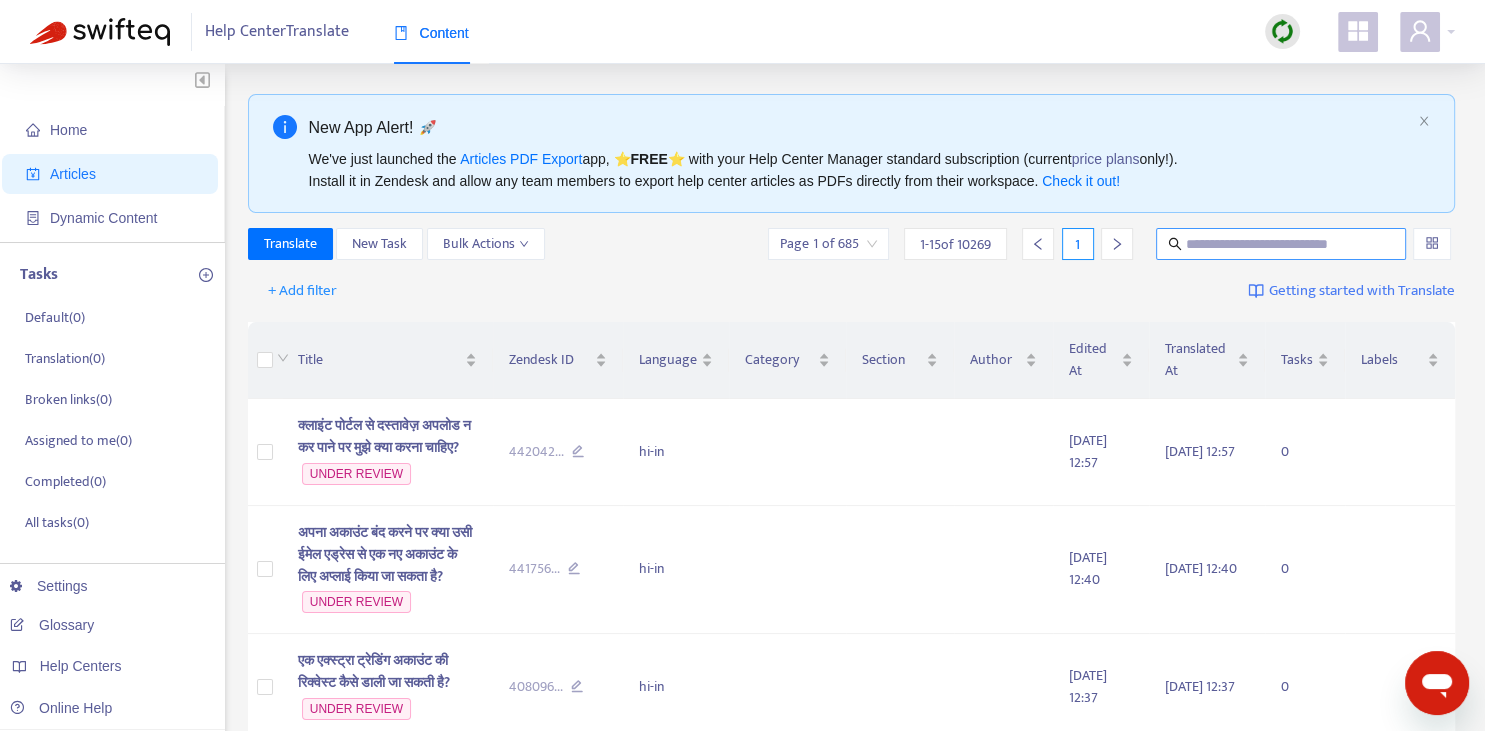 click at bounding box center [1282, 244] 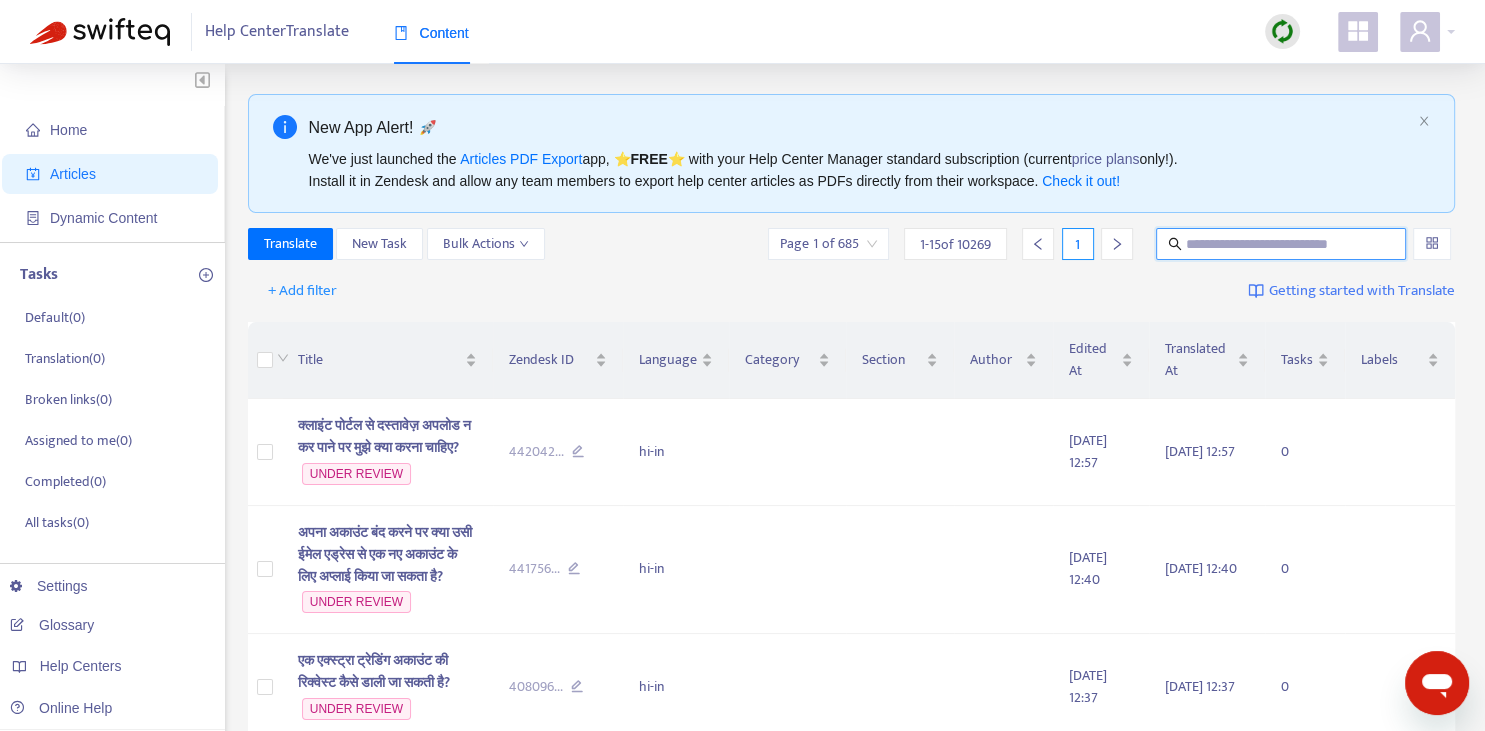 paste on "**********" 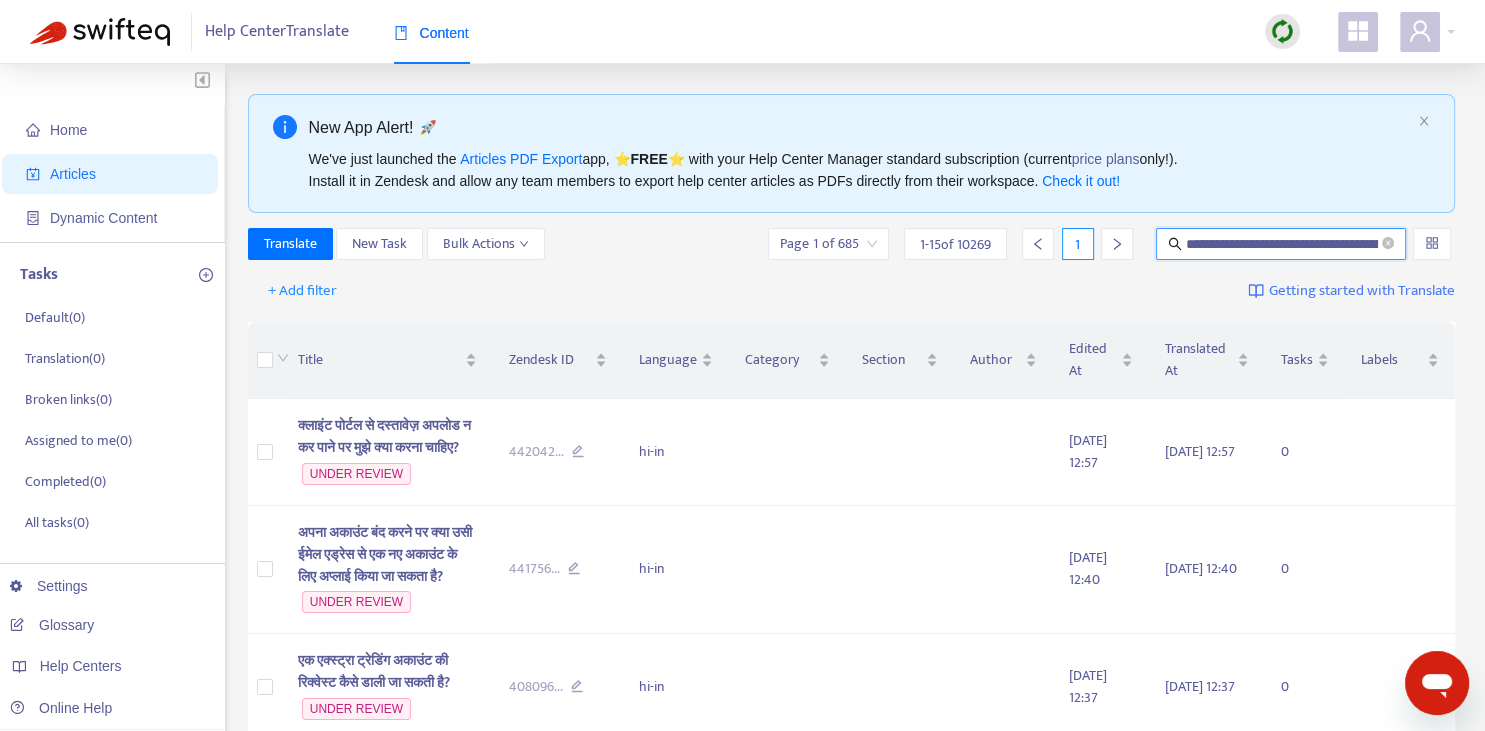 scroll, scrollTop: 0, scrollLeft: 198, axis: horizontal 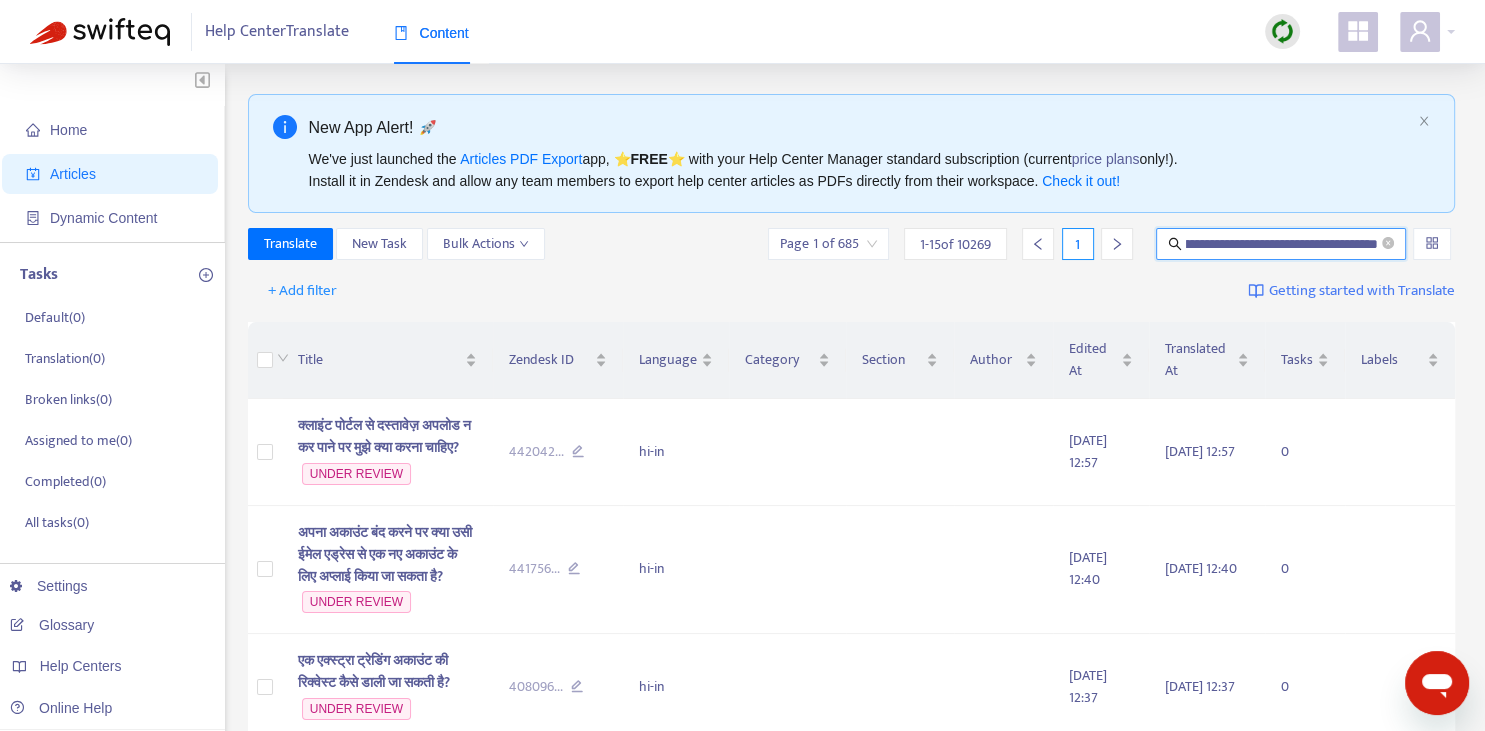 type on "**********" 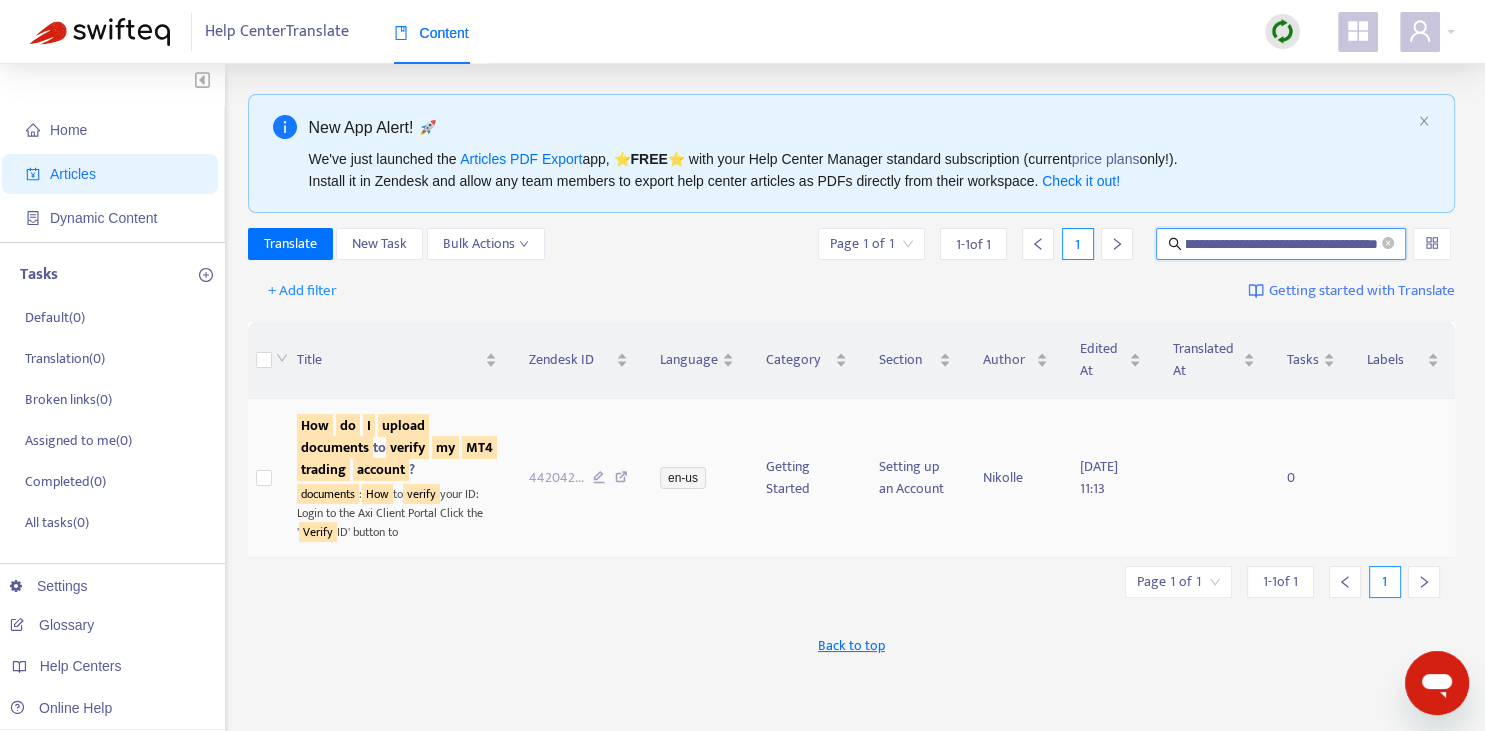 click on "trading" at bounding box center (323, 469) 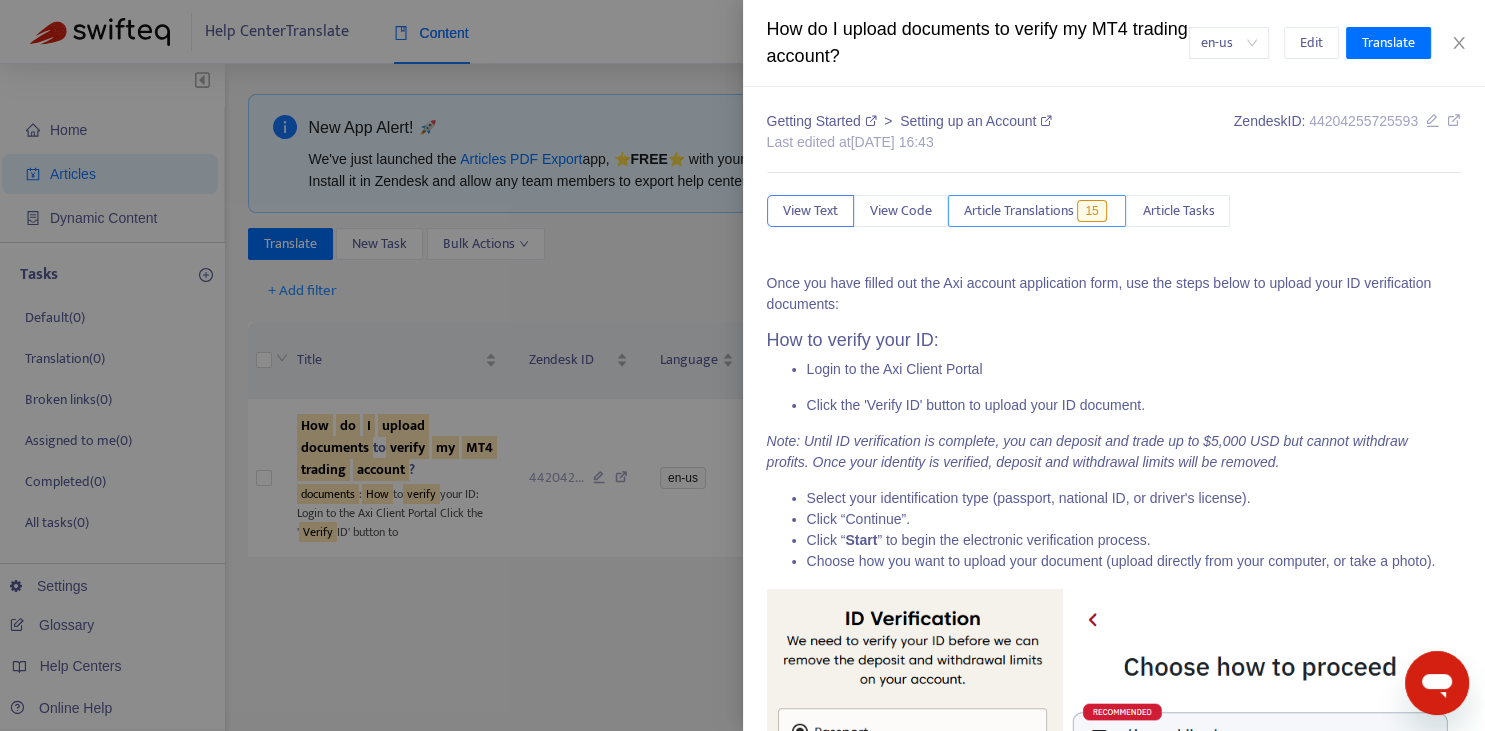 click on "Article Translations" at bounding box center (1019, 211) 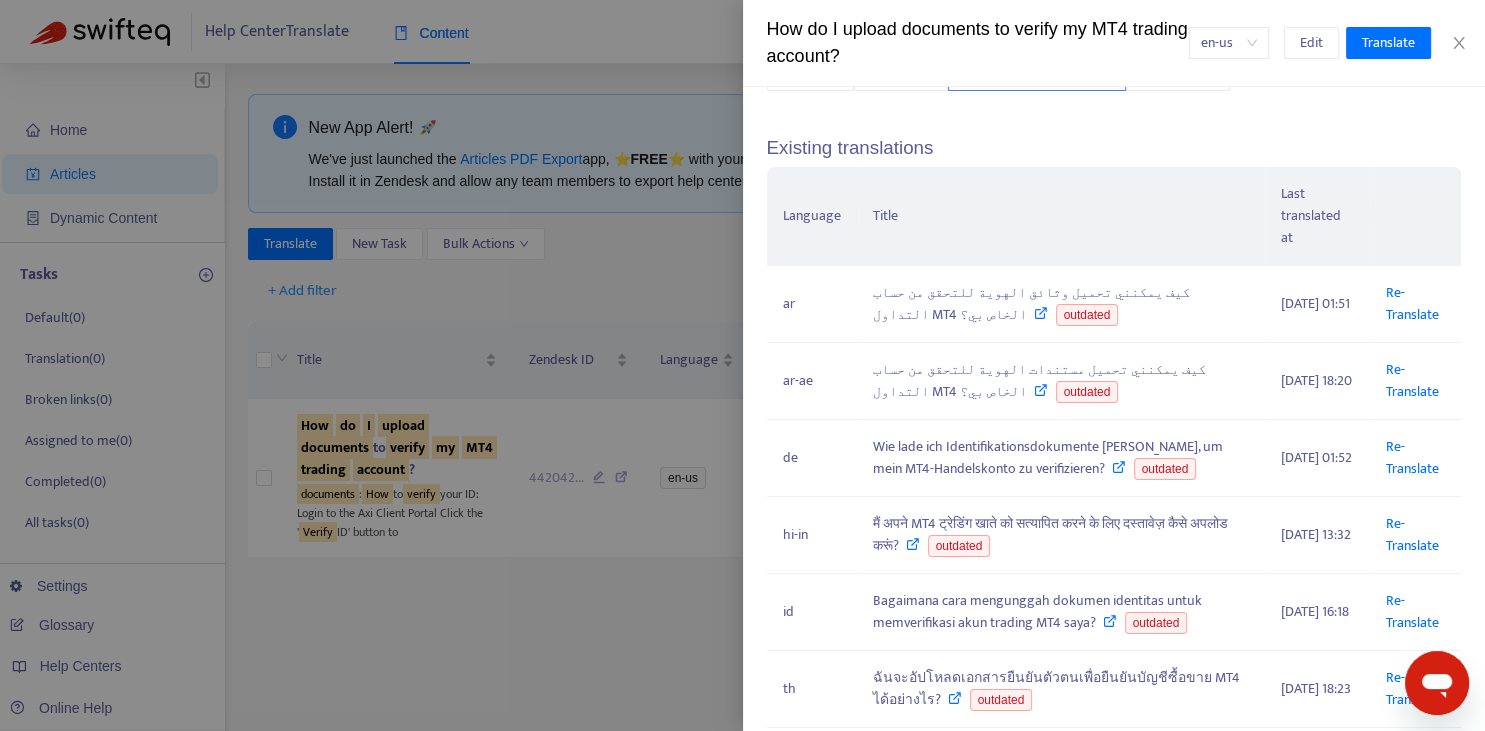 scroll, scrollTop: 147, scrollLeft: 0, axis: vertical 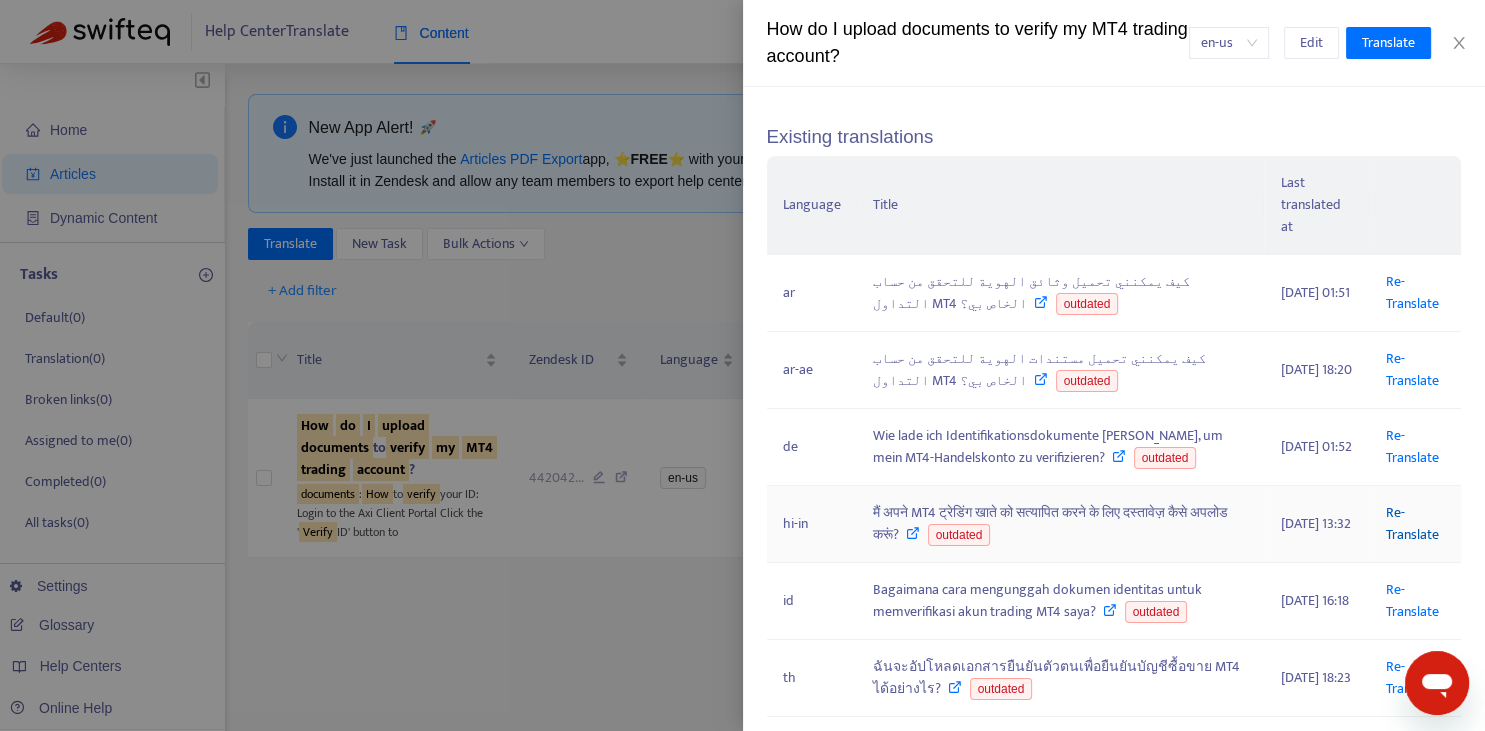 click on "Re-Translate" at bounding box center [1412, 523] 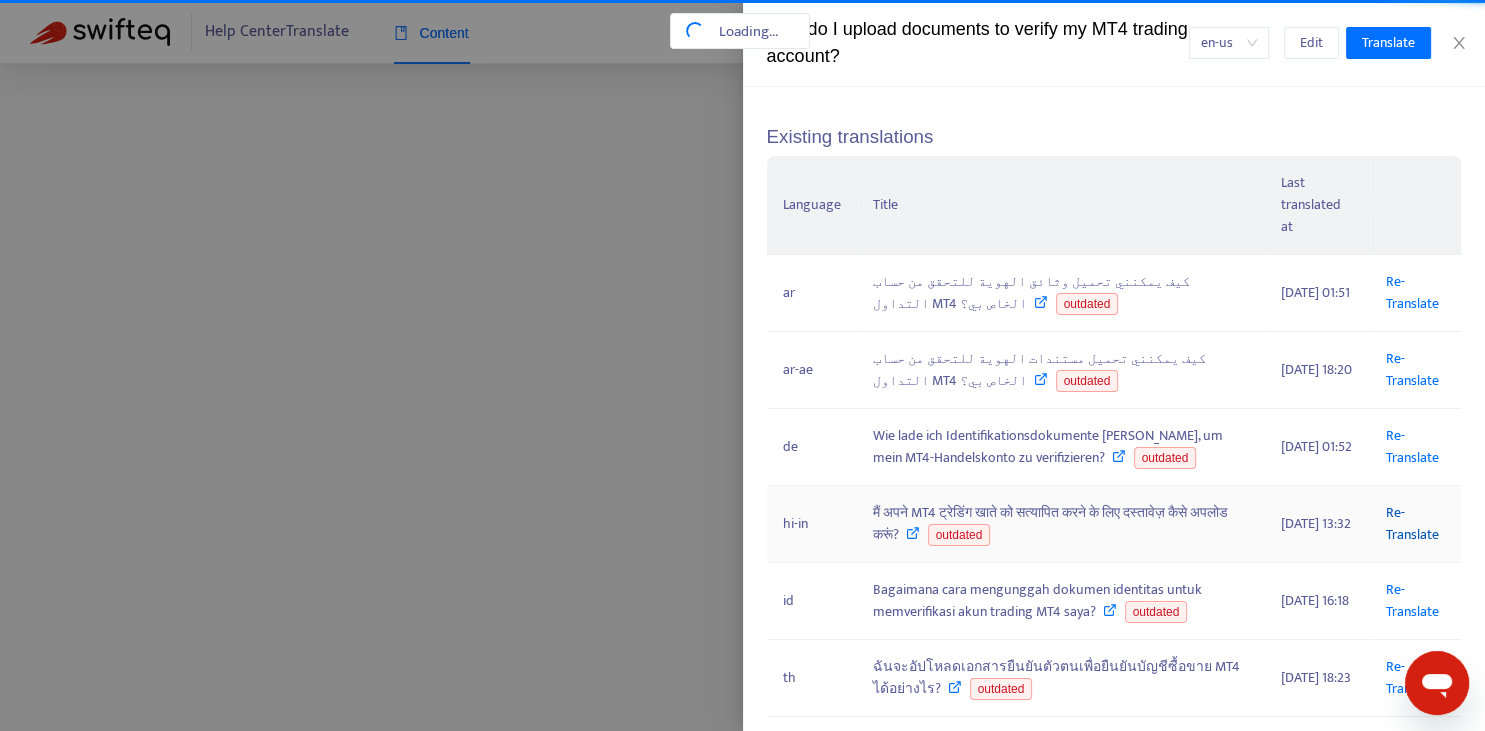 scroll, scrollTop: 0, scrollLeft: 198, axis: horizontal 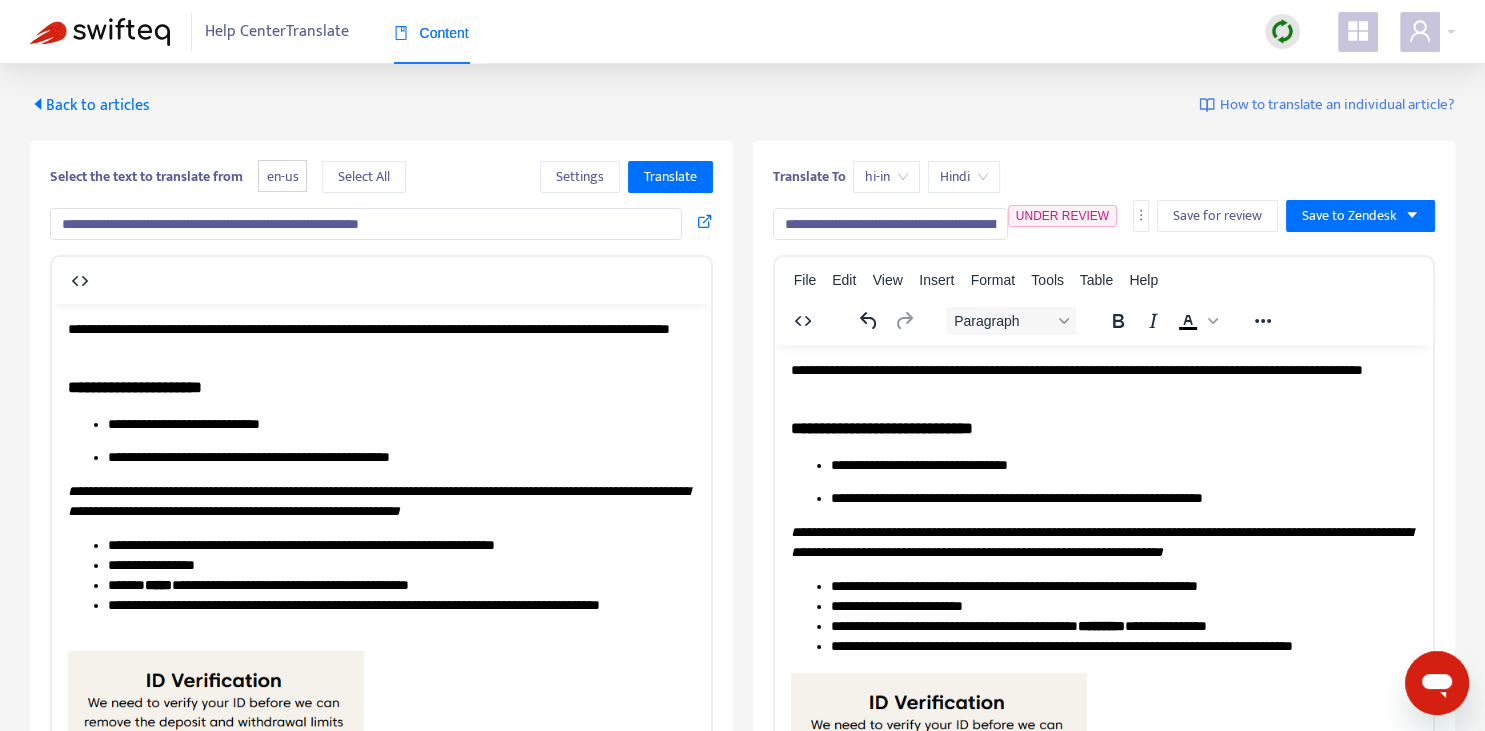 click on "**********" at bounding box center (890, 224) 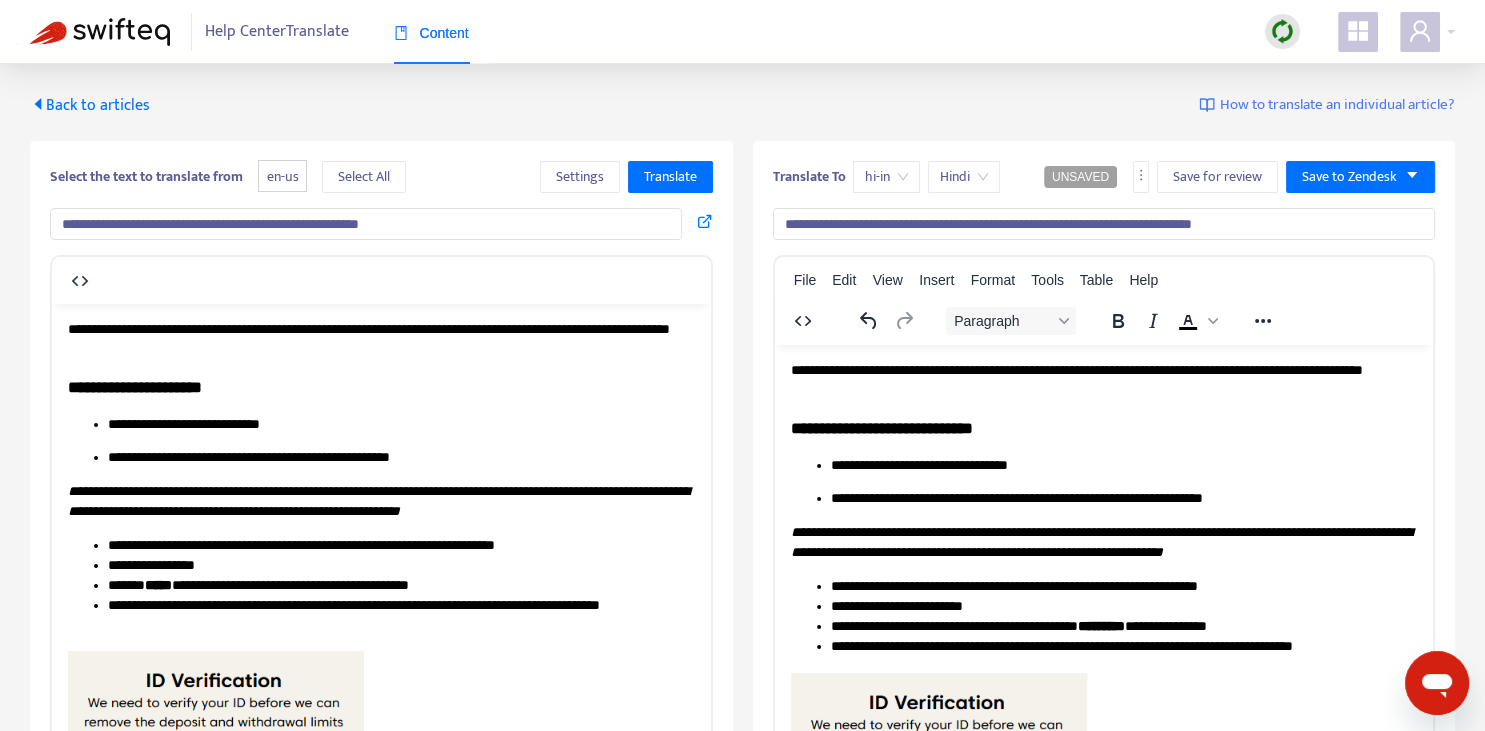 type on "**********" 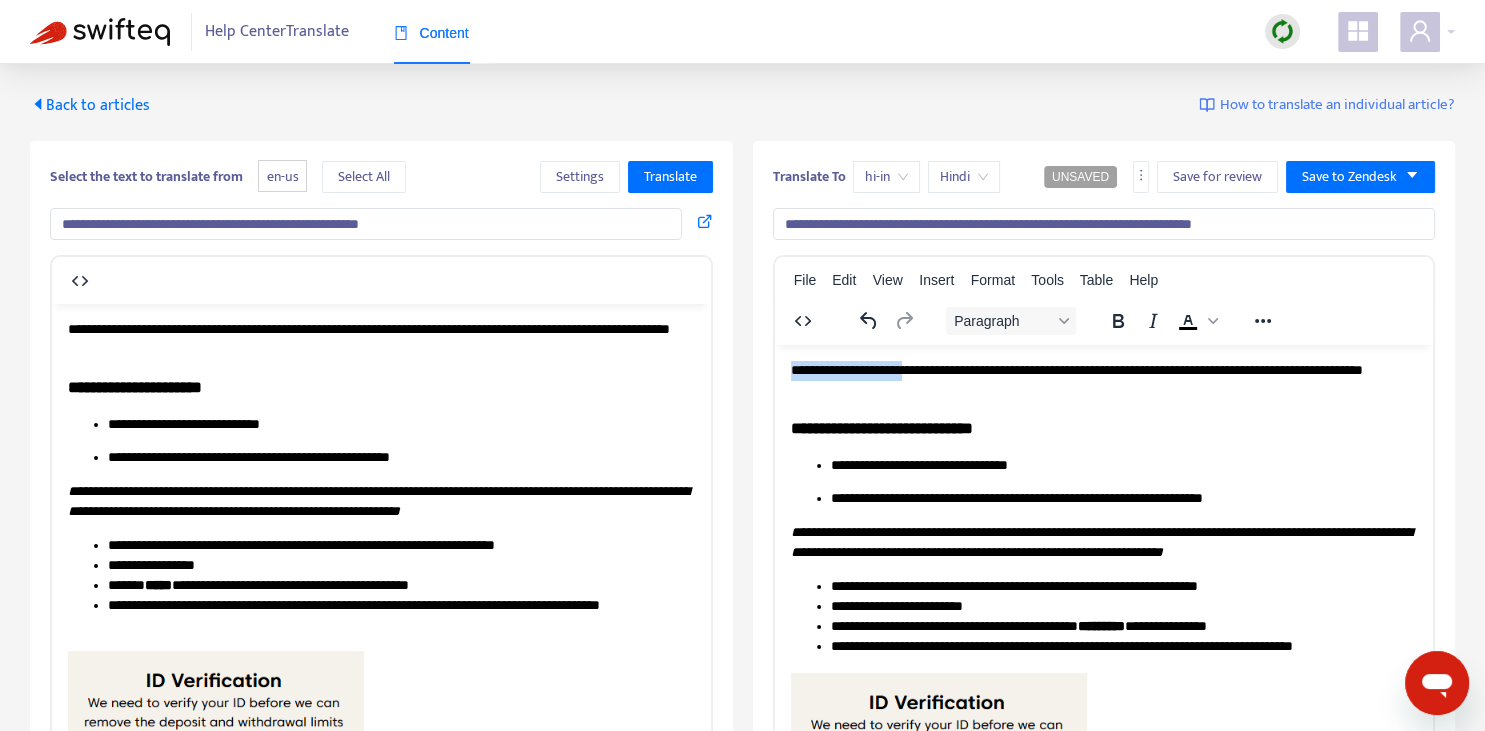 type 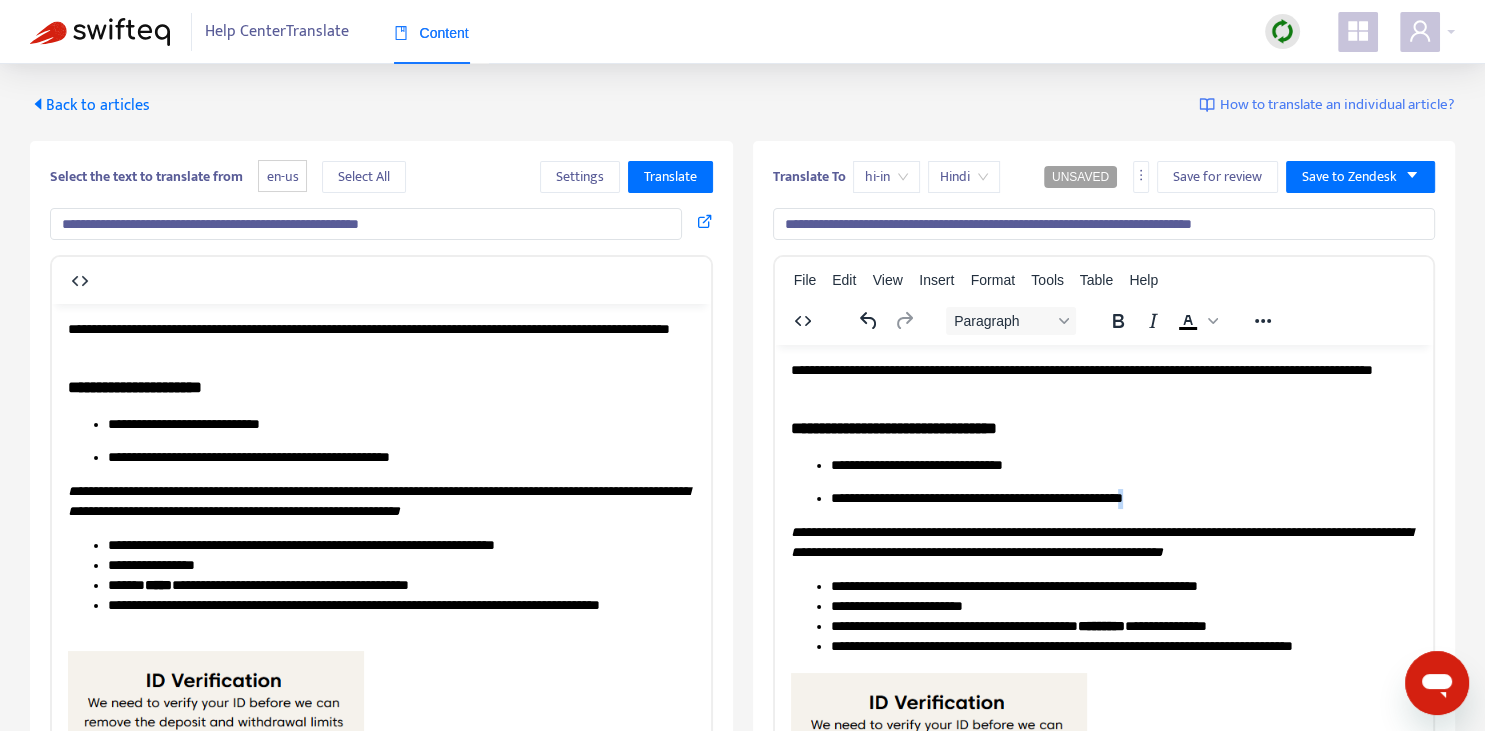 copy on "*" 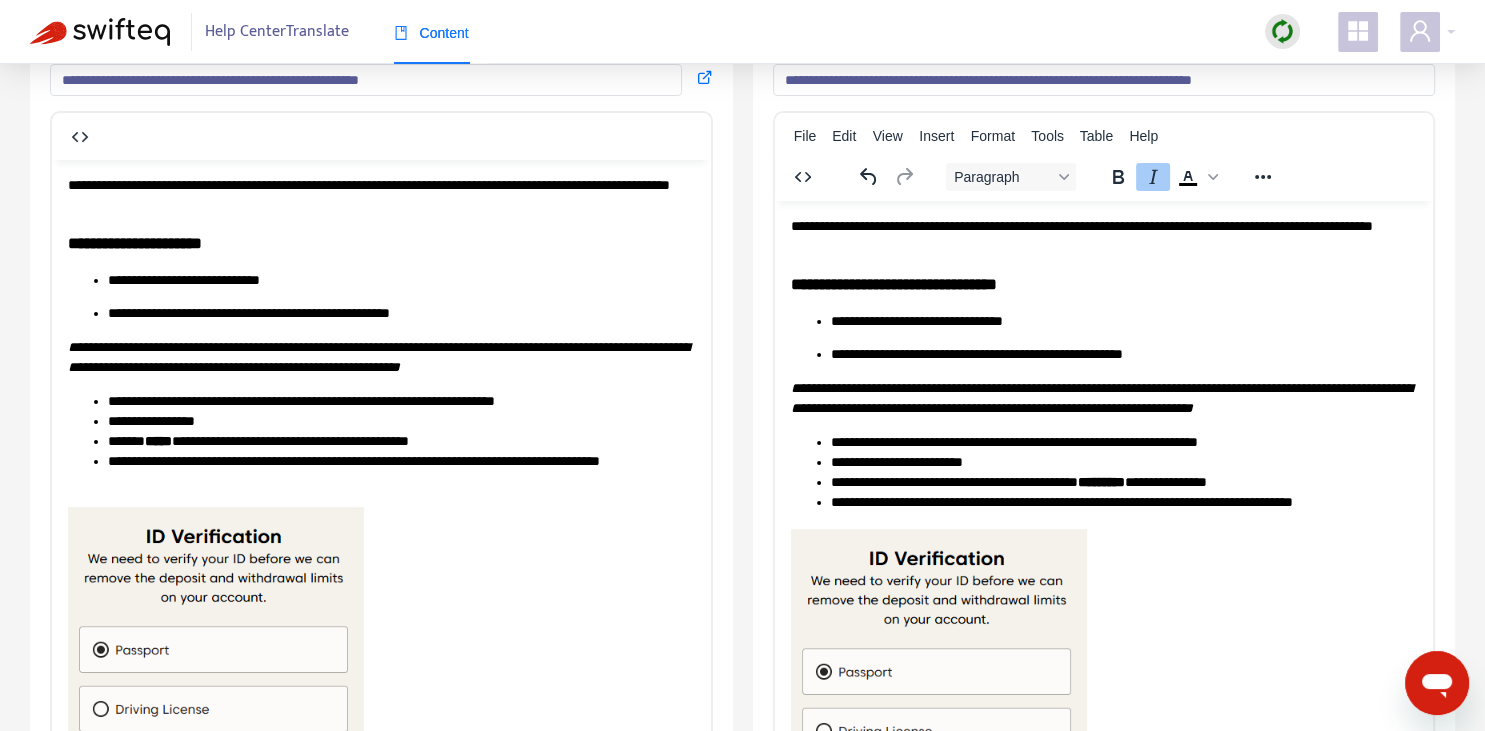 scroll, scrollTop: 140, scrollLeft: 0, axis: vertical 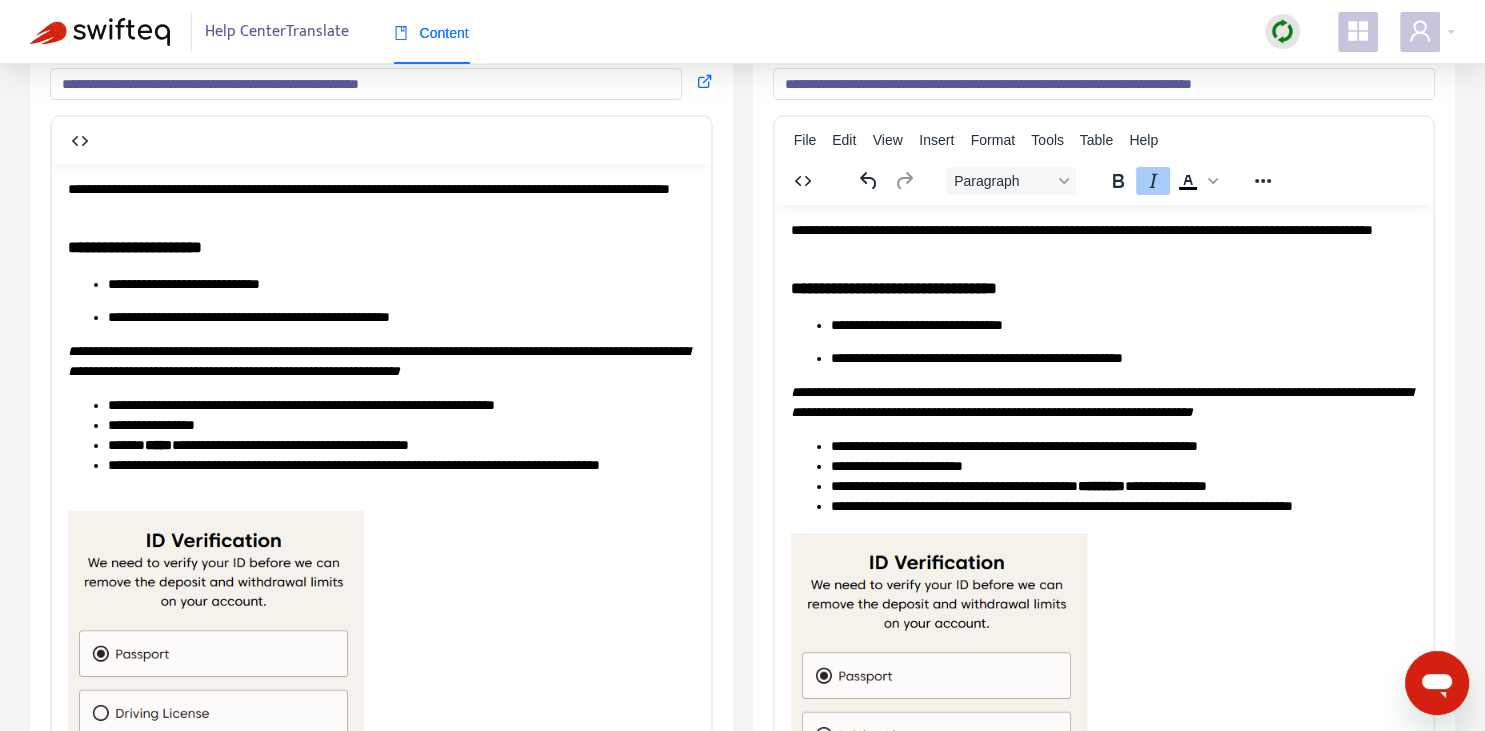click on "**********" at bounding box center (1103, 860) 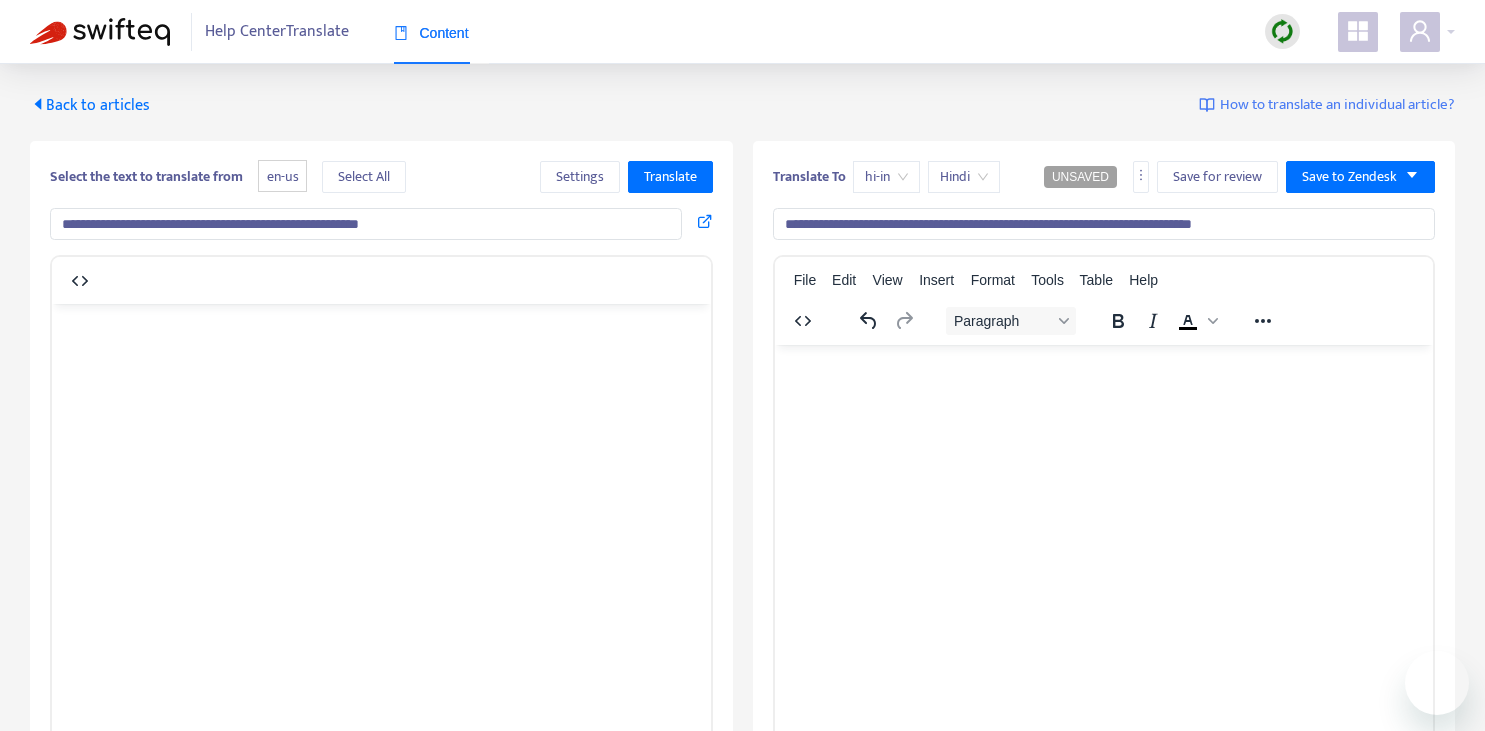 scroll, scrollTop: 141, scrollLeft: 0, axis: vertical 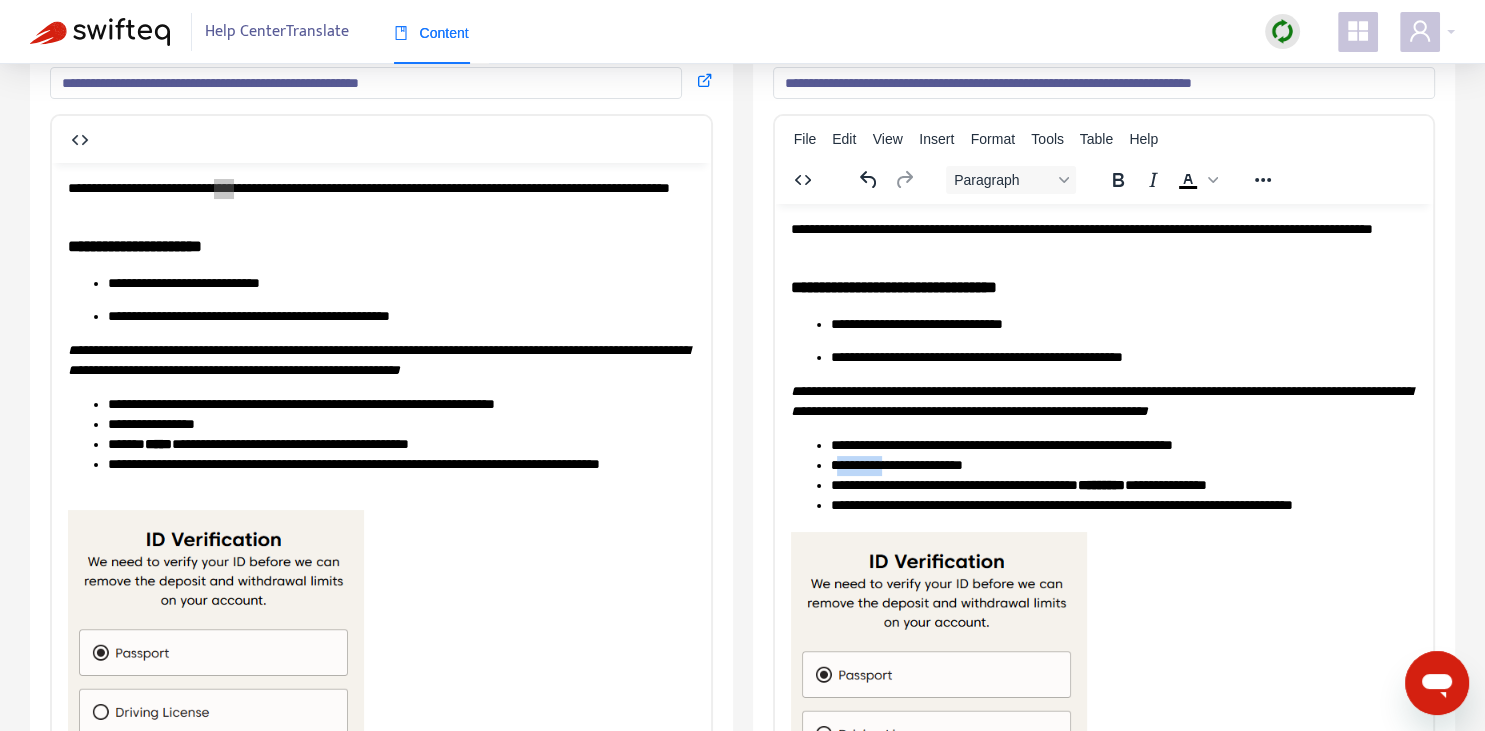 type 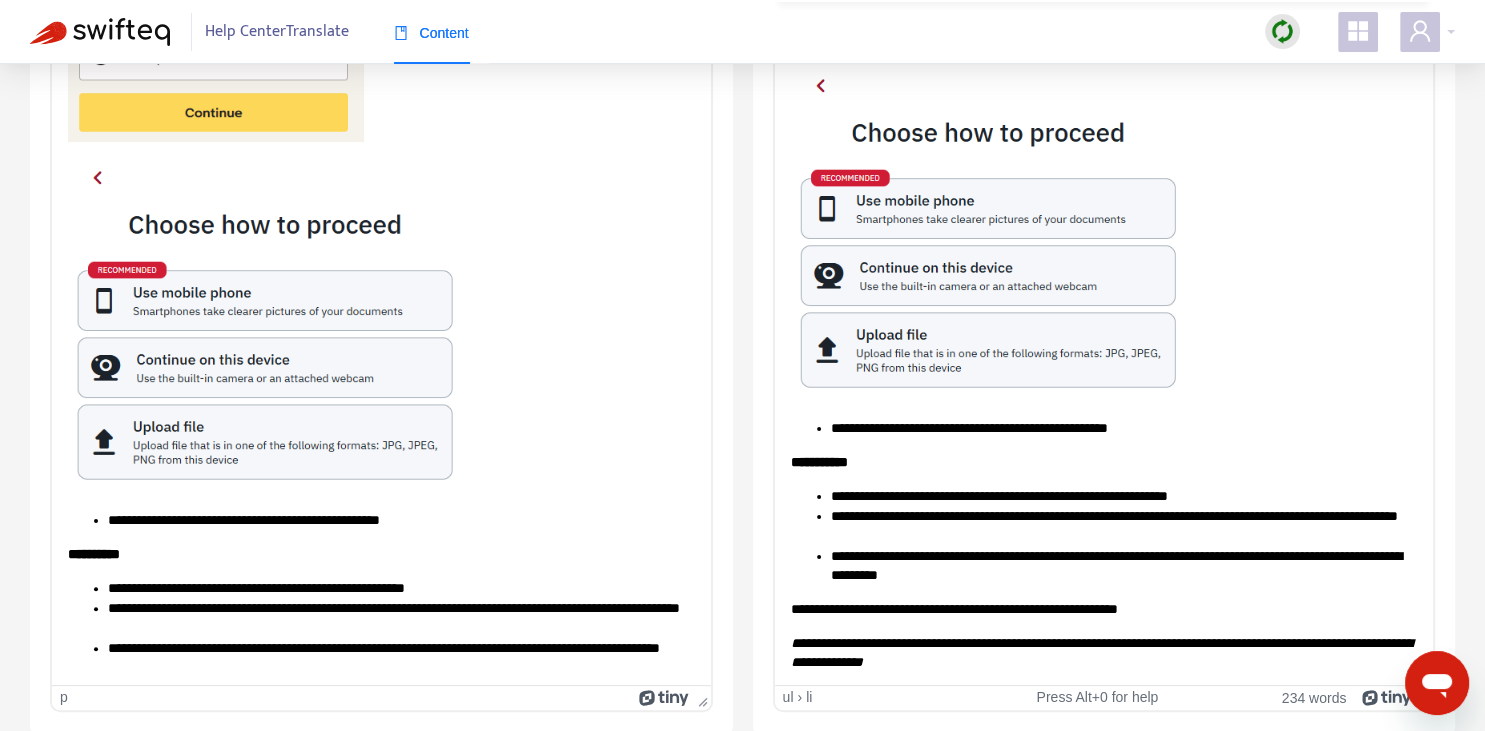 scroll, scrollTop: 604, scrollLeft: 0, axis: vertical 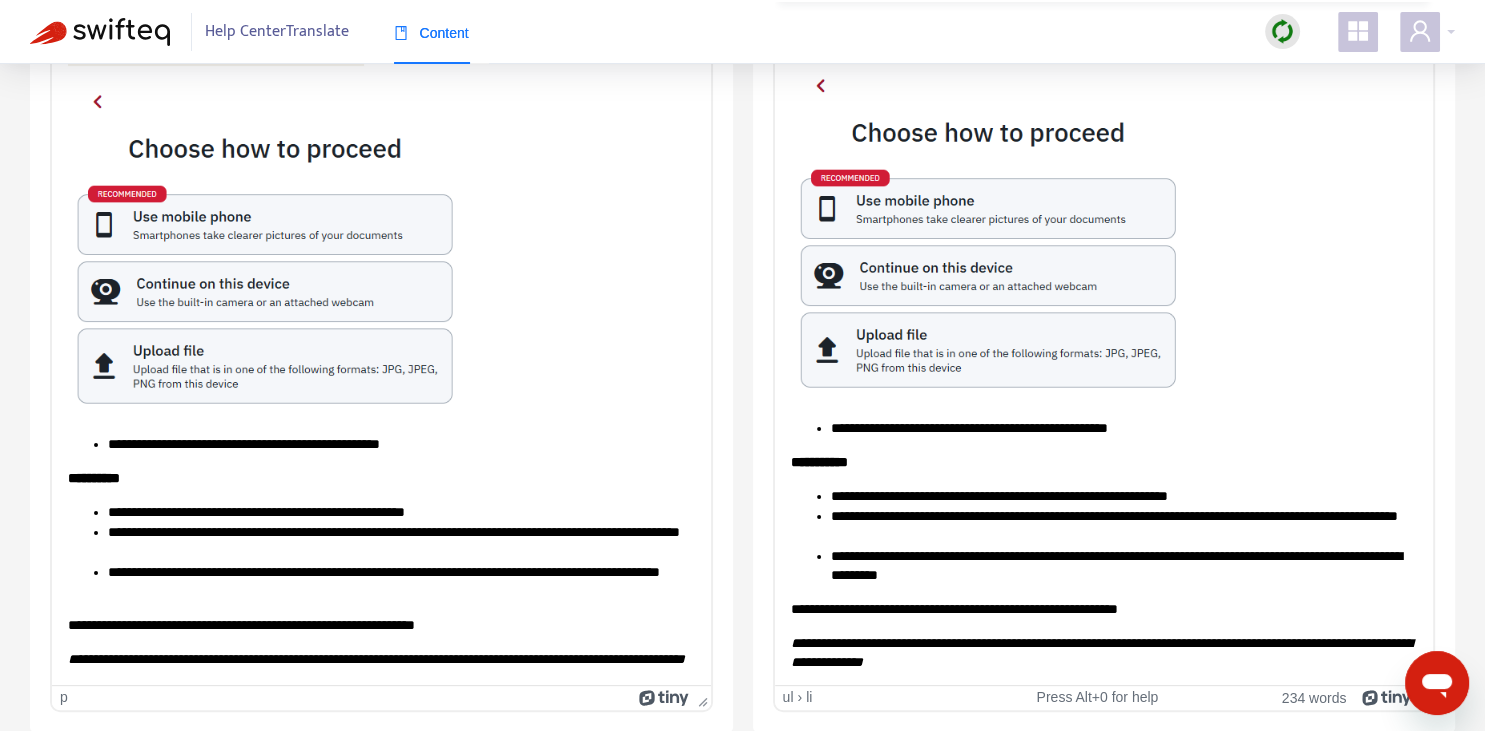 click on "**********" at bounding box center [1123, 428] 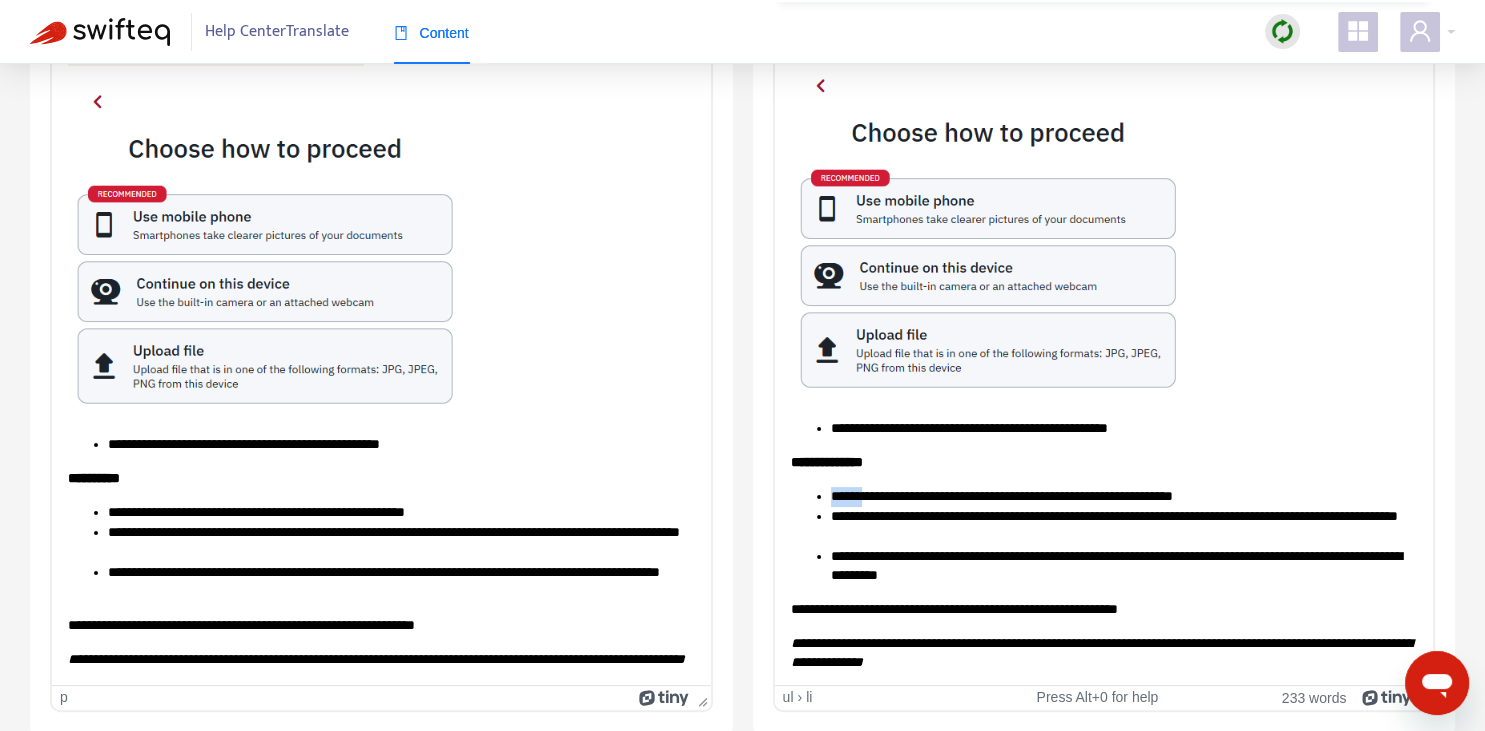 copy on "******" 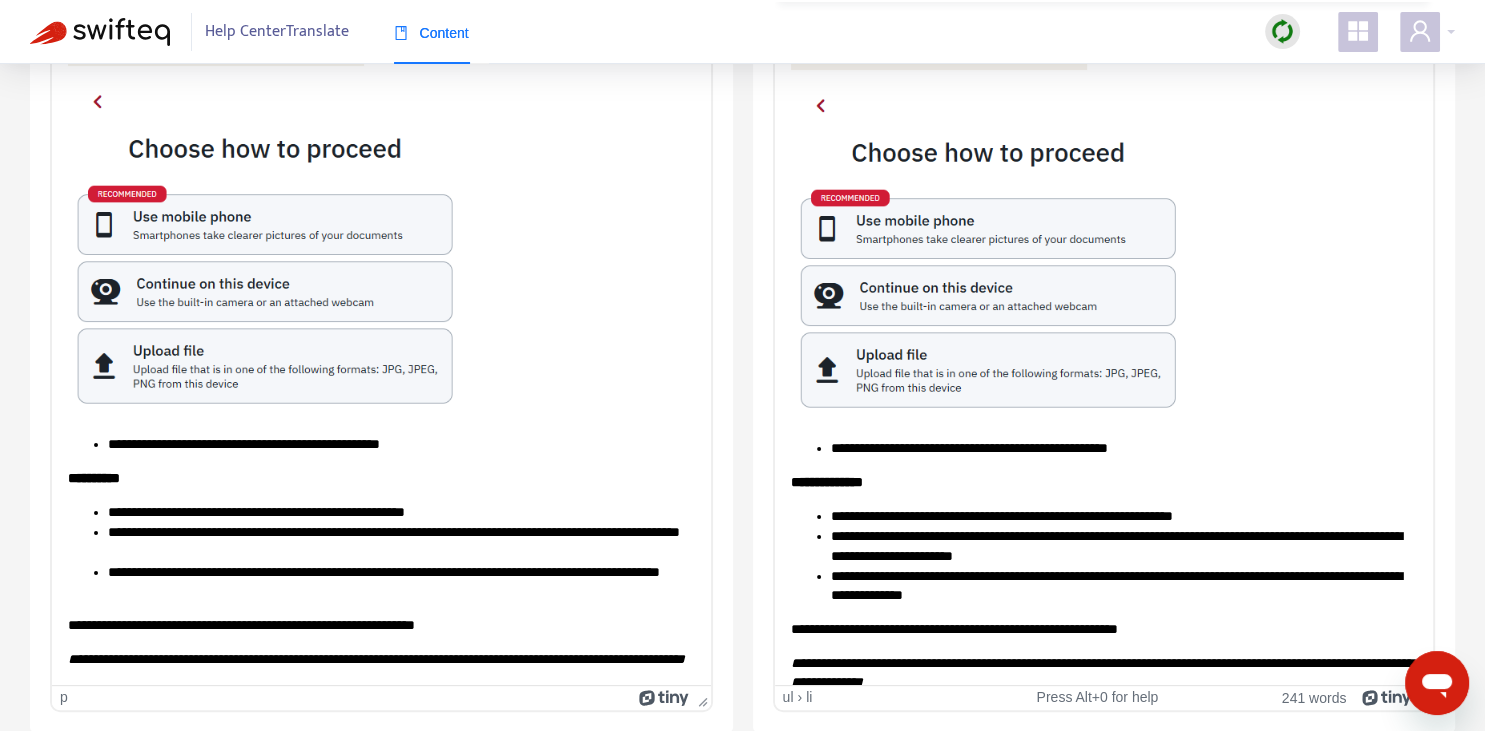 scroll, scrollTop: 645, scrollLeft: 0, axis: vertical 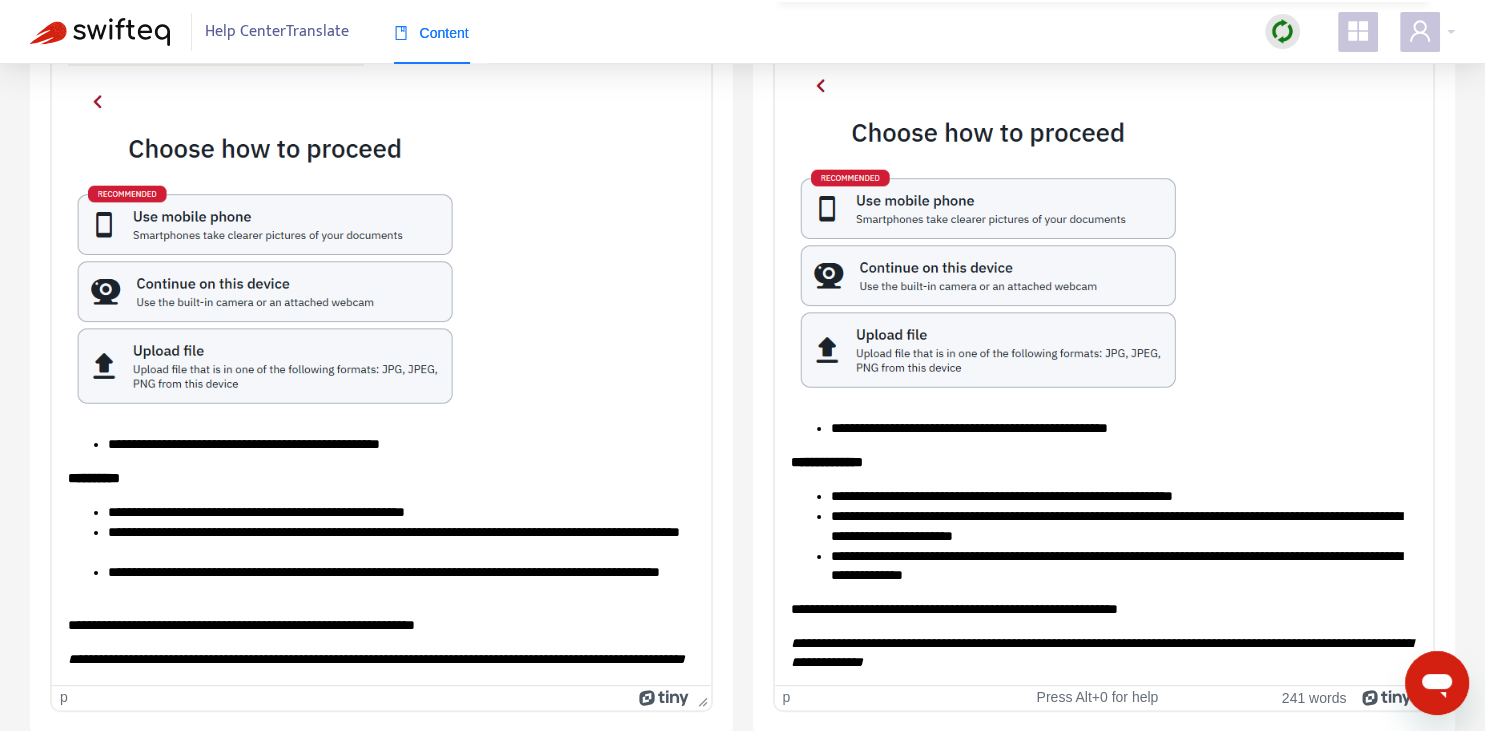 click on "**********" at bounding box center (1103, 609) 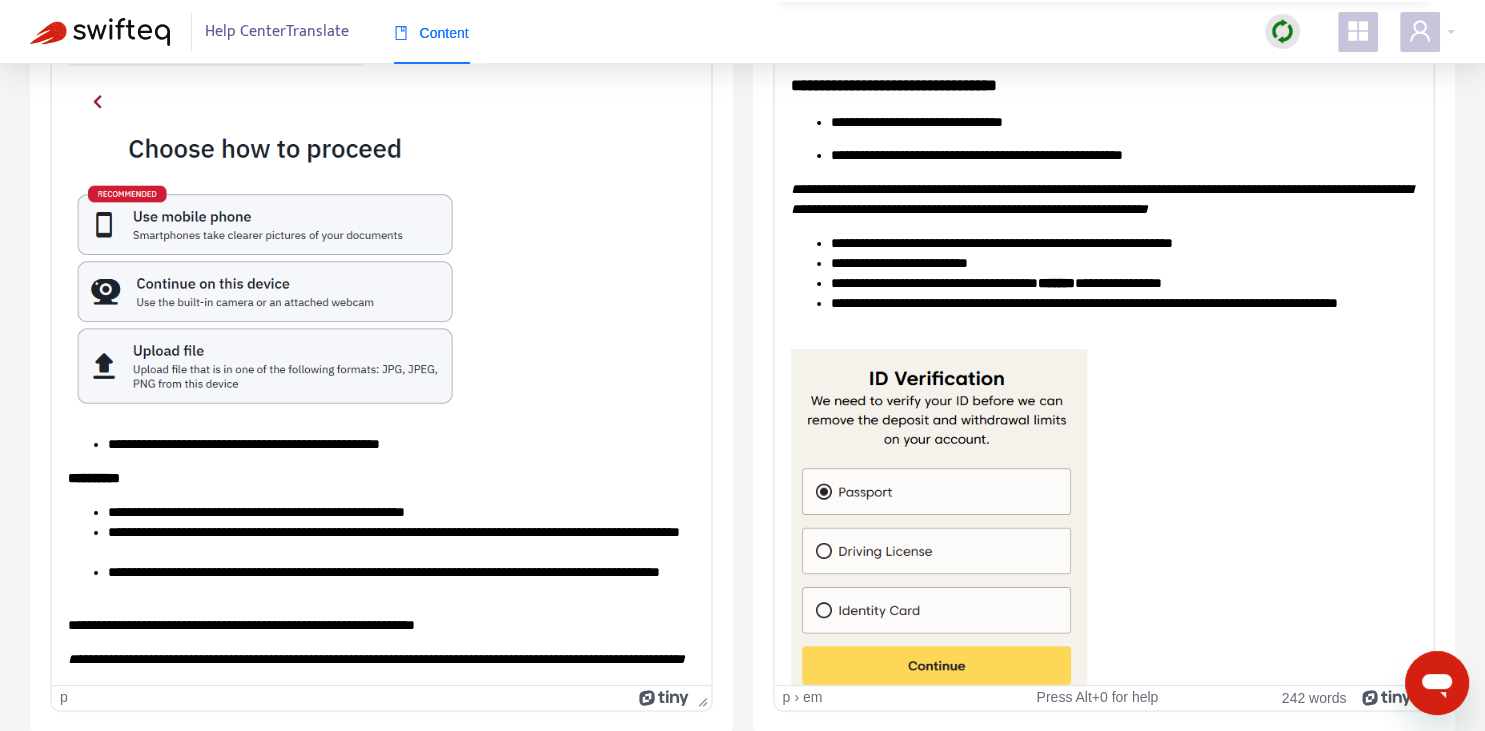 scroll, scrollTop: 61, scrollLeft: 0, axis: vertical 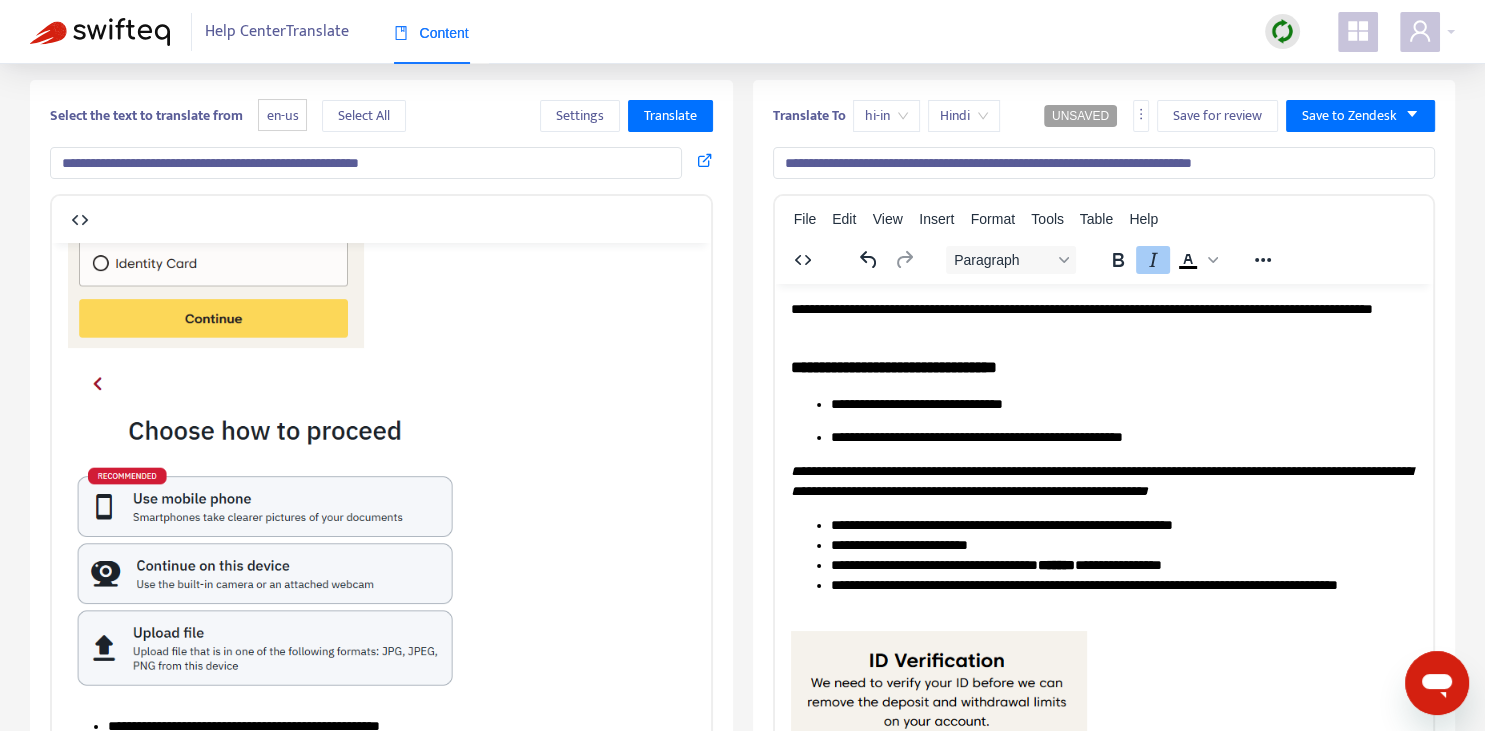 click on "**********" at bounding box center (1104, 163) 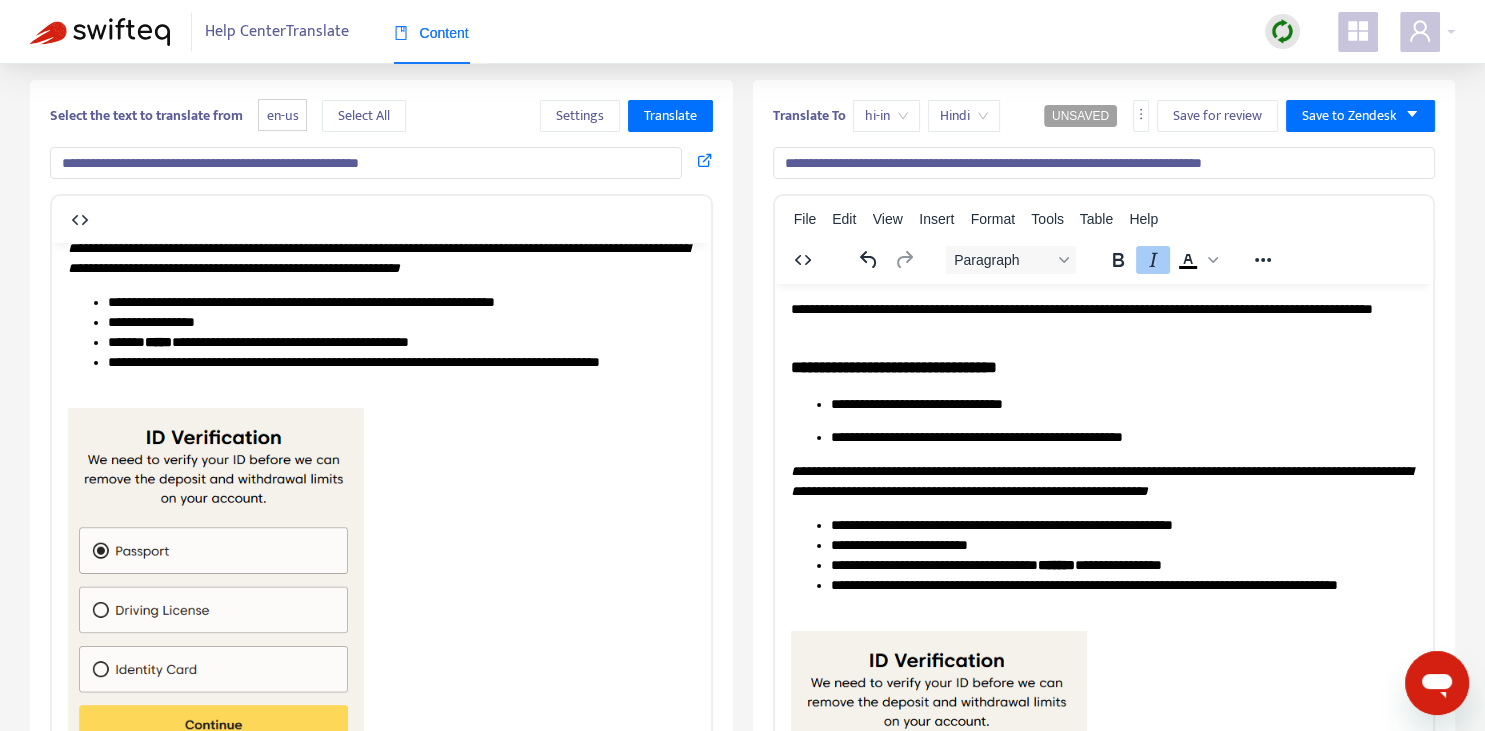 scroll, scrollTop: 0, scrollLeft: 0, axis: both 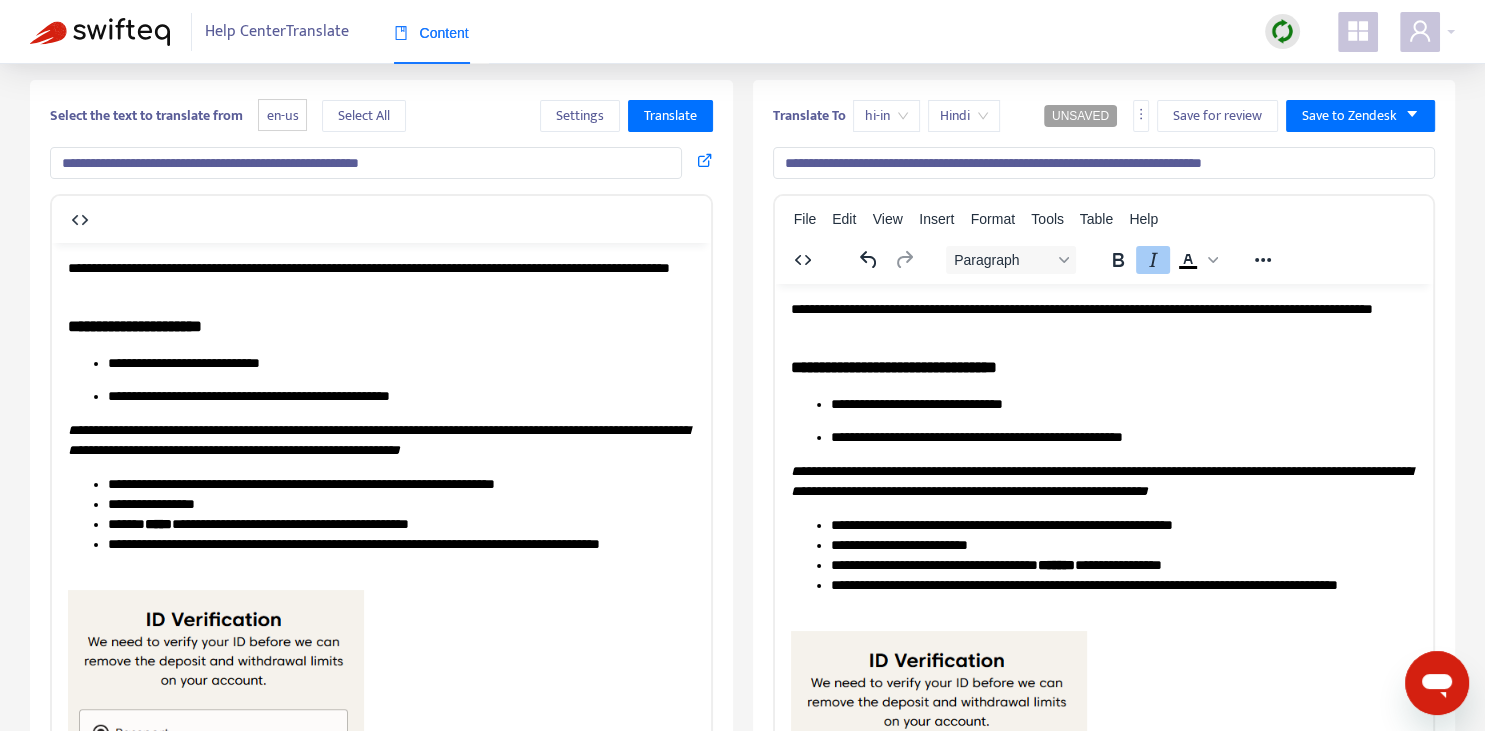 type on "**********" 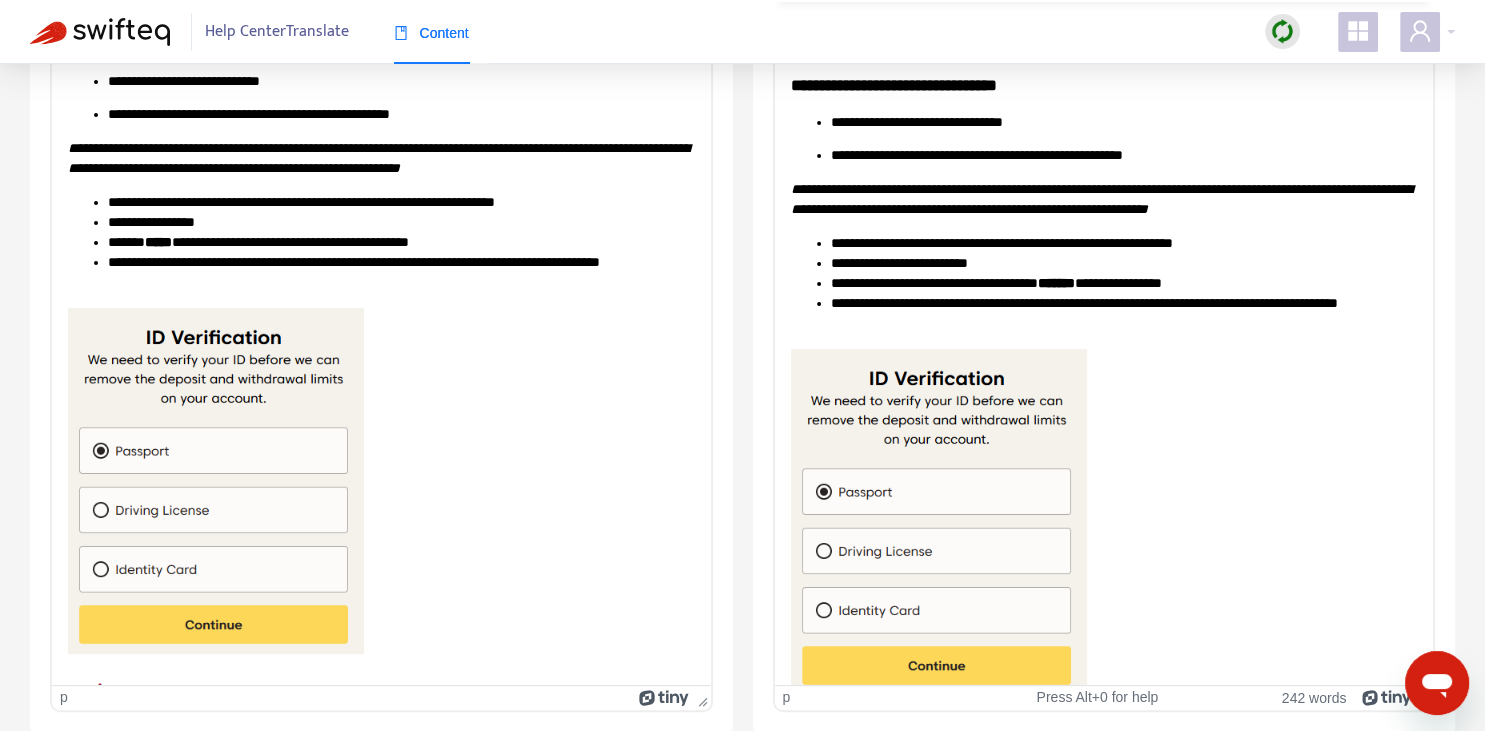 scroll, scrollTop: 0, scrollLeft: 0, axis: both 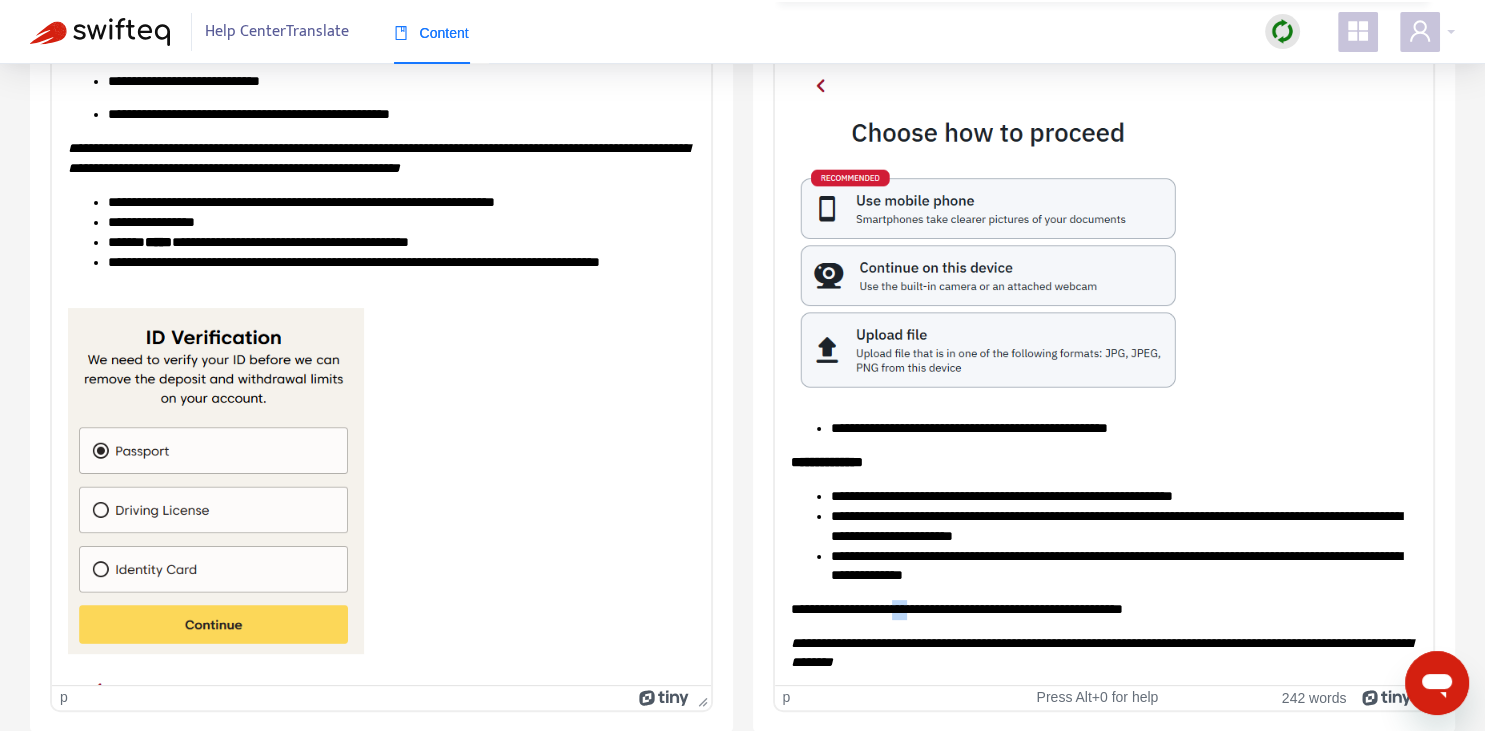 drag, startPoint x: 946, startPoint y: 601, endPoint x: 932, endPoint y: 594, distance: 15.652476 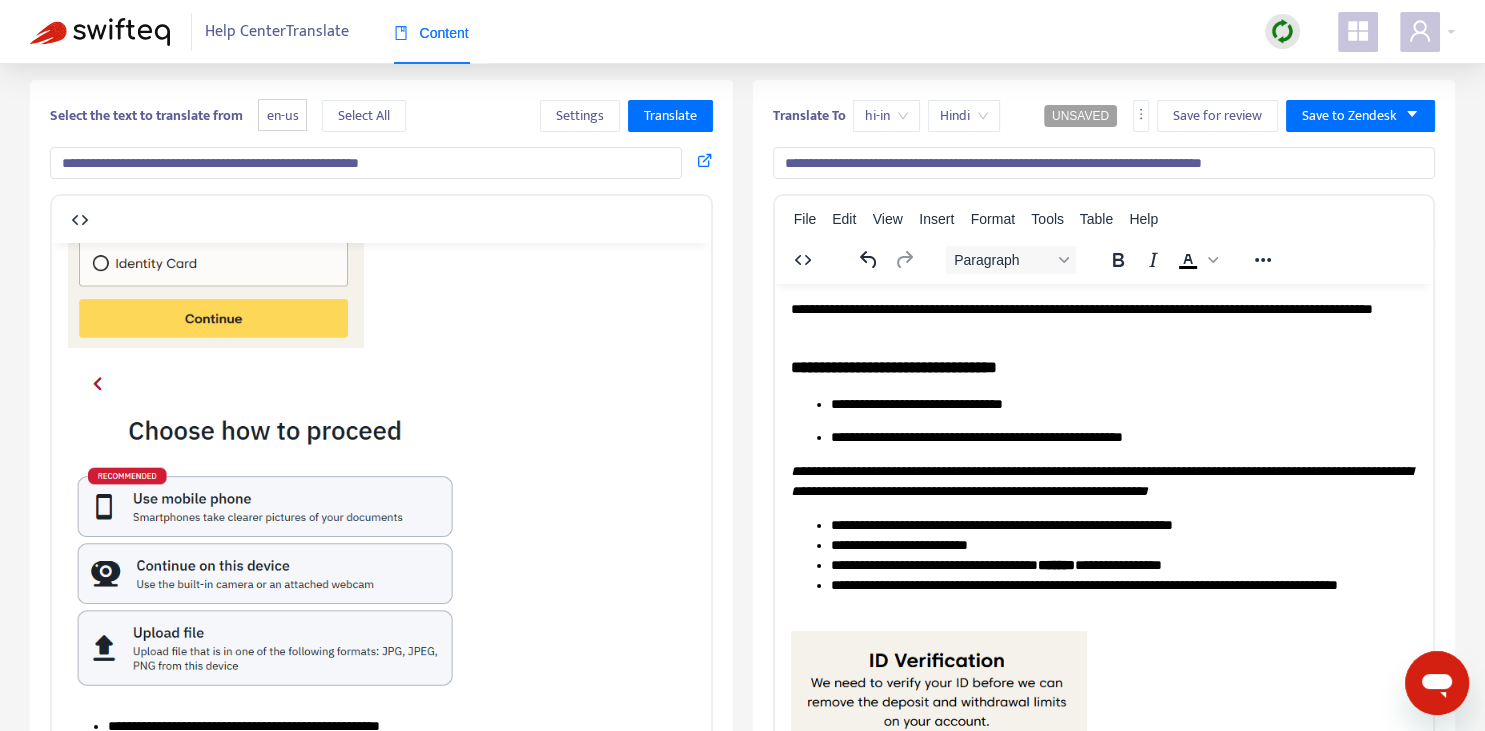 scroll, scrollTop: 0, scrollLeft: 0, axis: both 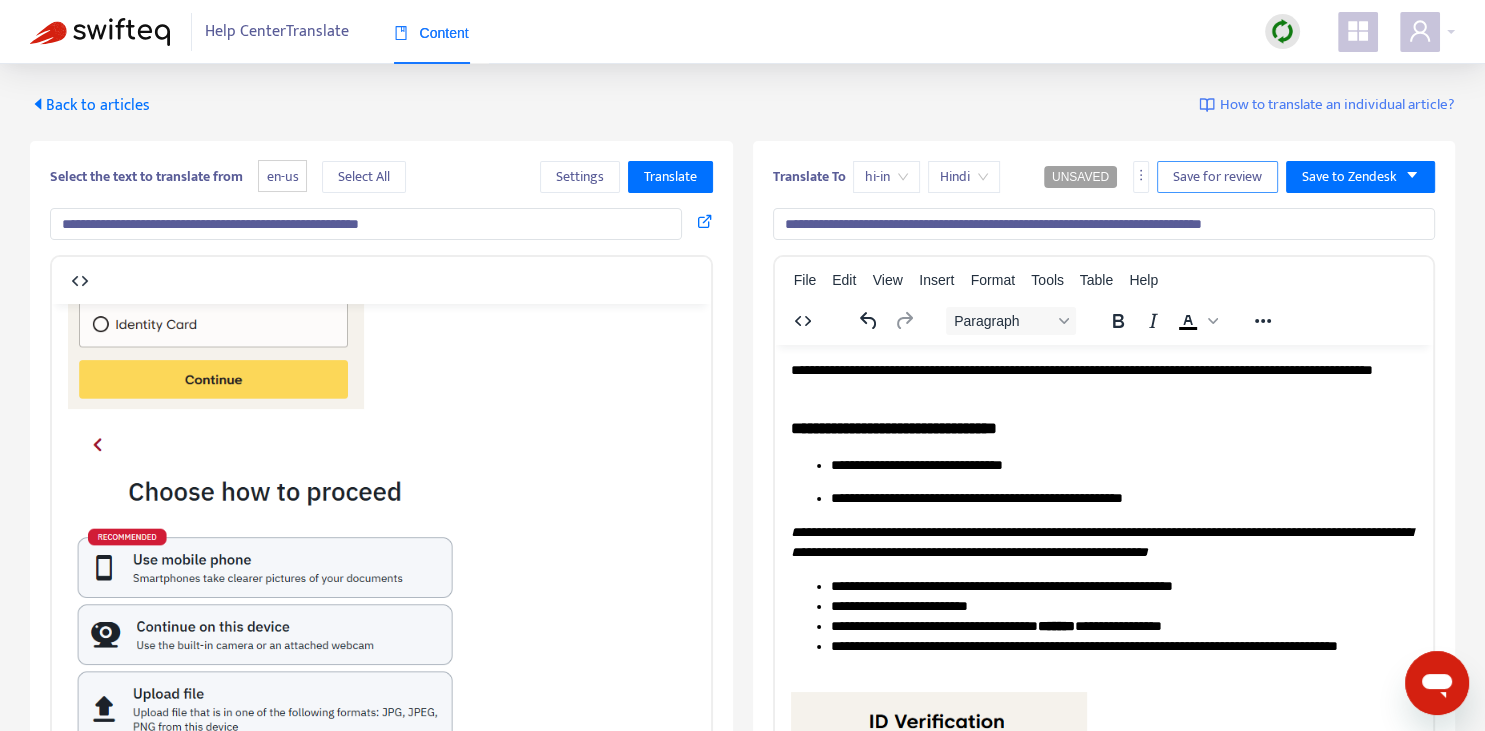 click on "Save for review" at bounding box center (1217, 177) 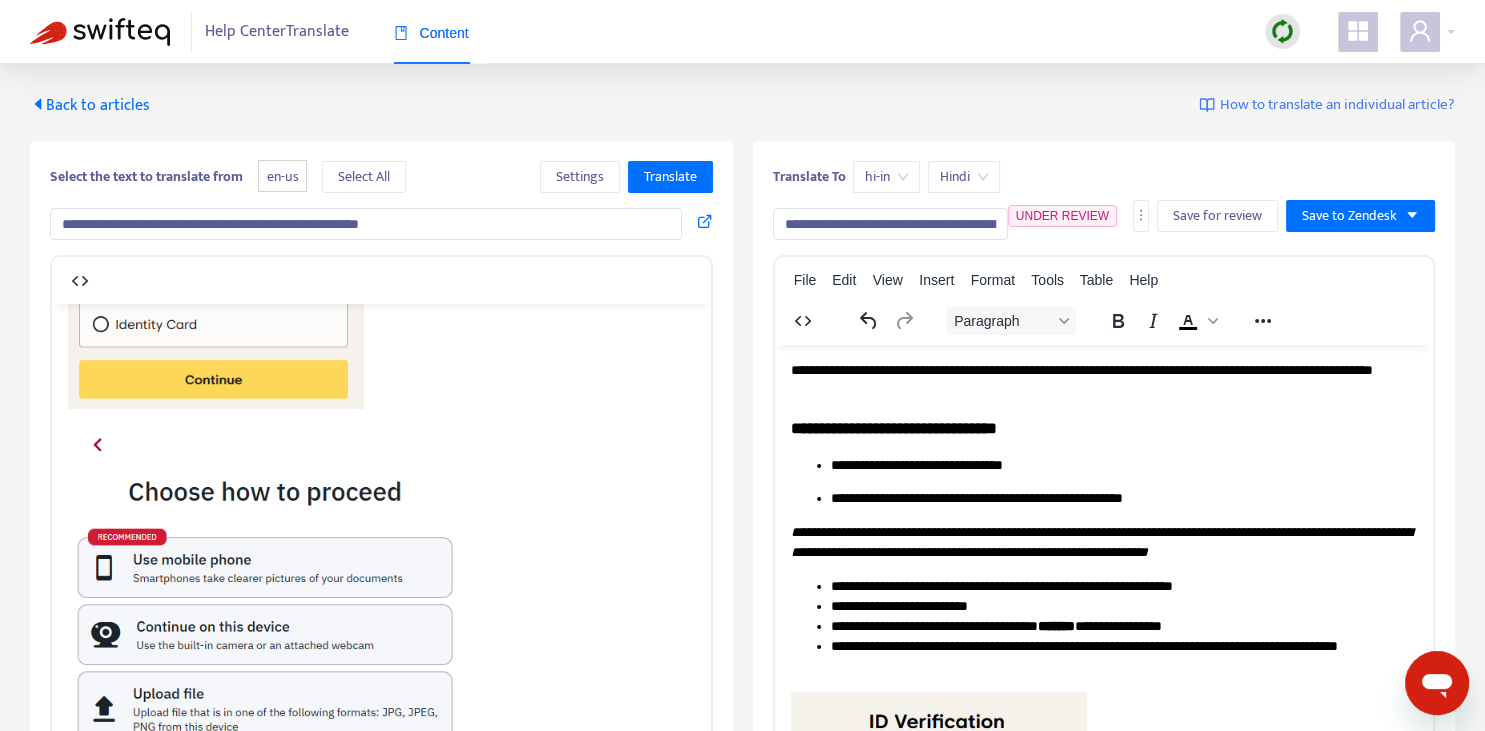 click on "Back to articles" at bounding box center [90, 105] 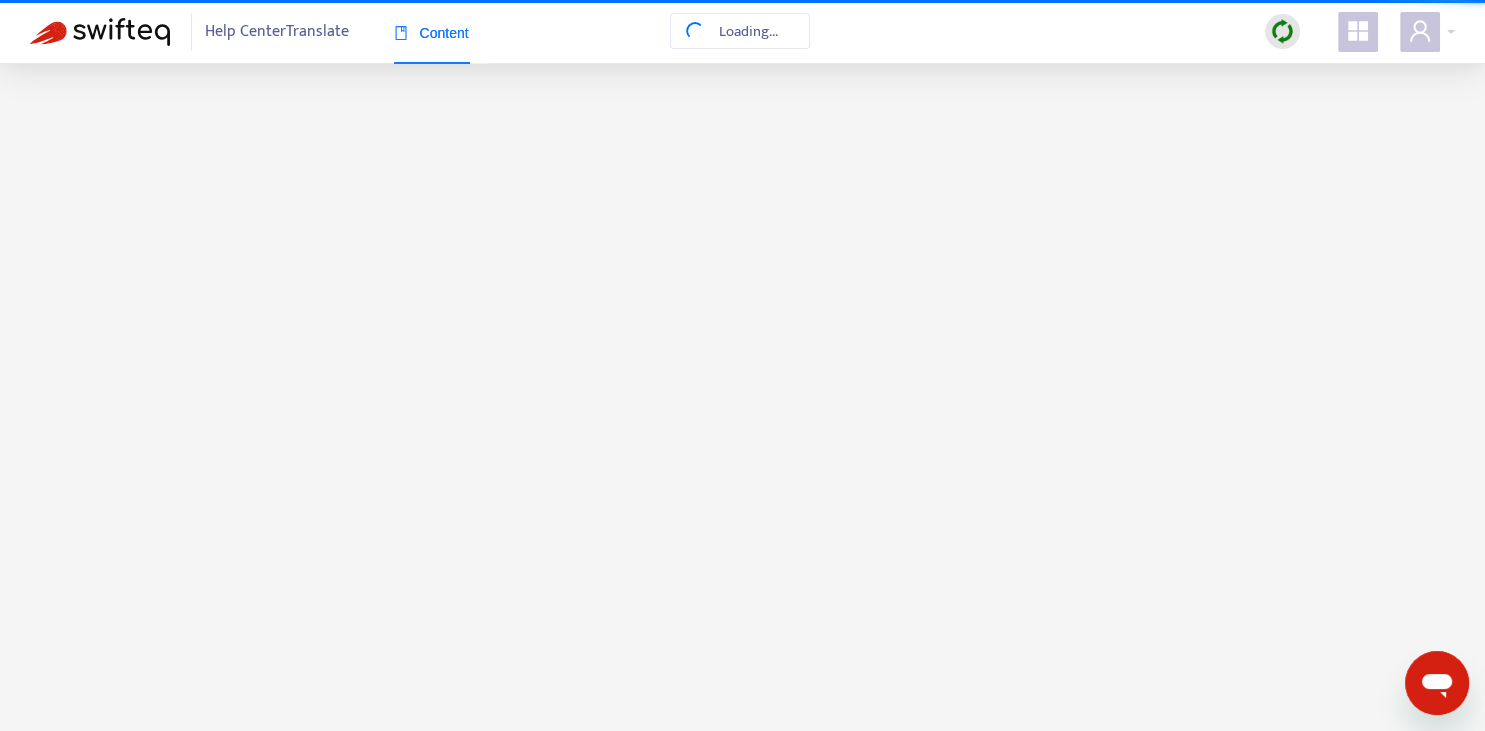 scroll, scrollTop: 604, scrollLeft: 0, axis: vertical 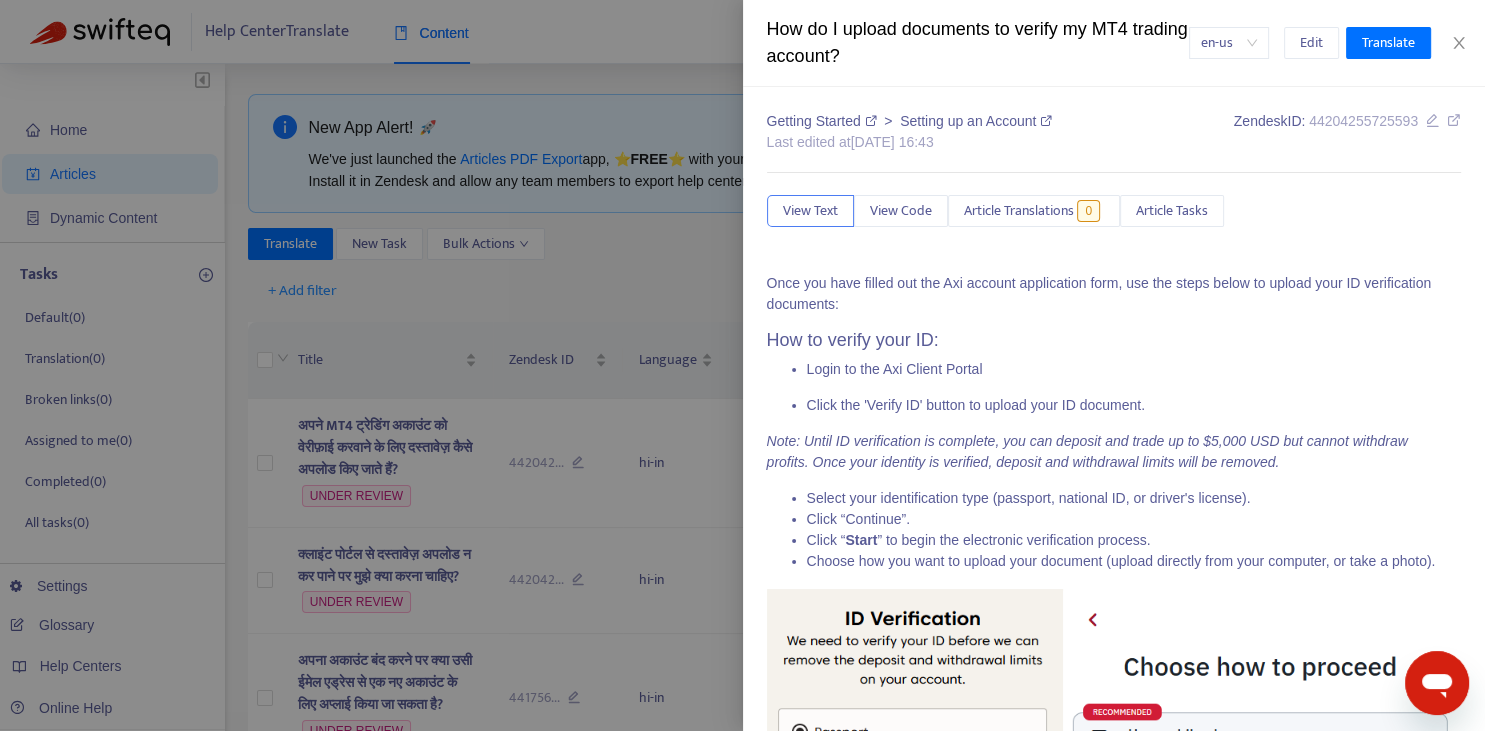 click at bounding box center (742, 365) 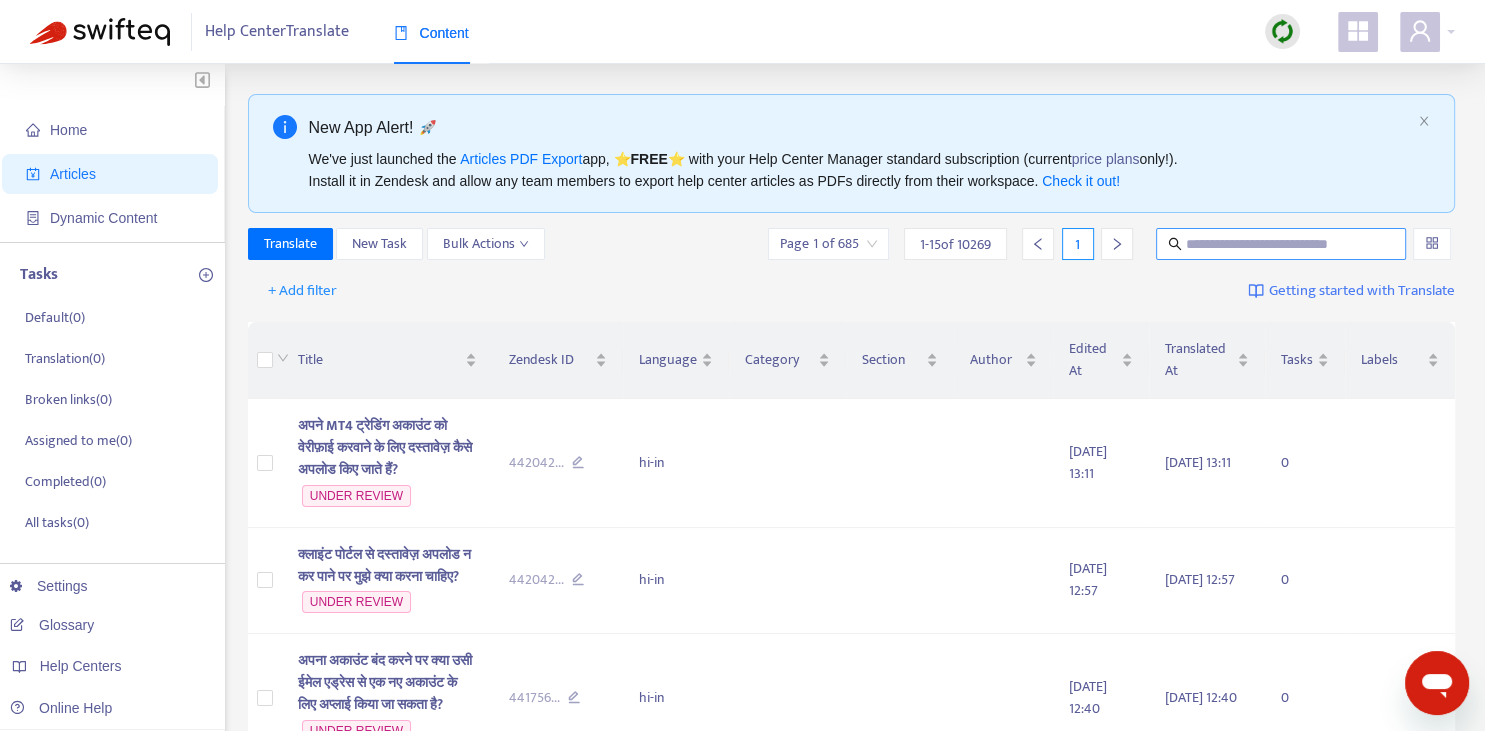drag, startPoint x: 1212, startPoint y: 226, endPoint x: 1229, endPoint y: 238, distance: 20.808653 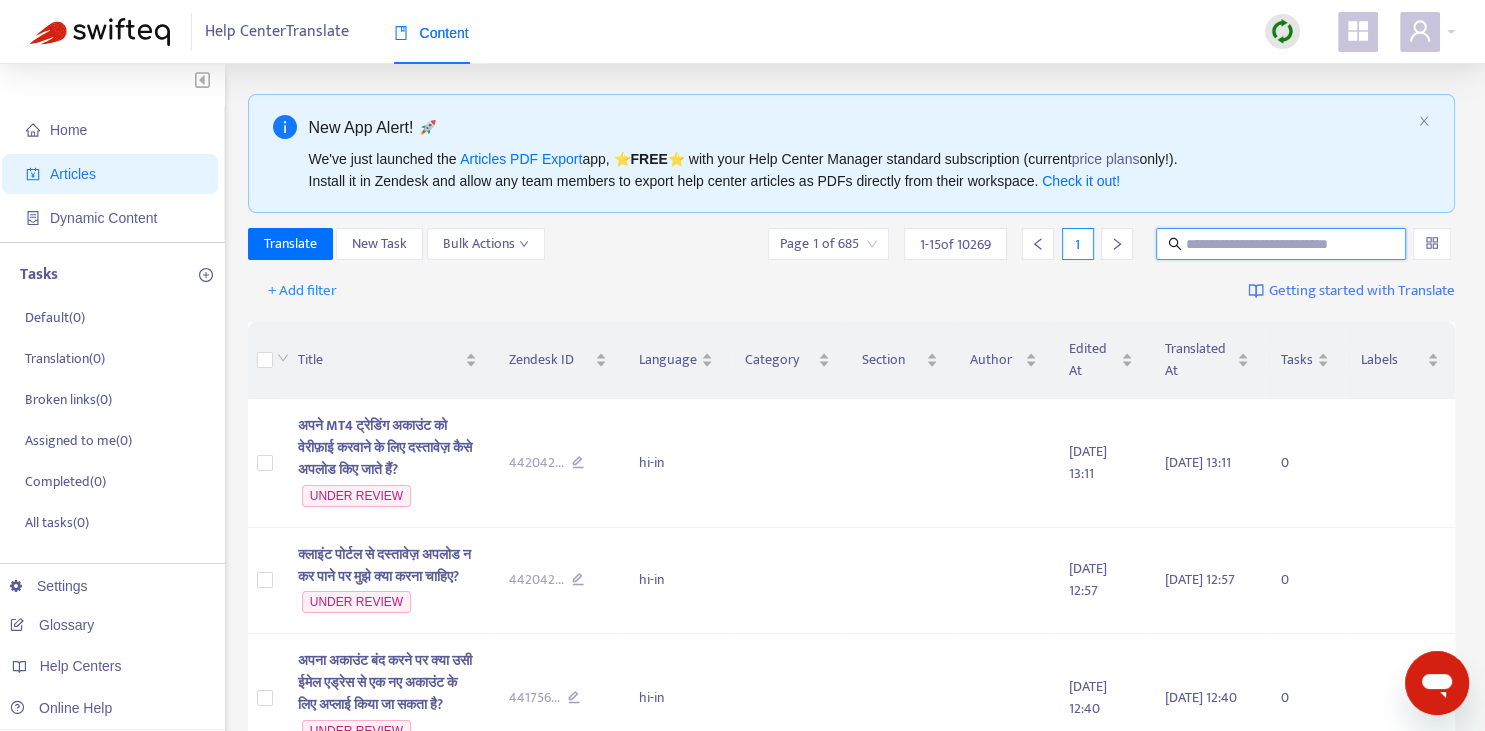 paste on "**********" 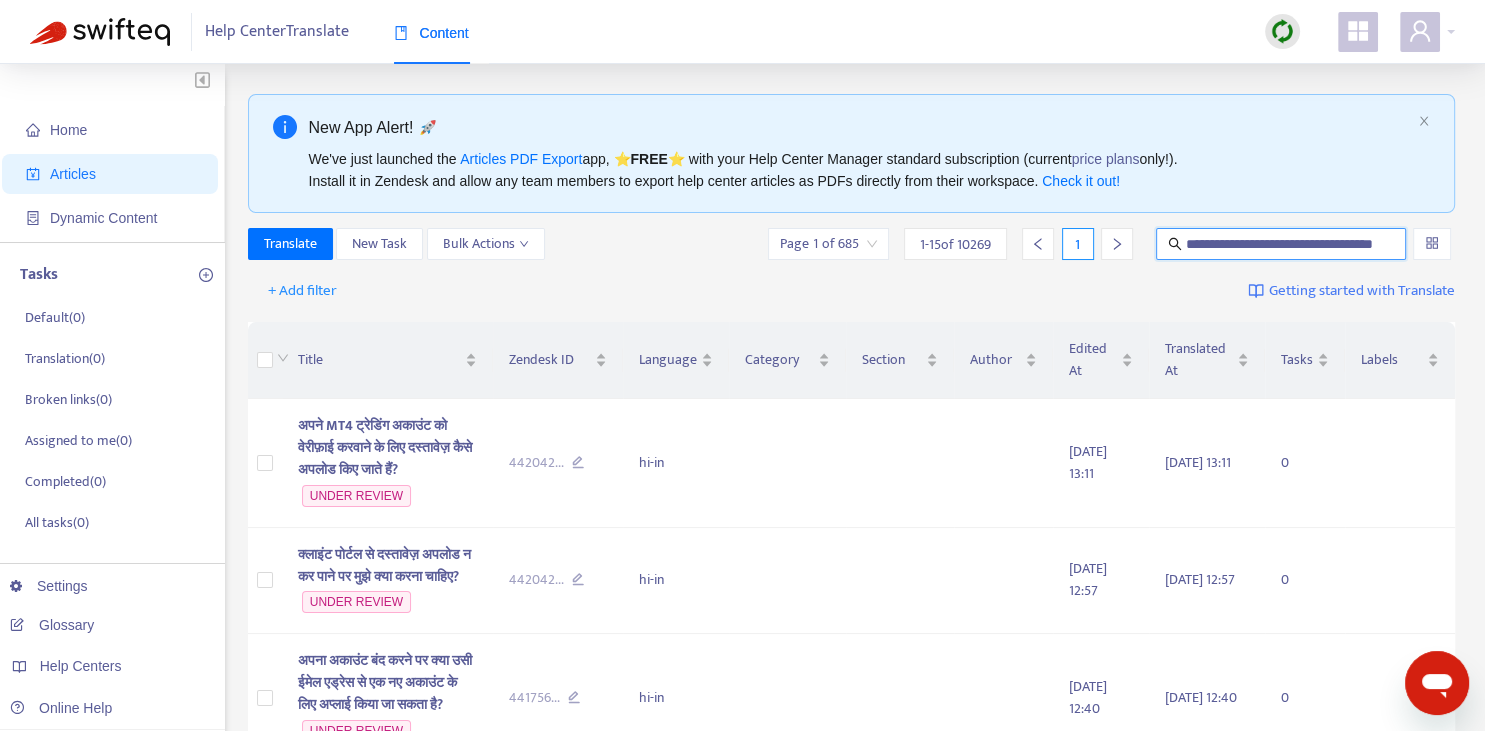 scroll, scrollTop: 0, scrollLeft: 52, axis: horizontal 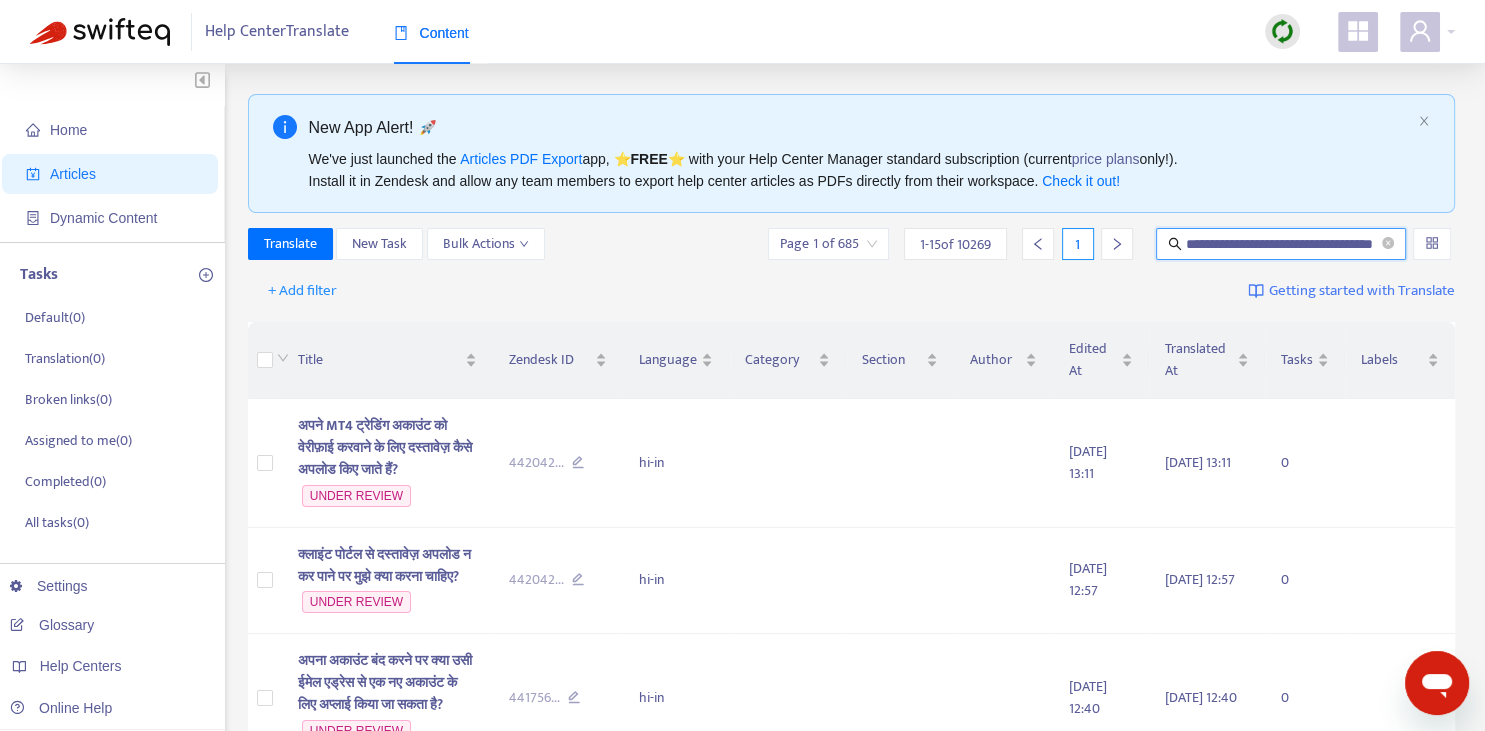 type on "**********" 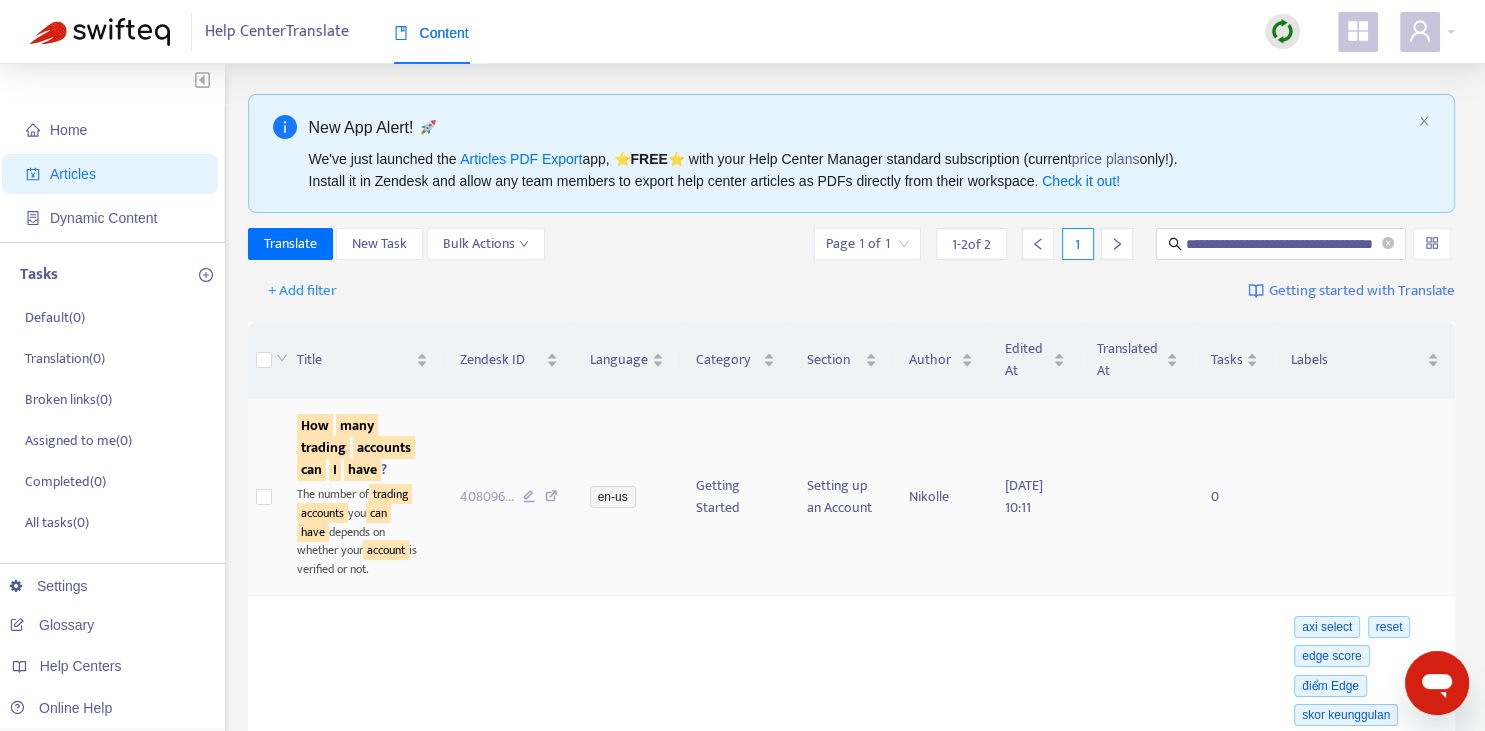 click on "many" at bounding box center [357, 425] 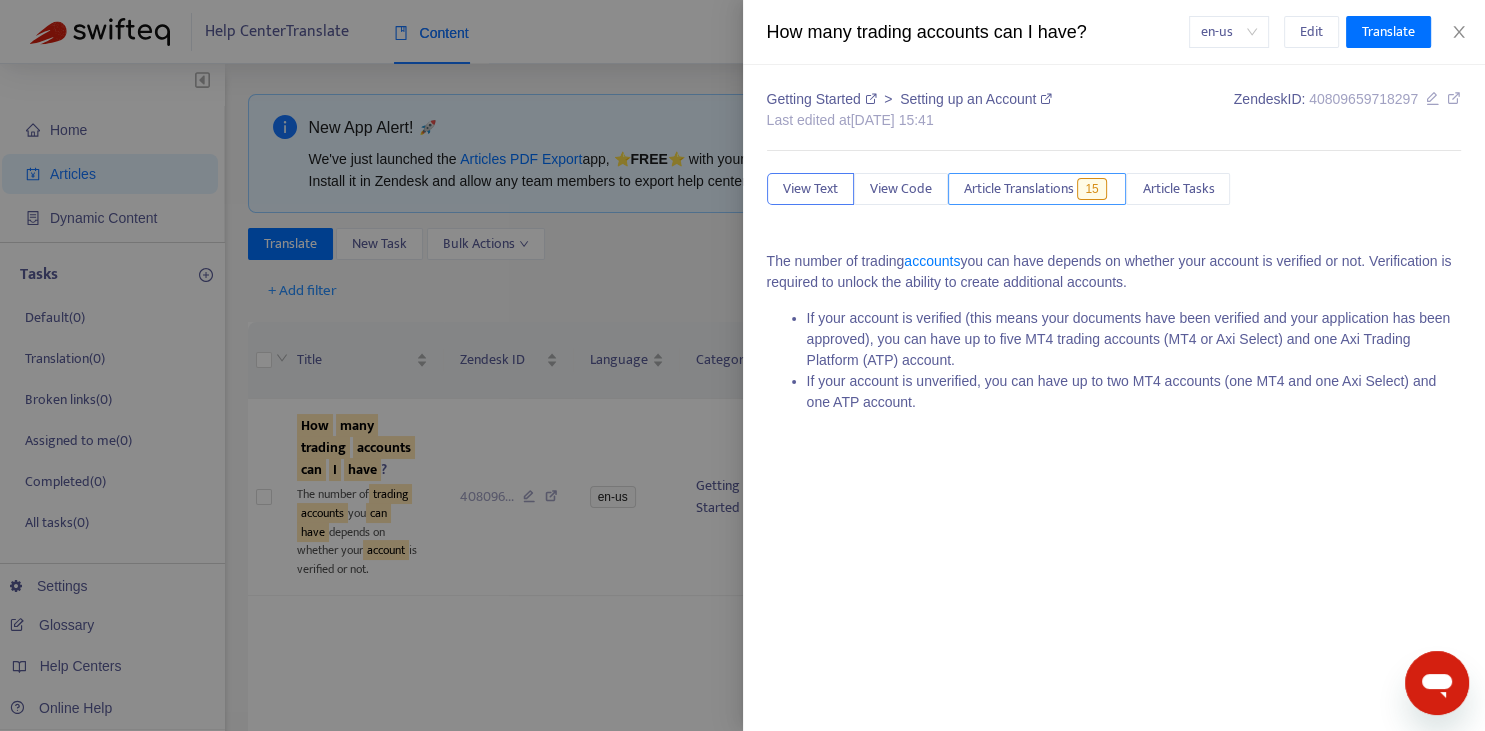 click on "Article Translations 15" at bounding box center (1037, 189) 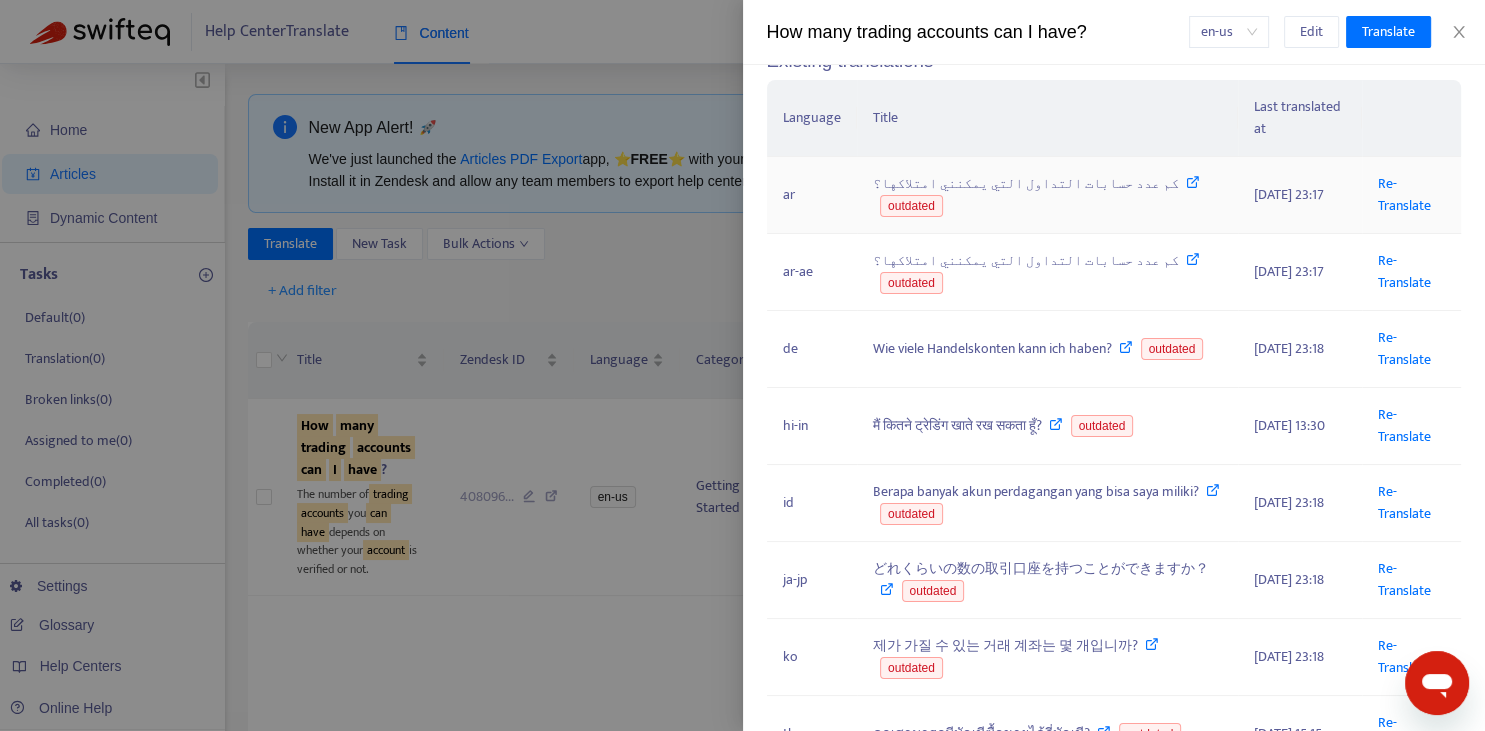 scroll, scrollTop: 221, scrollLeft: 0, axis: vertical 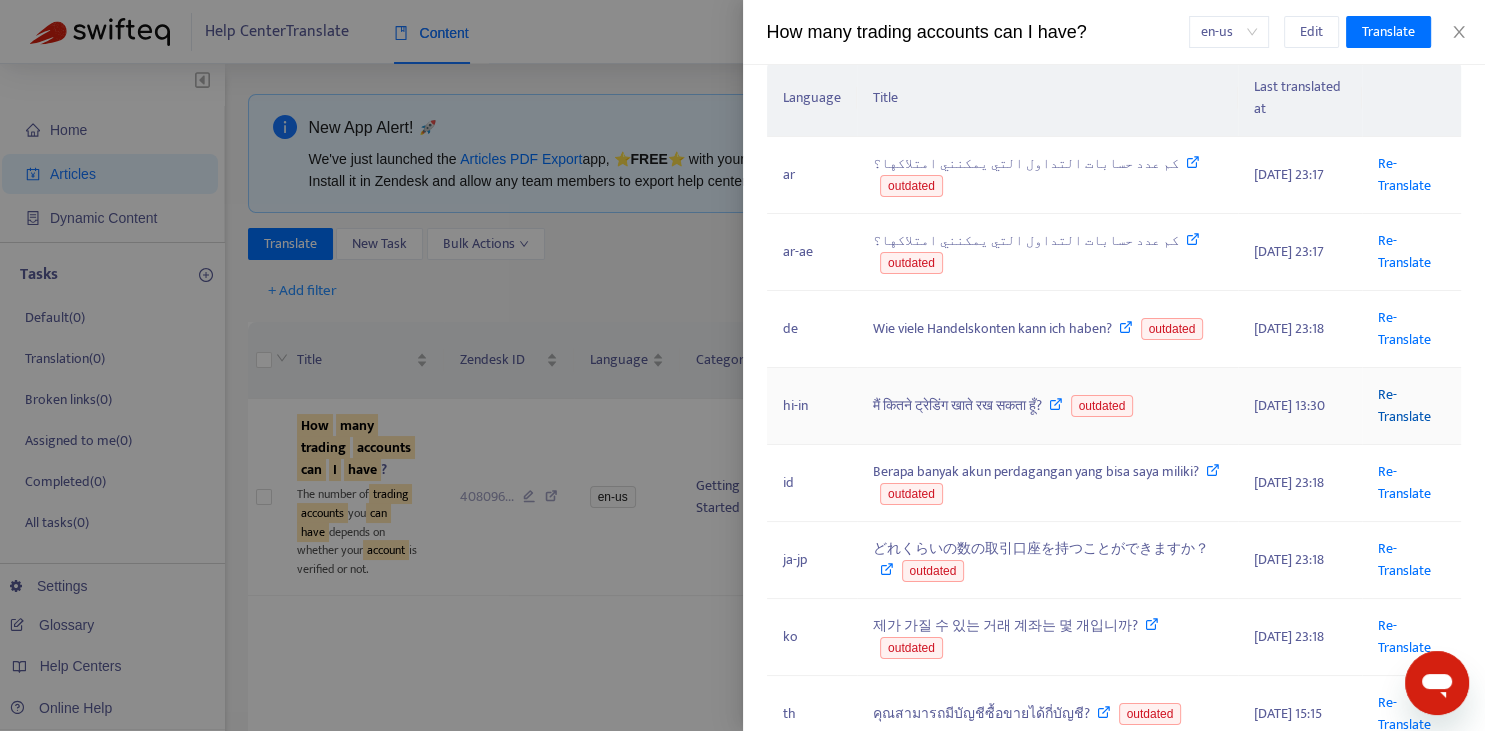 click on "Re-Translate" at bounding box center [1404, 405] 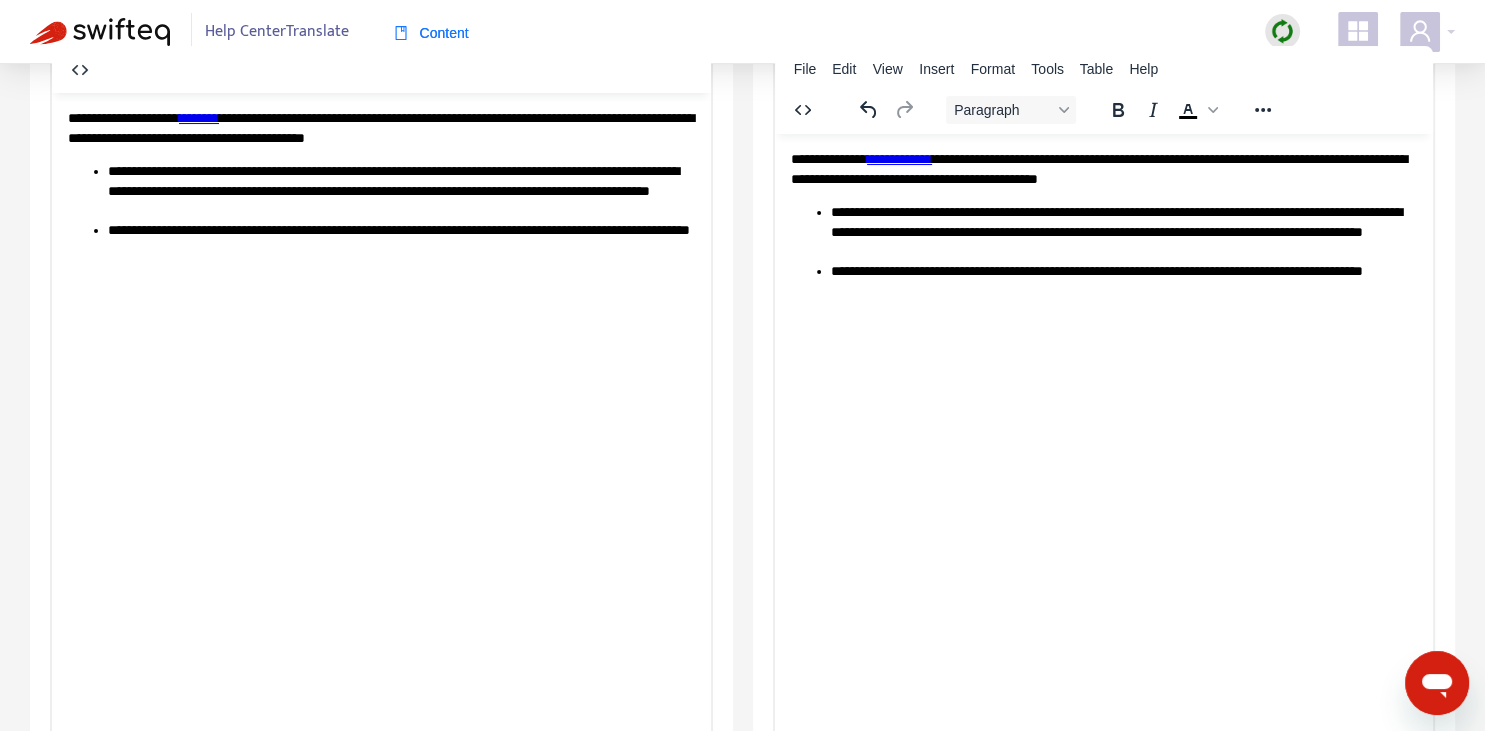 scroll, scrollTop: 343, scrollLeft: 0, axis: vertical 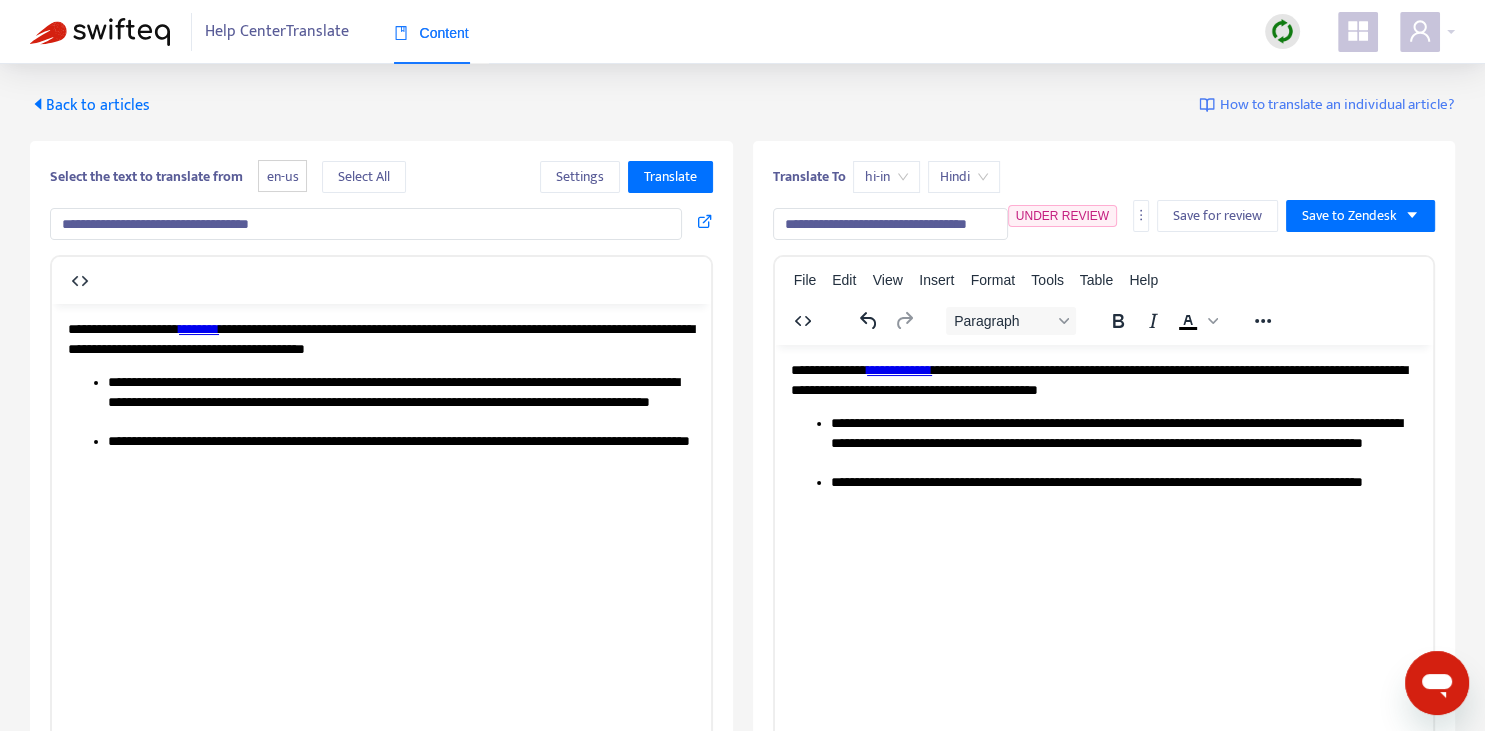 drag, startPoint x: 784, startPoint y: 223, endPoint x: 830, endPoint y: 209, distance: 48.08326 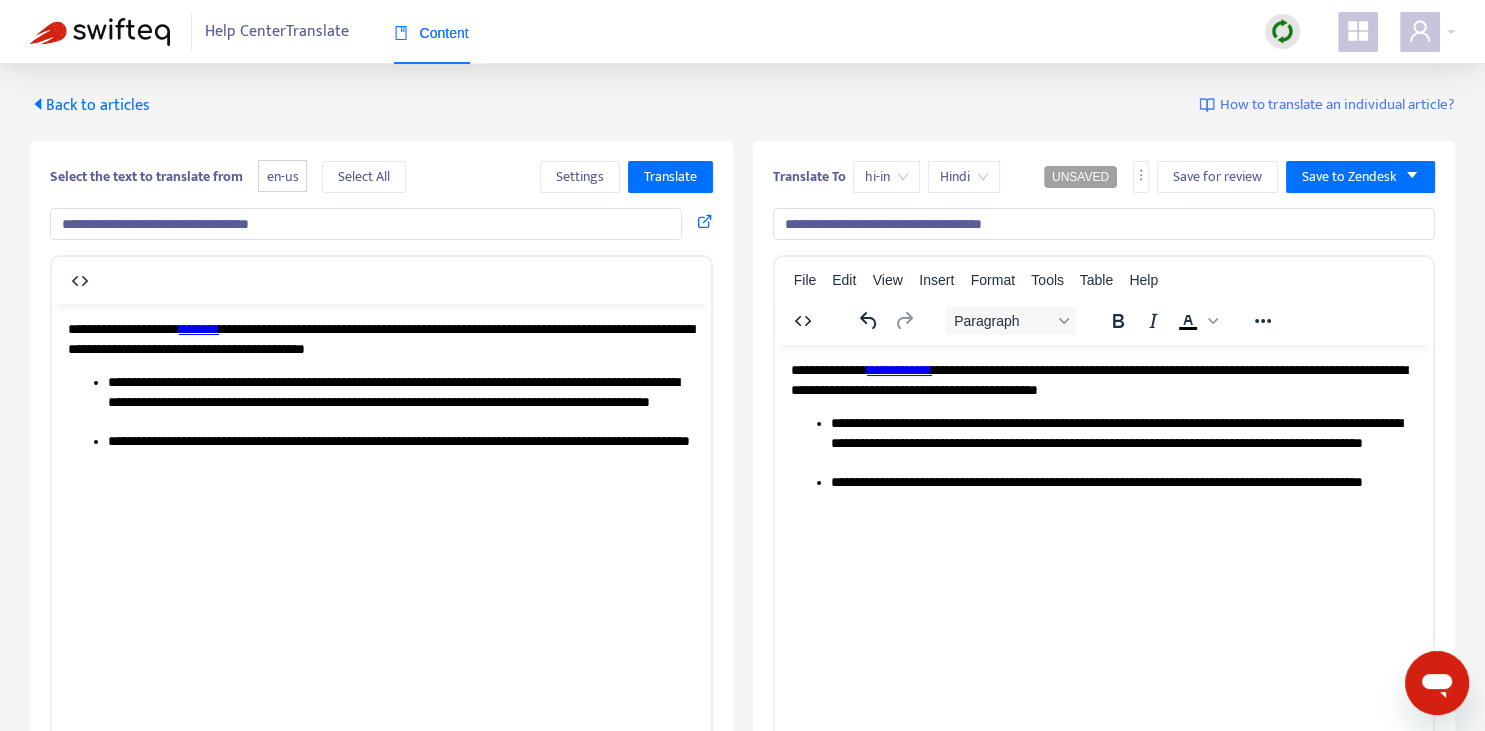type on "**********" 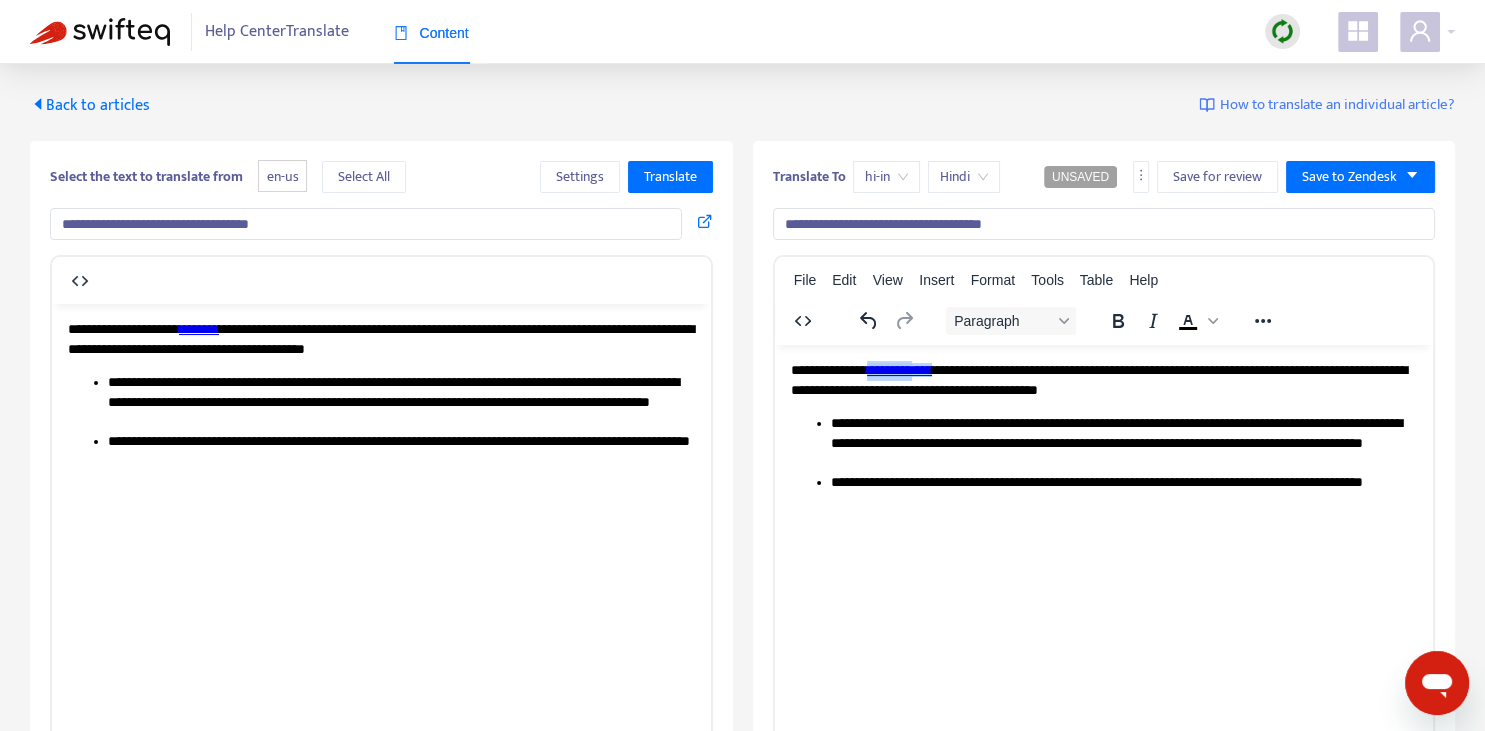 click on "**********" at bounding box center [898, 369] 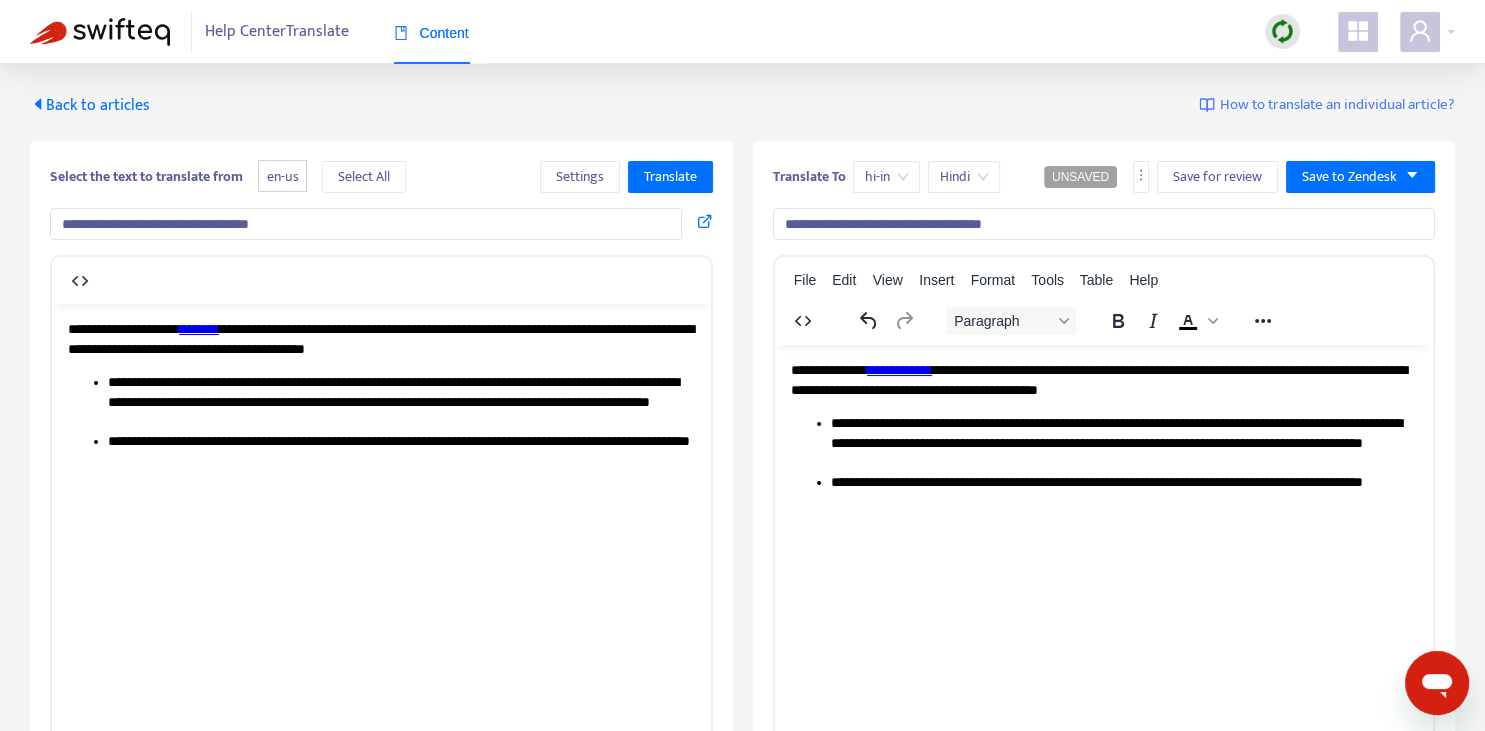 click on "**********" at bounding box center [1103, 379] 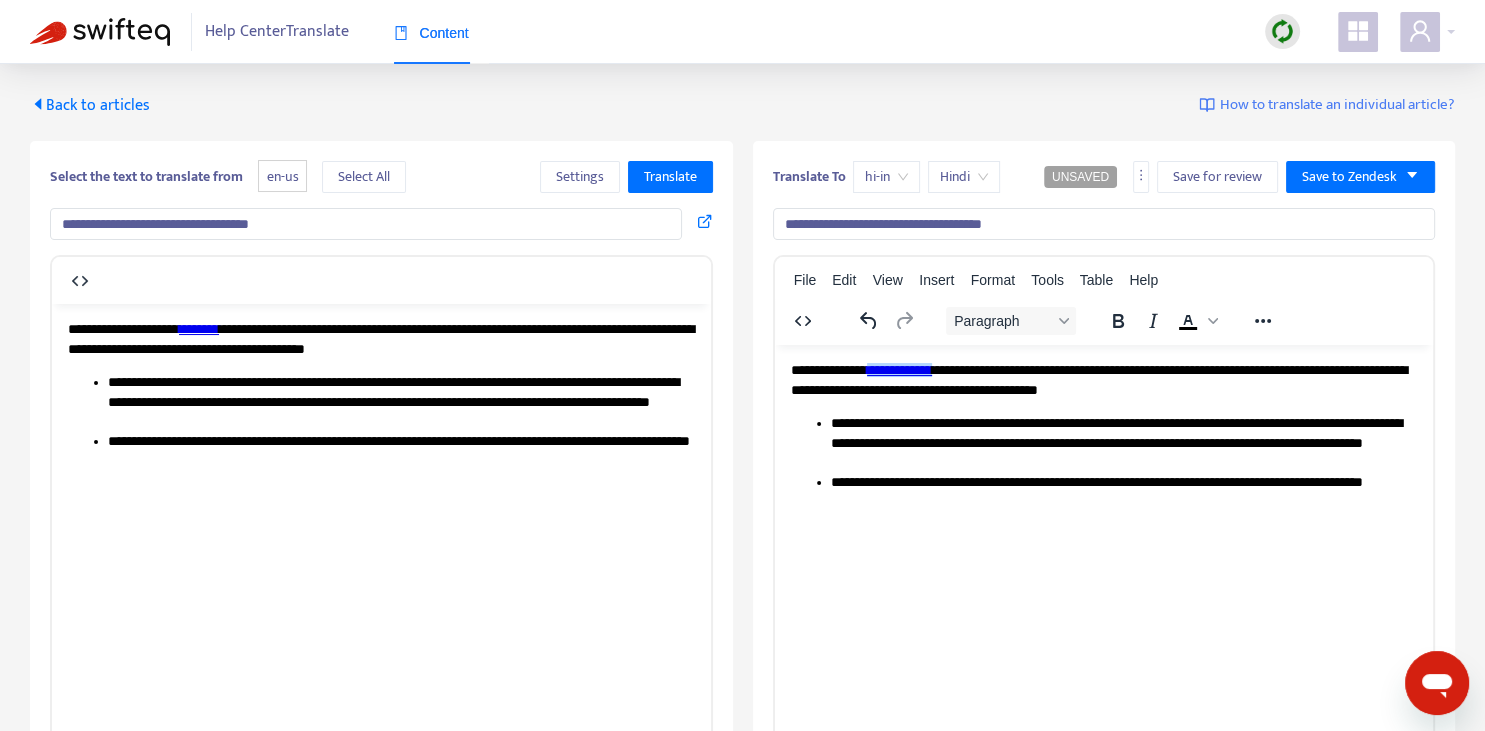 click on "**********" at bounding box center [898, 369] 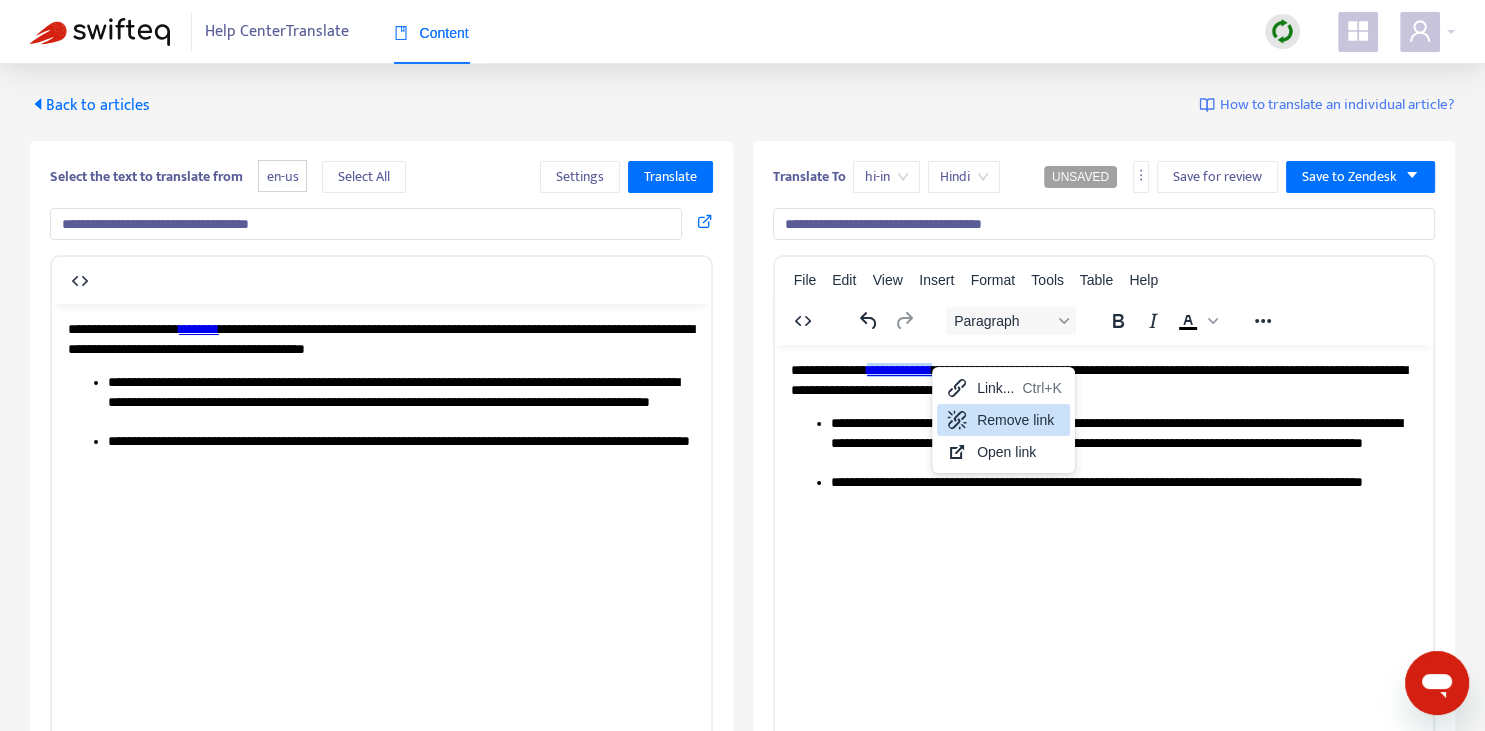 drag, startPoint x: 998, startPoint y: 423, endPoint x: 167, endPoint y: 36, distance: 916.6951 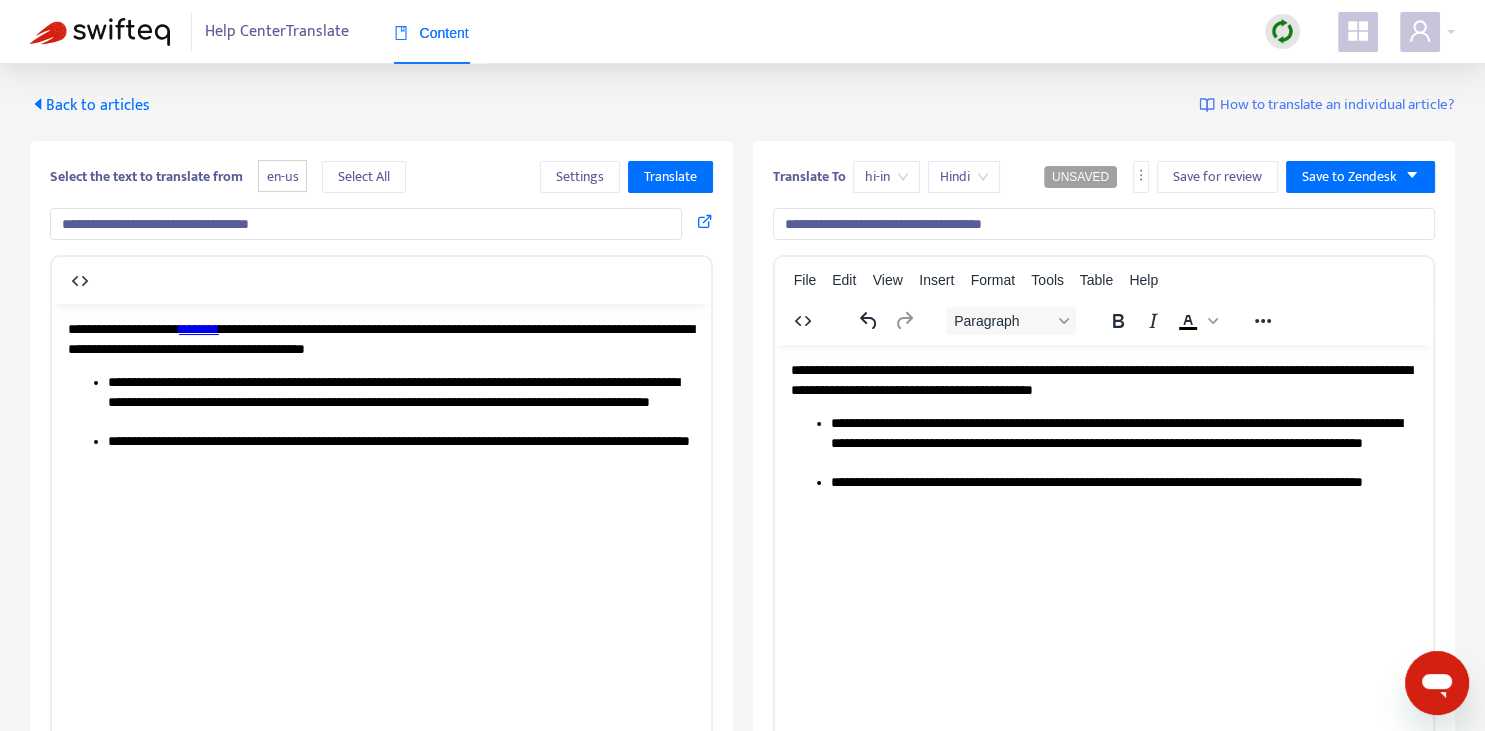 click on "**********" at bounding box center [1103, 379] 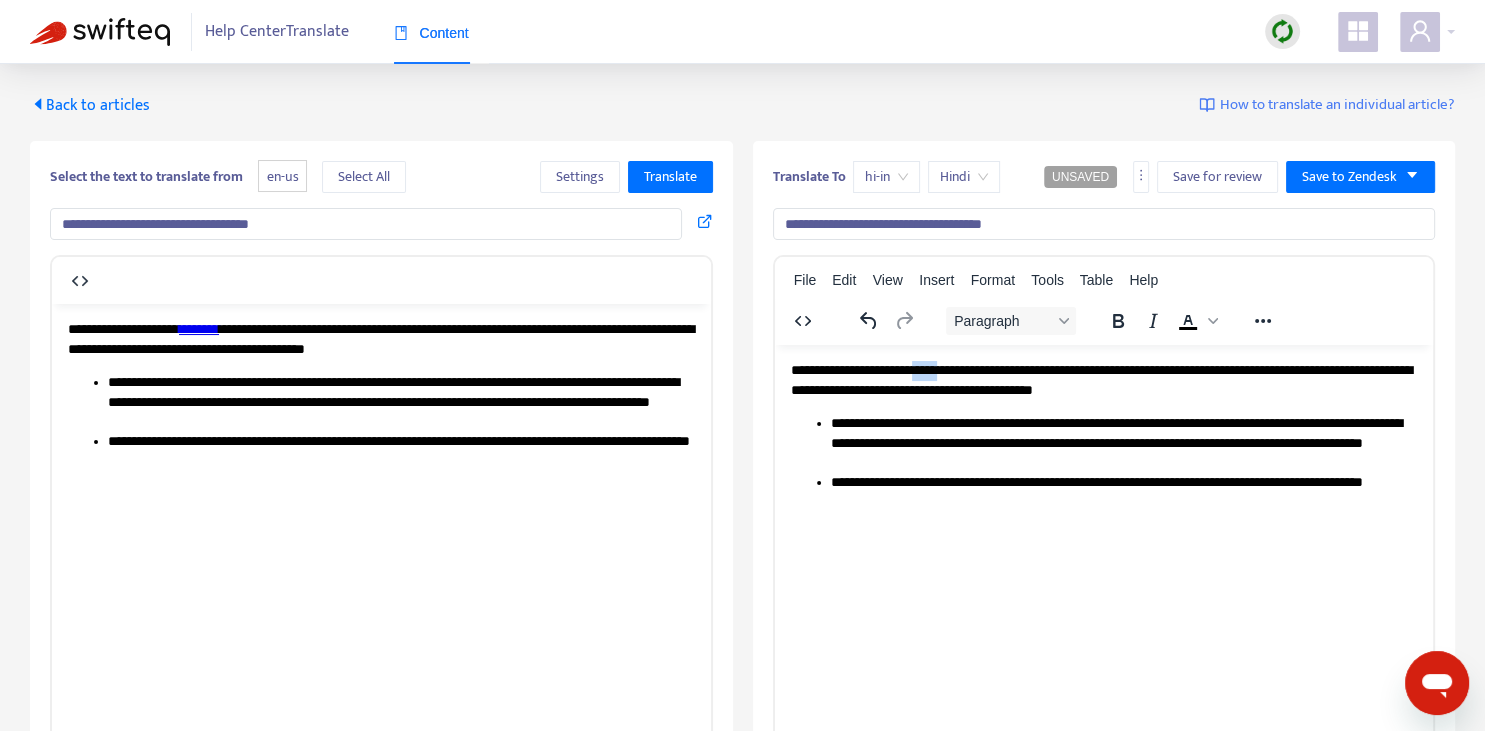 click on "**********" at bounding box center (1103, 379) 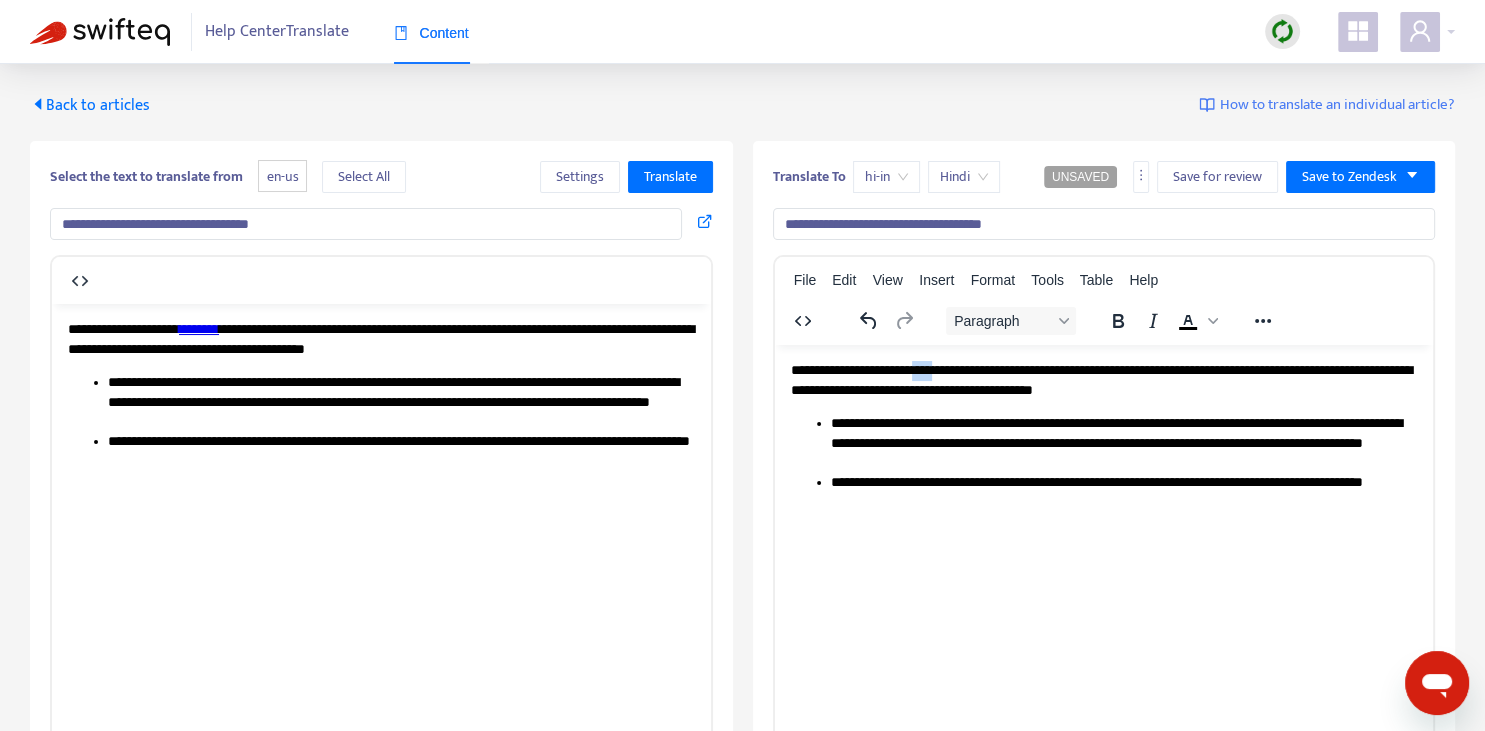 type 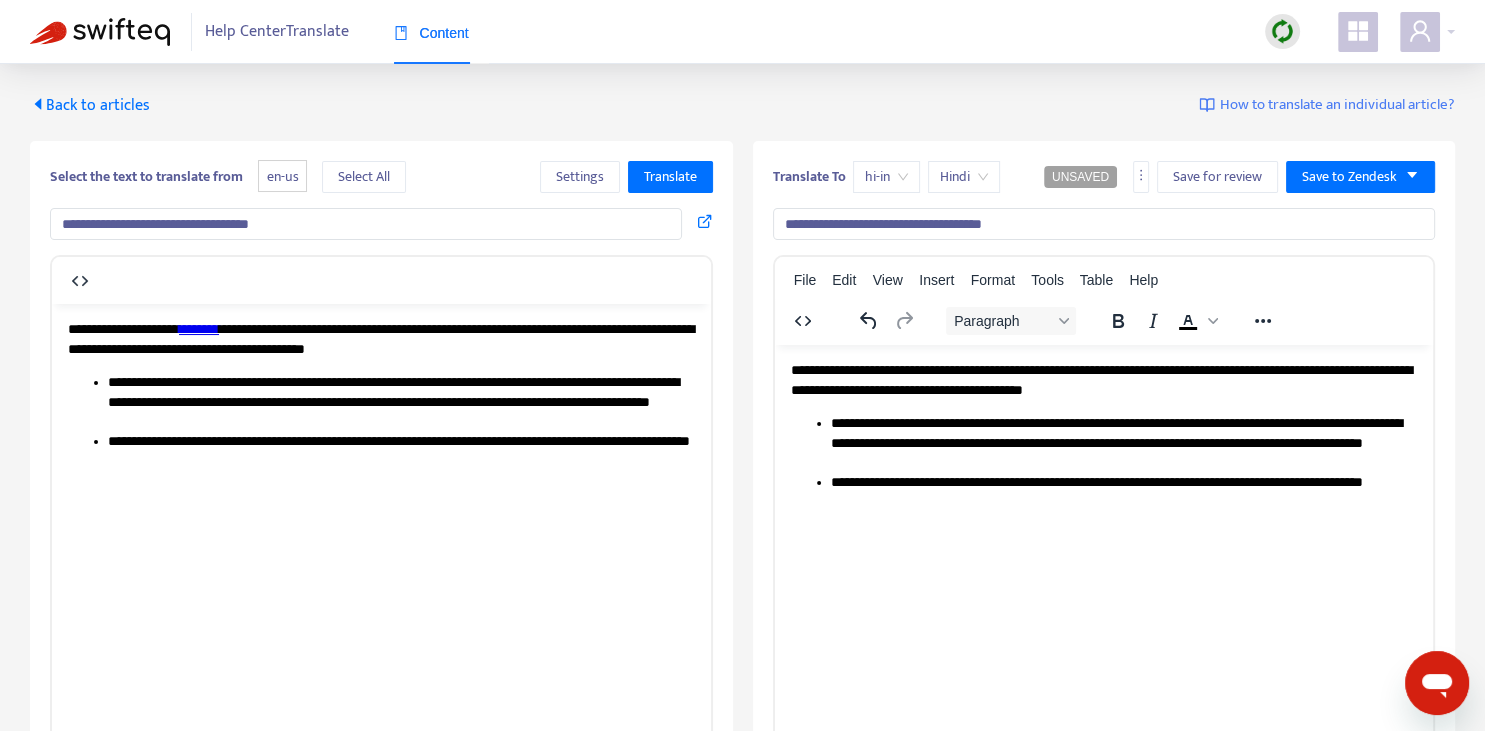 click on "**********" at bounding box center [1103, 379] 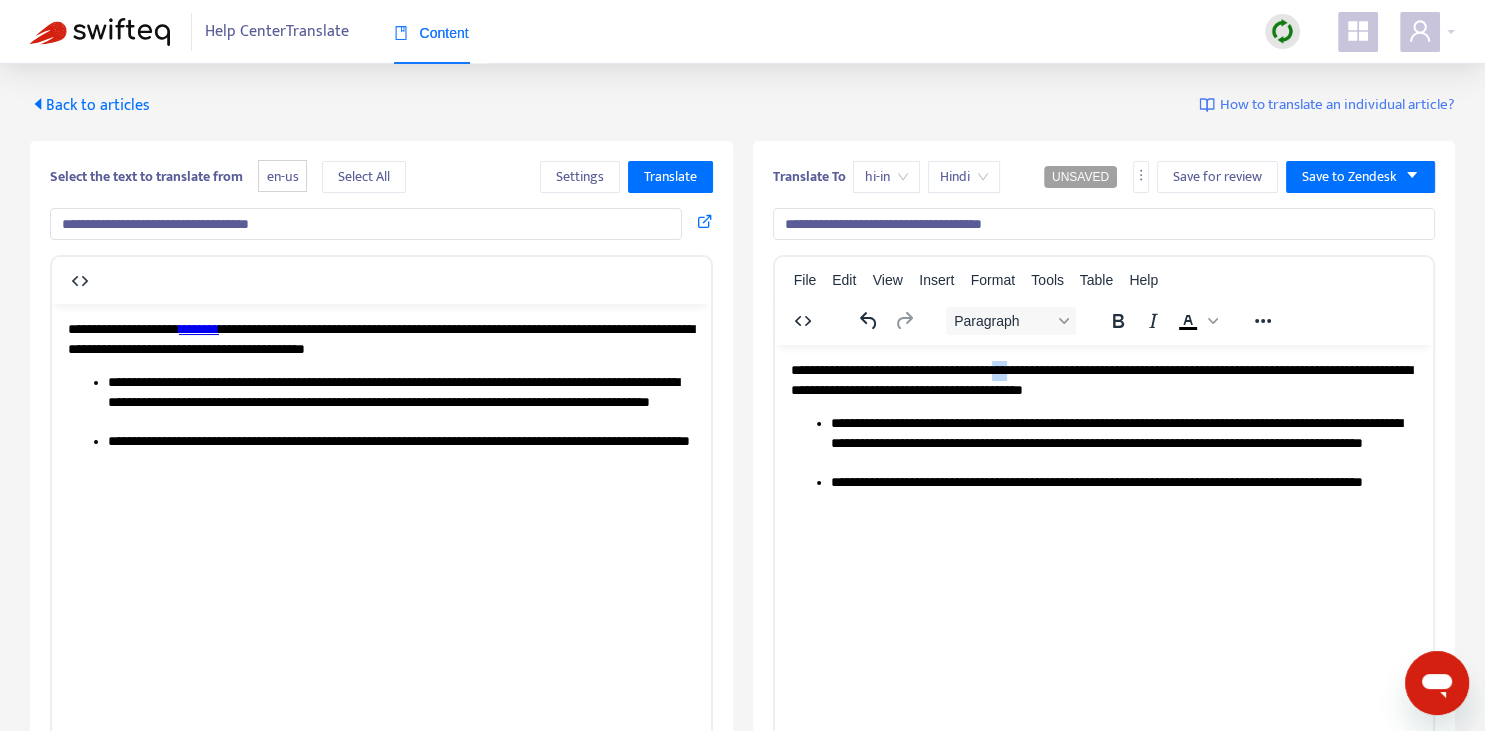 click on "**********" at bounding box center (1103, 379) 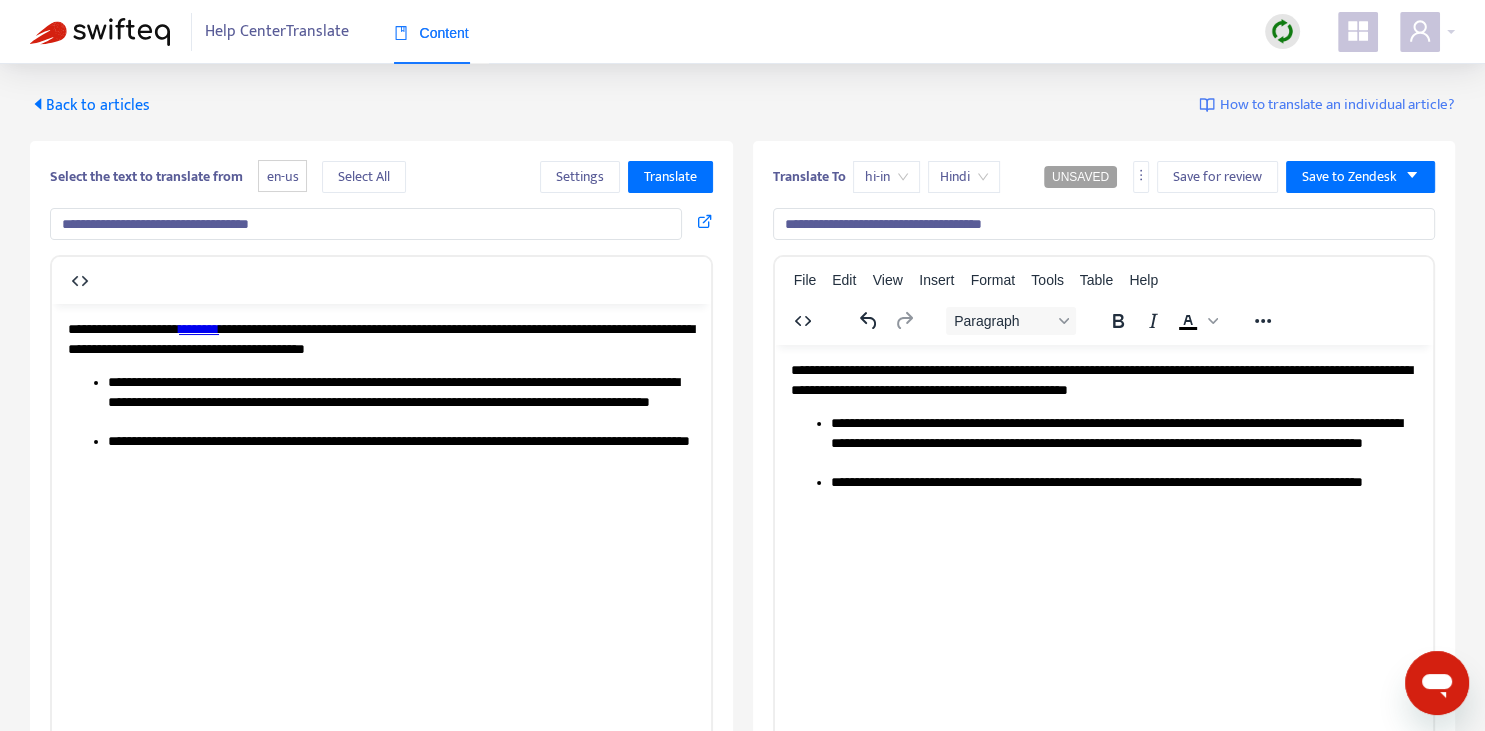 click on "**********" at bounding box center [1123, 492] 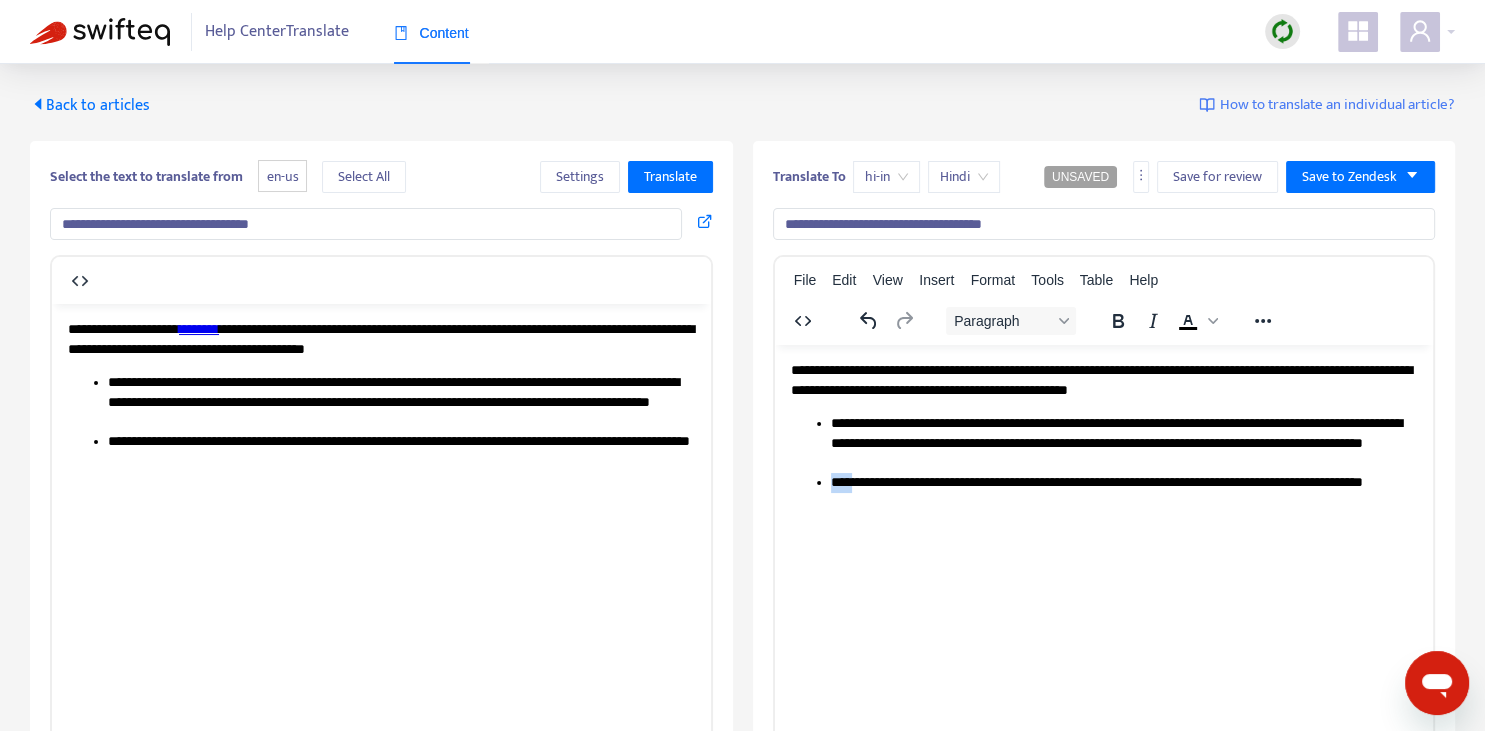 click on "**********" at bounding box center [1123, 492] 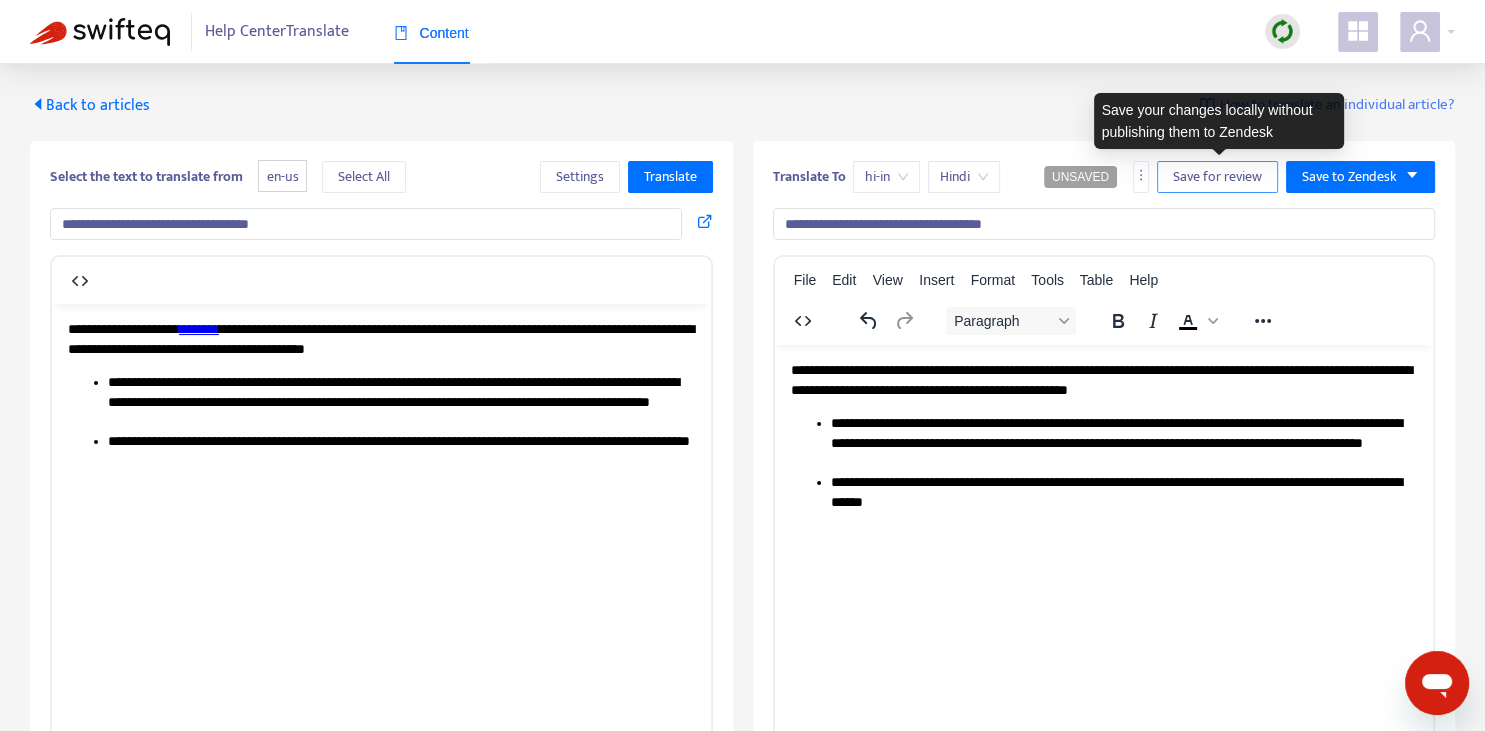 click on "Save for review" at bounding box center (1217, 177) 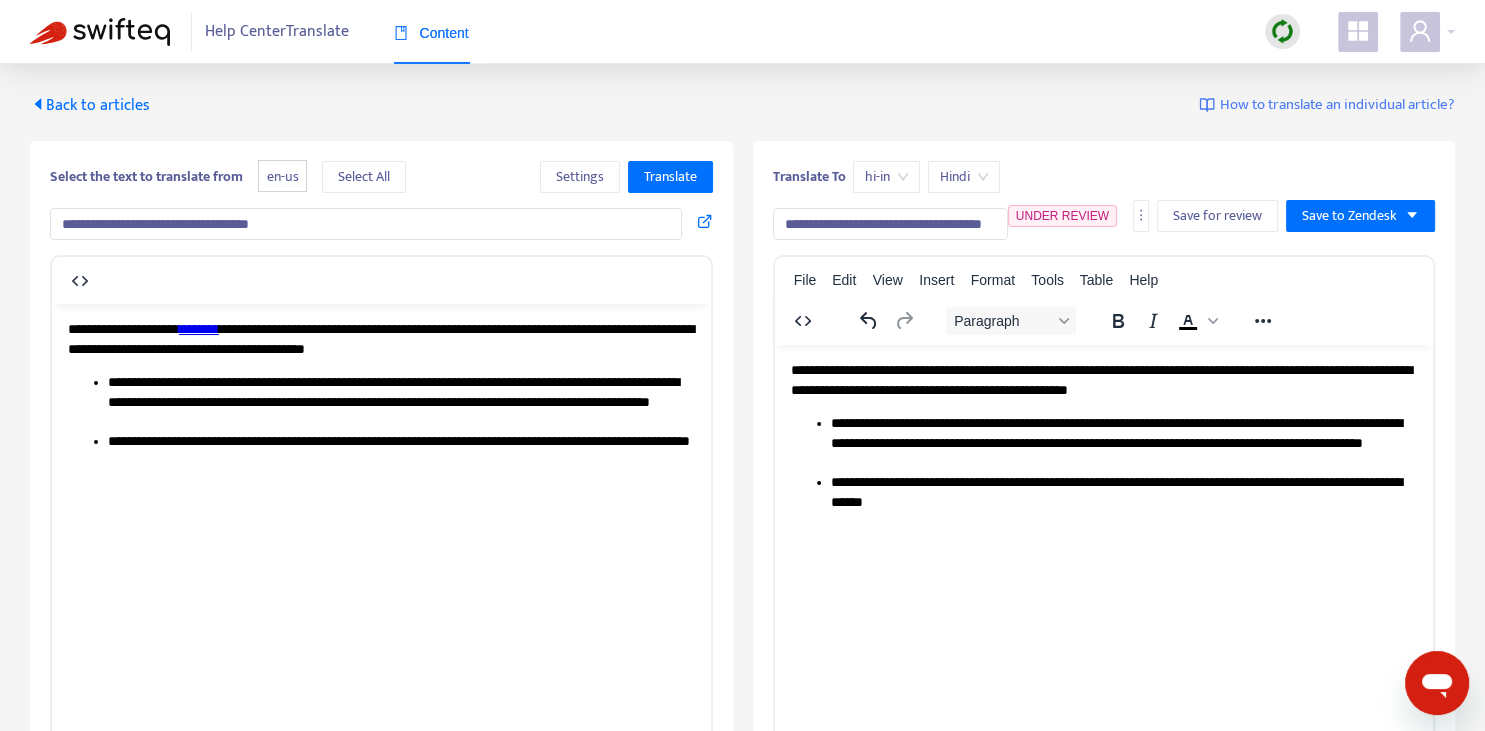 click on "Back to articles" at bounding box center [90, 105] 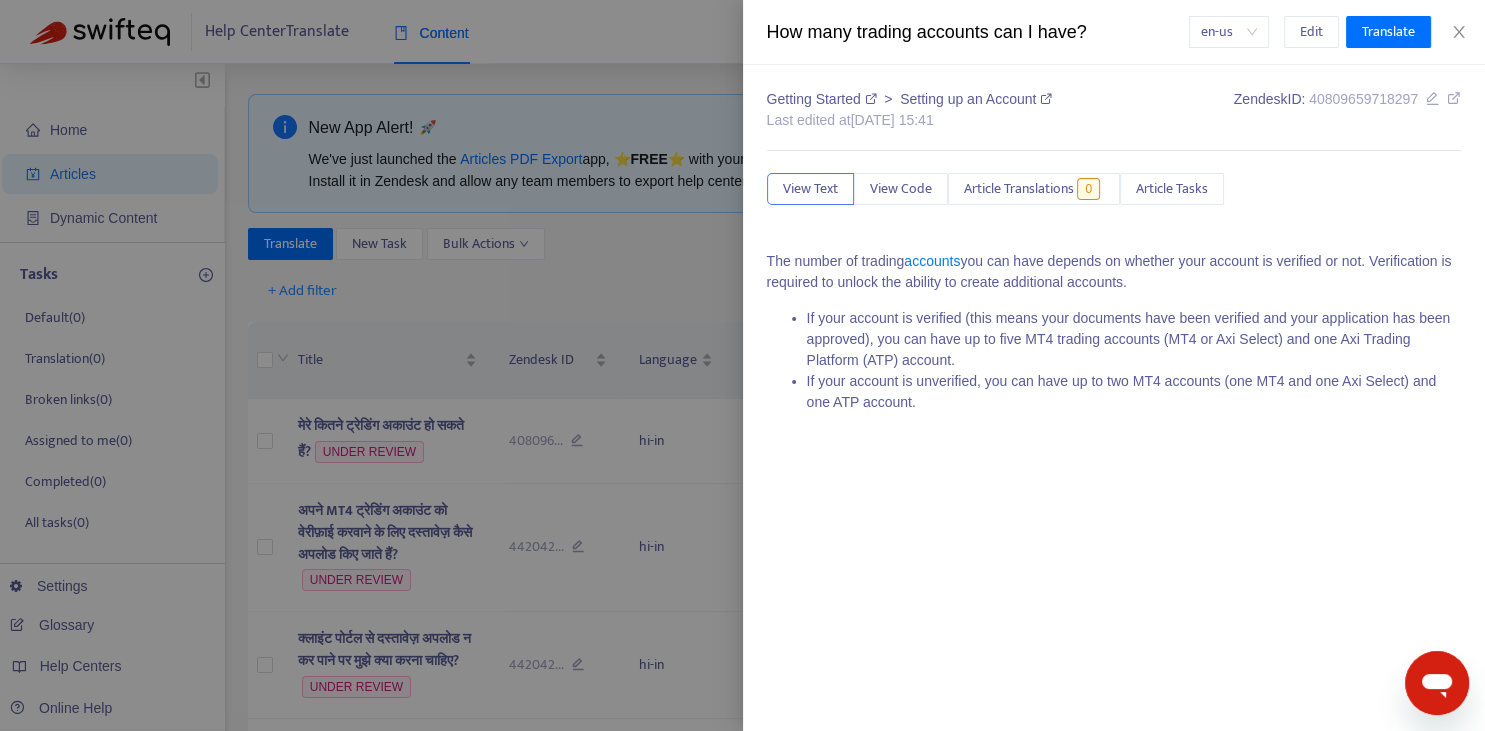 click at bounding box center [742, 365] 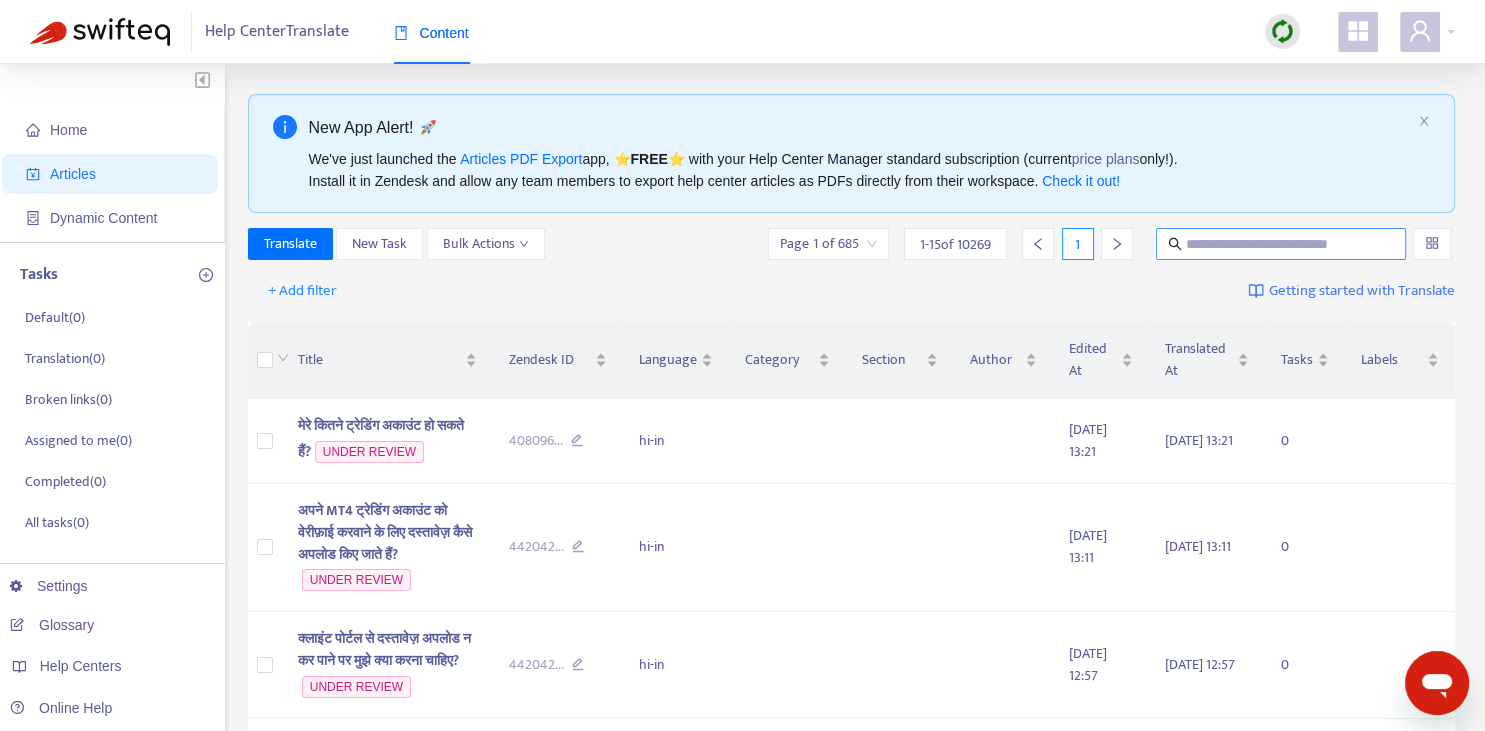 click at bounding box center [1281, 244] 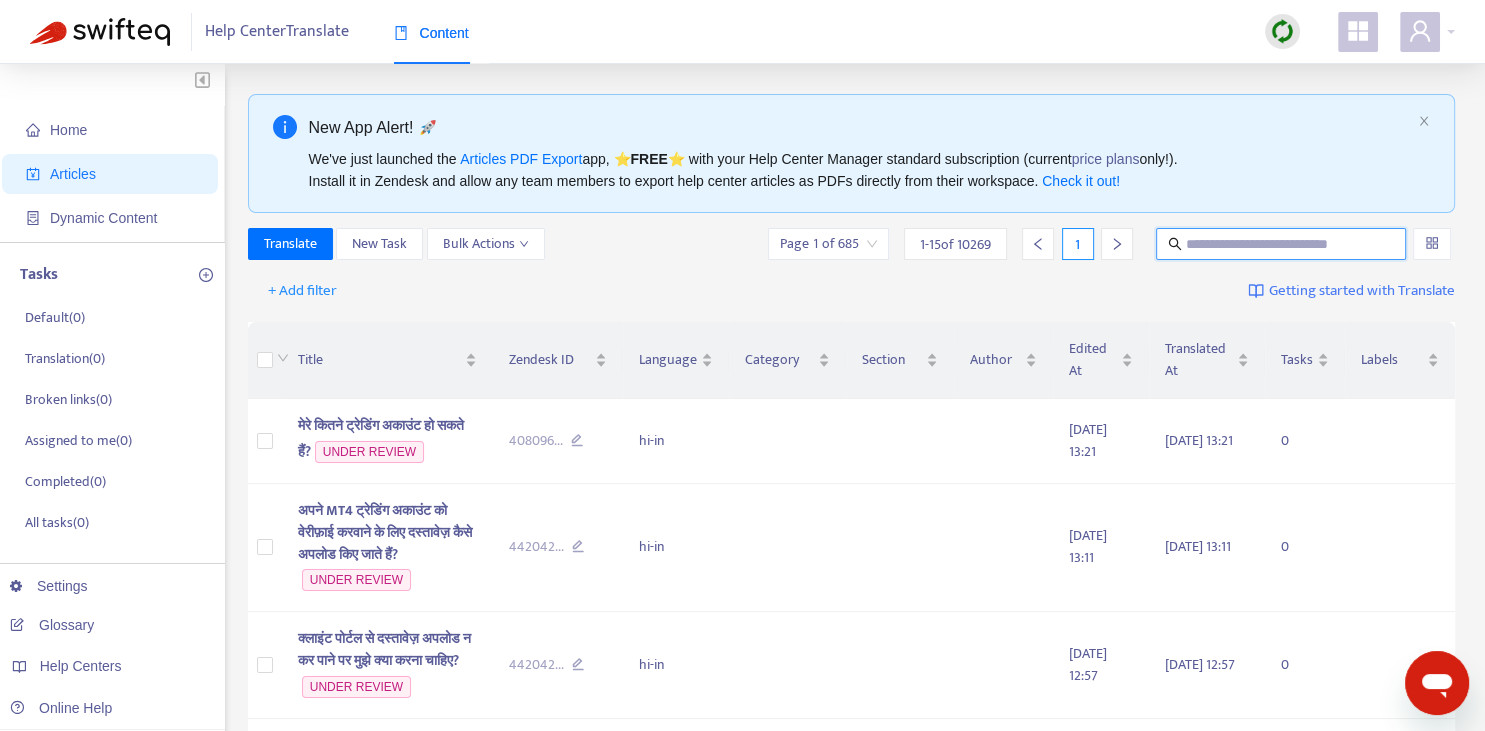 paste on "**********" 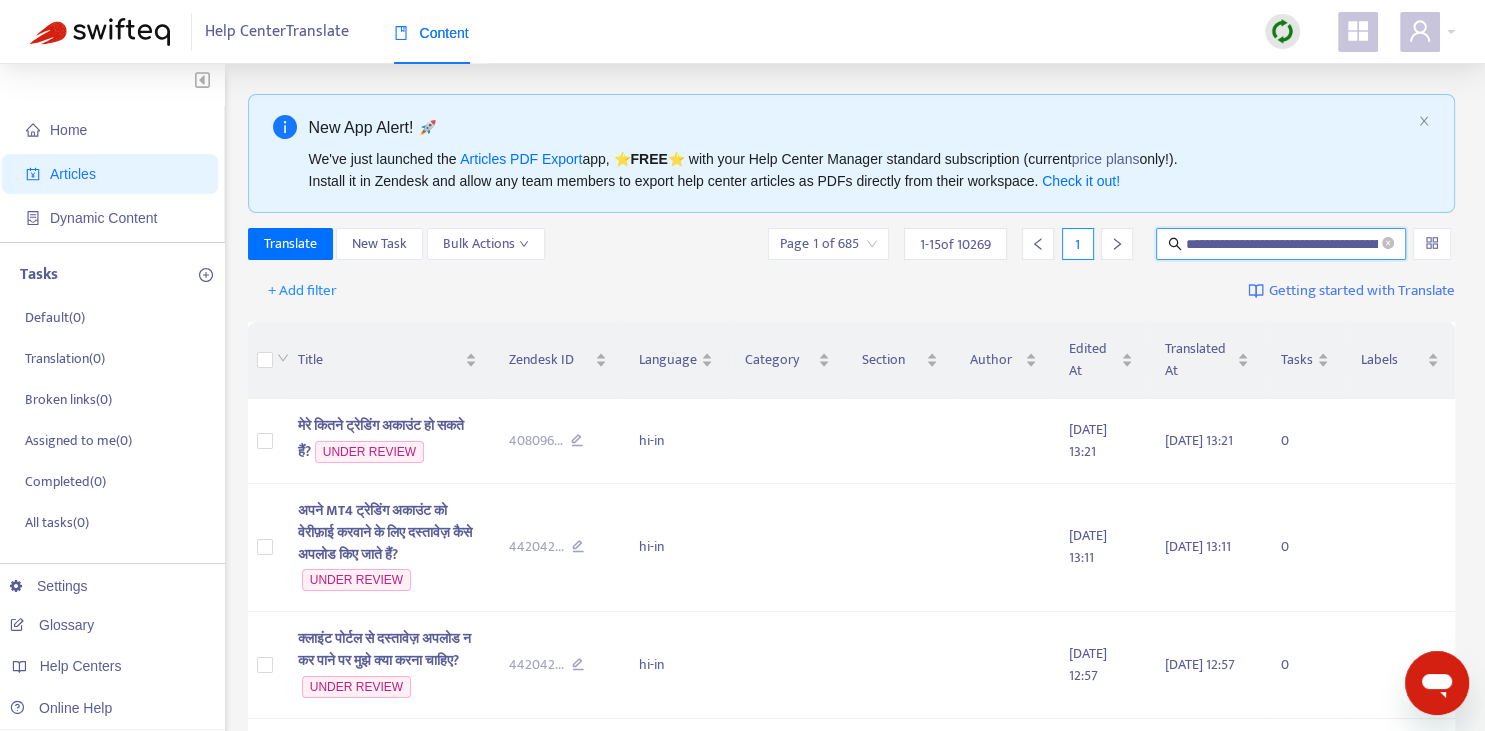 scroll, scrollTop: 0, scrollLeft: 66, axis: horizontal 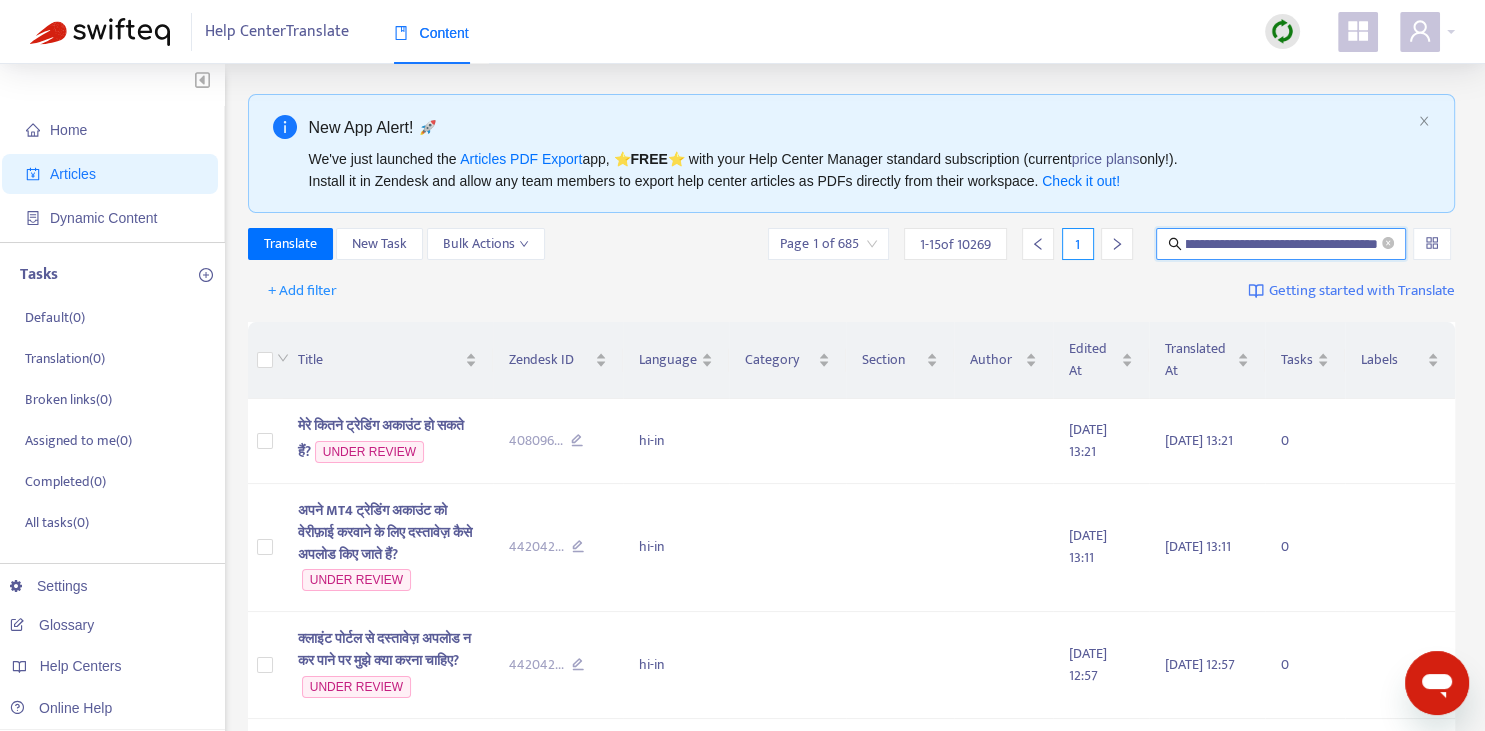 type on "**********" 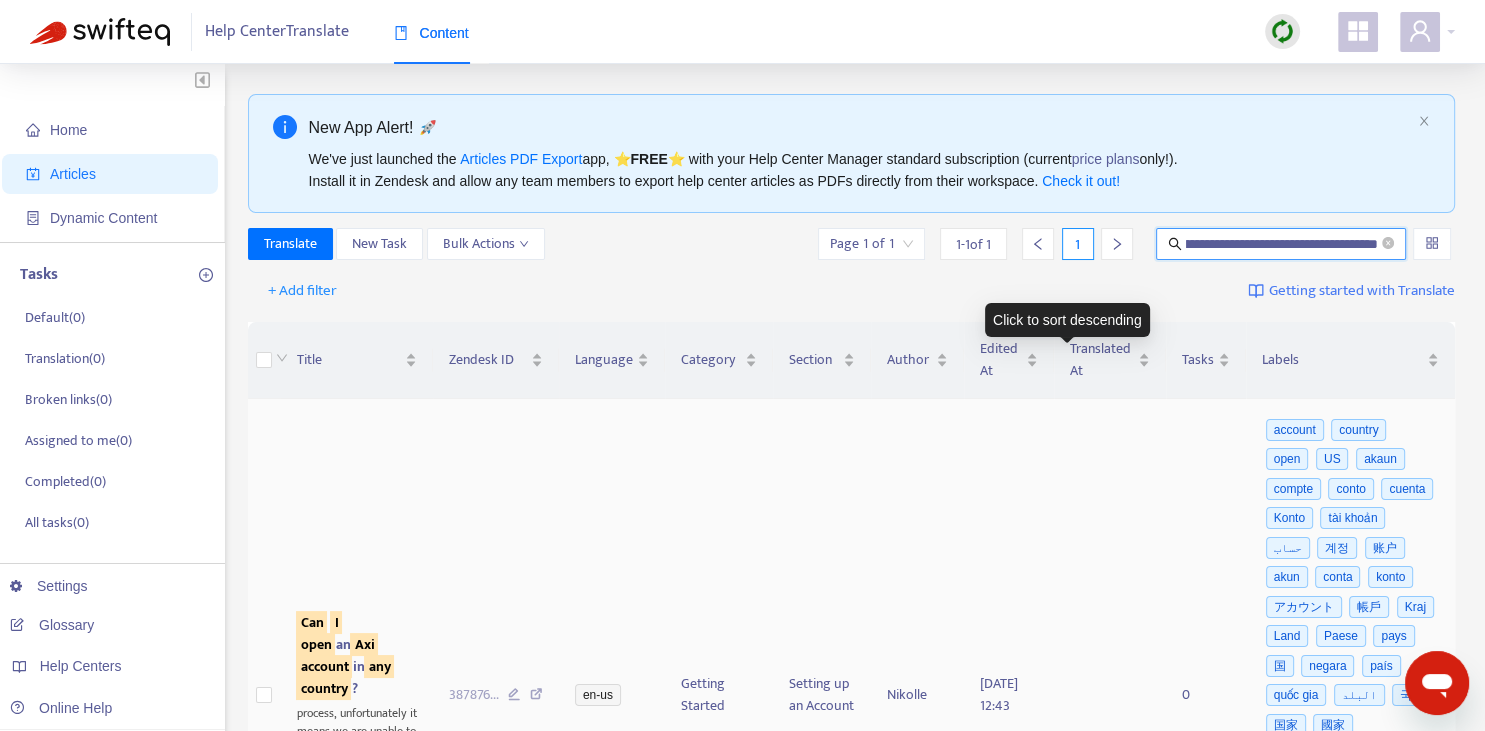 scroll, scrollTop: 352, scrollLeft: 0, axis: vertical 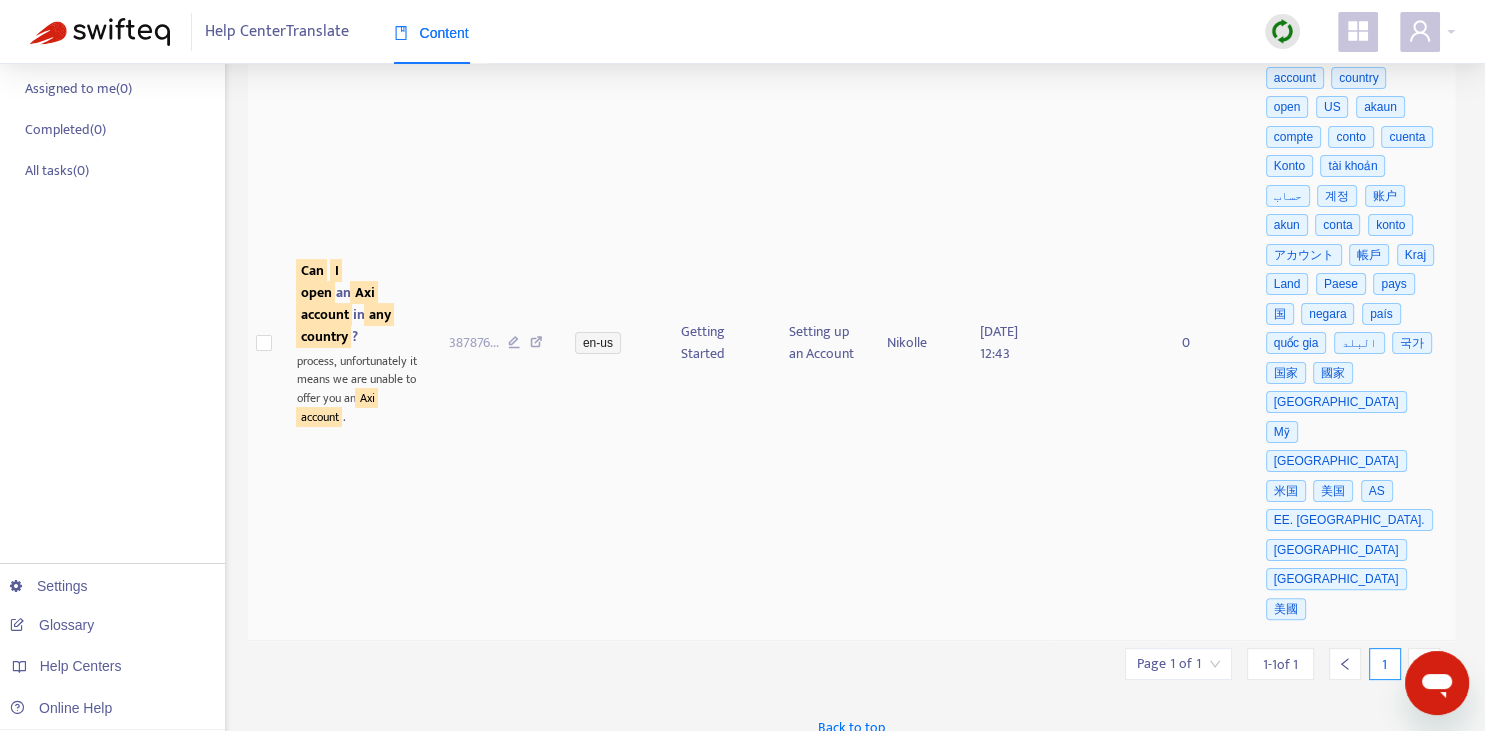 click on "open" at bounding box center [315, 292] 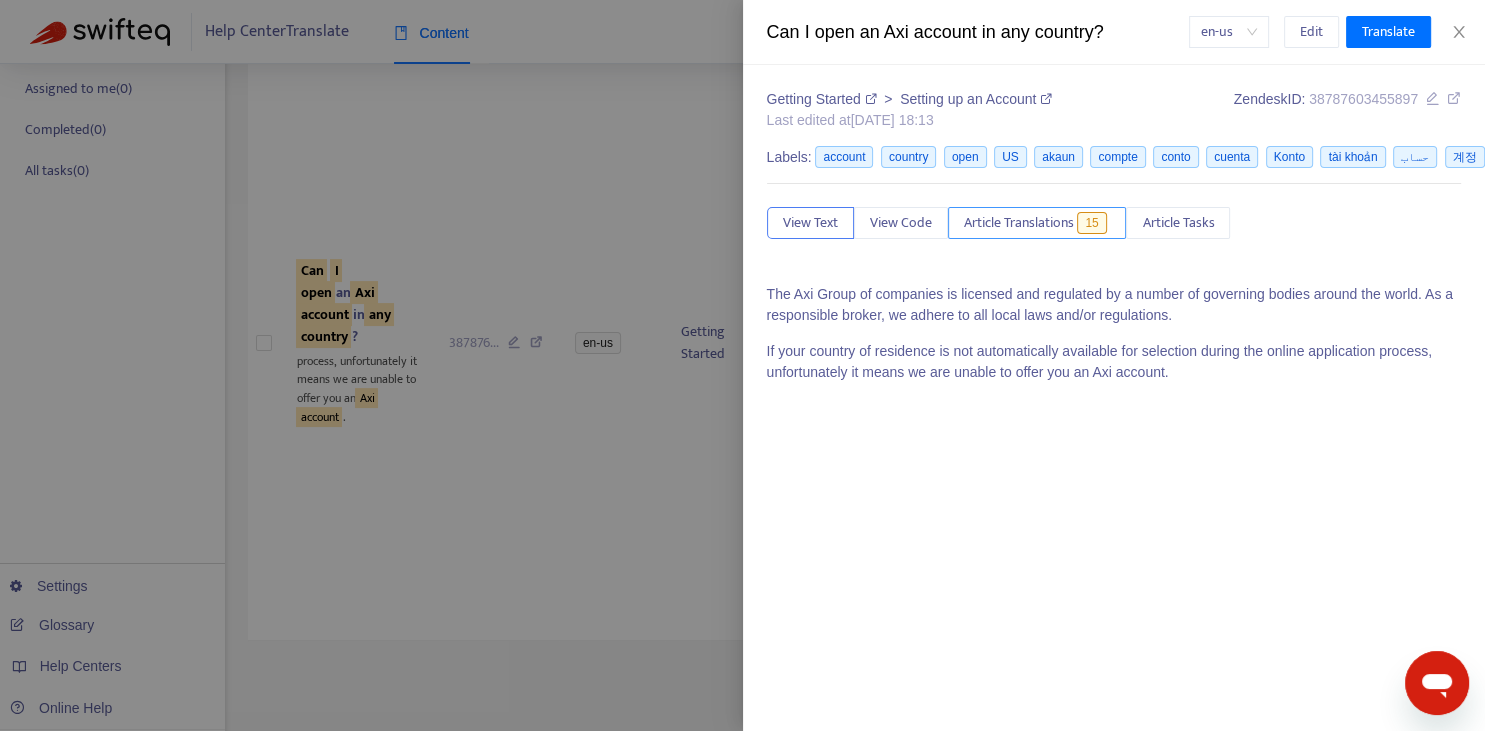 click on "Article Translations" at bounding box center [1019, 223] 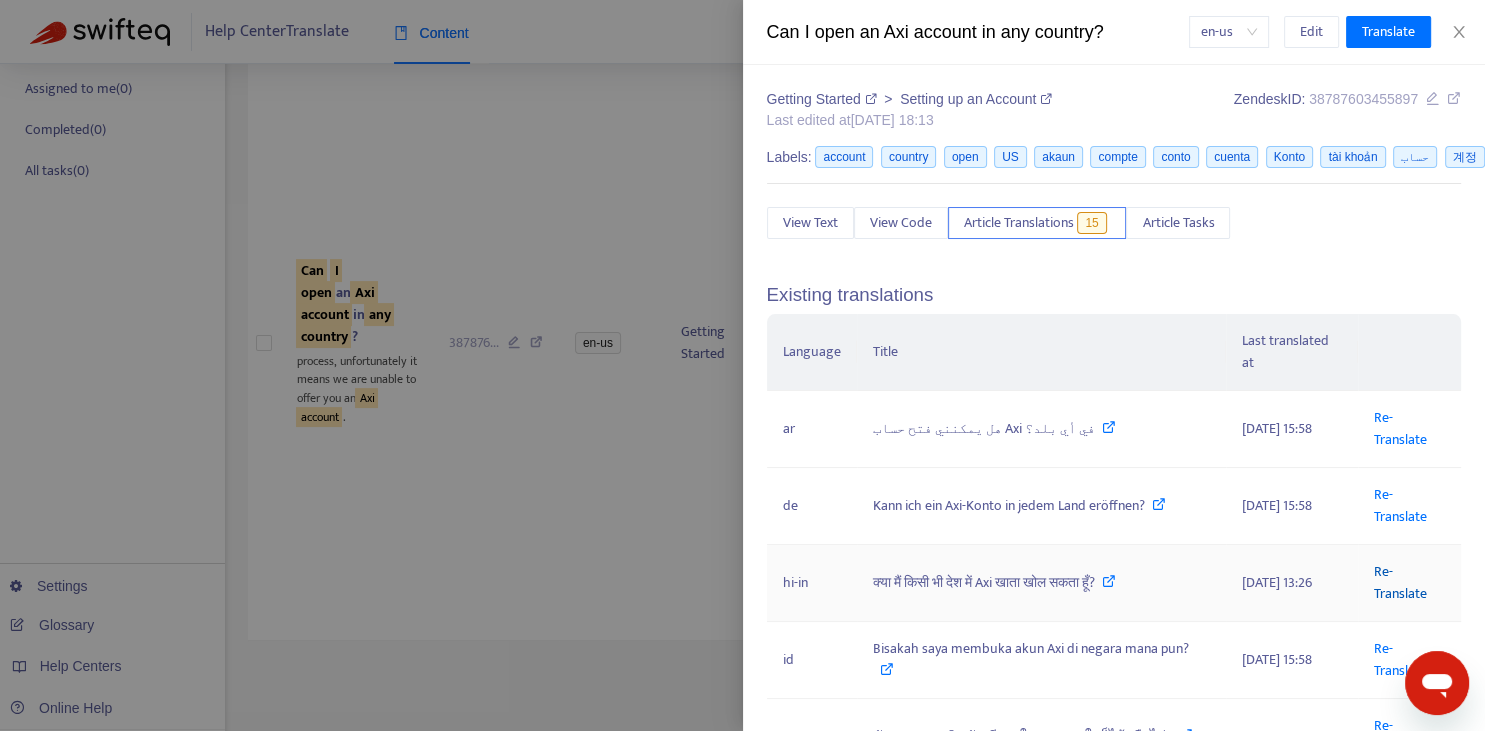 click on "Re-Translate" at bounding box center (1400, 582) 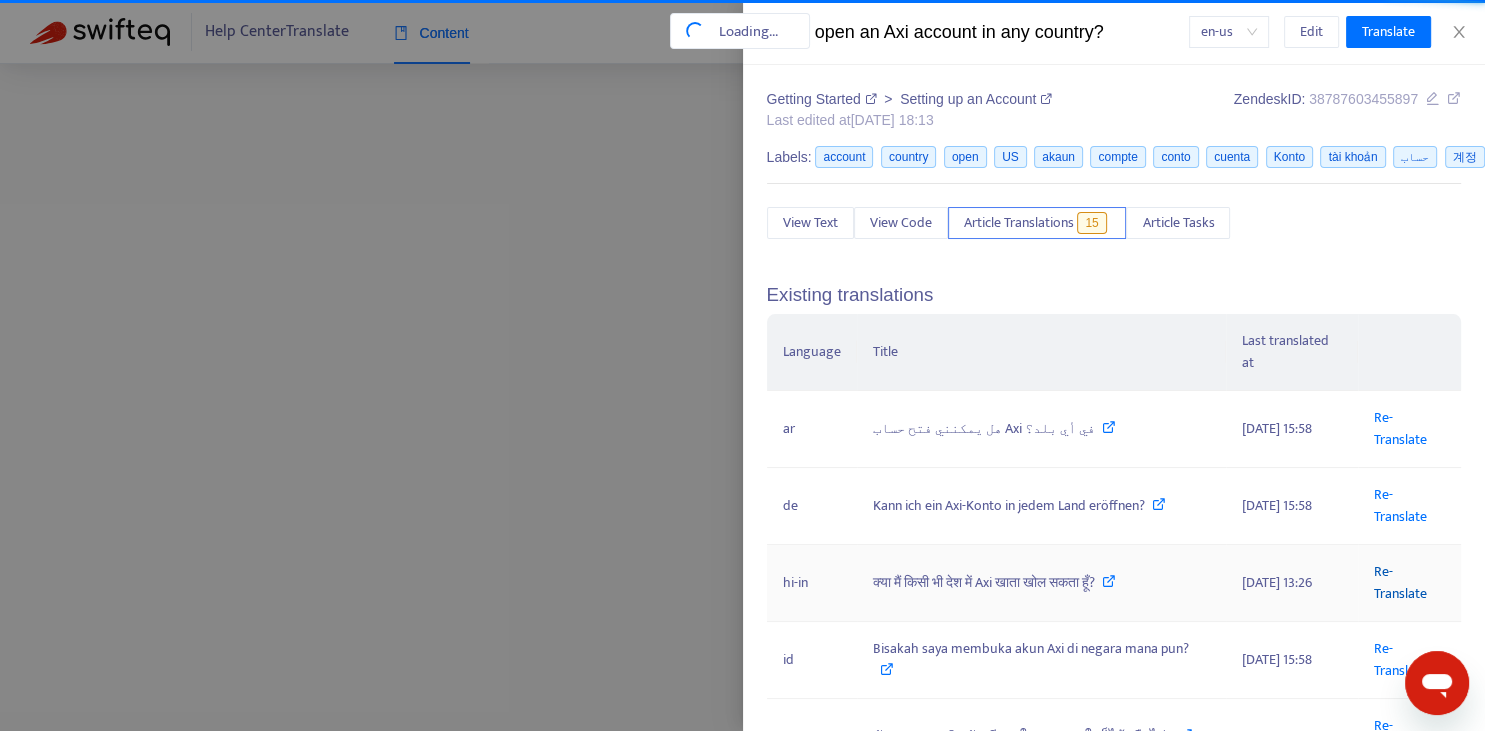 scroll, scrollTop: 28, scrollLeft: 0, axis: vertical 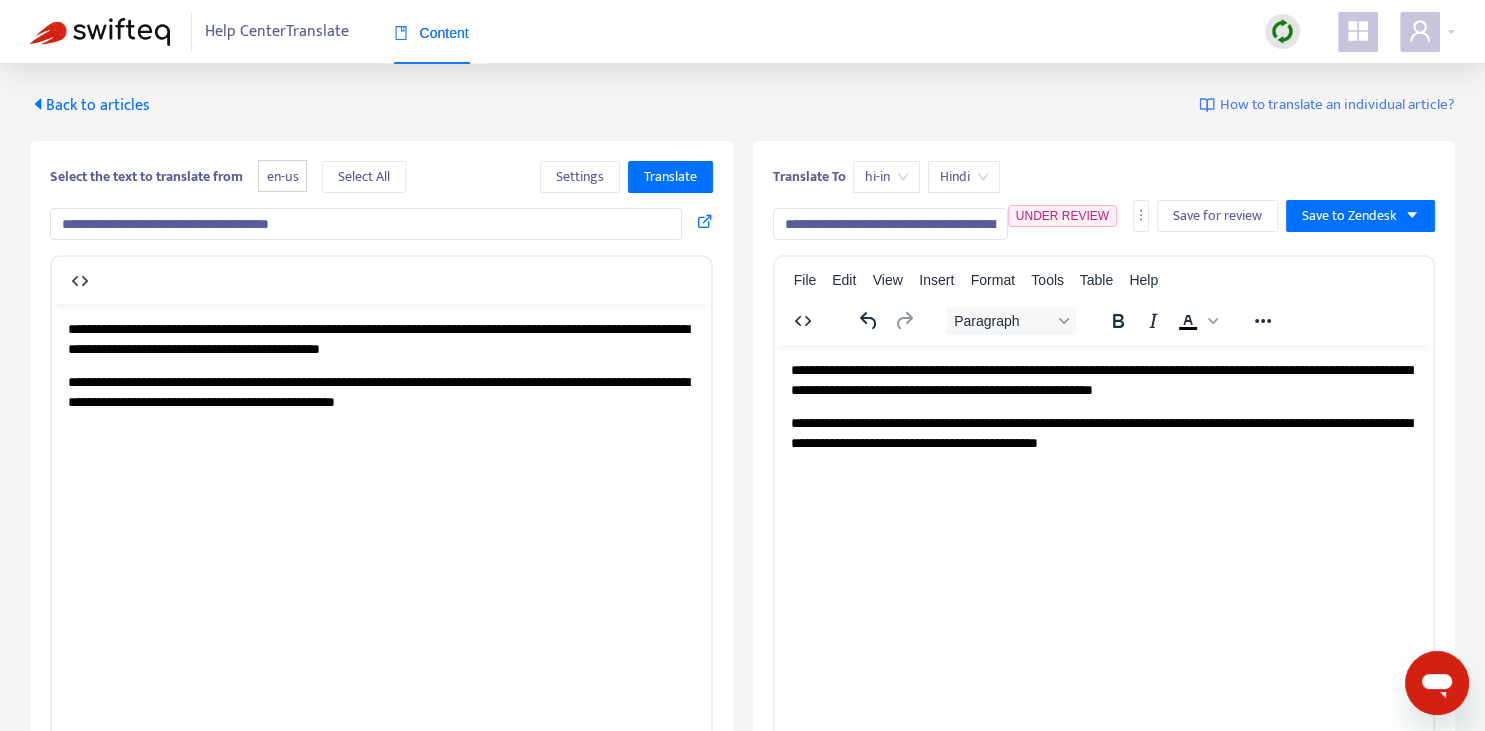 drag, startPoint x: 782, startPoint y: 222, endPoint x: 1039, endPoint y: 225, distance: 257.01752 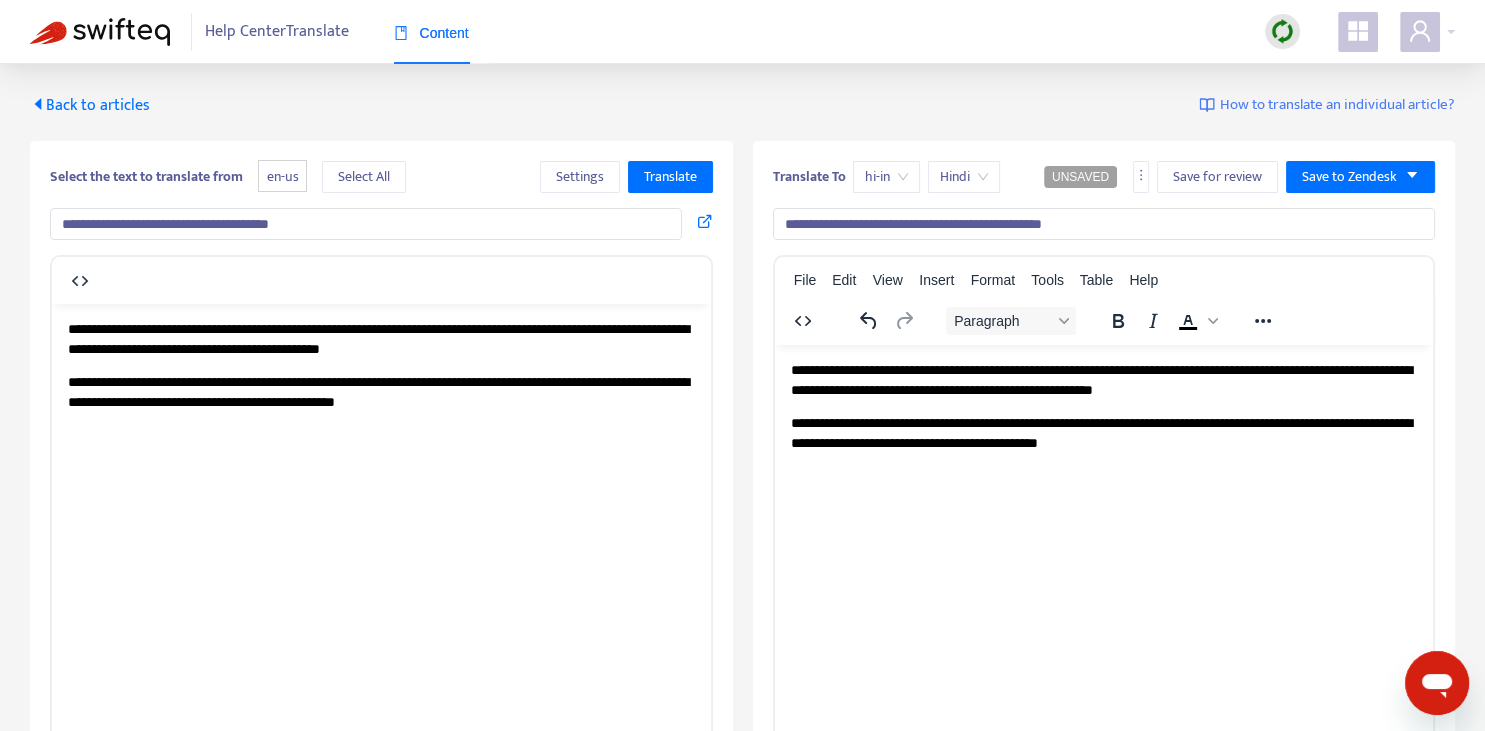 type on "**********" 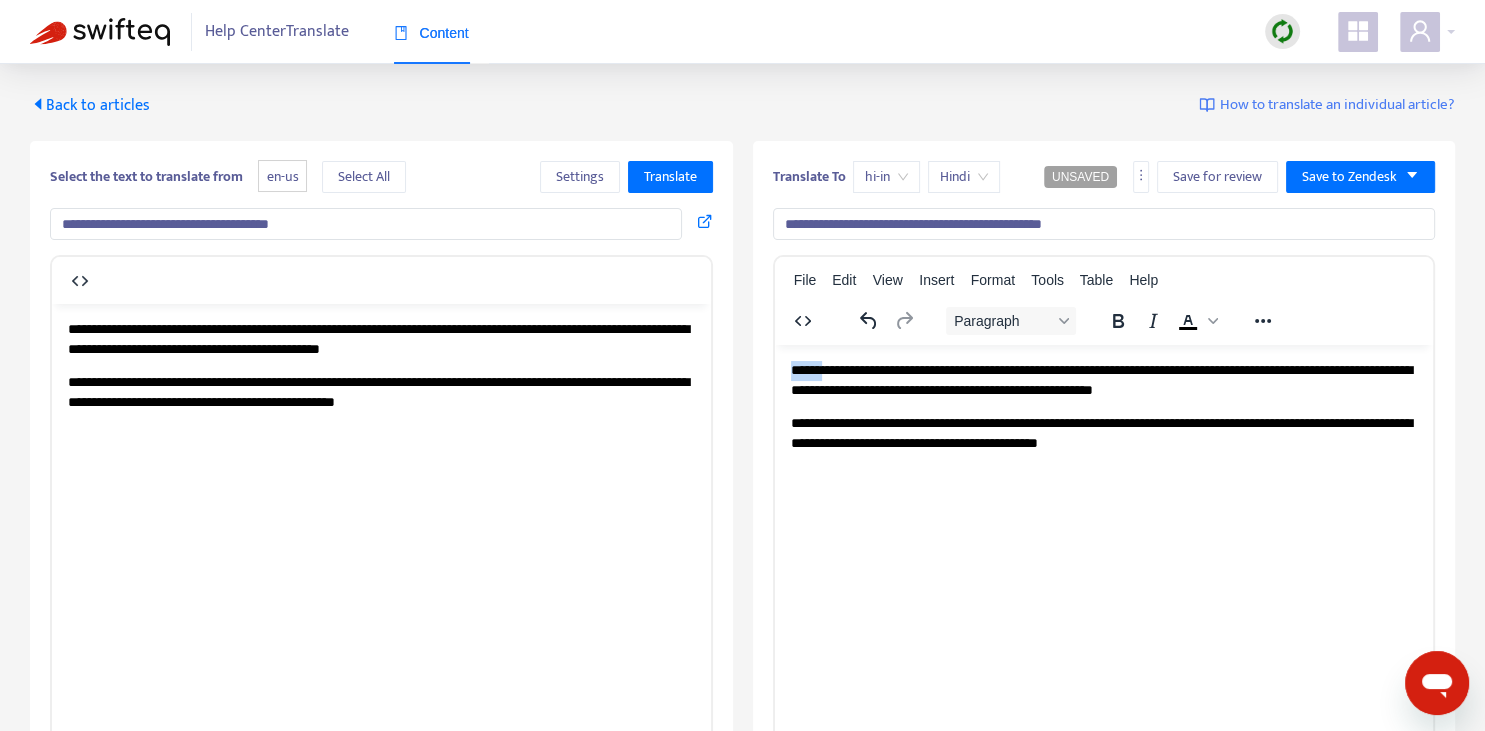 click on "**********" at bounding box center [1103, 379] 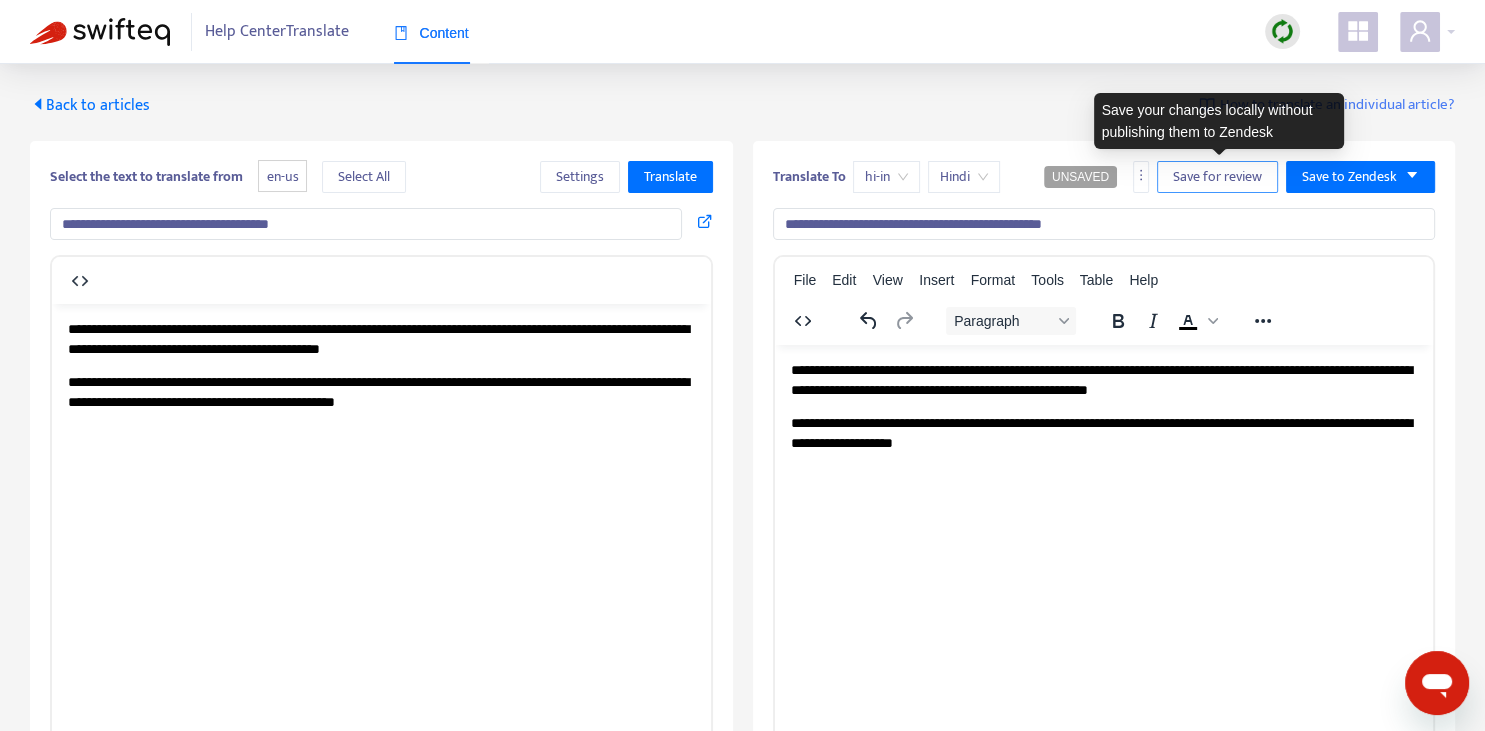 click on "Save for review" at bounding box center [1217, 177] 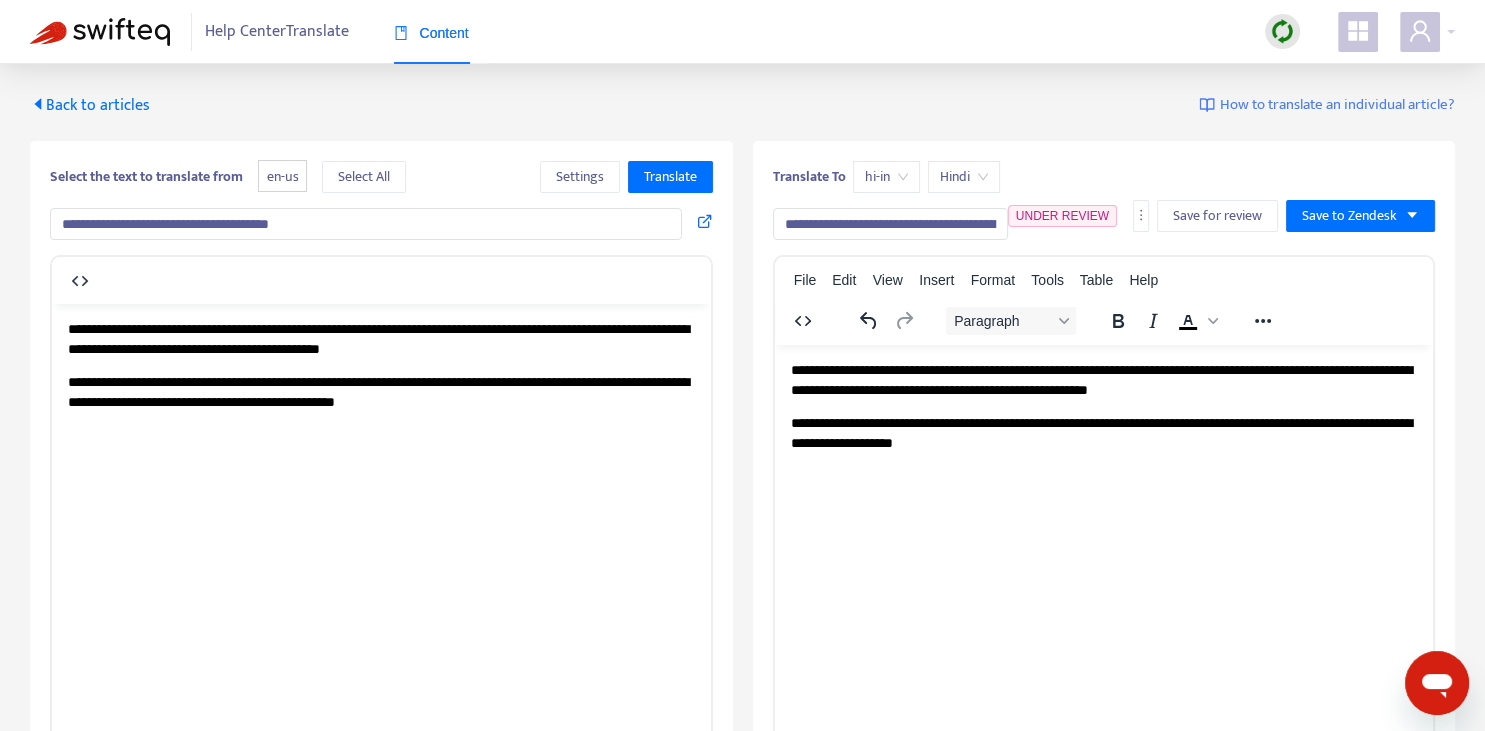 click on "Back to articles" at bounding box center [90, 105] 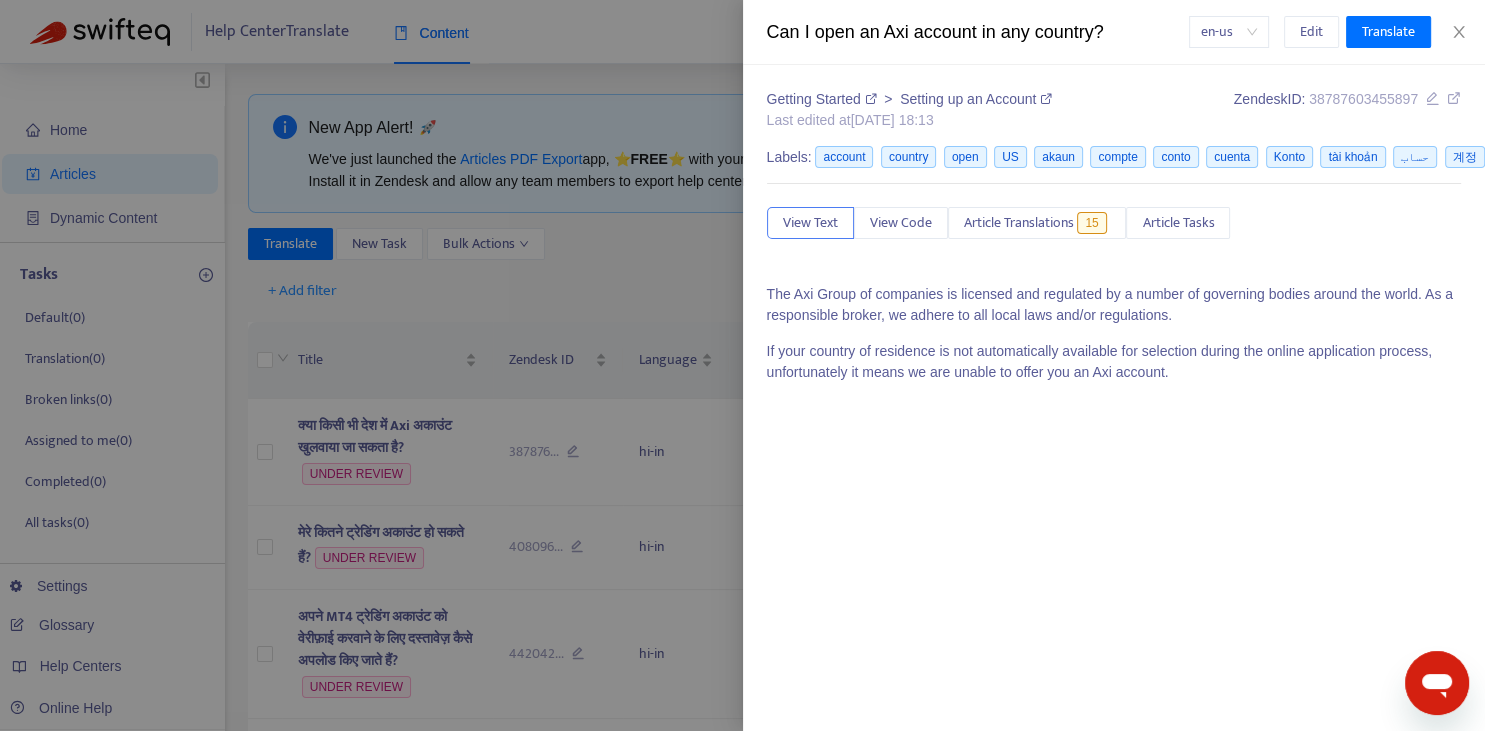 click at bounding box center (742, 365) 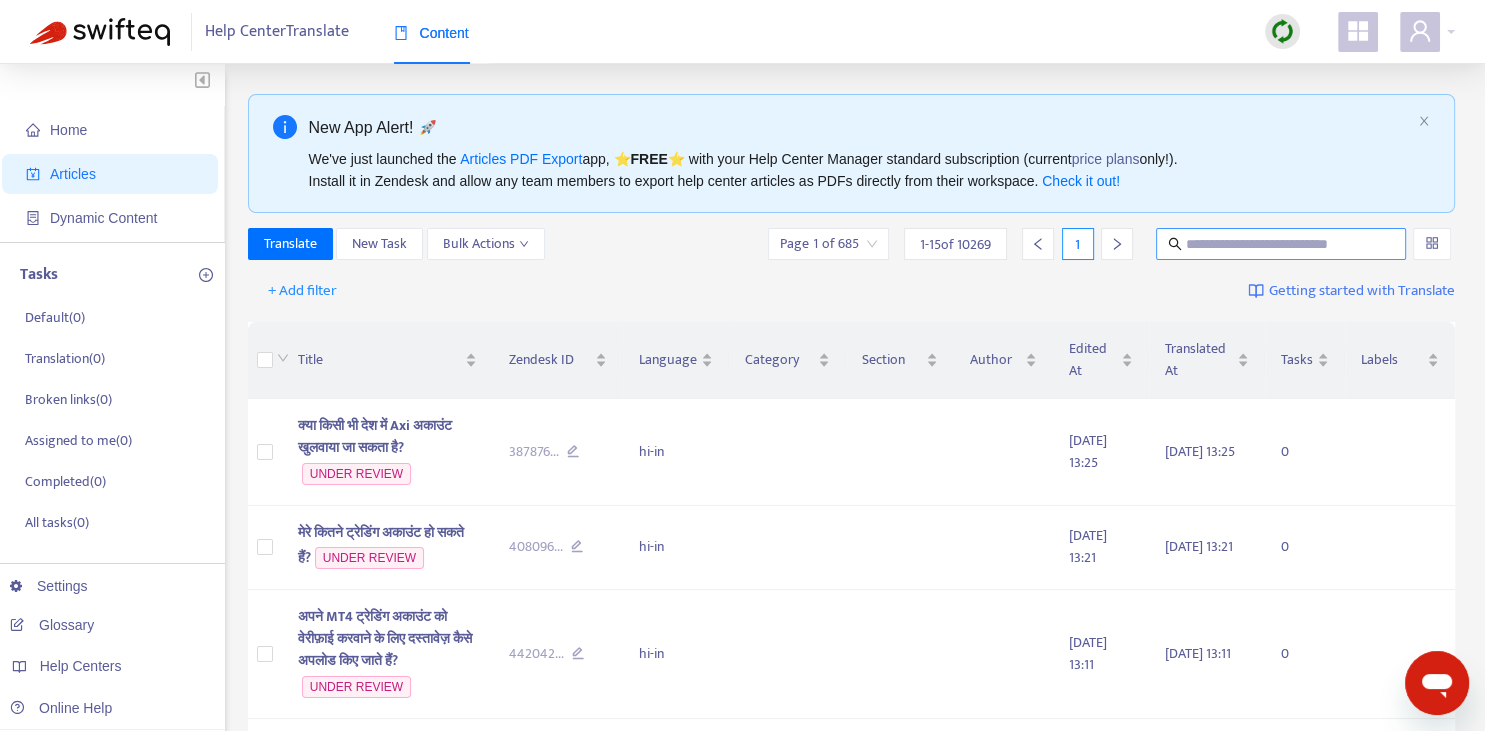 click at bounding box center [1282, 244] 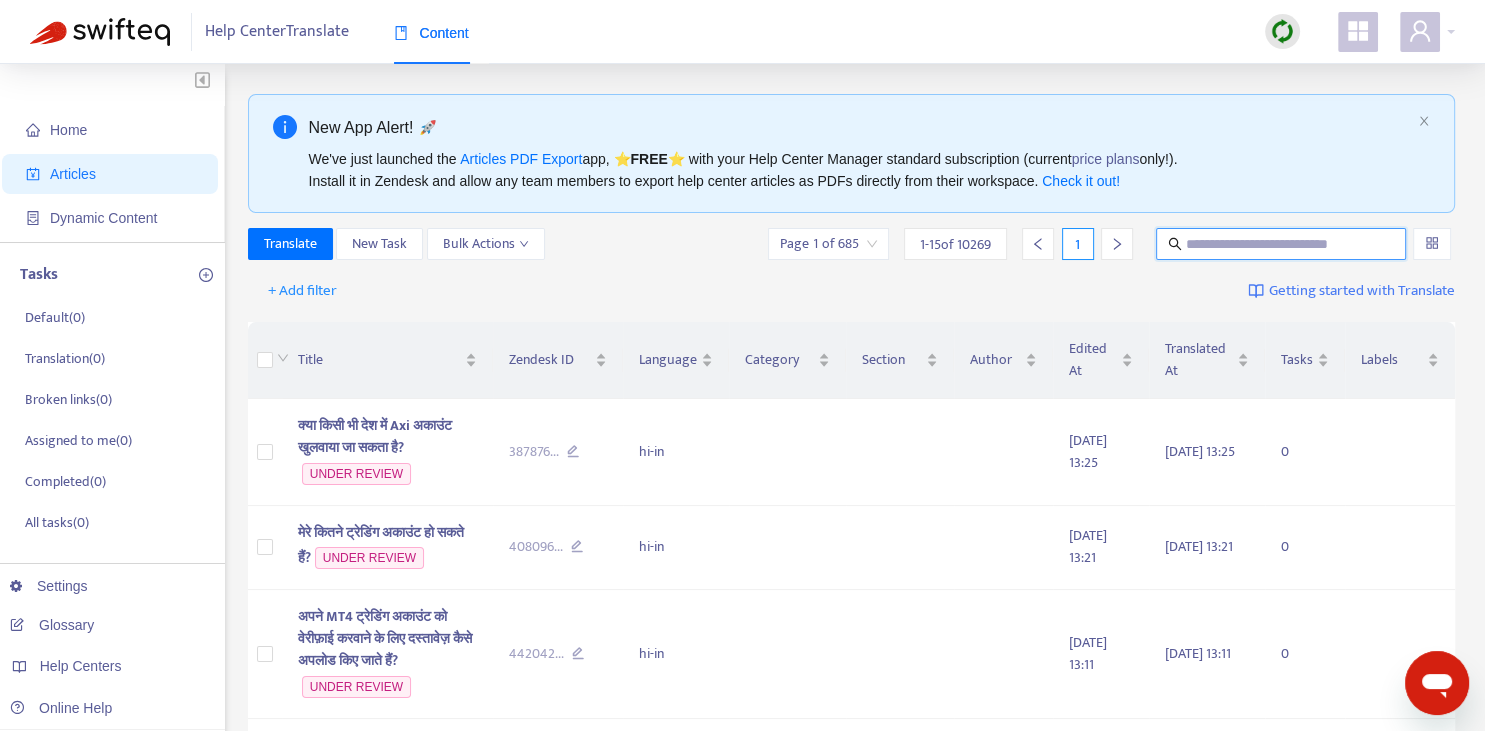 paste on "**********" 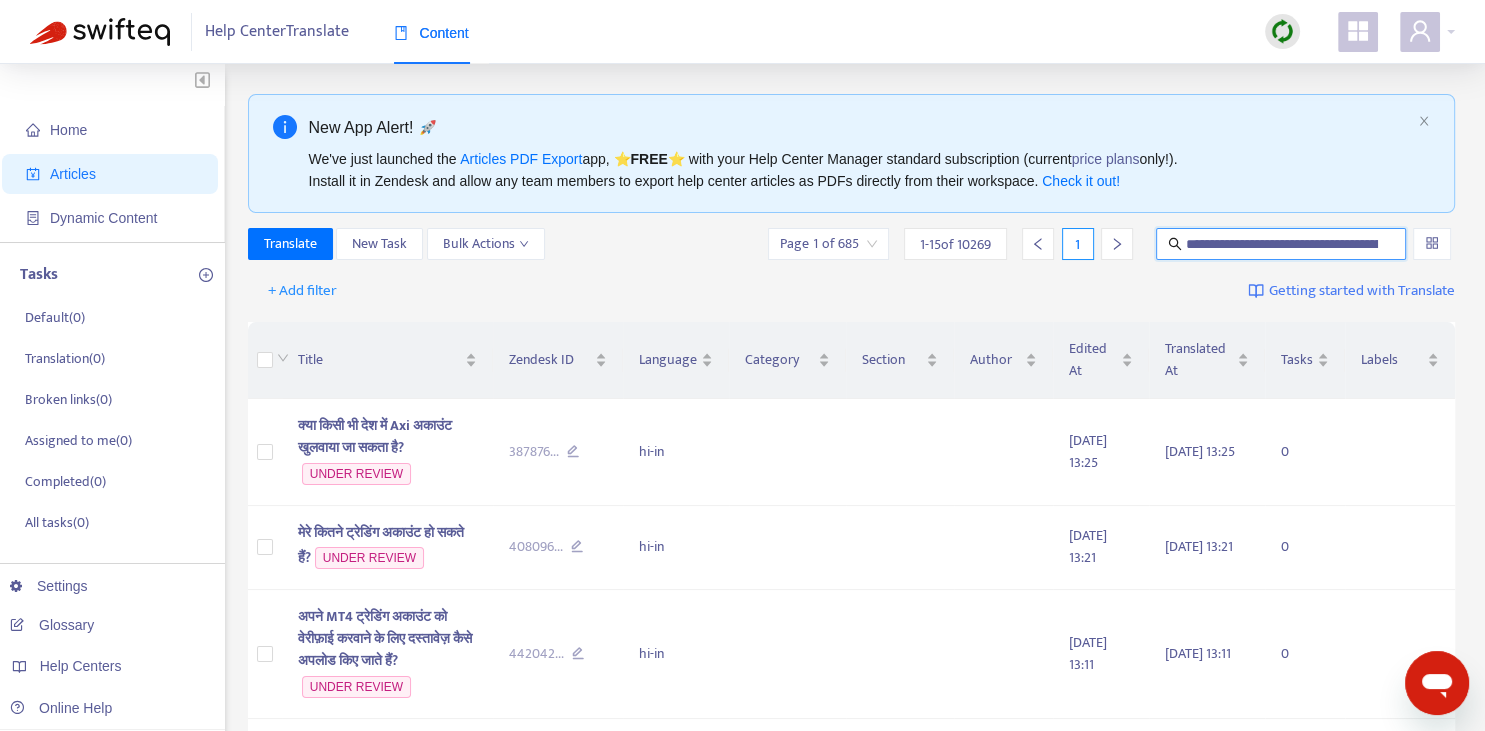 scroll, scrollTop: 0, scrollLeft: 131, axis: horizontal 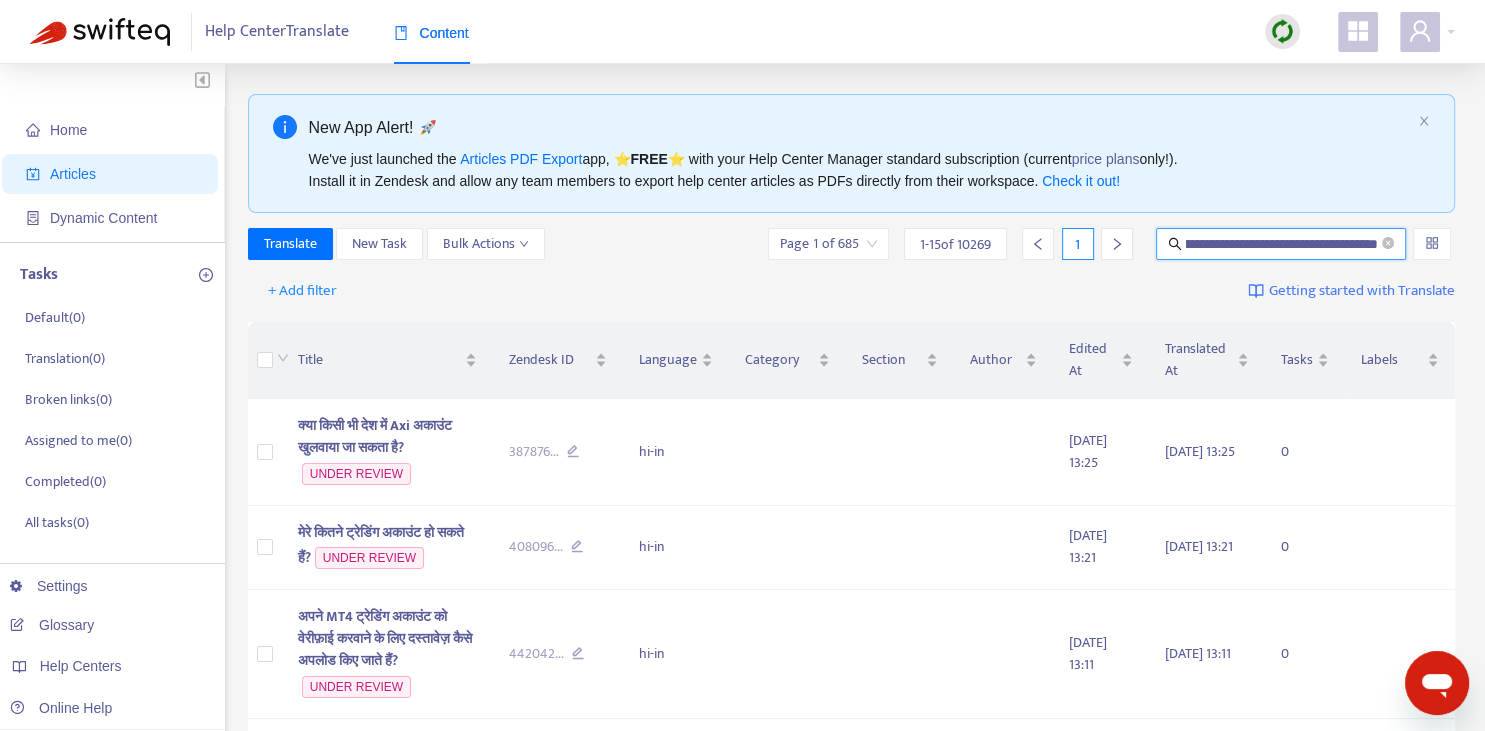 type on "**********" 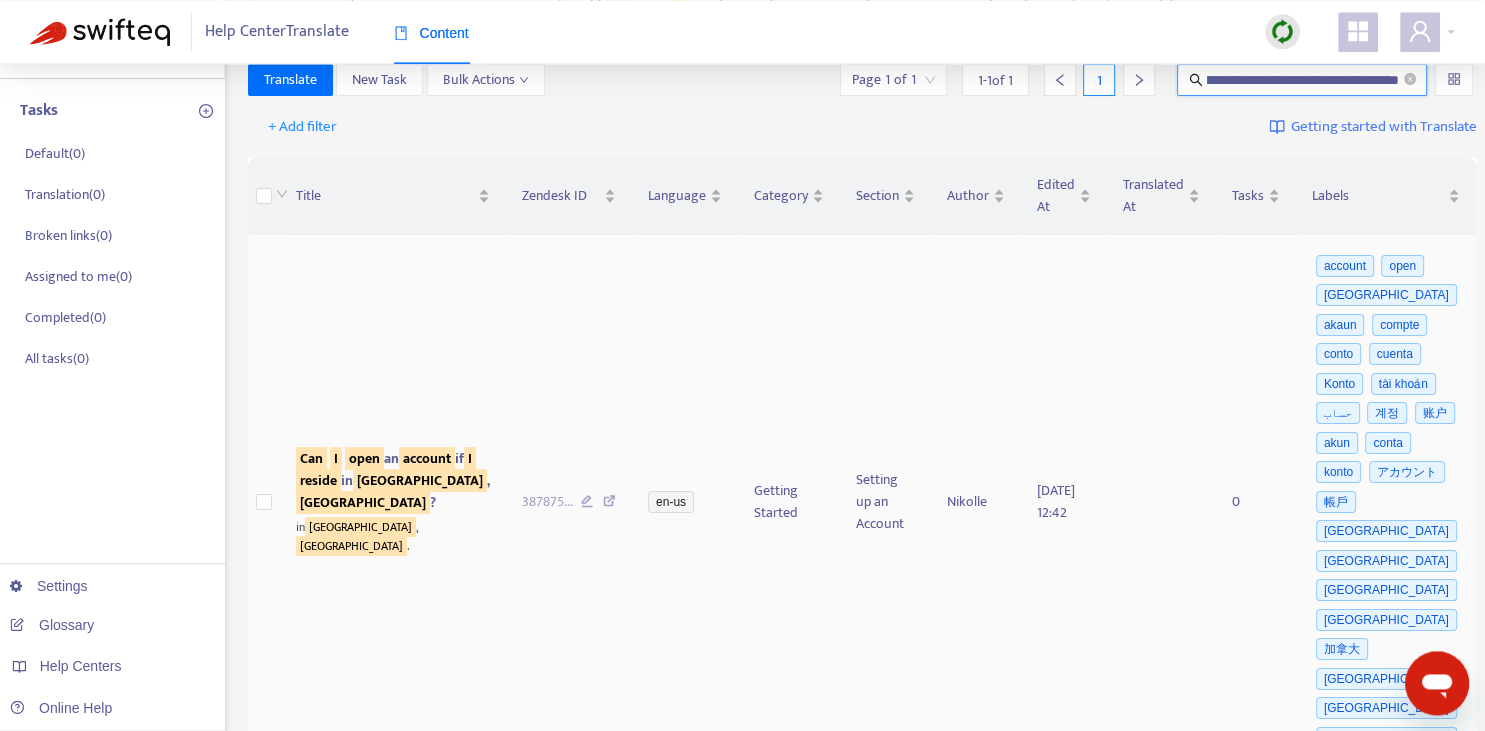scroll, scrollTop: 352, scrollLeft: 0, axis: vertical 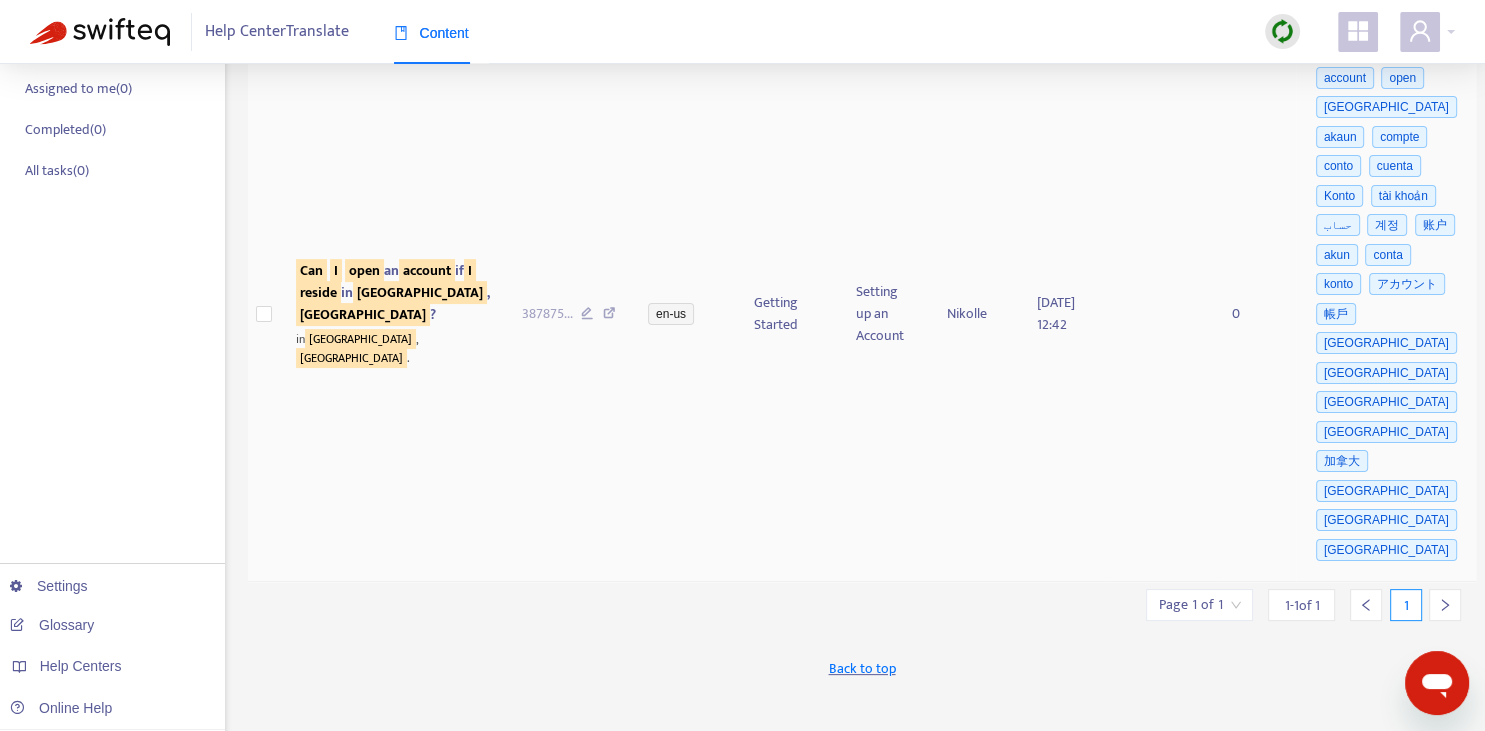 click on "Ontario" at bounding box center [420, 292] 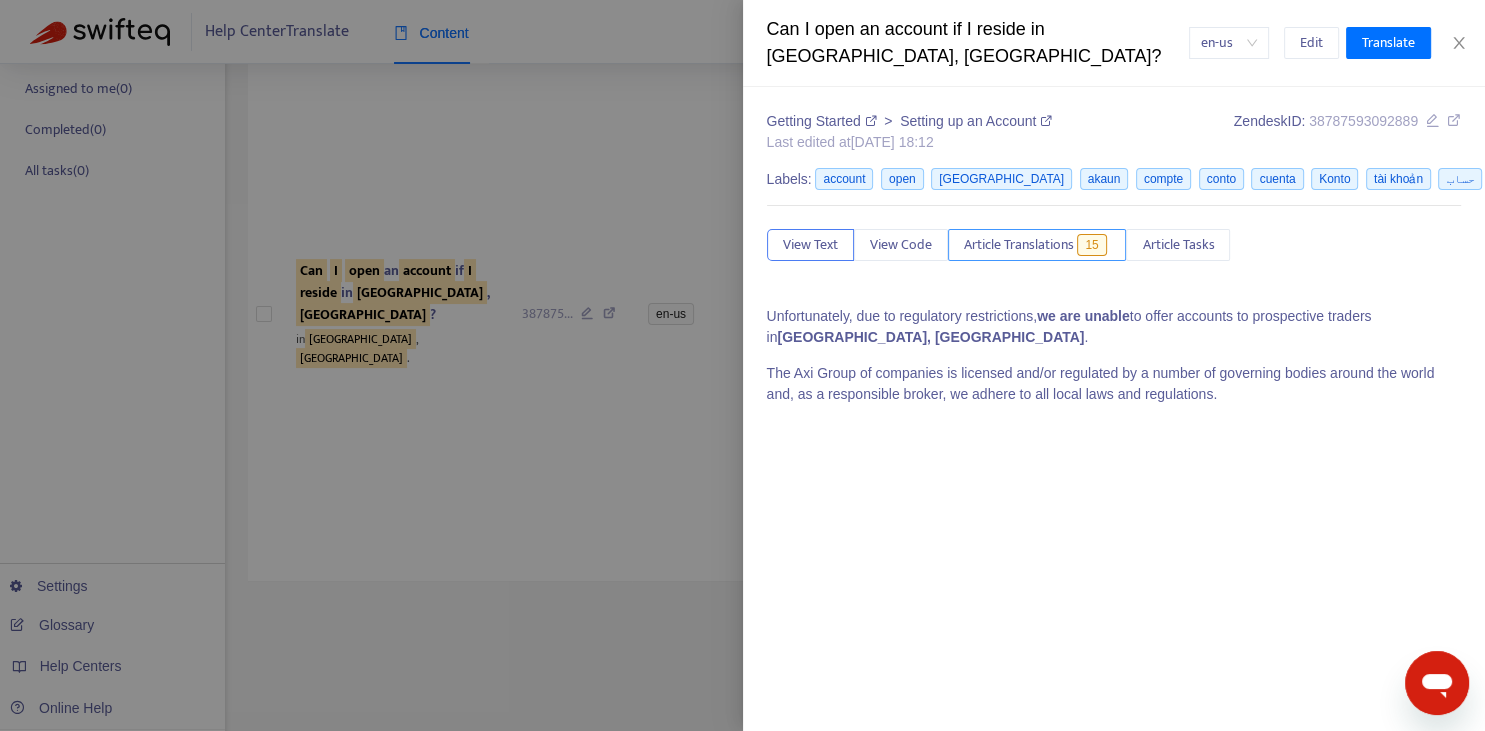 click on "Article Translations" at bounding box center [1019, 245] 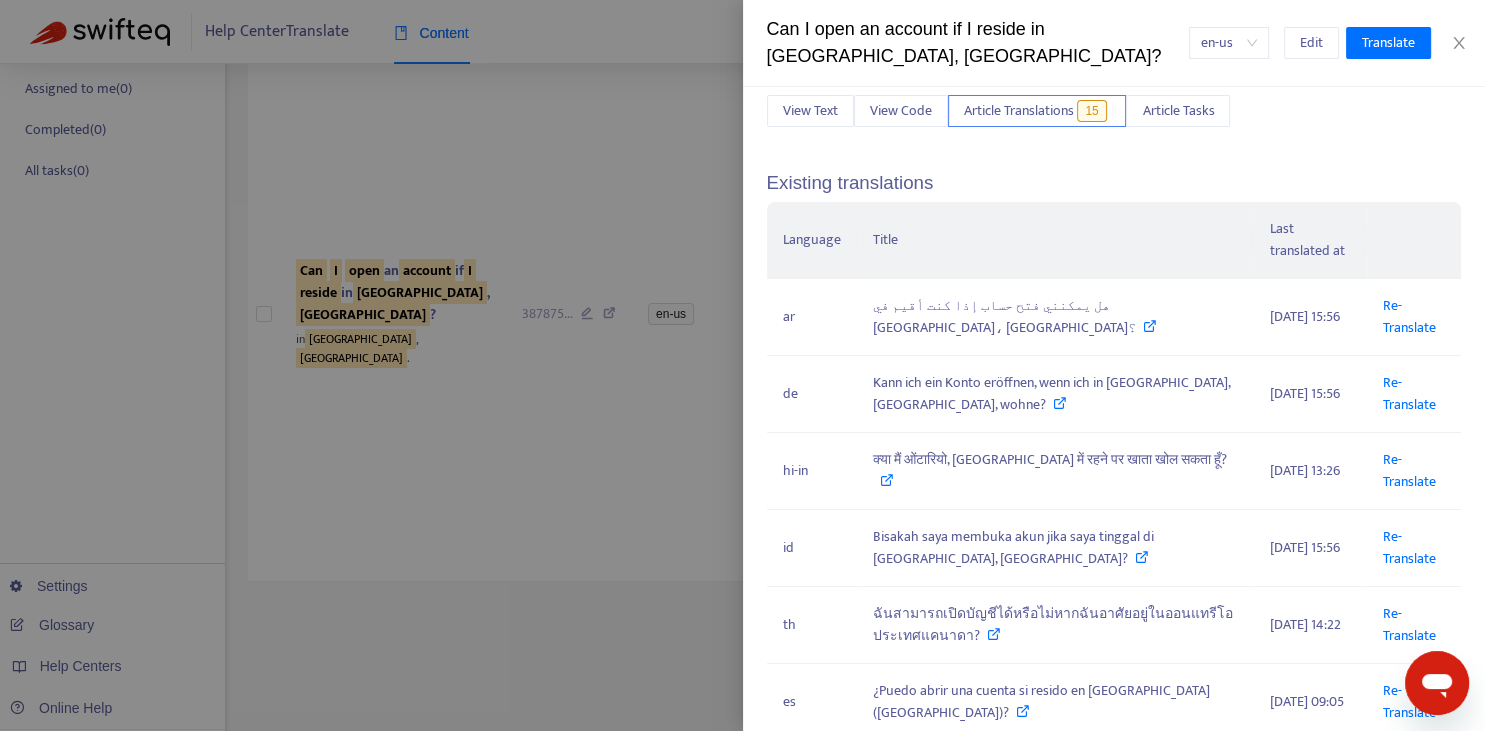 scroll, scrollTop: 147, scrollLeft: 0, axis: vertical 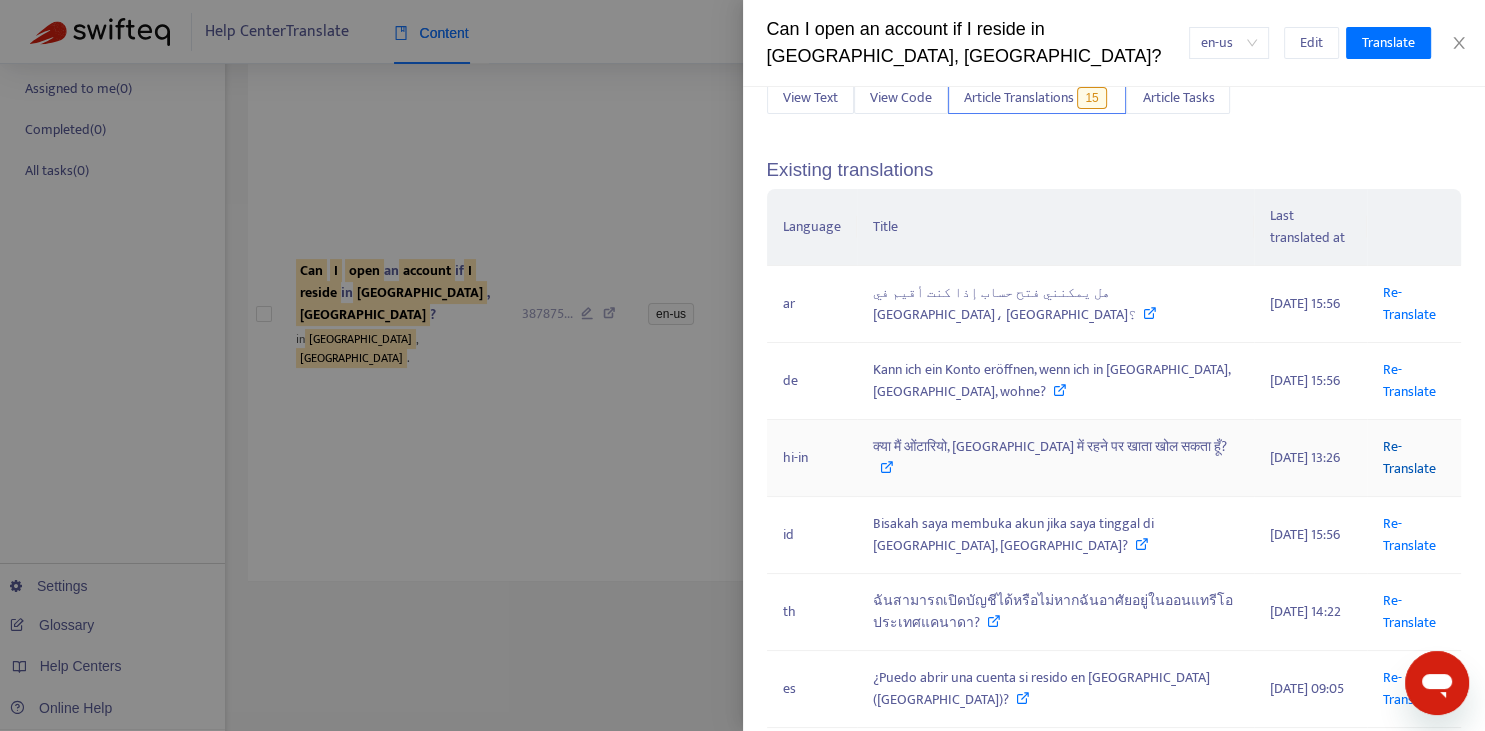 click on "Re-Translate" at bounding box center [1409, 457] 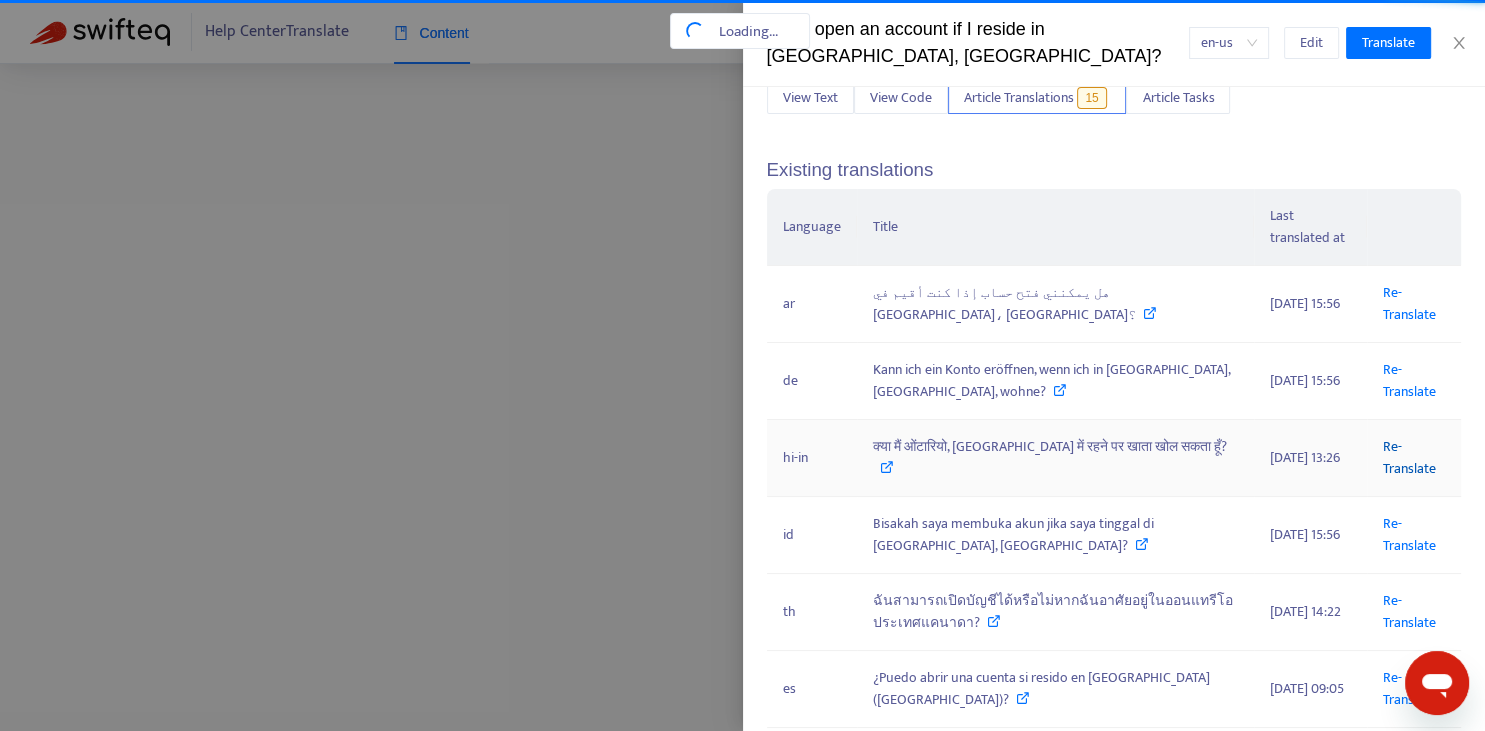 scroll, scrollTop: 0, scrollLeft: 131, axis: horizontal 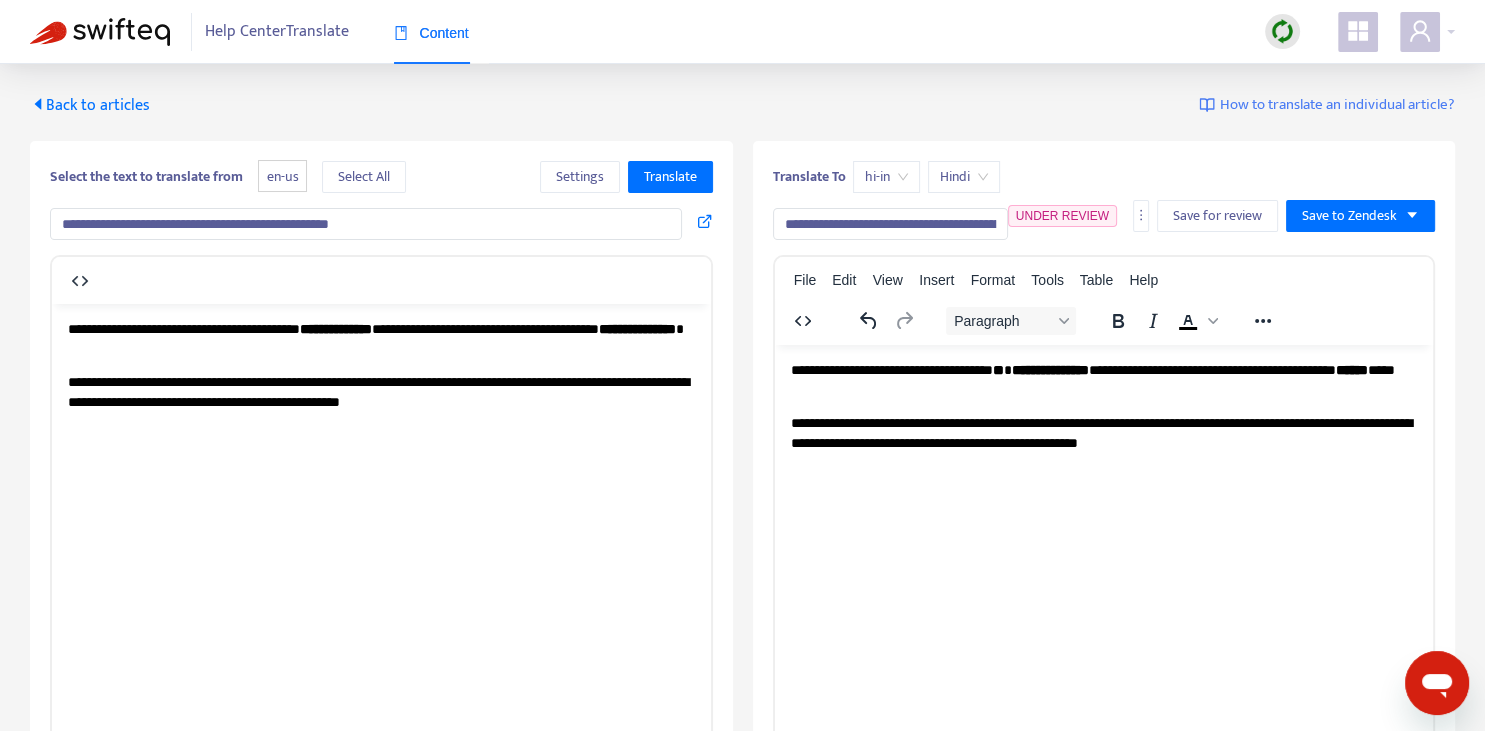 click on "**********" at bounding box center (890, 224) 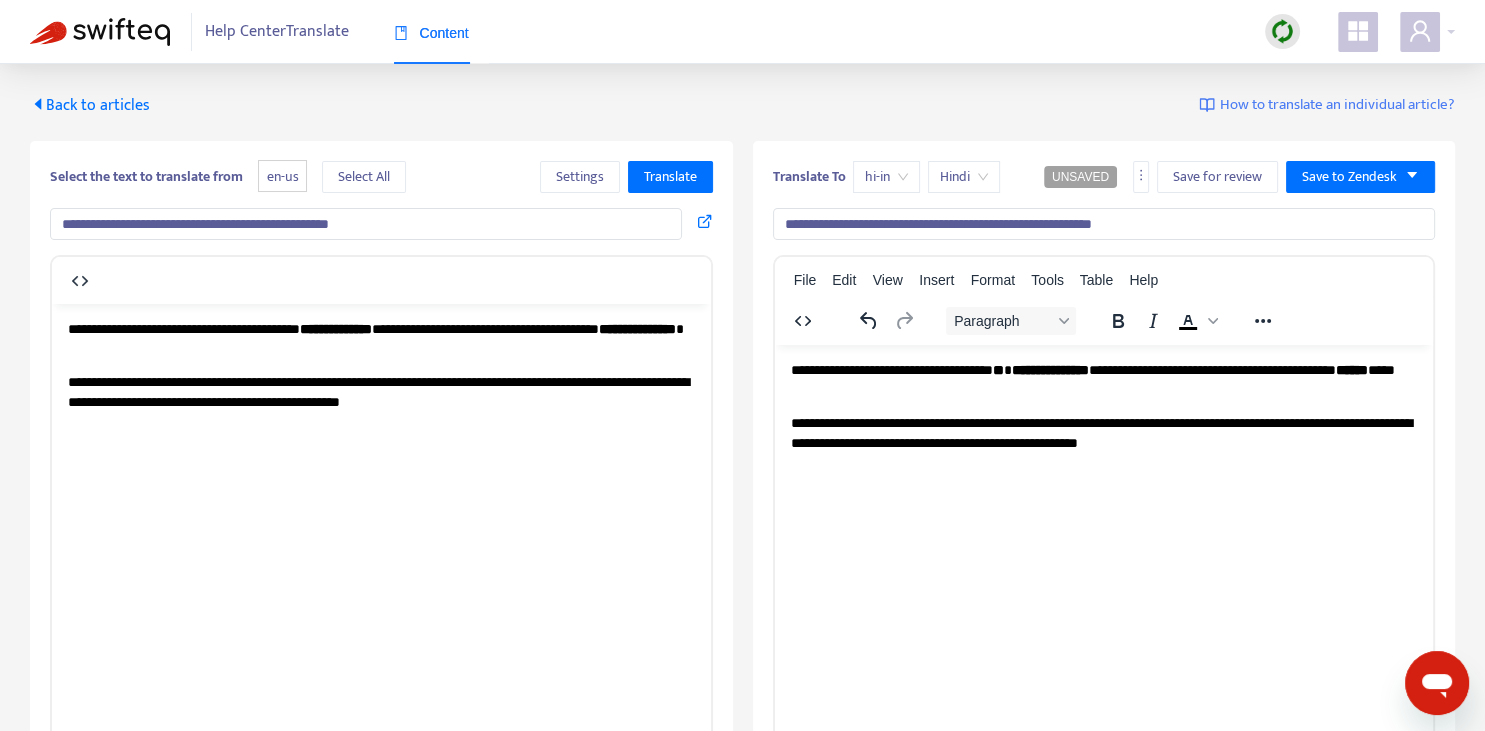 type on "**********" 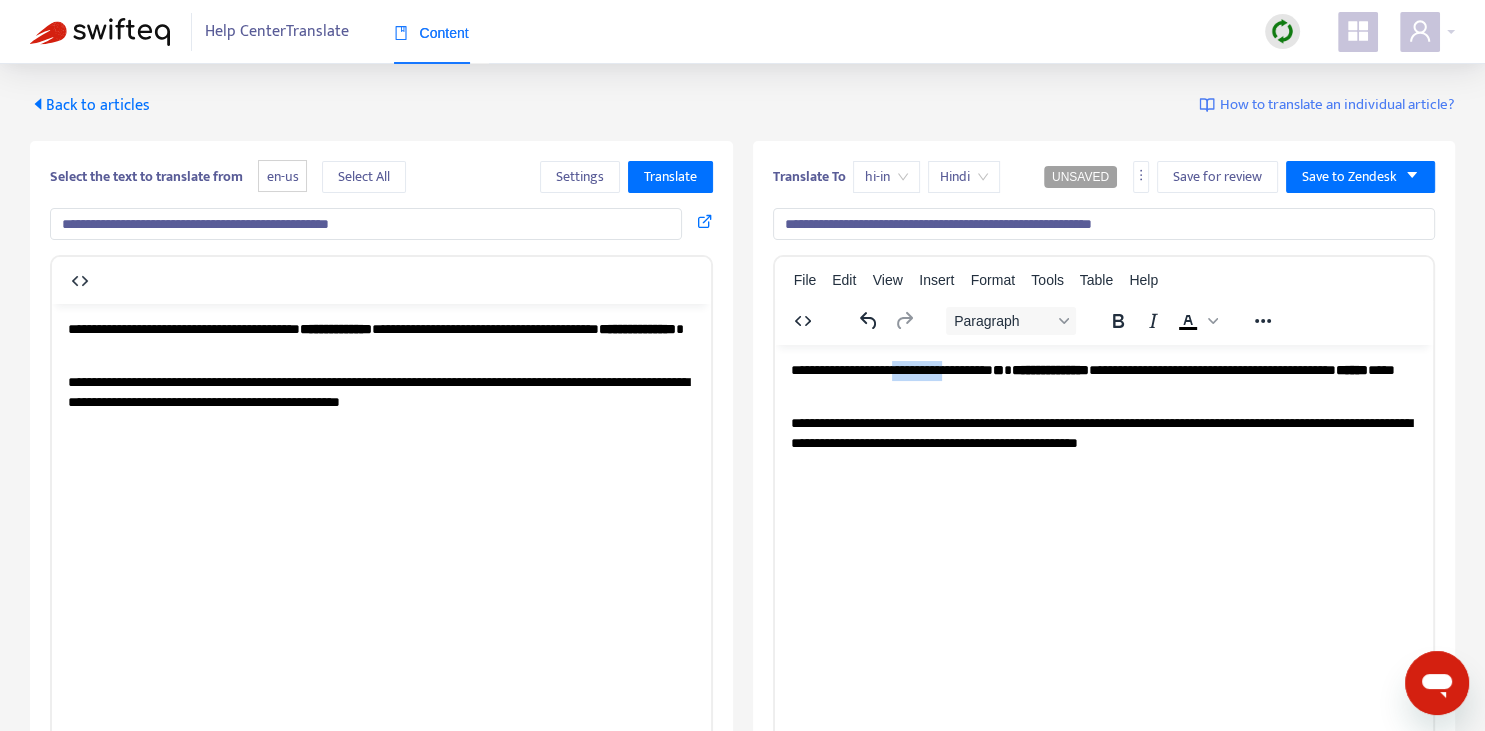 type 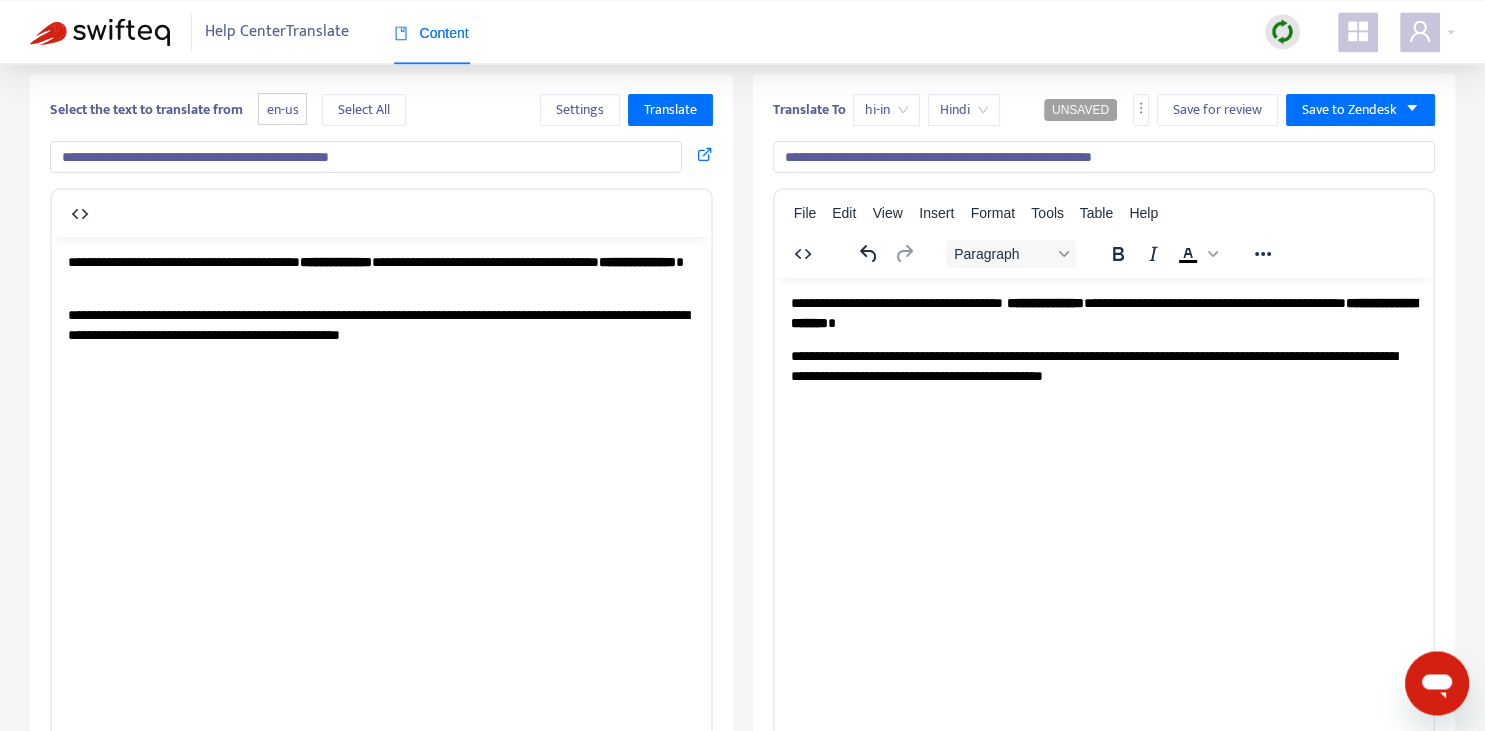 scroll, scrollTop: 70, scrollLeft: 0, axis: vertical 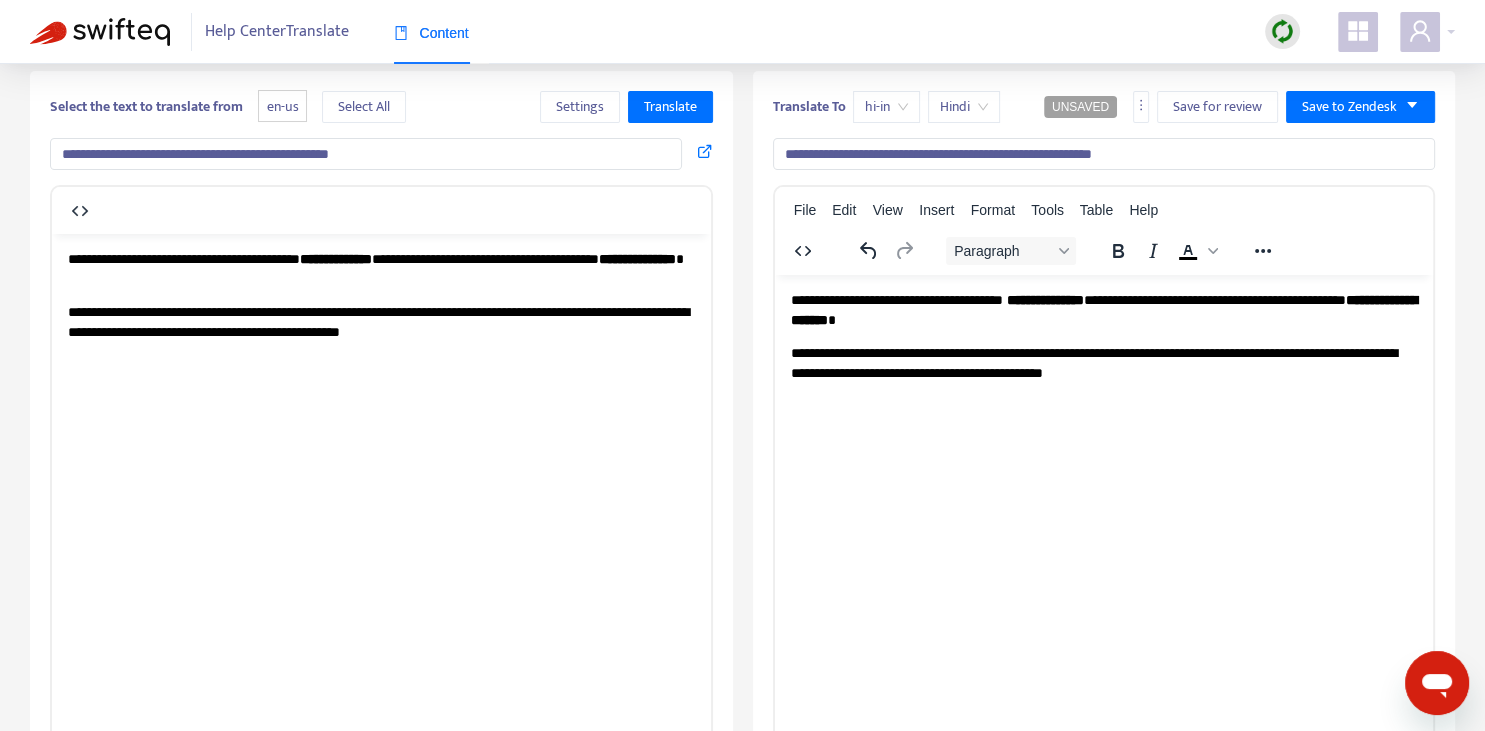 click on "**********" at bounding box center [1103, 309] 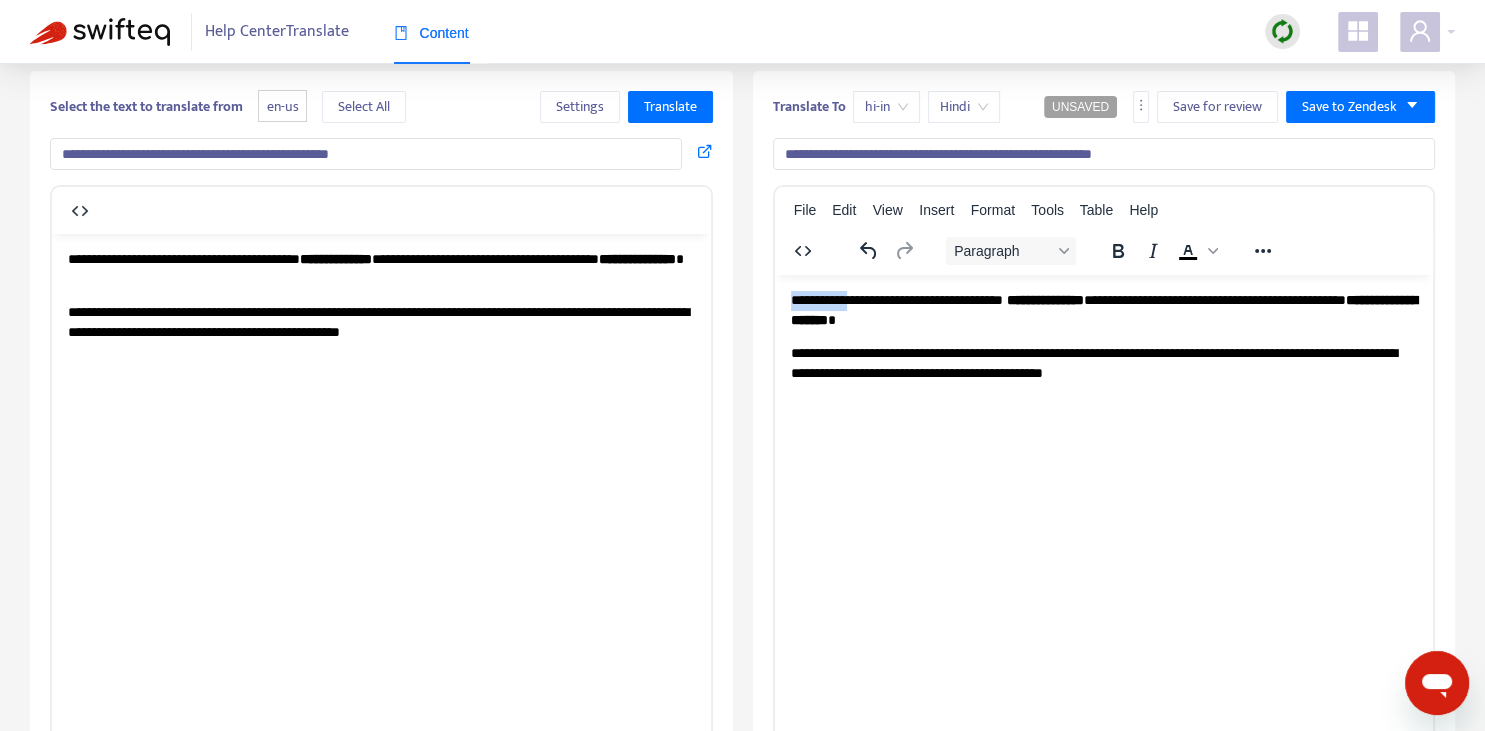 click on "**********" at bounding box center [1103, 309] 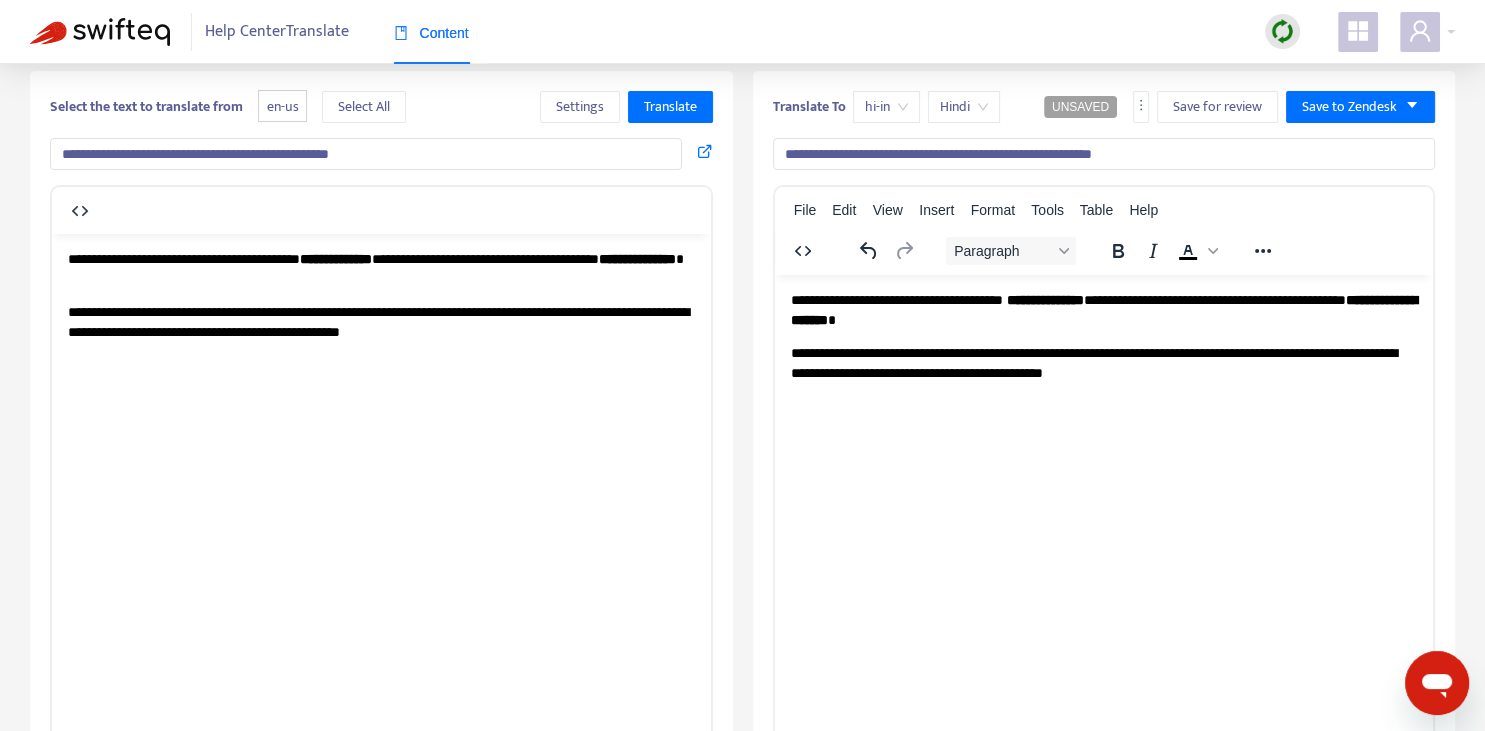 click on "**********" at bounding box center (1103, 336) 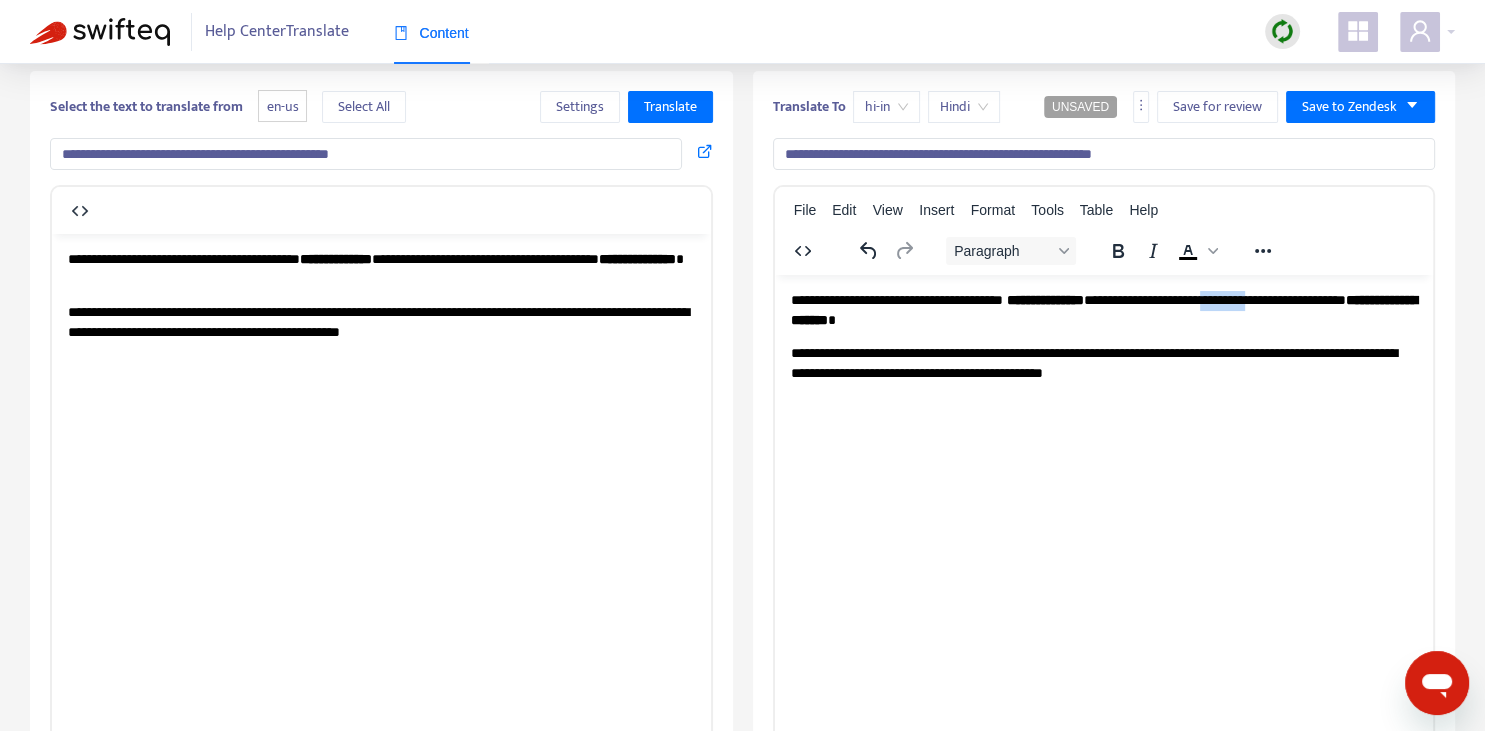 click on "**********" at bounding box center (1103, 309) 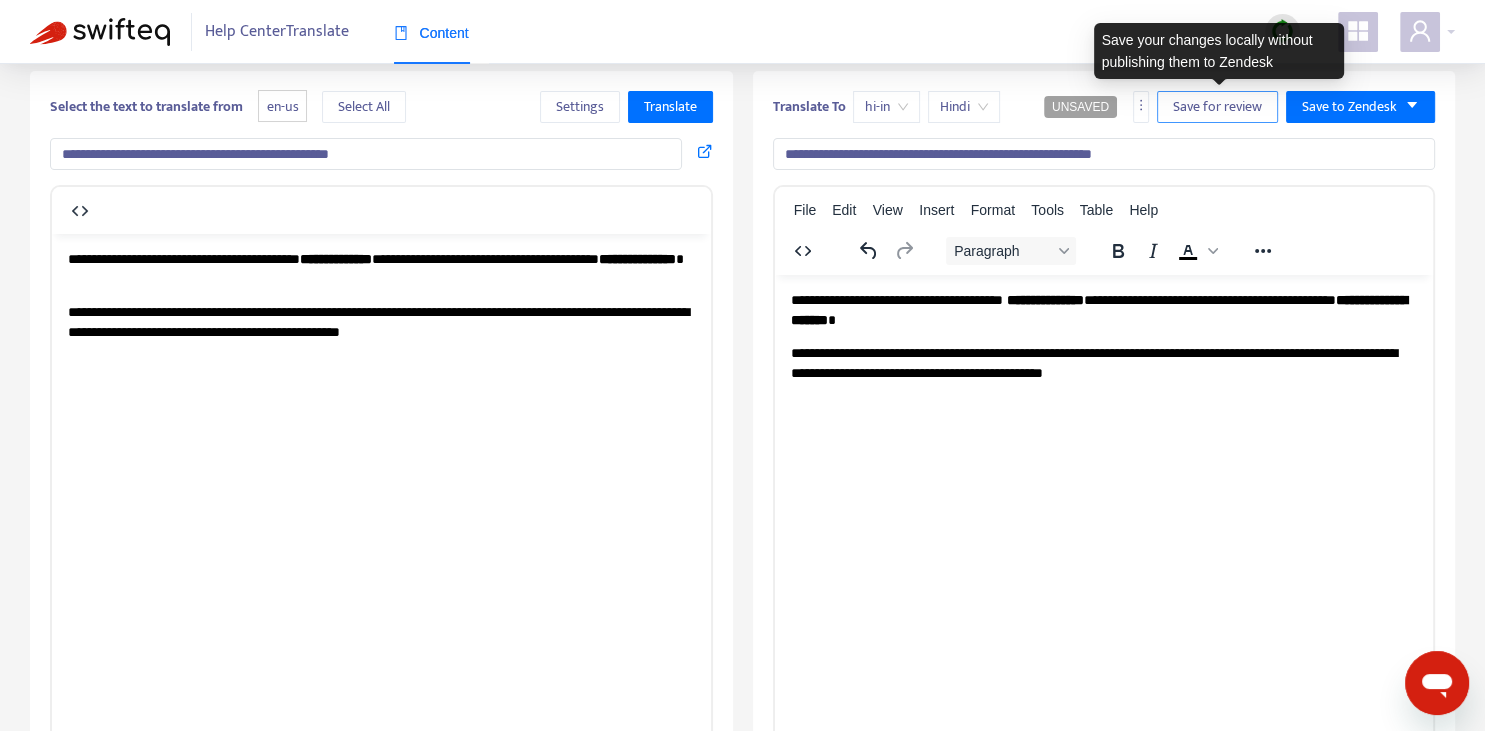 click on "Save for review" at bounding box center (1217, 107) 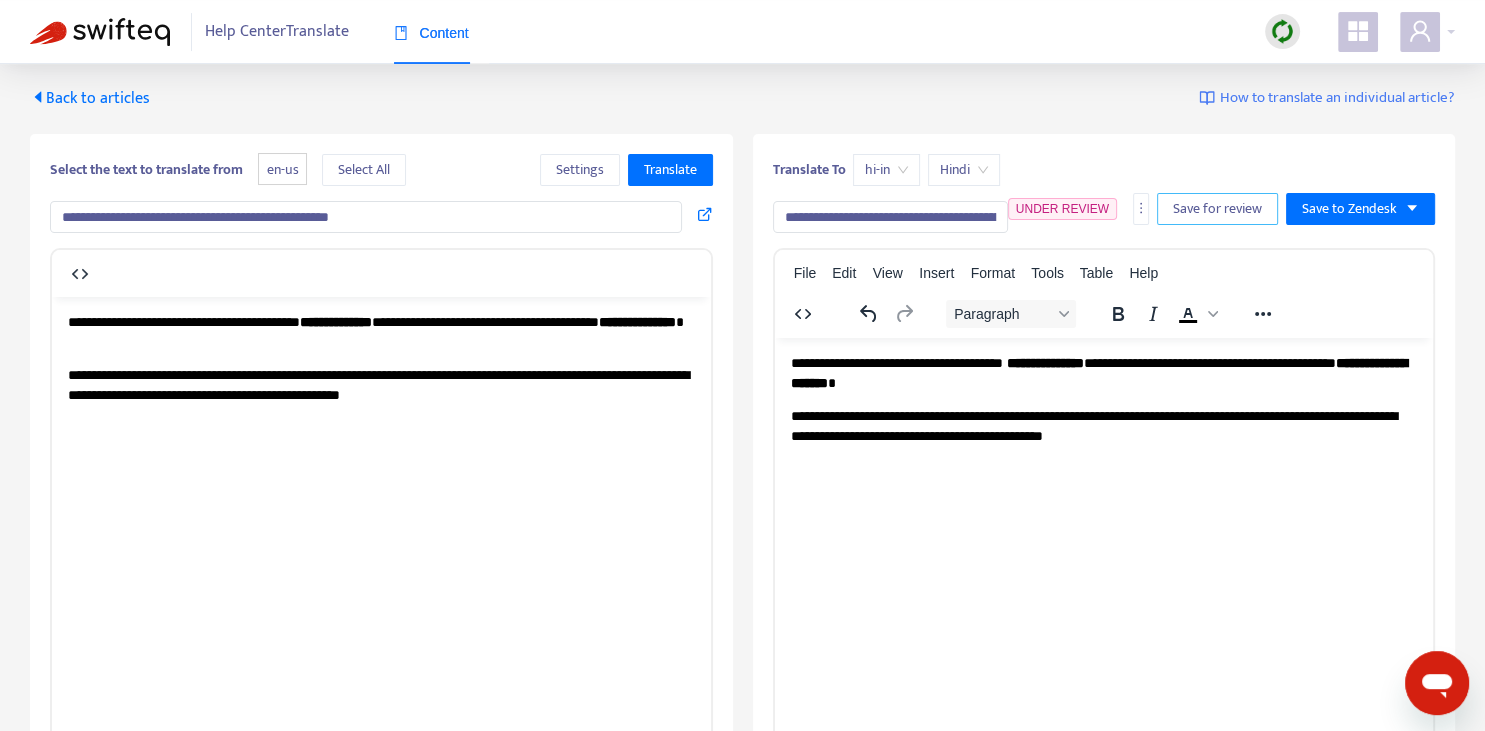 scroll, scrollTop: 0, scrollLeft: 0, axis: both 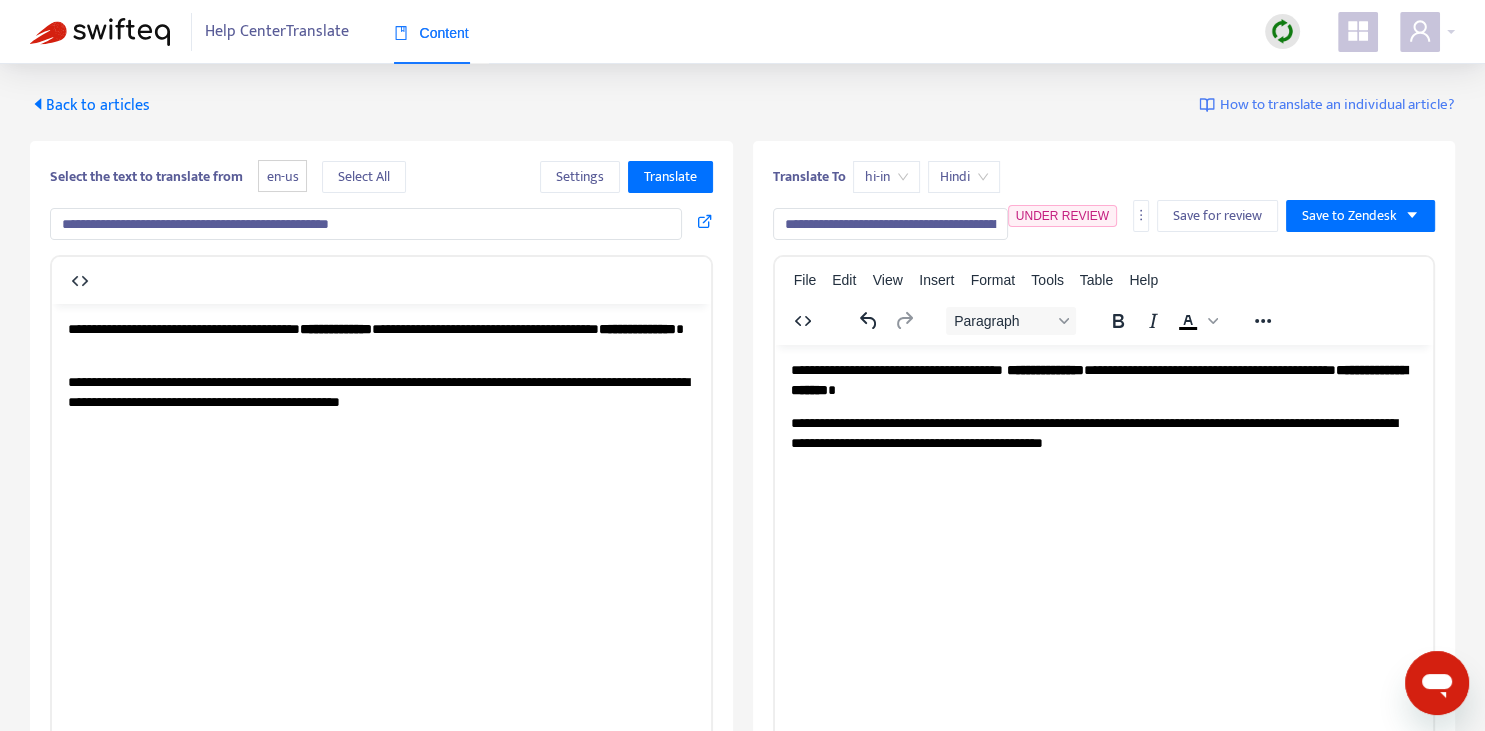 click on "Back to articles" at bounding box center [90, 105] 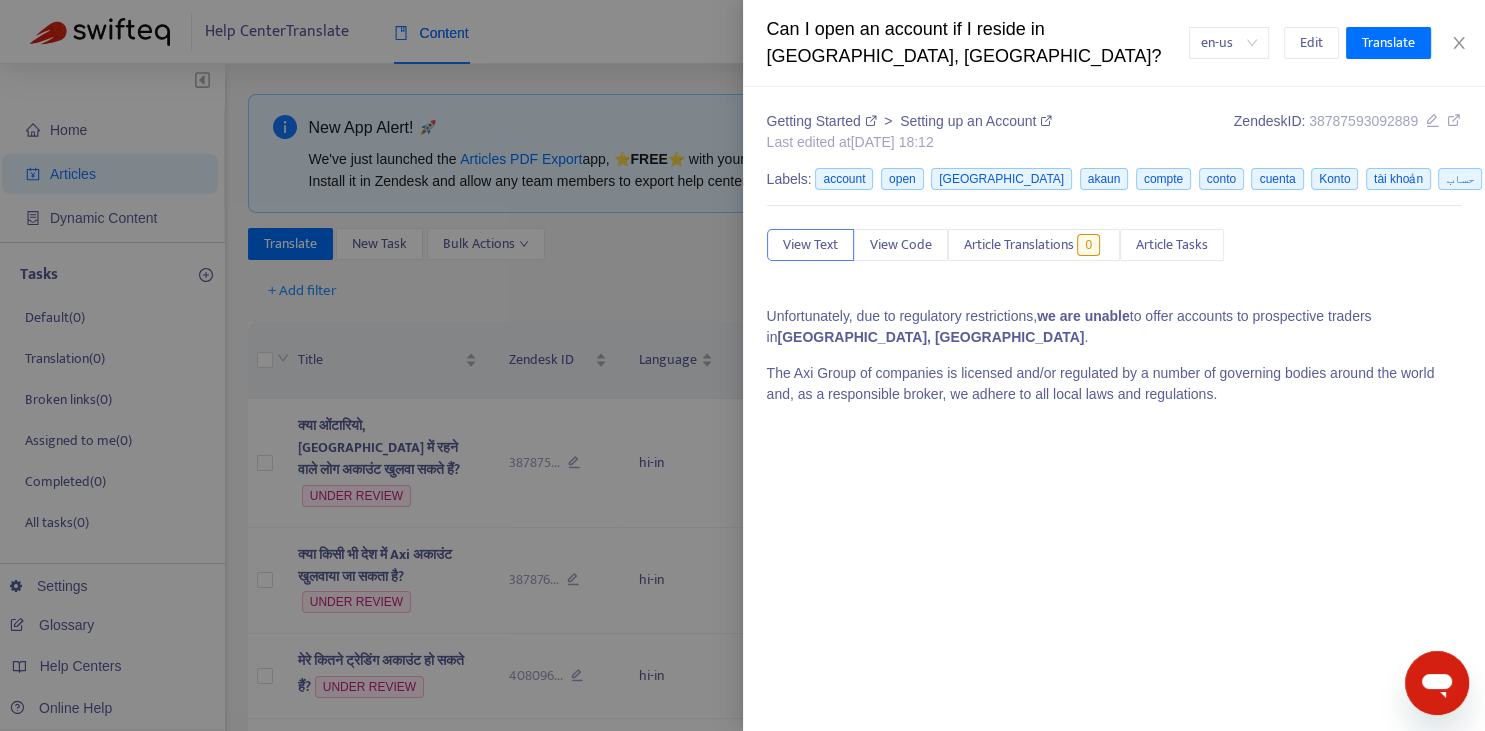 click at bounding box center [742, 365] 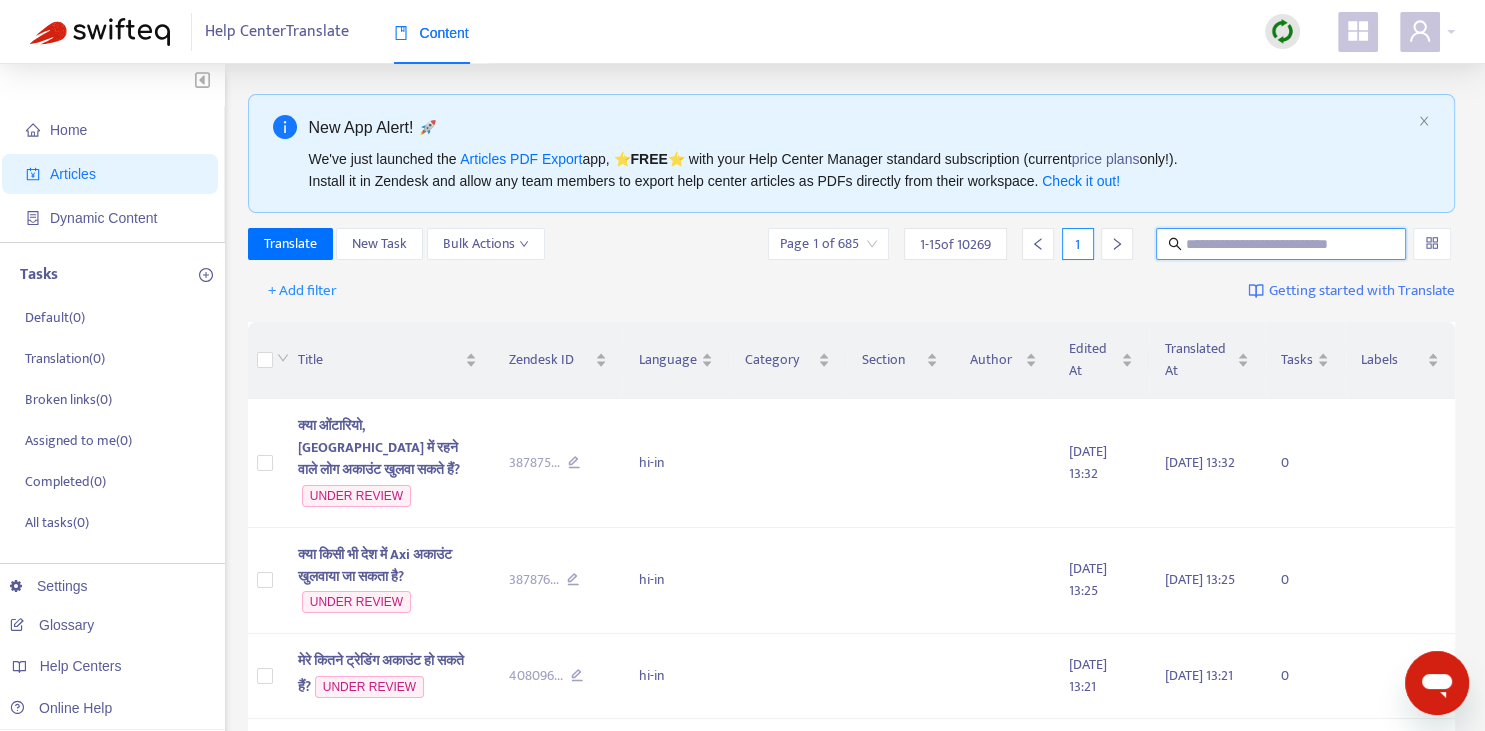click at bounding box center (1282, 244) 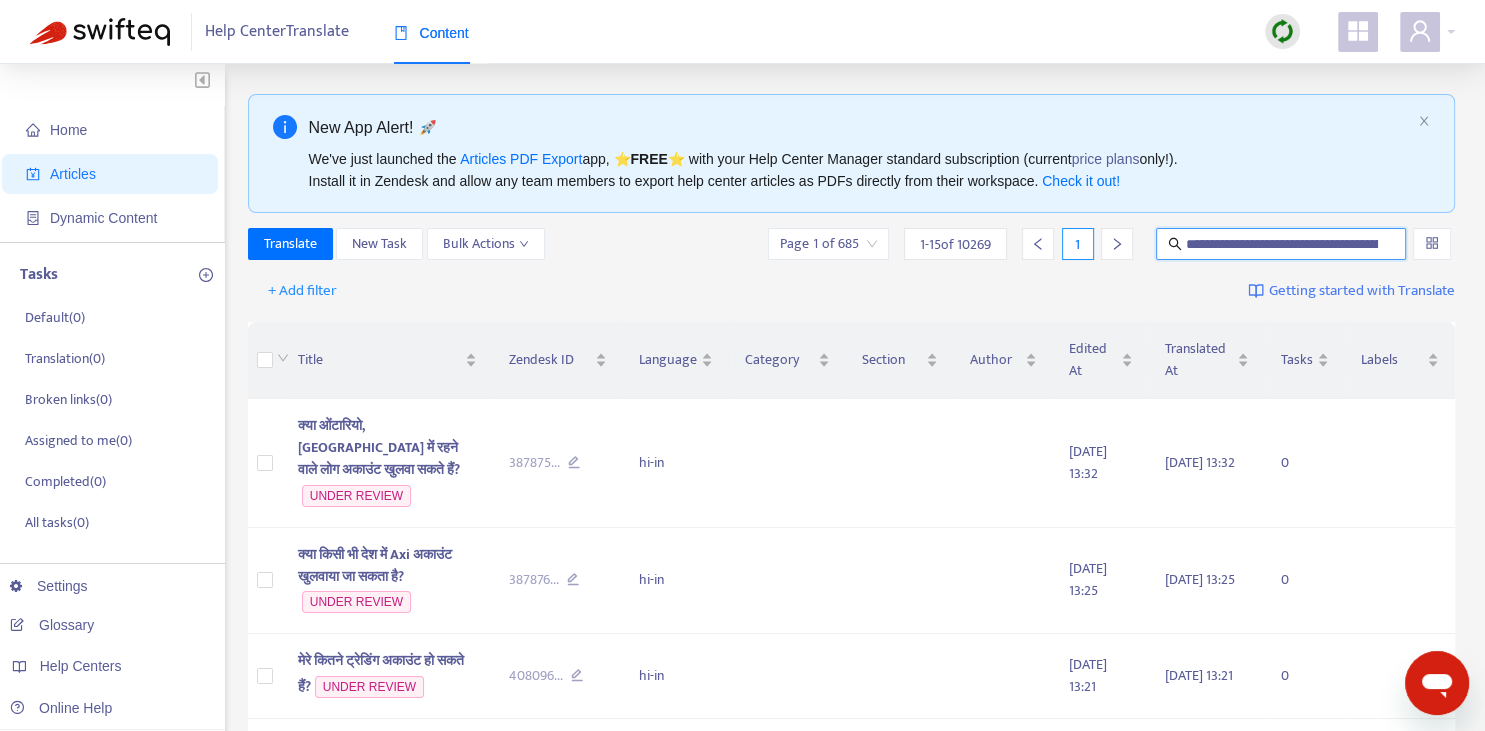 scroll, scrollTop: 0, scrollLeft: 71, axis: horizontal 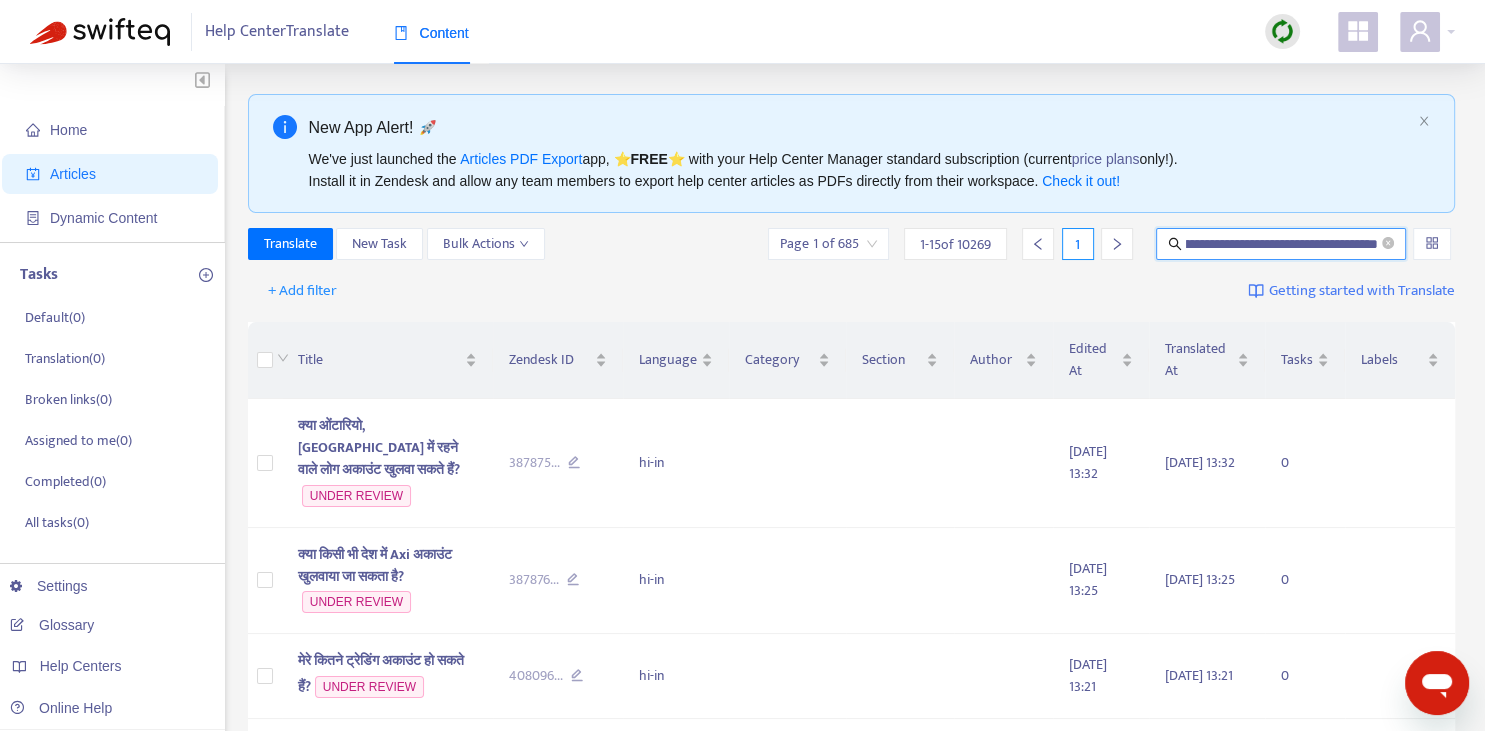 type on "**********" 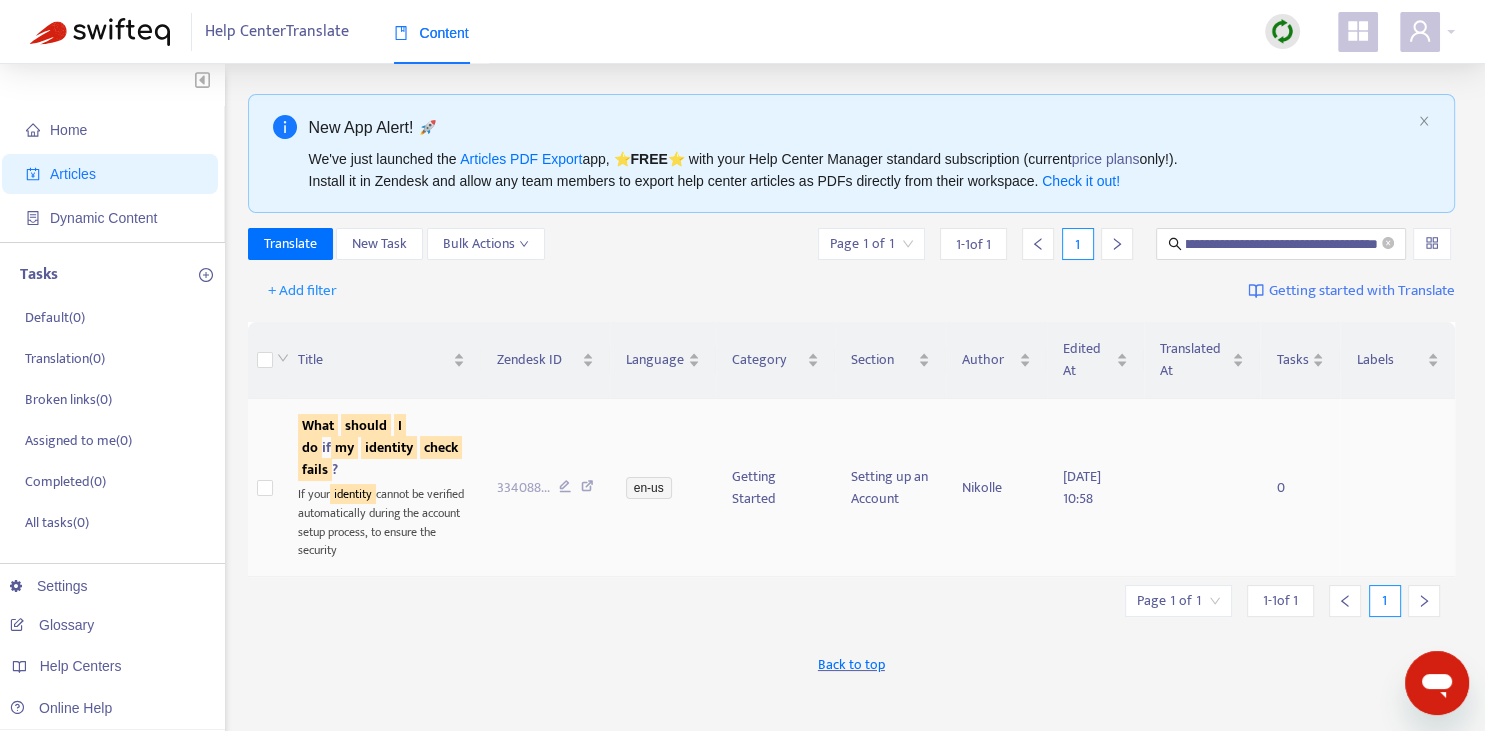 click on "should" at bounding box center [366, 425] 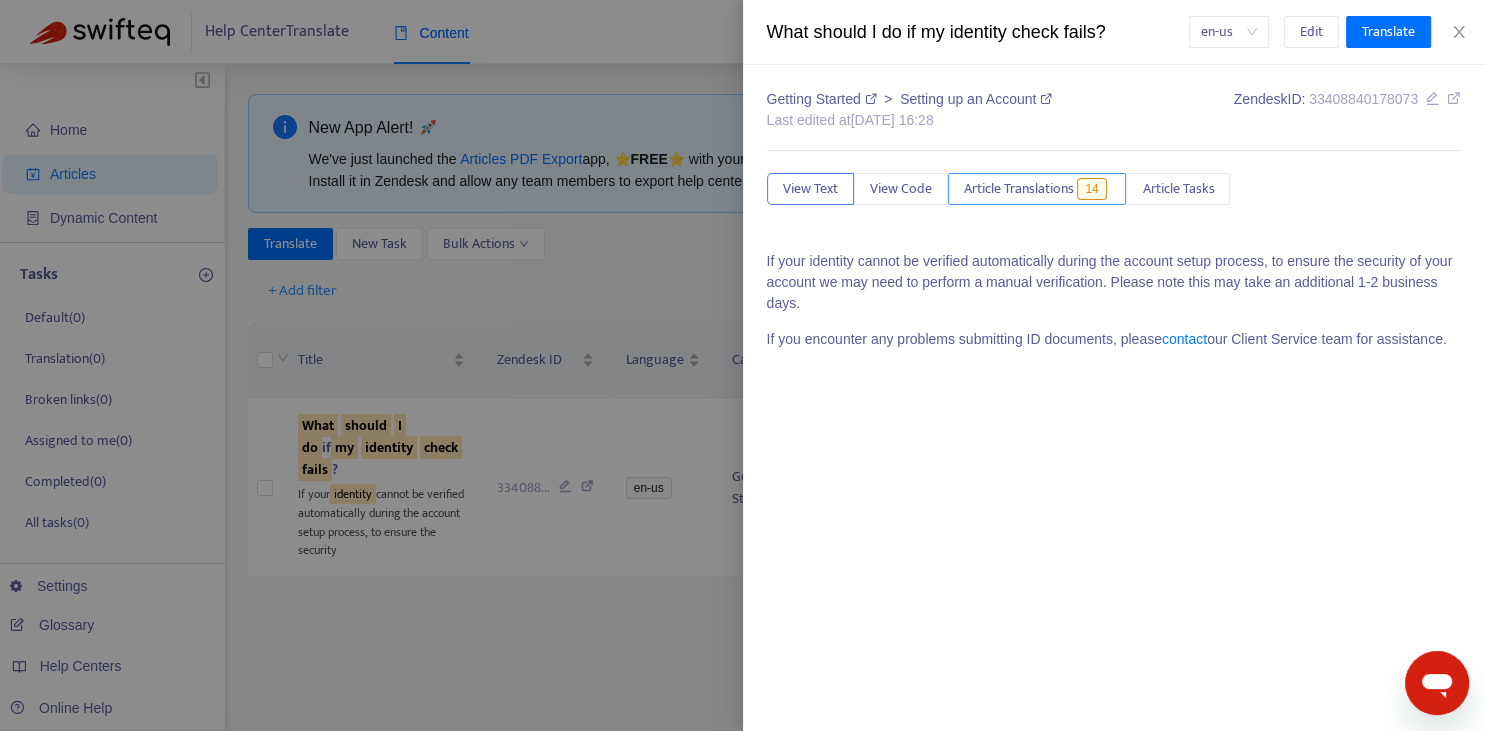 click on "Article Translations" at bounding box center (1019, 189) 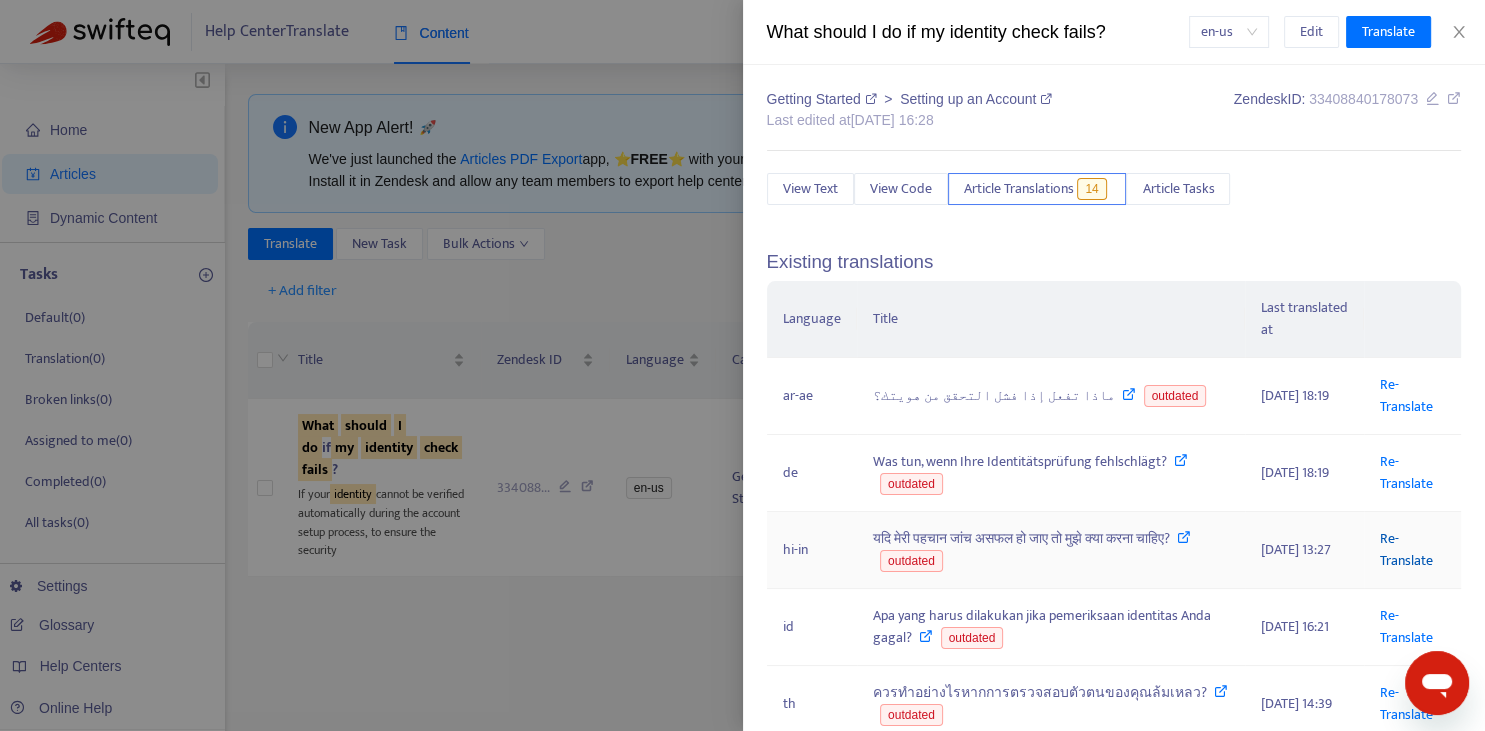 click on "Re-Translate" at bounding box center (1406, 549) 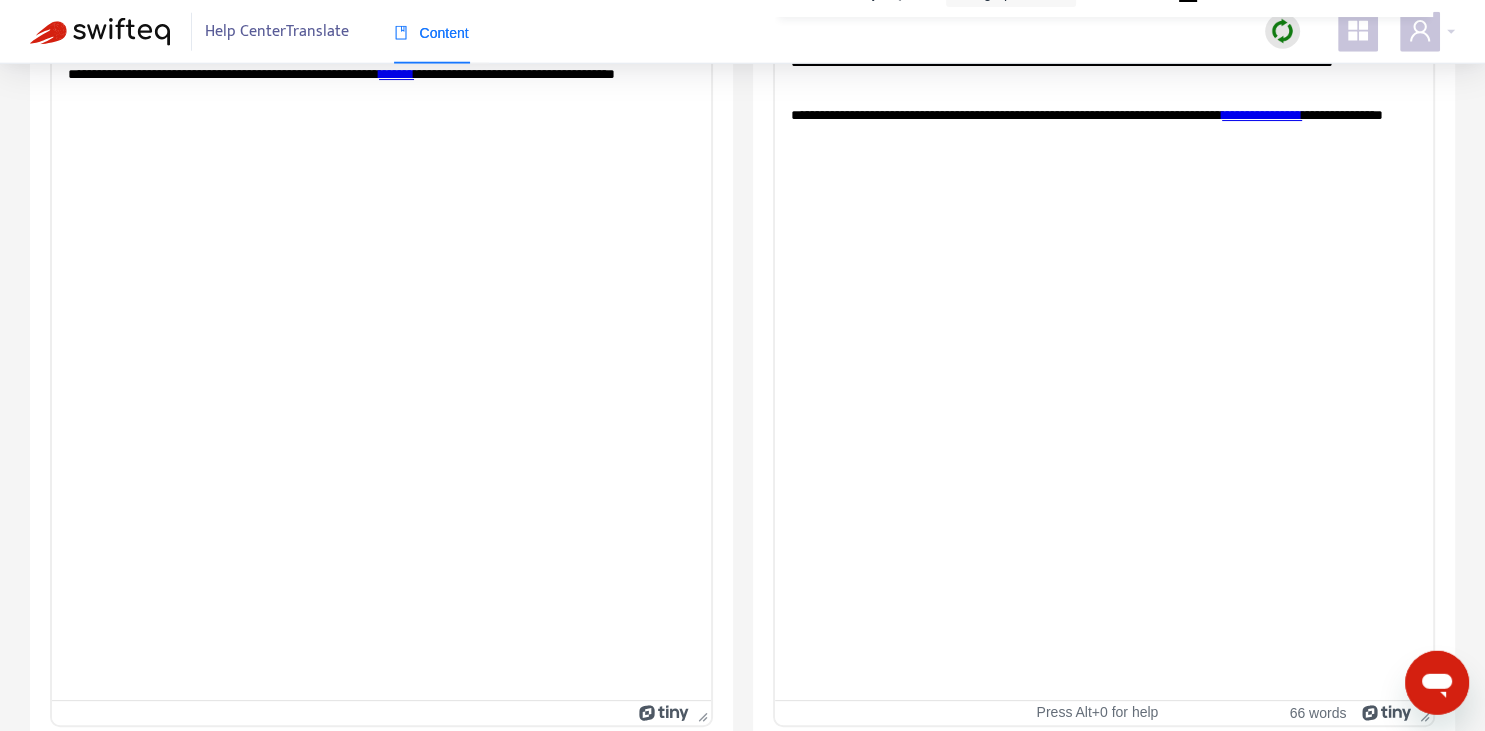 scroll, scrollTop: 343, scrollLeft: 0, axis: vertical 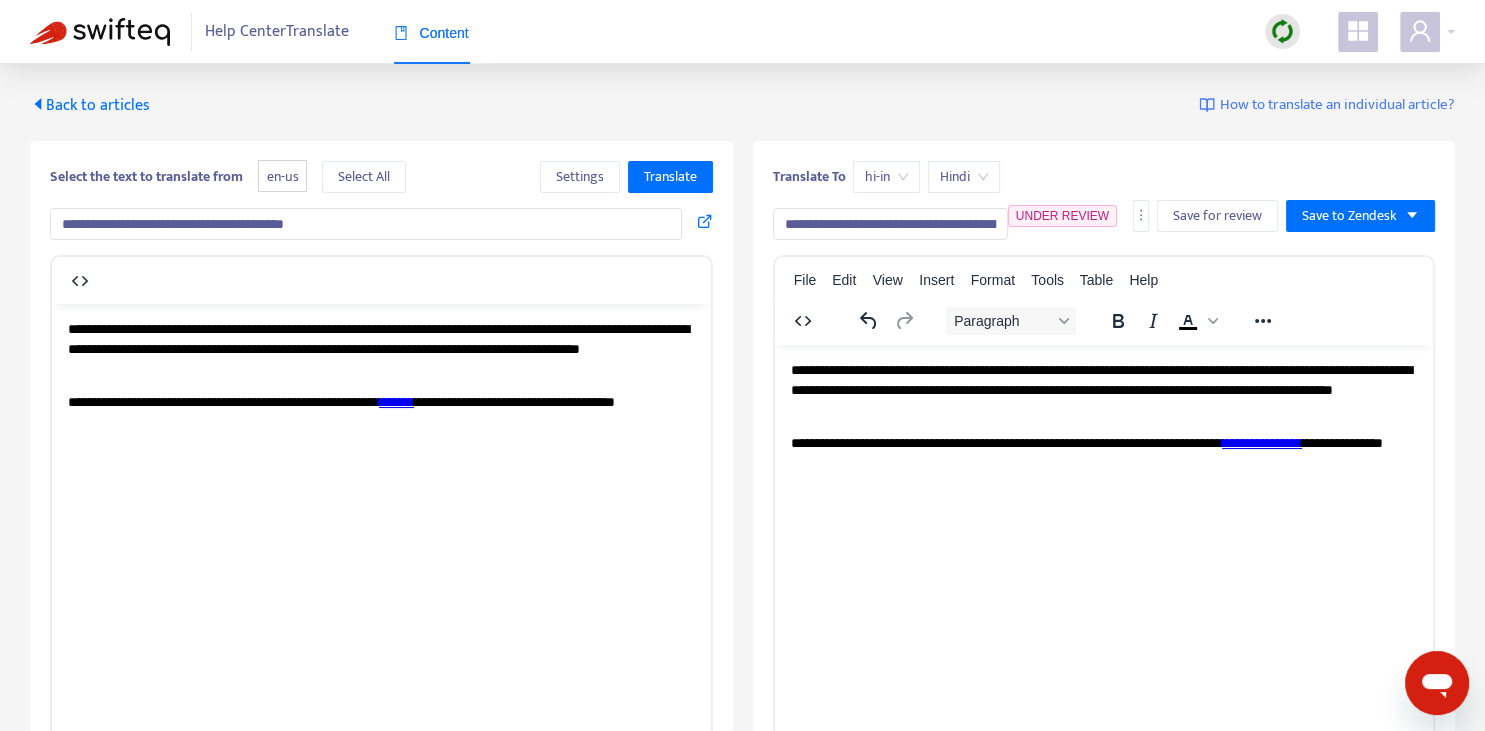 click on "**********" at bounding box center [890, 224] 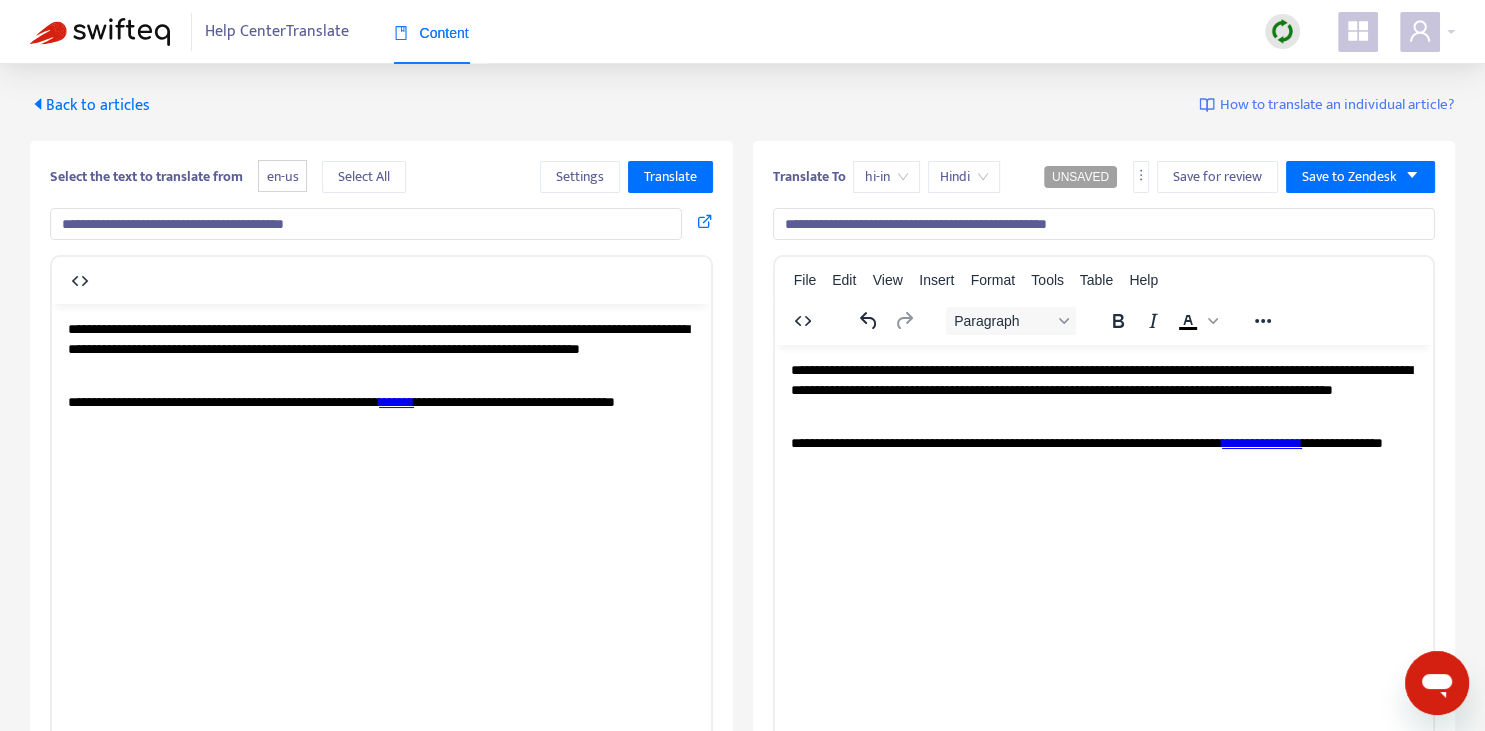 type on "**********" 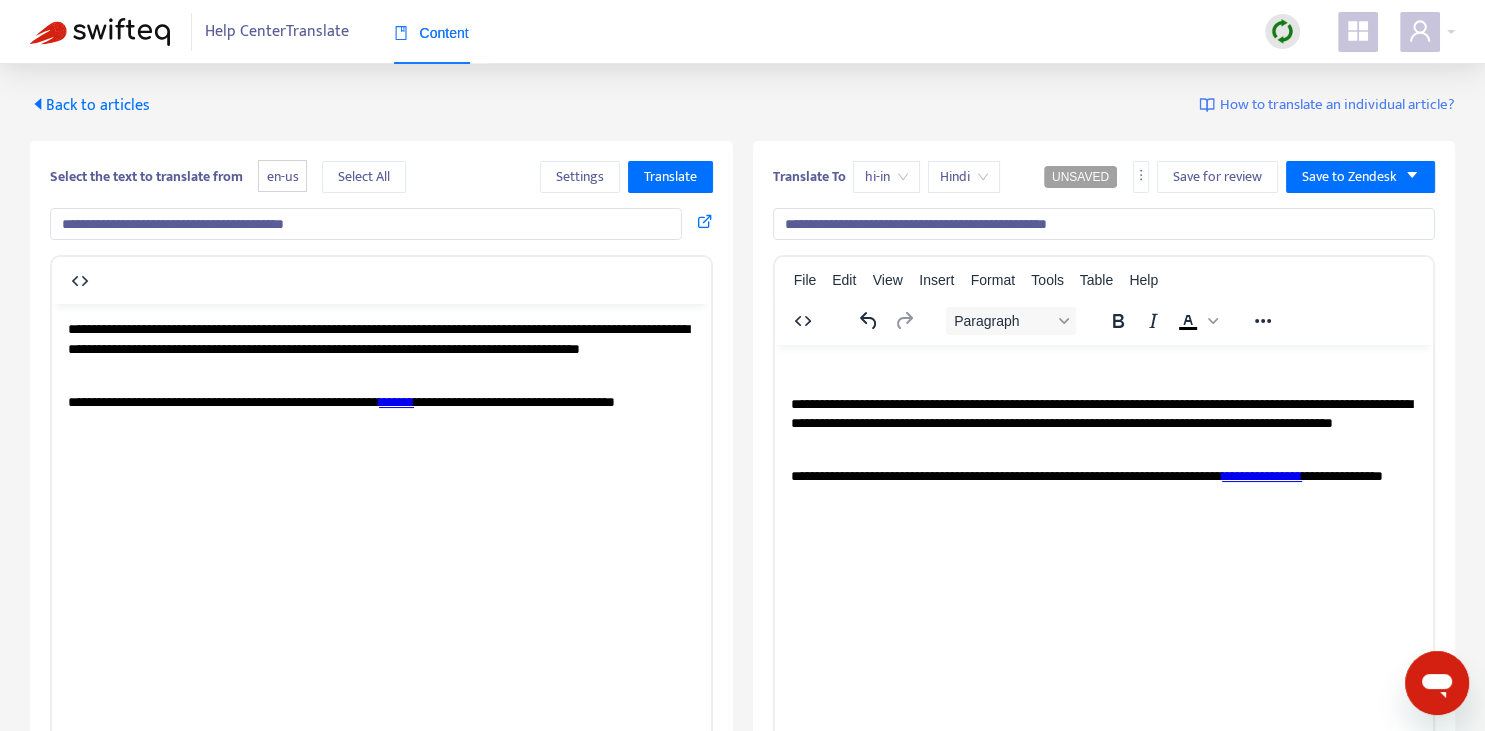 type 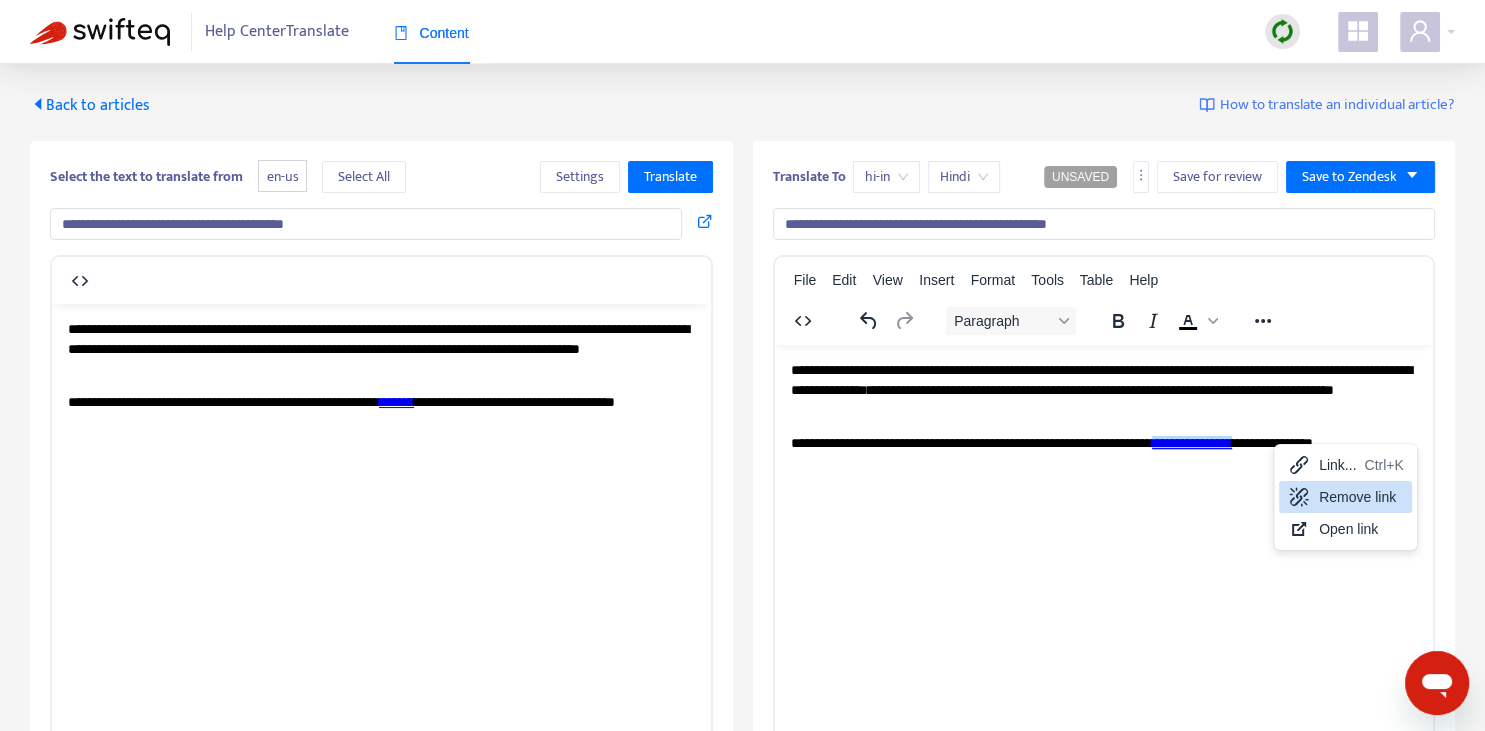 click on "Remove link" at bounding box center [1361, 497] 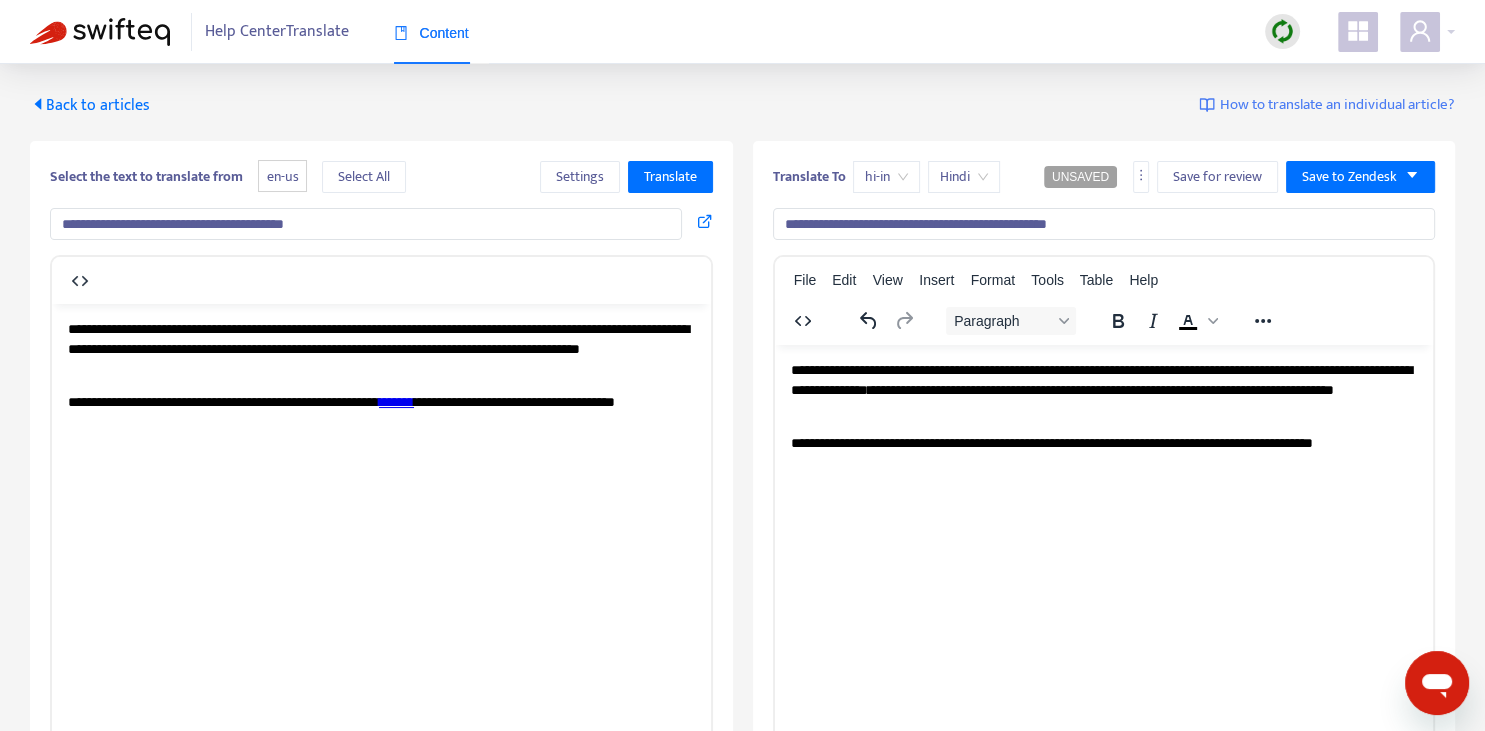 click on "**********" at bounding box center [1103, 443] 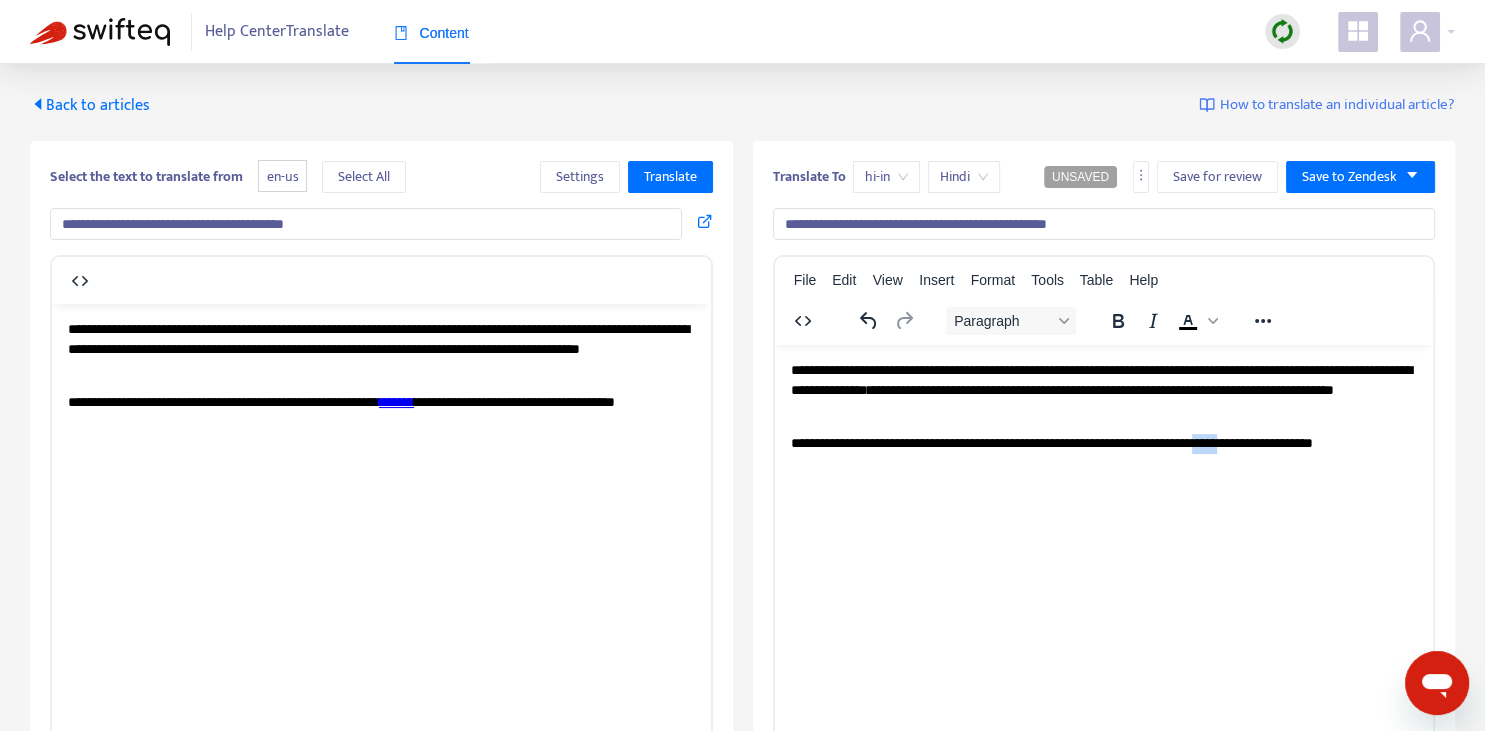 click on "**********" at bounding box center [1103, 443] 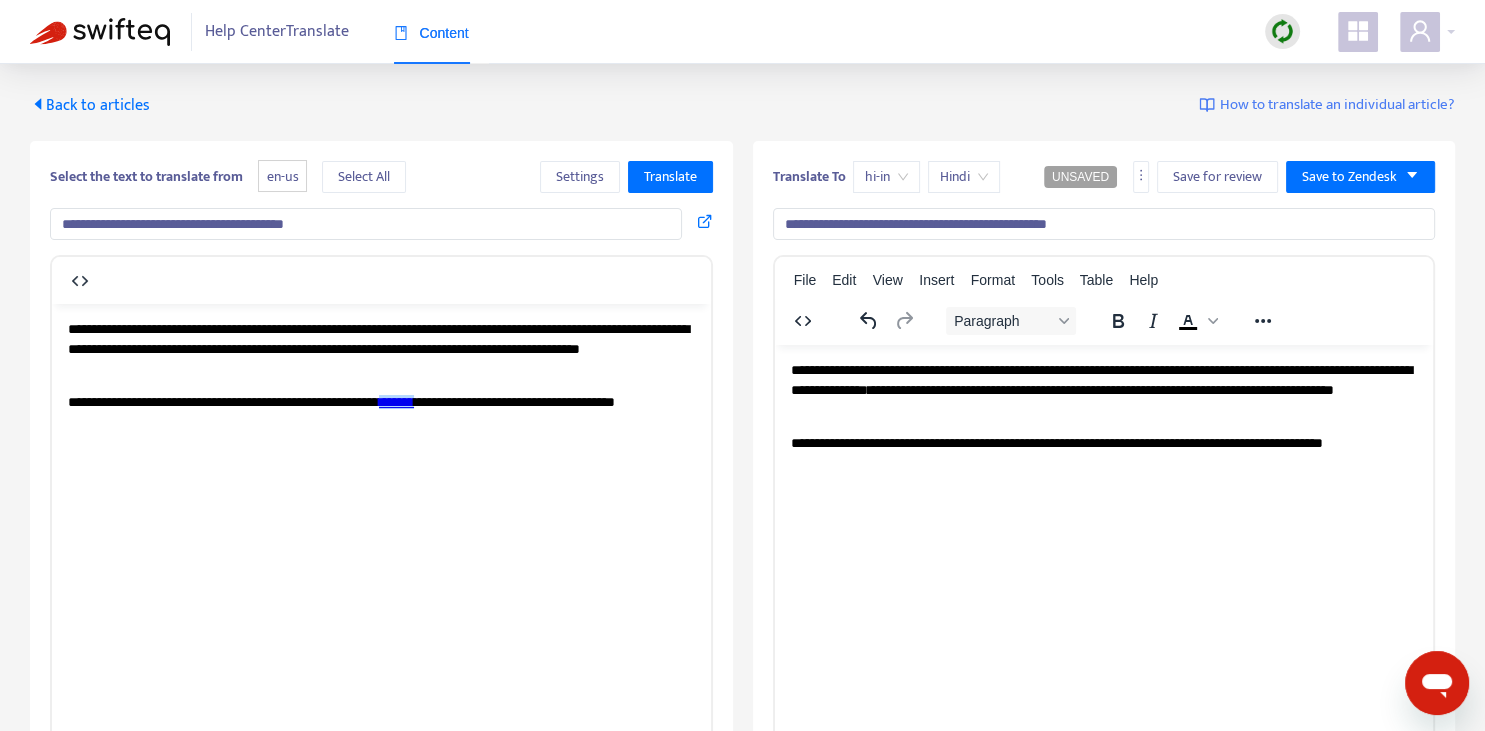 click on "**********" at bounding box center (1103, 443) 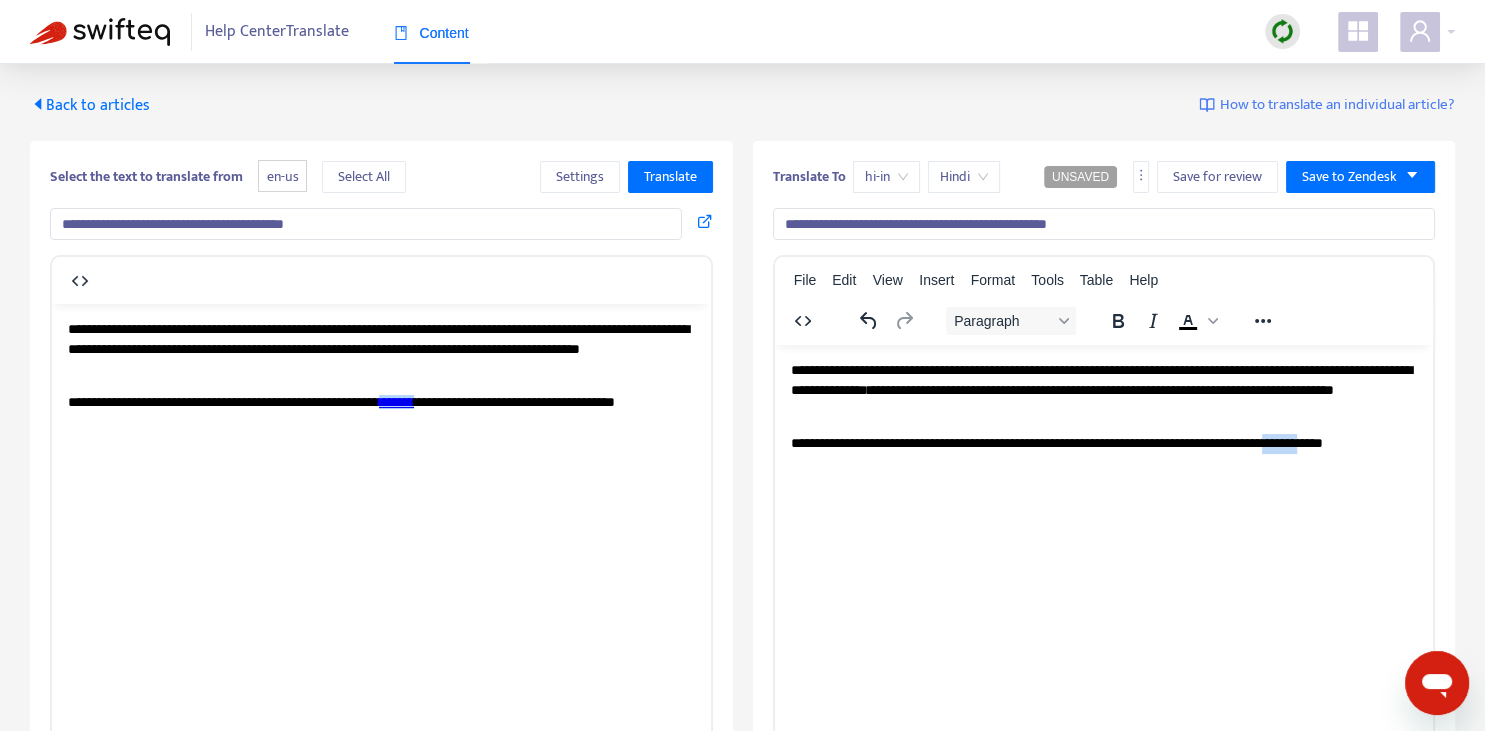 click on "**********" at bounding box center [1103, 443] 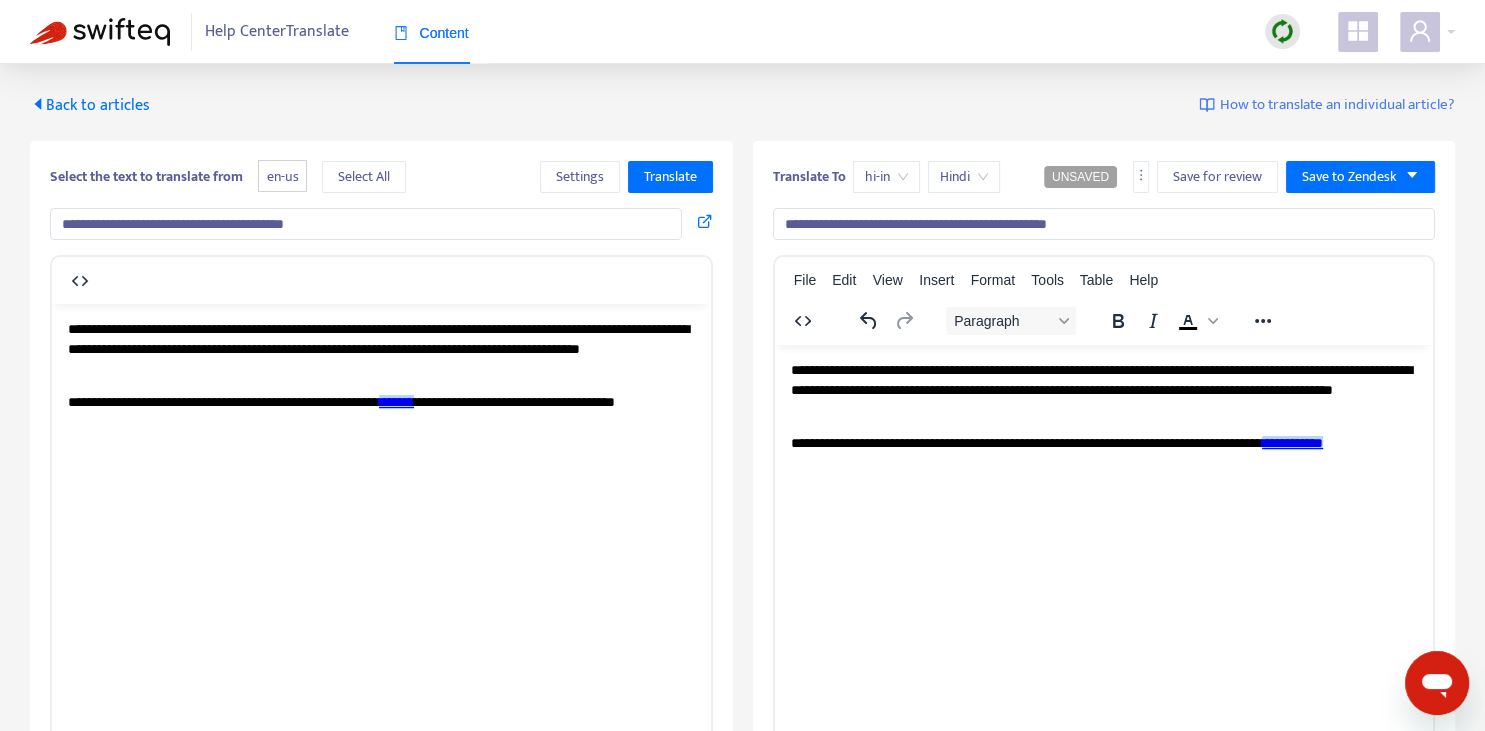 click on "**********" at bounding box center (1291, 442) 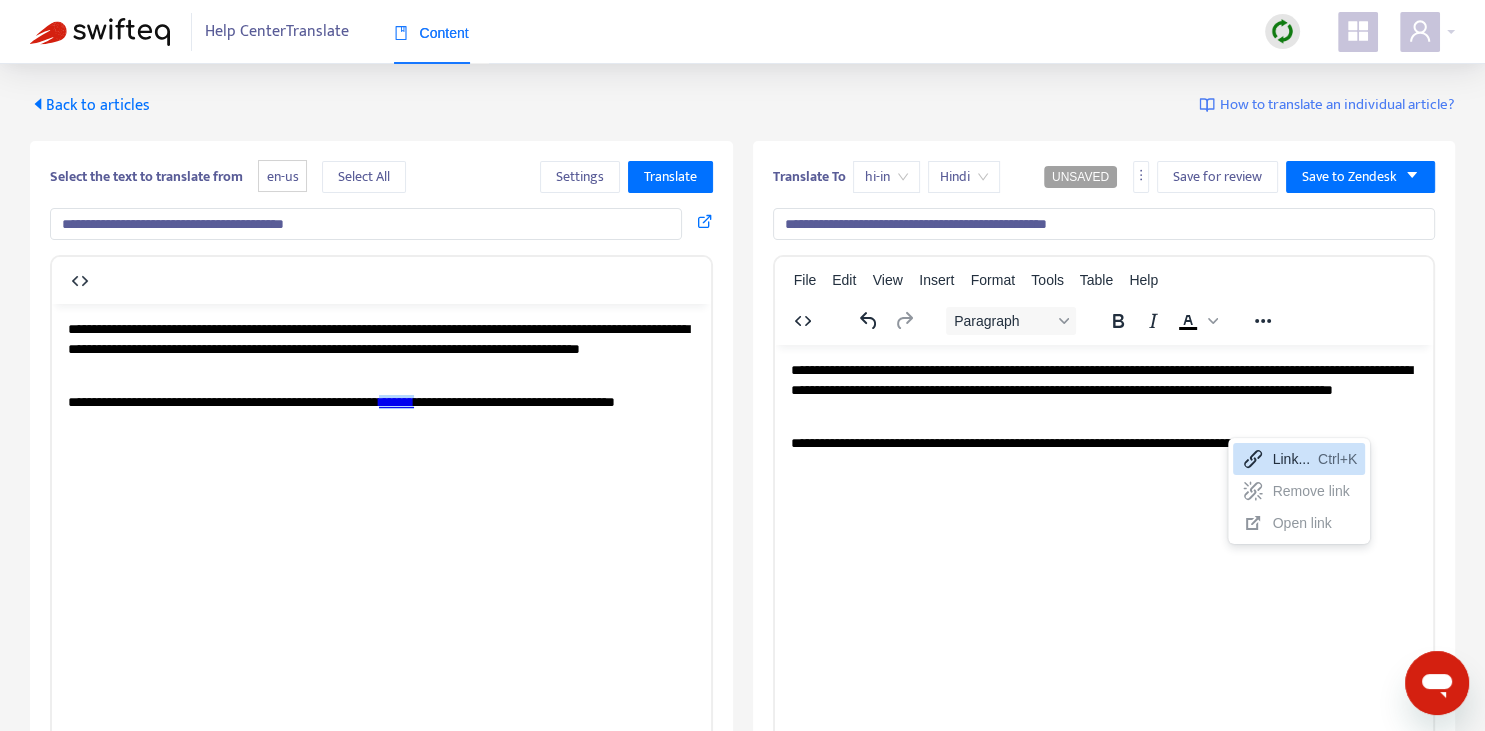 click on "**********" at bounding box center [1103, 389] 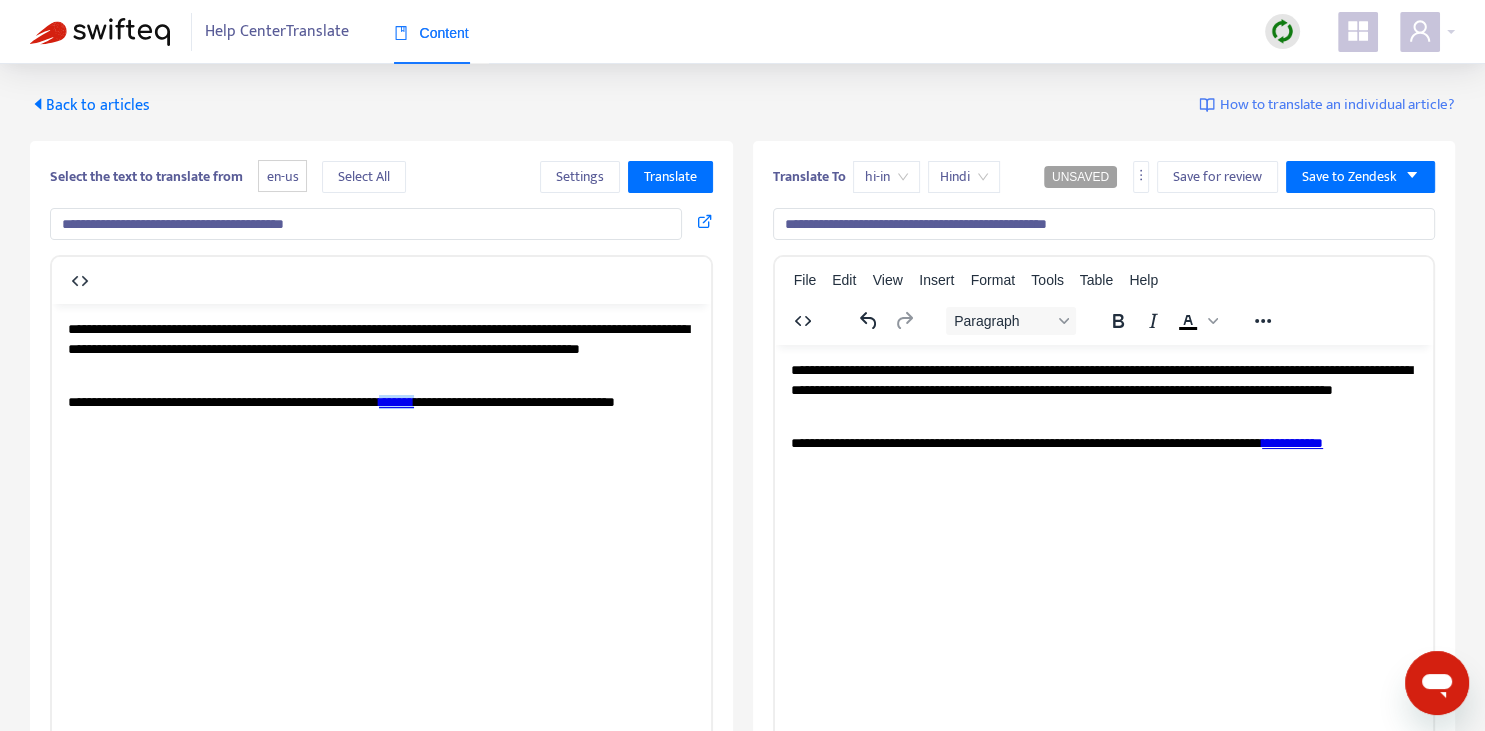 click on "**********" at bounding box center (1103, 389) 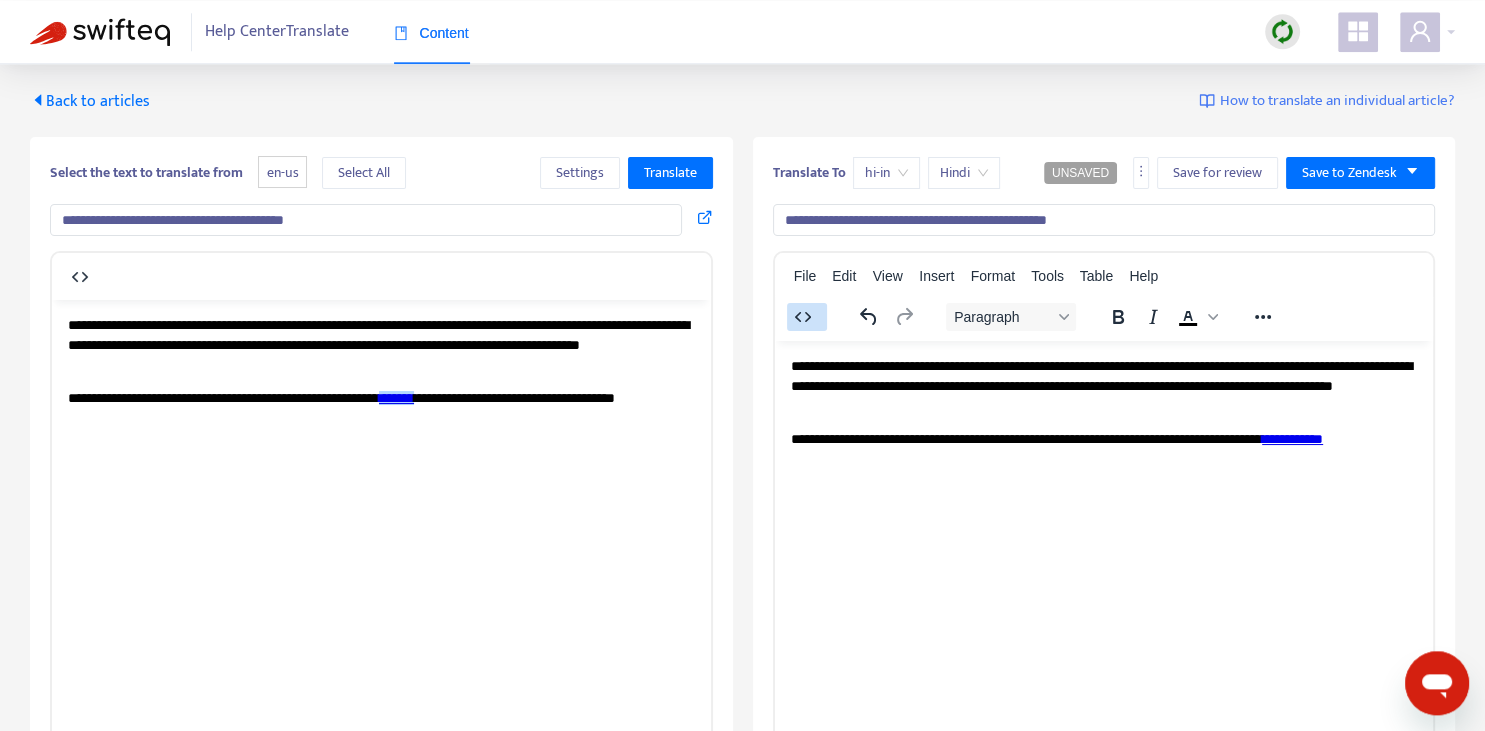 scroll, scrollTop: 0, scrollLeft: 0, axis: both 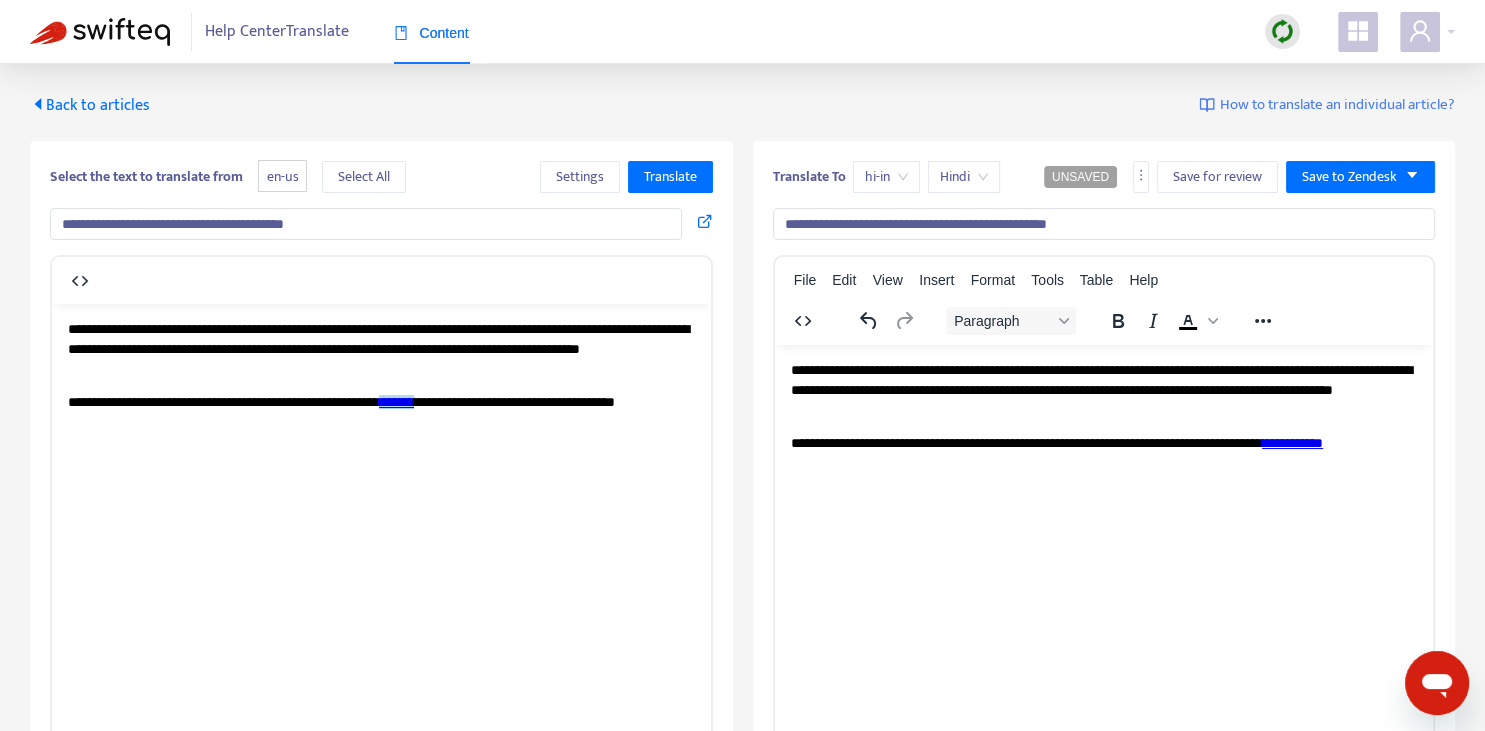 click on "**********" at bounding box center [1104, 608] 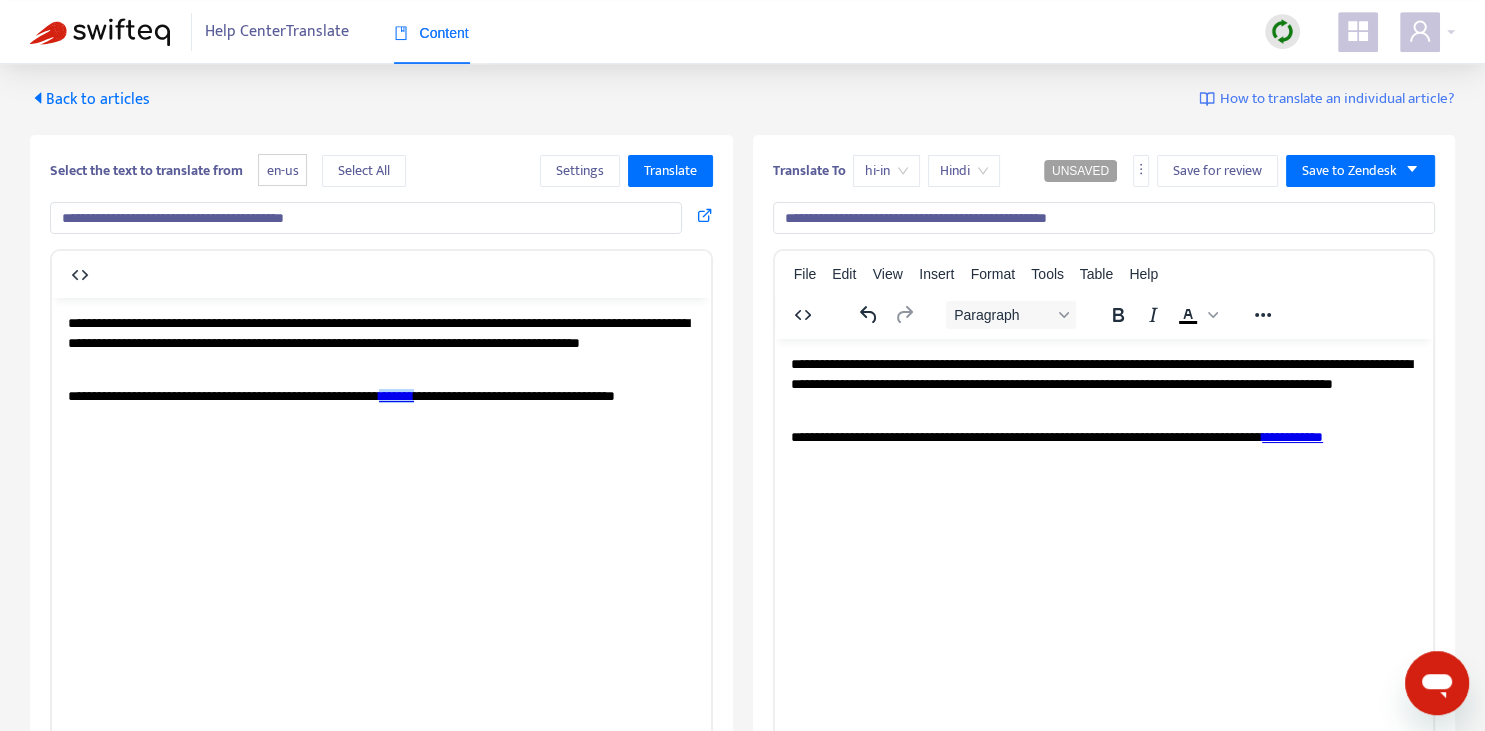 scroll, scrollTop: 0, scrollLeft: 0, axis: both 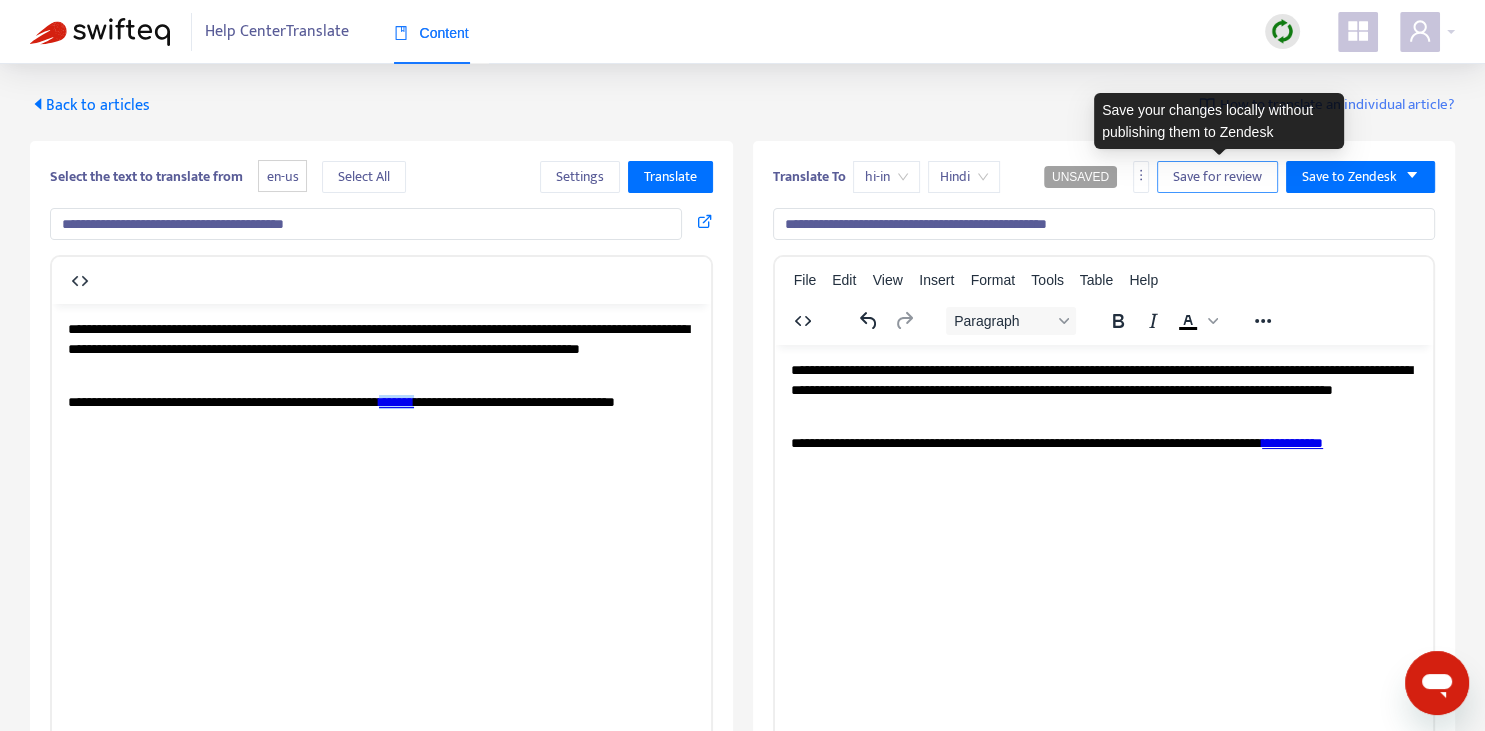 click on "Save for review" at bounding box center (1217, 177) 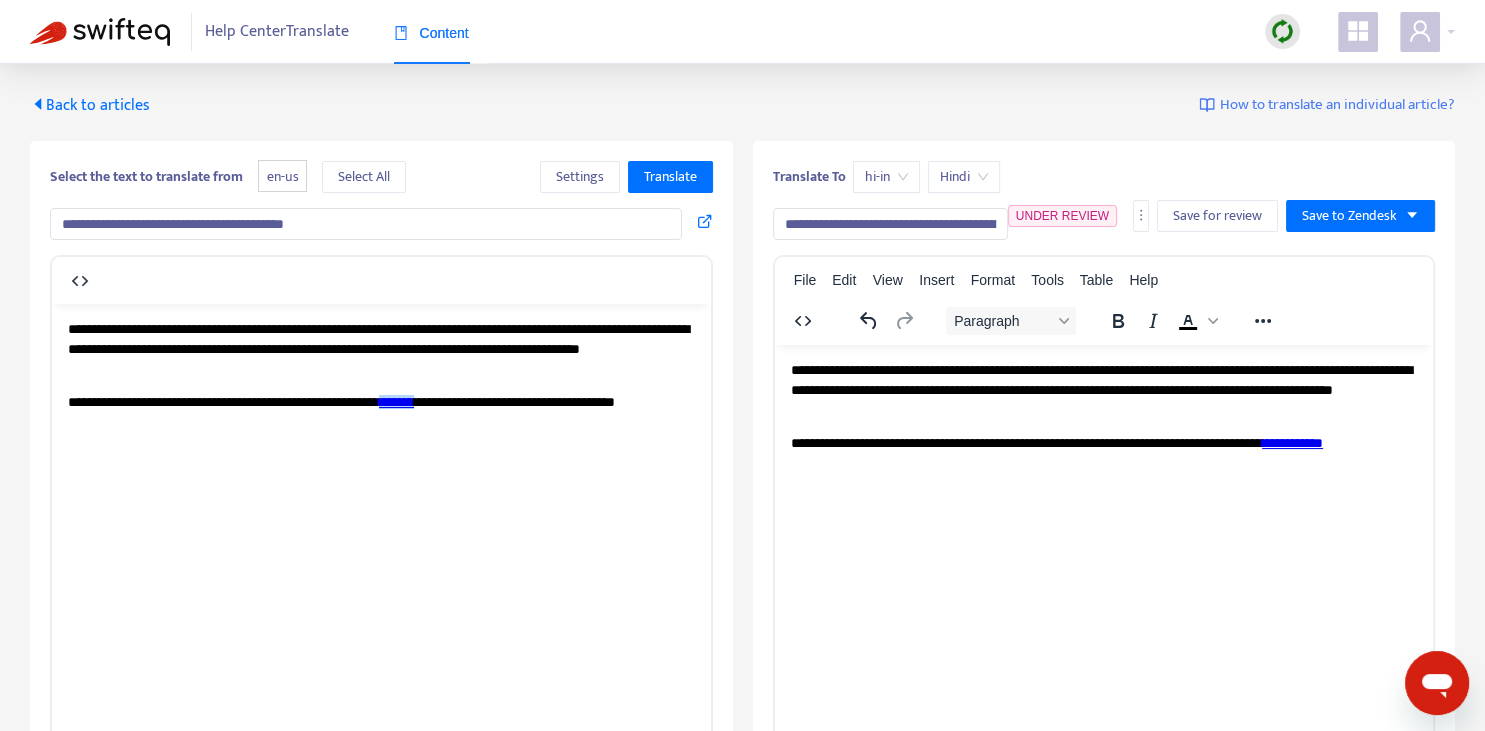 click on "Back to articles" at bounding box center (90, 105) 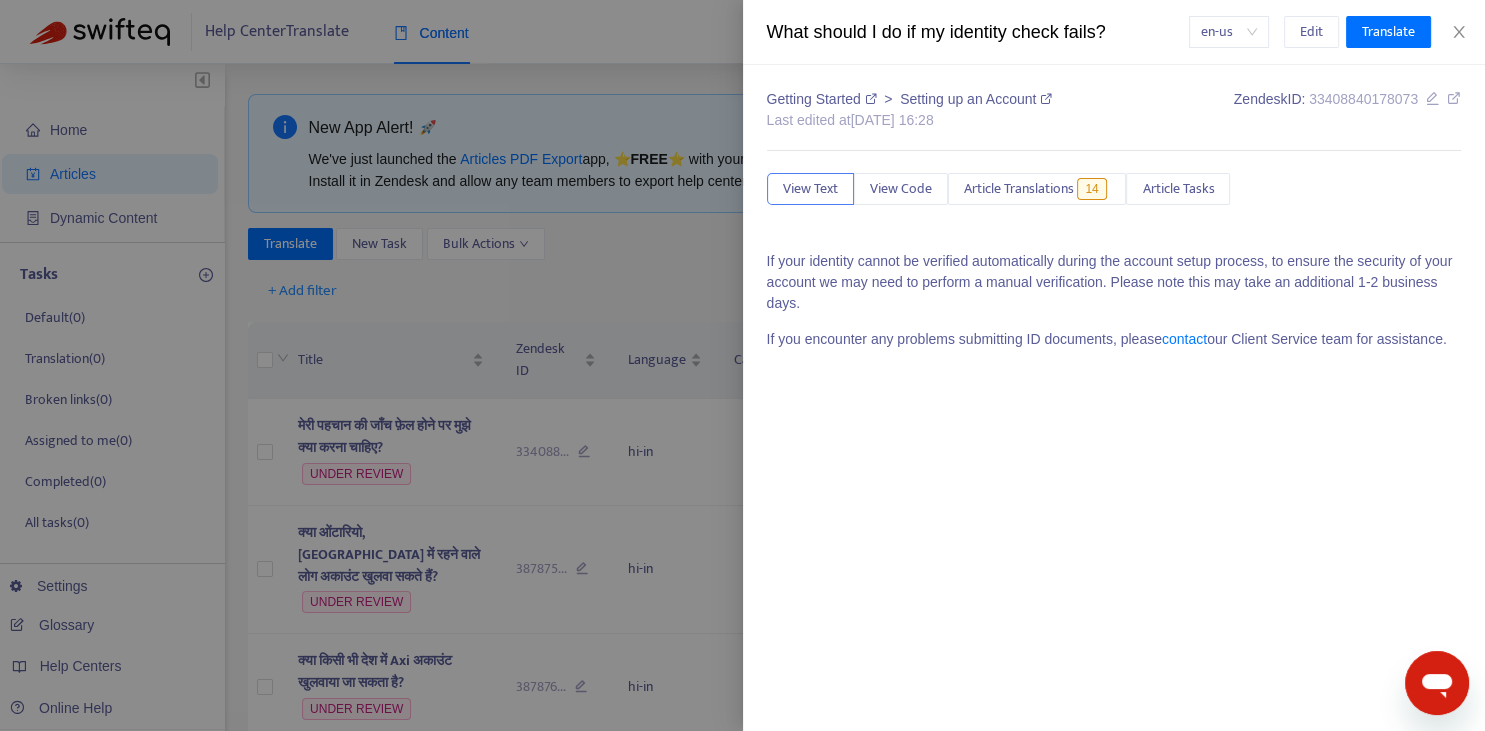 click at bounding box center [742, 365] 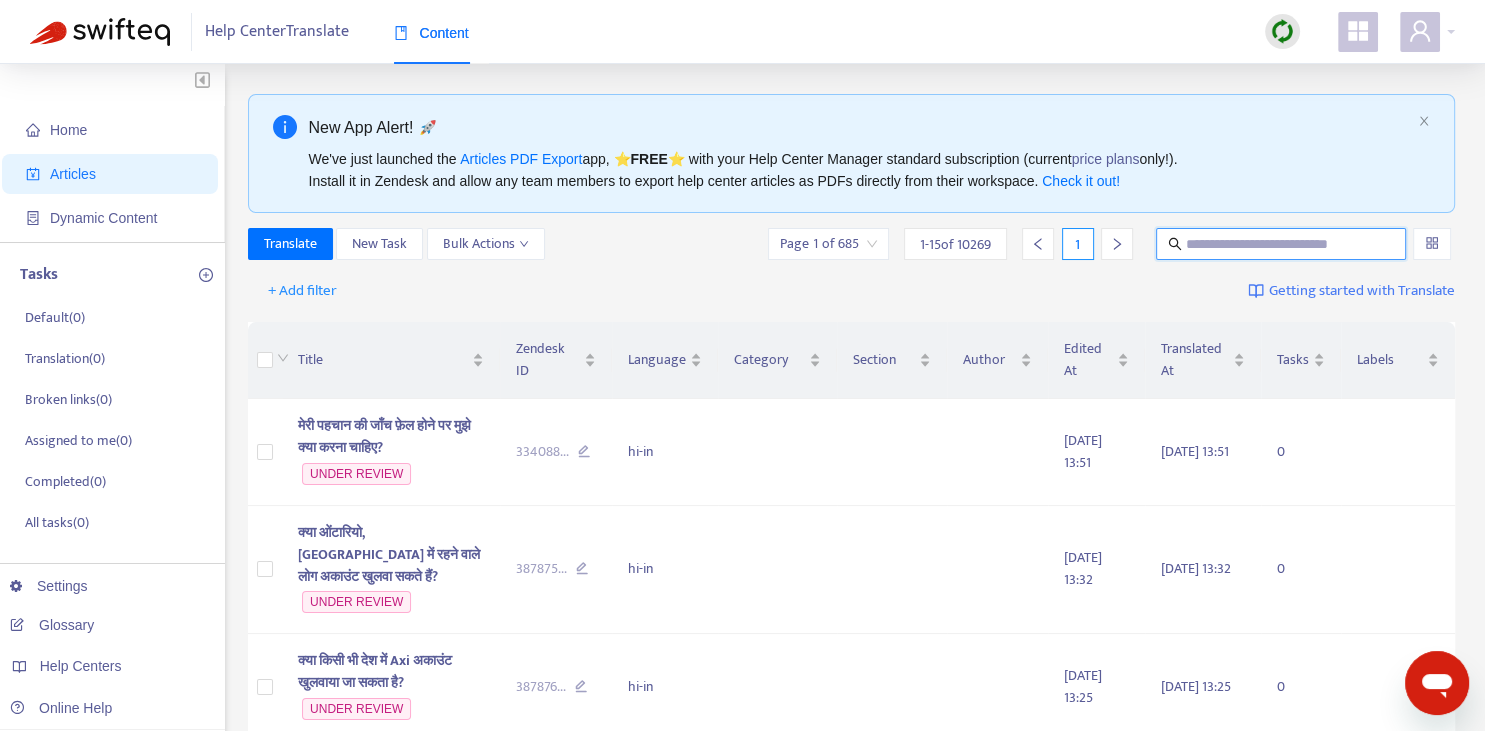 click at bounding box center (1282, 244) 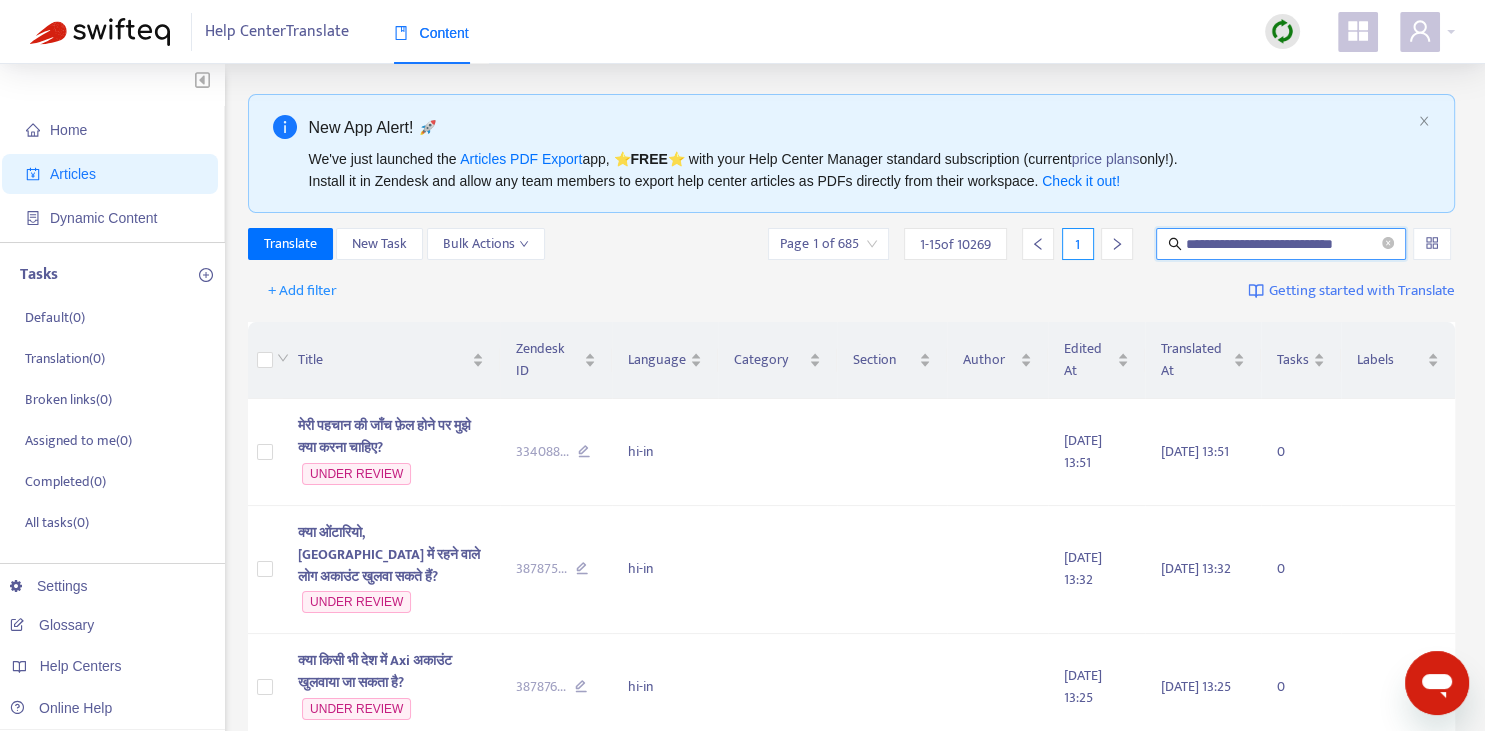 type on "**********" 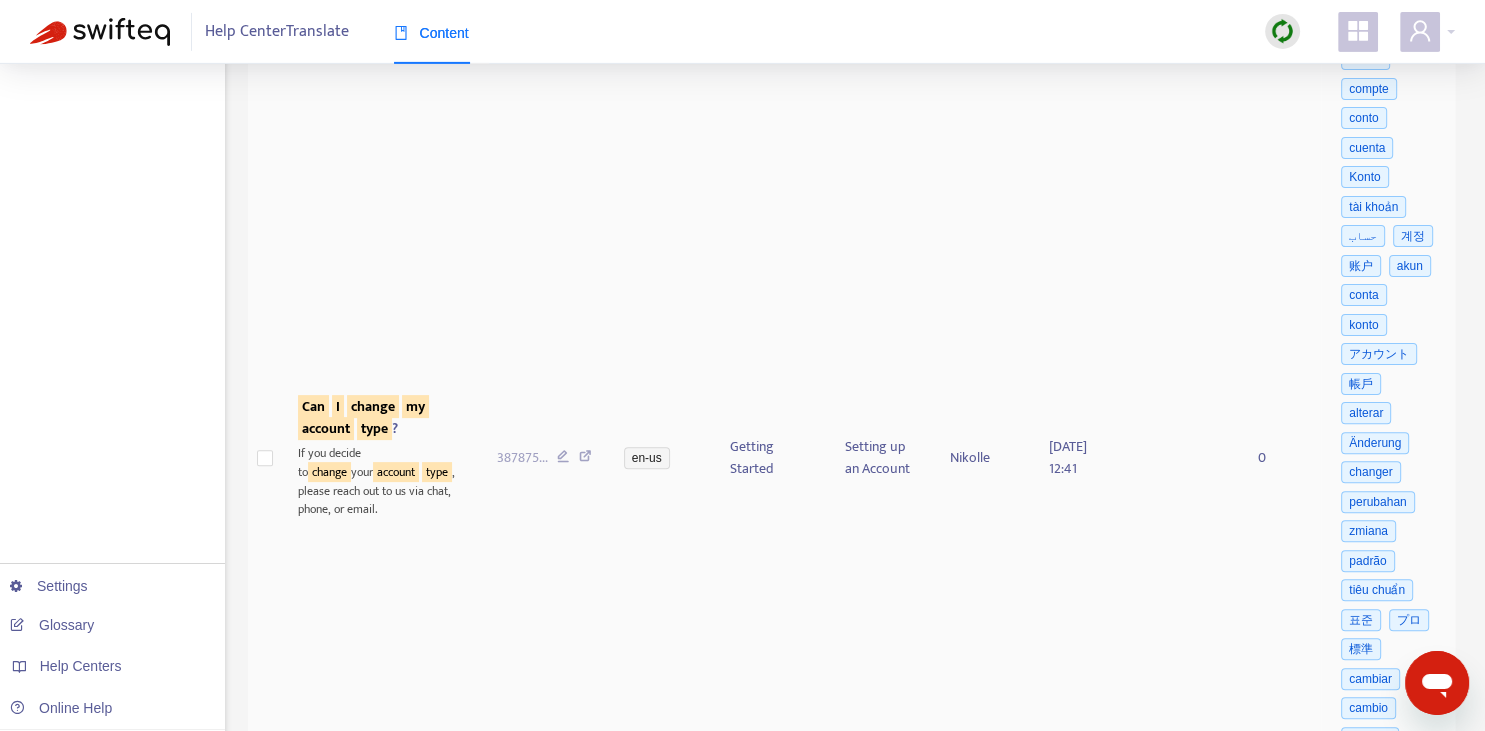 scroll, scrollTop: 704, scrollLeft: 0, axis: vertical 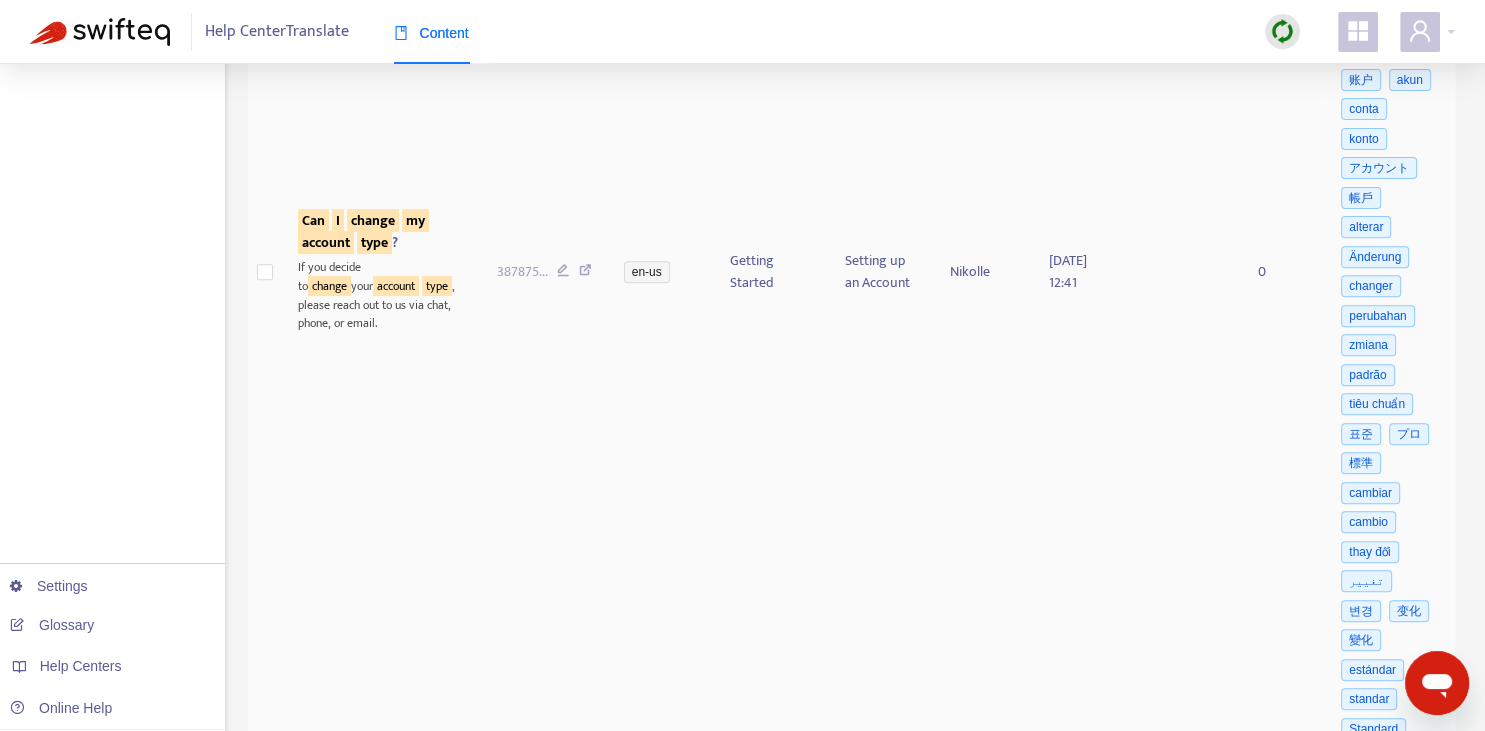 click on "type" at bounding box center [374, 242] 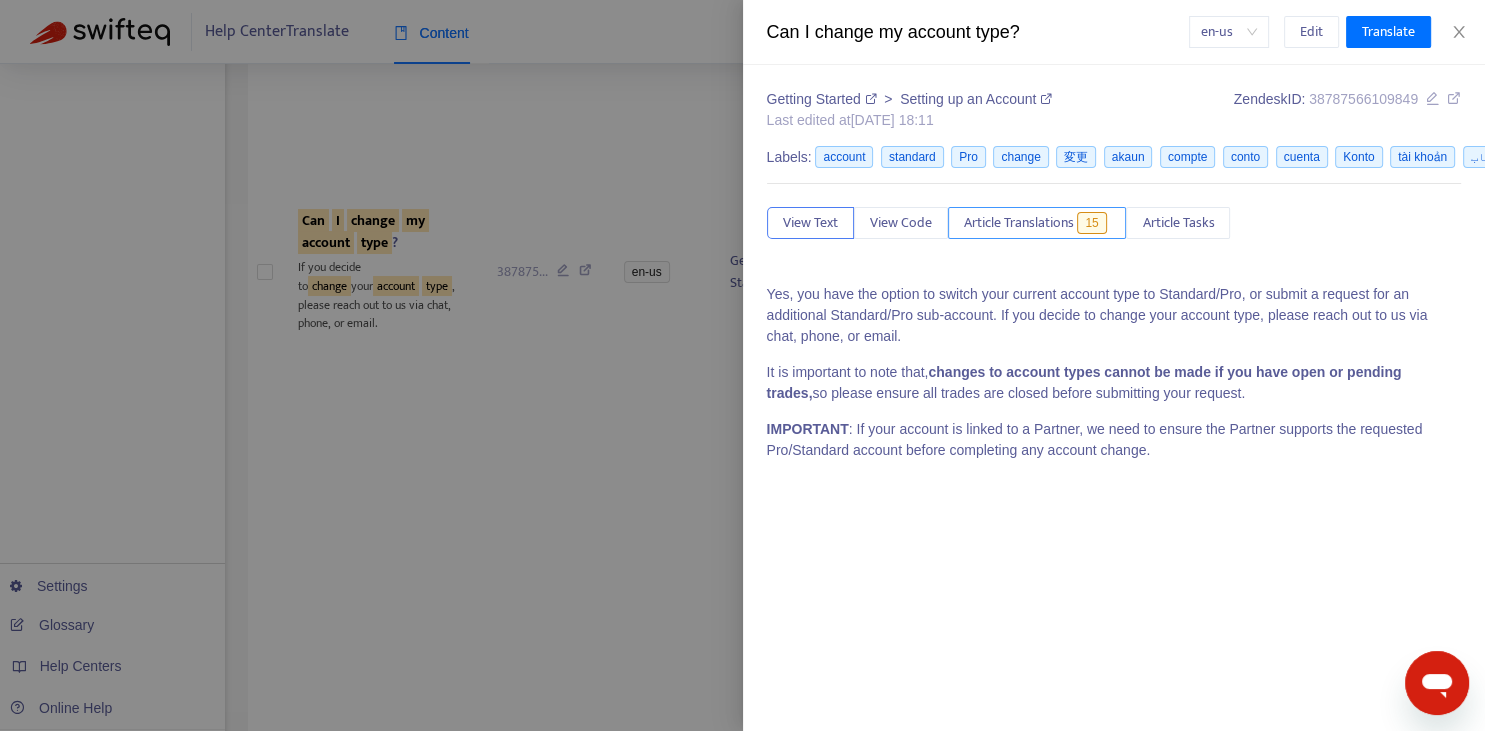 click on "Article Translations" at bounding box center (1019, 223) 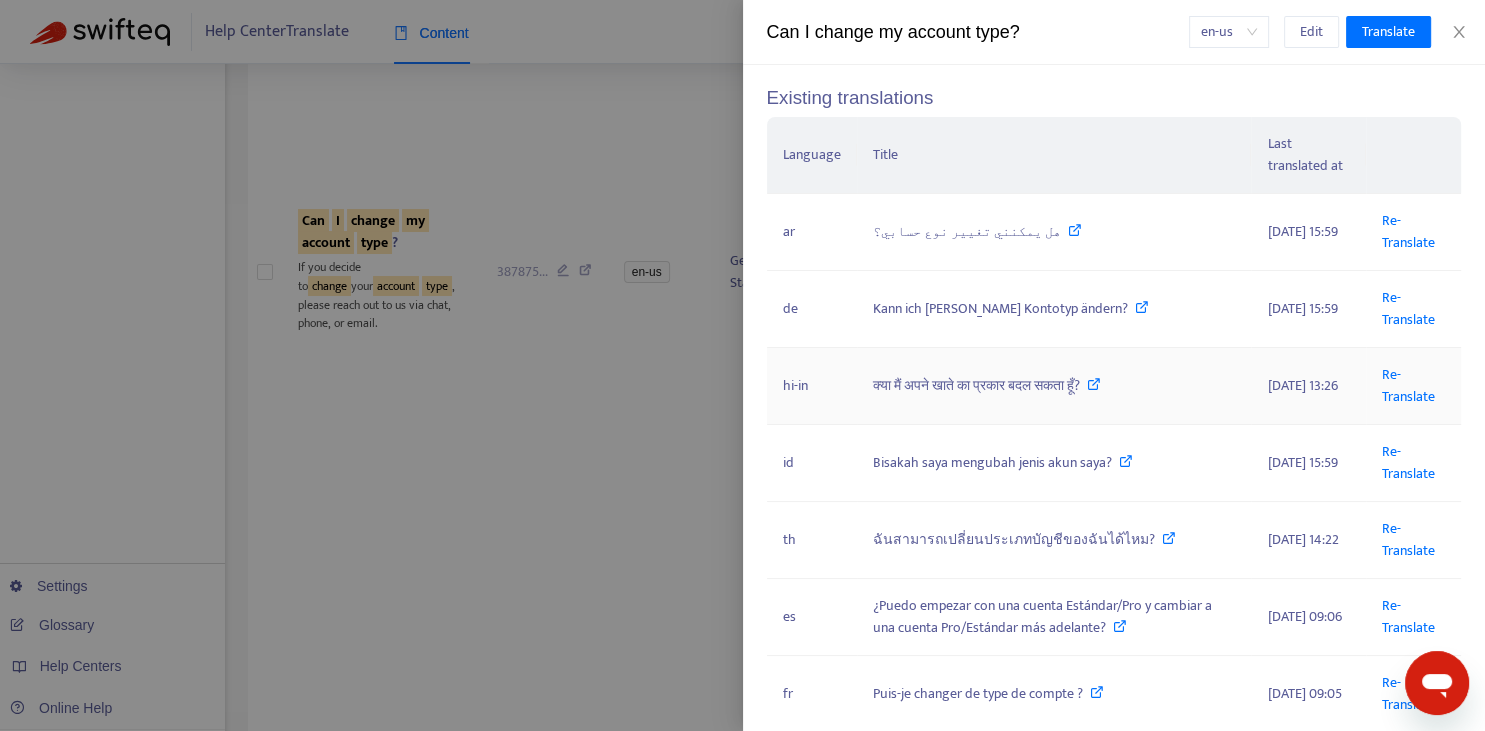 scroll, scrollTop: 221, scrollLeft: 0, axis: vertical 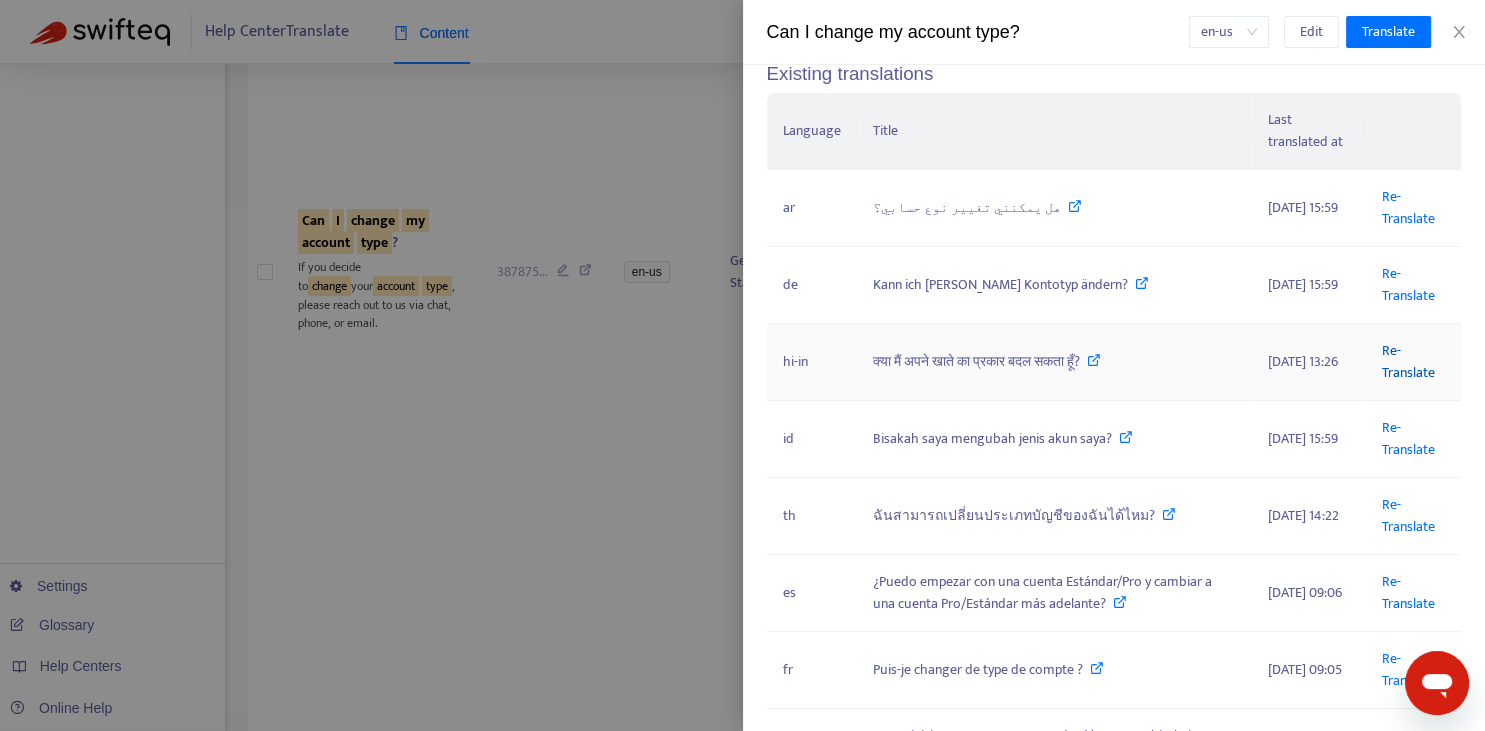 click on "Re-Translate" at bounding box center (1408, 361) 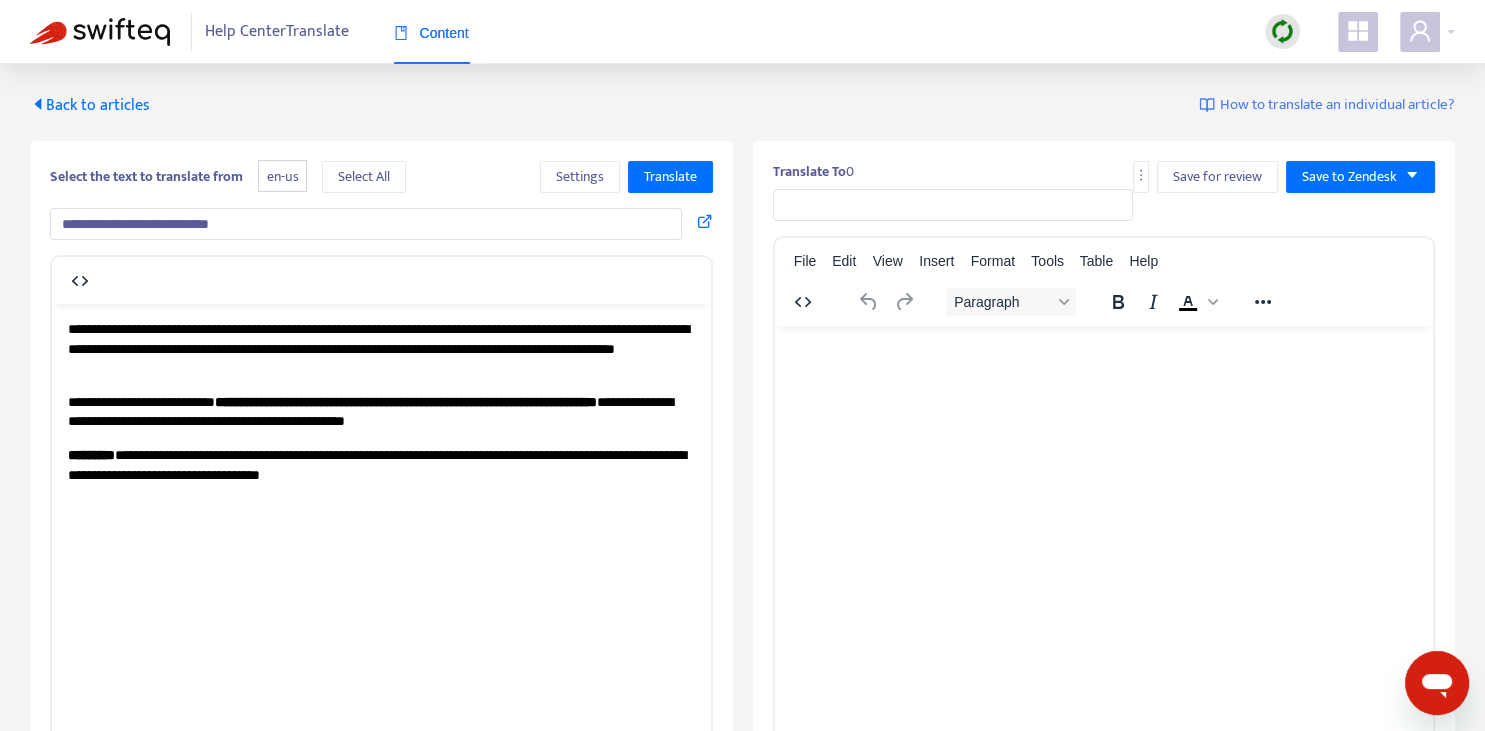 scroll, scrollTop: 0, scrollLeft: 0, axis: both 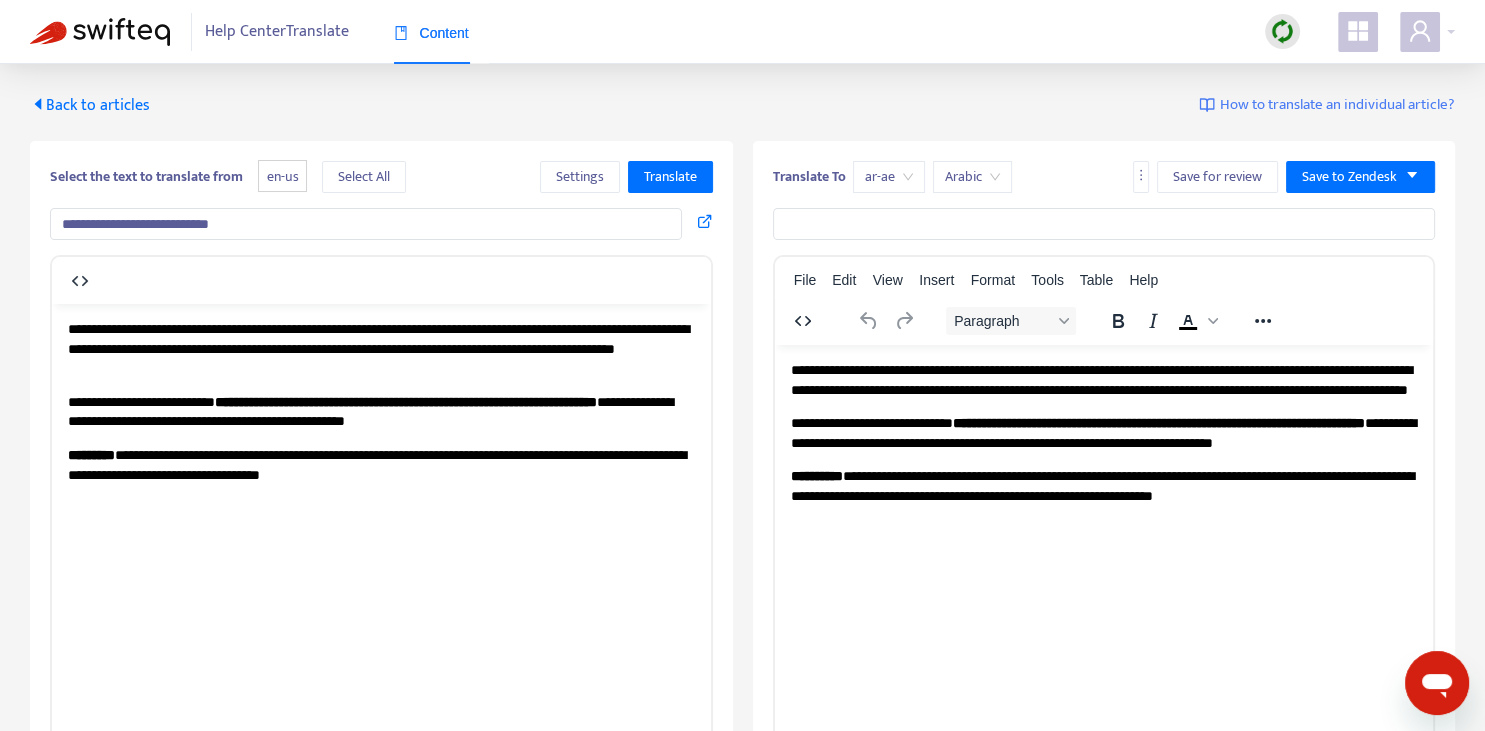 type on "**********" 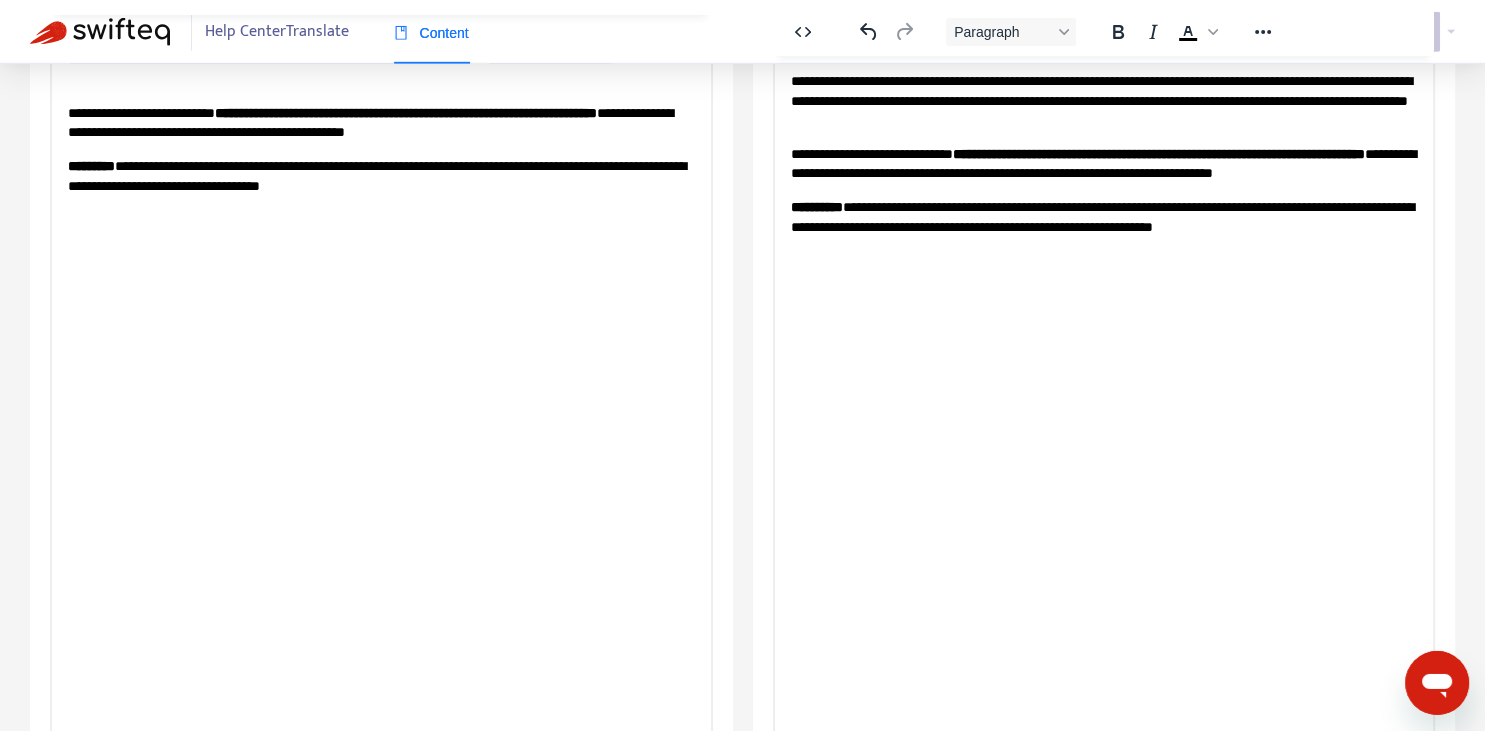 scroll, scrollTop: 343, scrollLeft: 0, axis: vertical 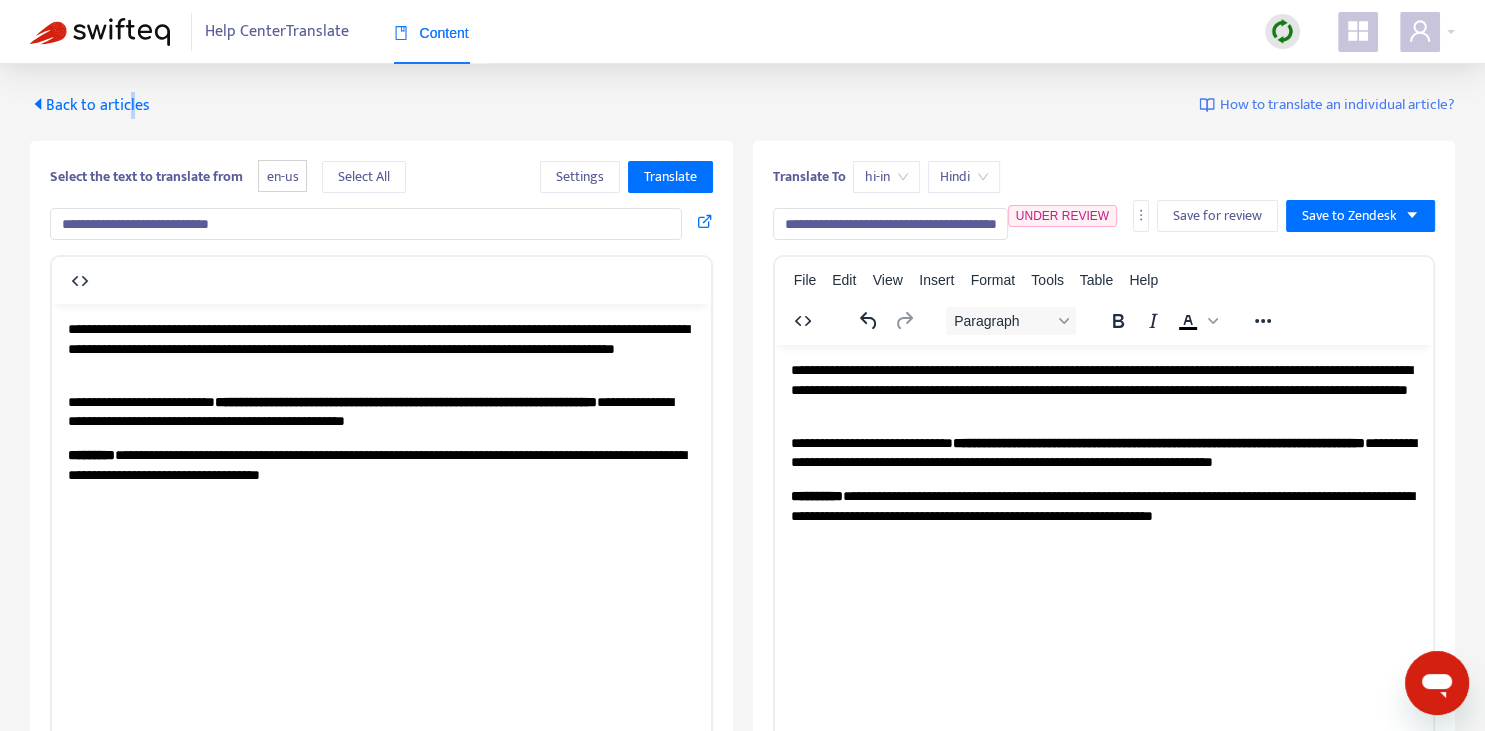 click on "Back to articles" at bounding box center (90, 105) 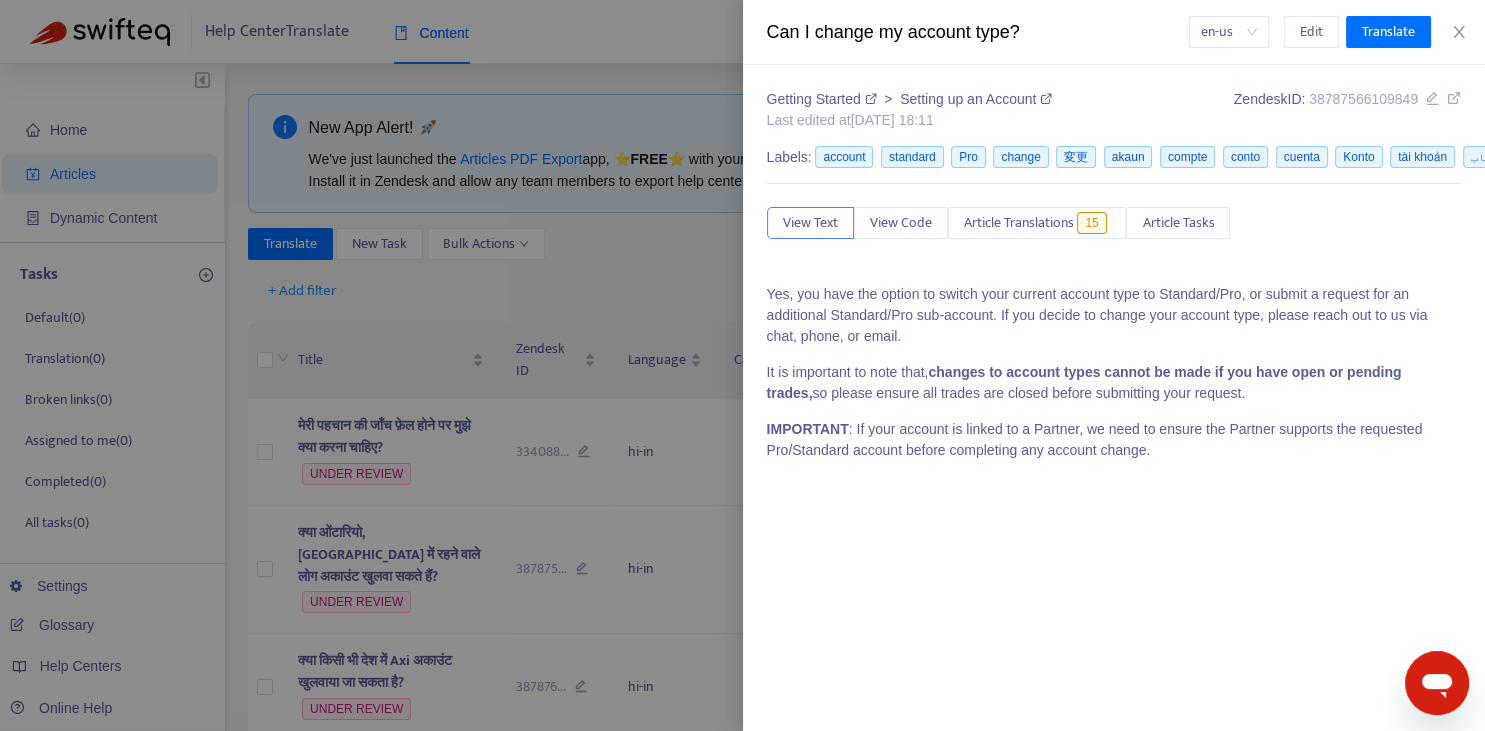 click at bounding box center [742, 365] 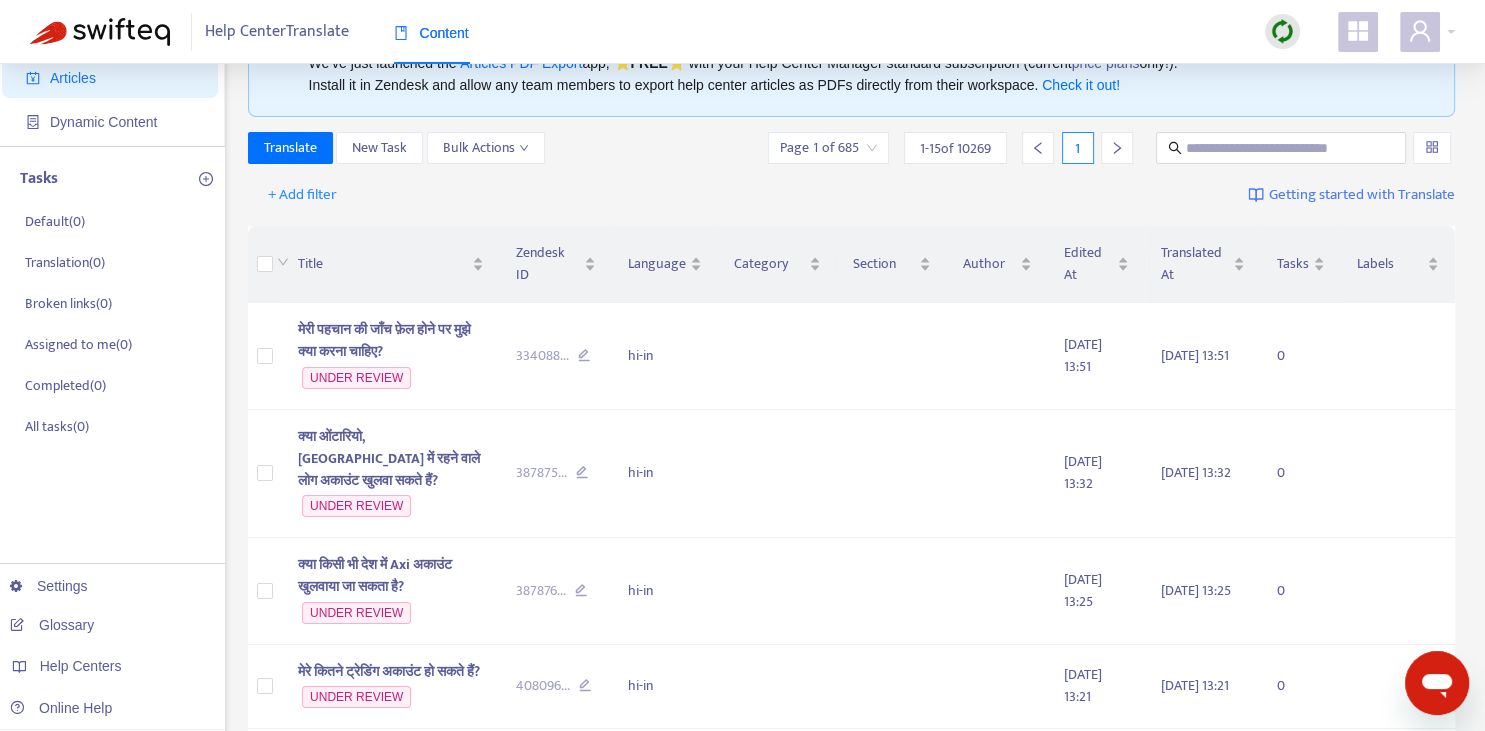 scroll, scrollTop: 0, scrollLeft: 0, axis: both 